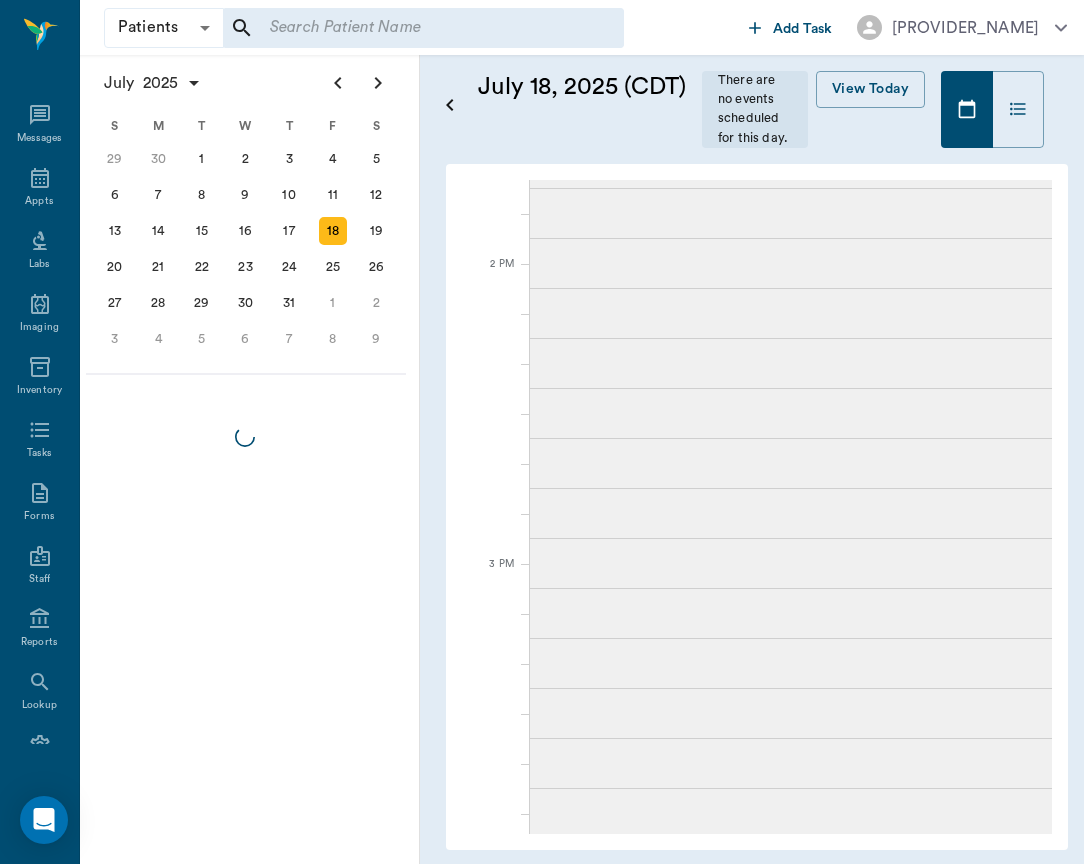 scroll, scrollTop: 0, scrollLeft: 0, axis: both 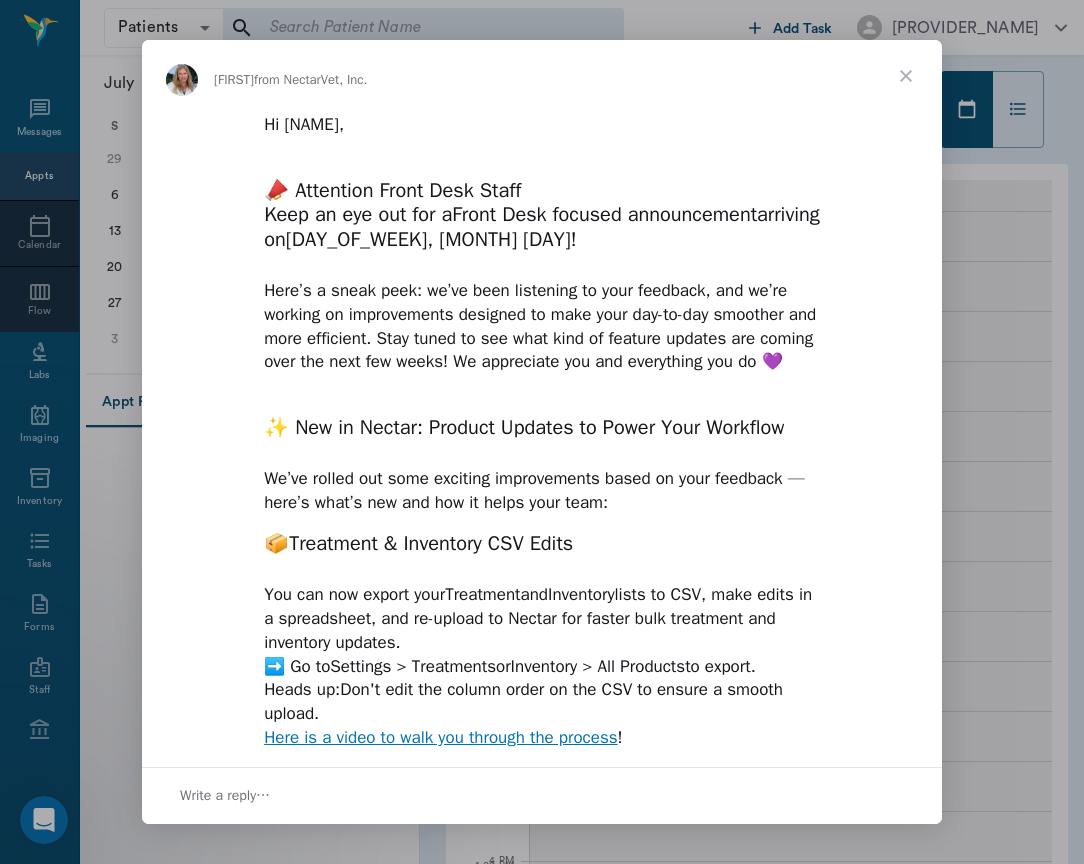 click at bounding box center [906, 76] 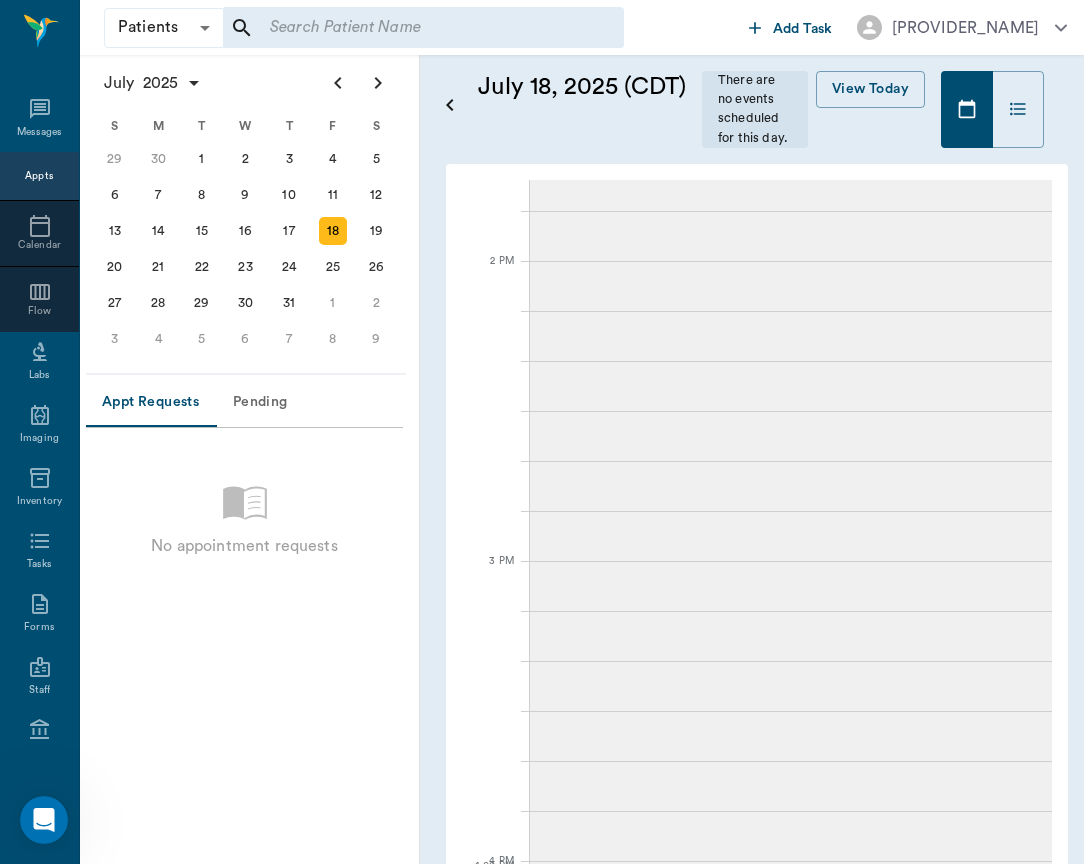 click at bounding box center [423, 28] 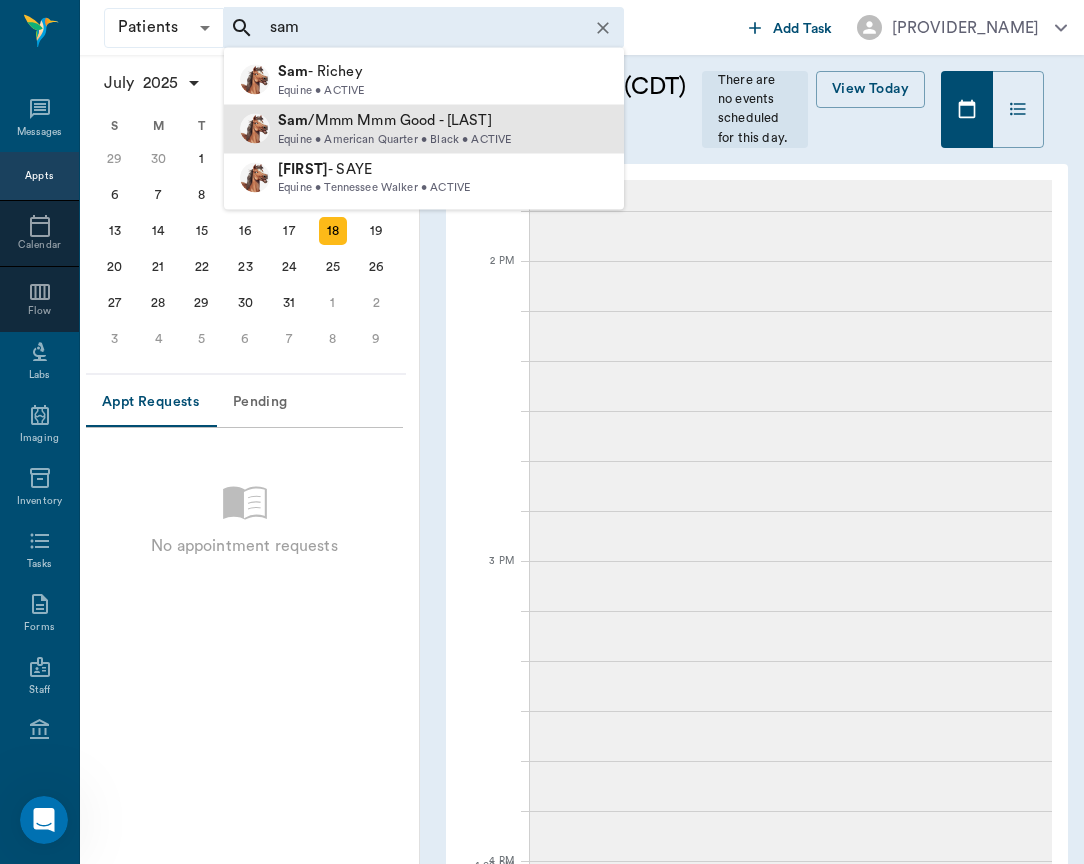 click on "Equine  • American Quarter  • Black • ACTIVE" at bounding box center [394, 139] 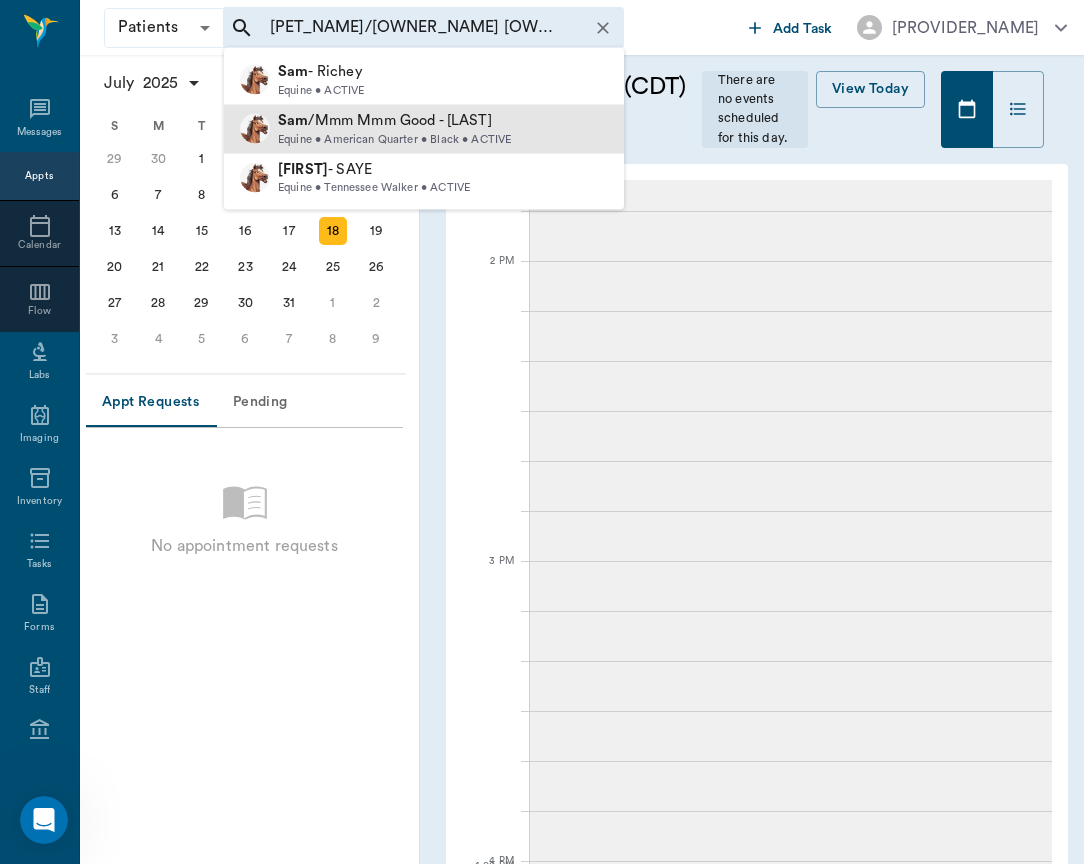 type 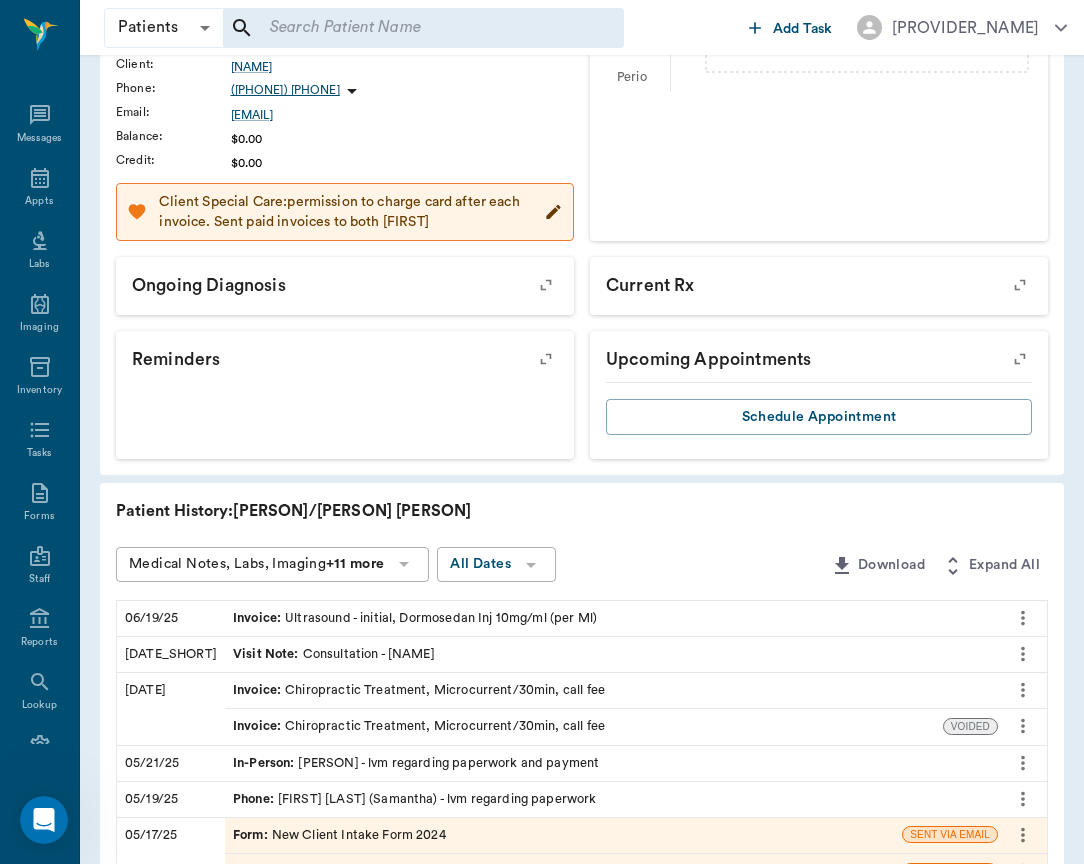 scroll, scrollTop: 416, scrollLeft: 0, axis: vertical 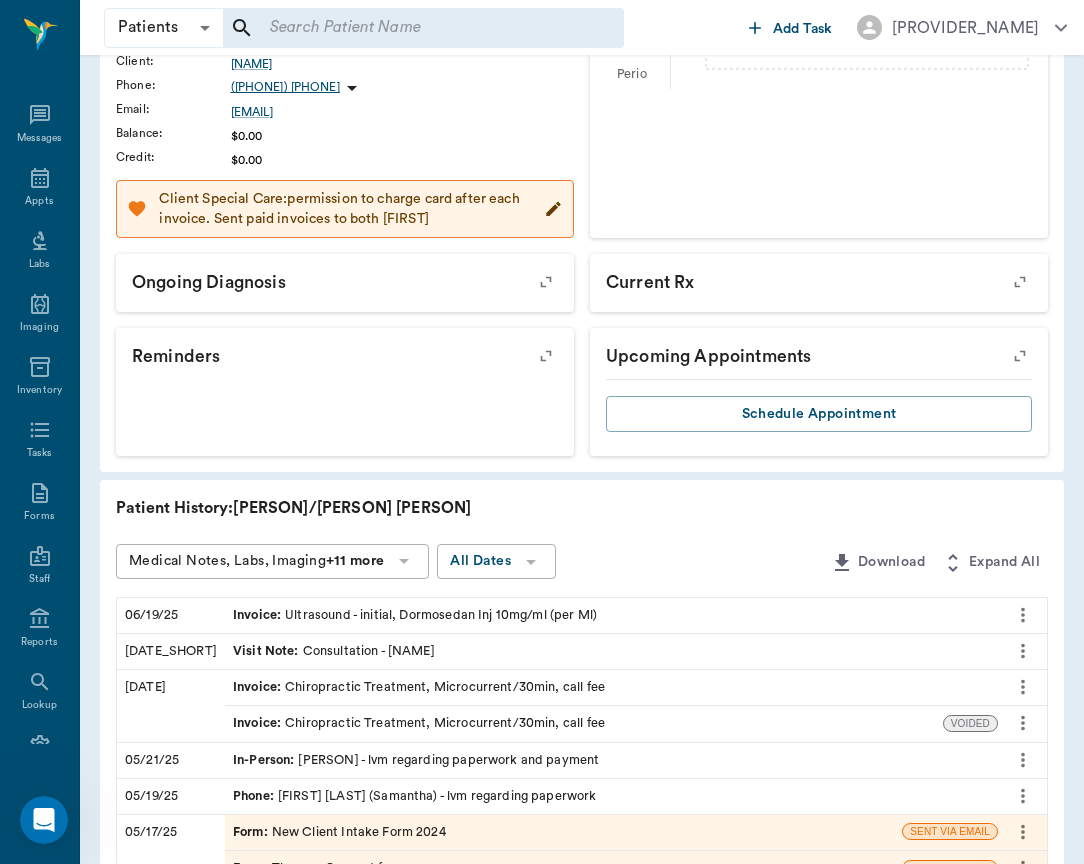 click on "Visit Note : Consultation - [FIRST] [LAST]" at bounding box center (334, 651) 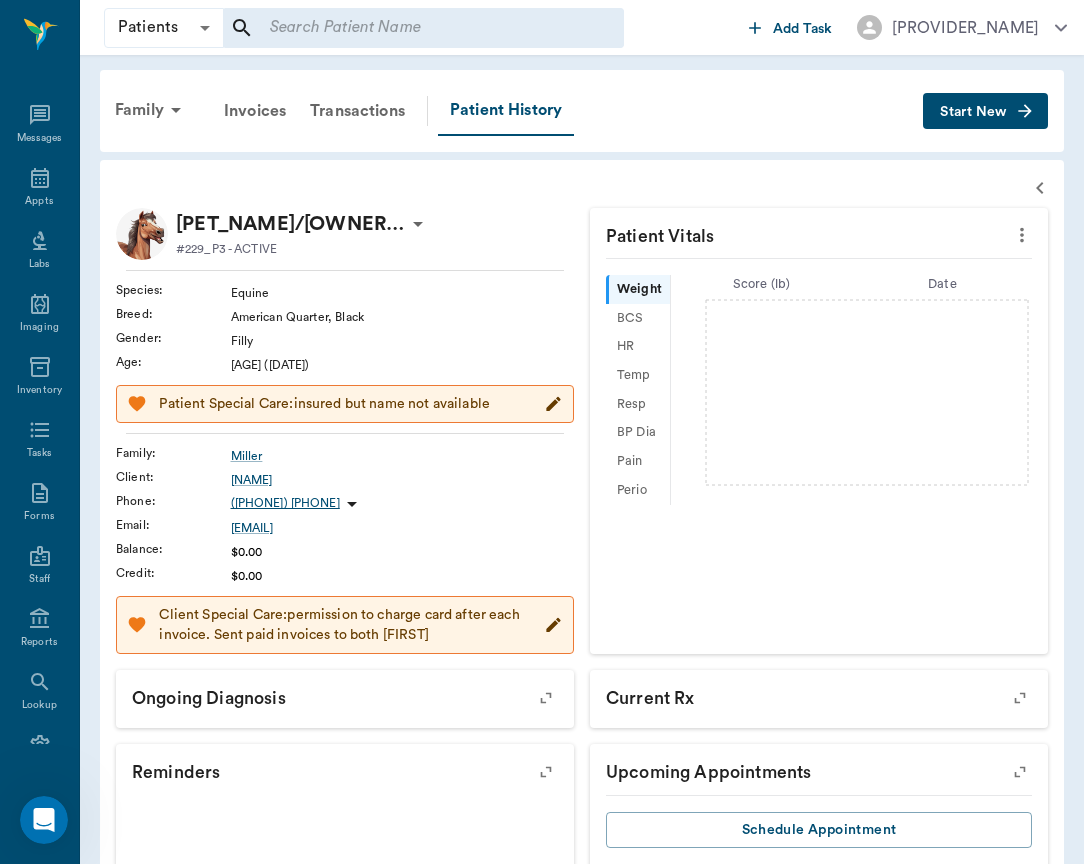 scroll, scrollTop: 555, scrollLeft: 0, axis: vertical 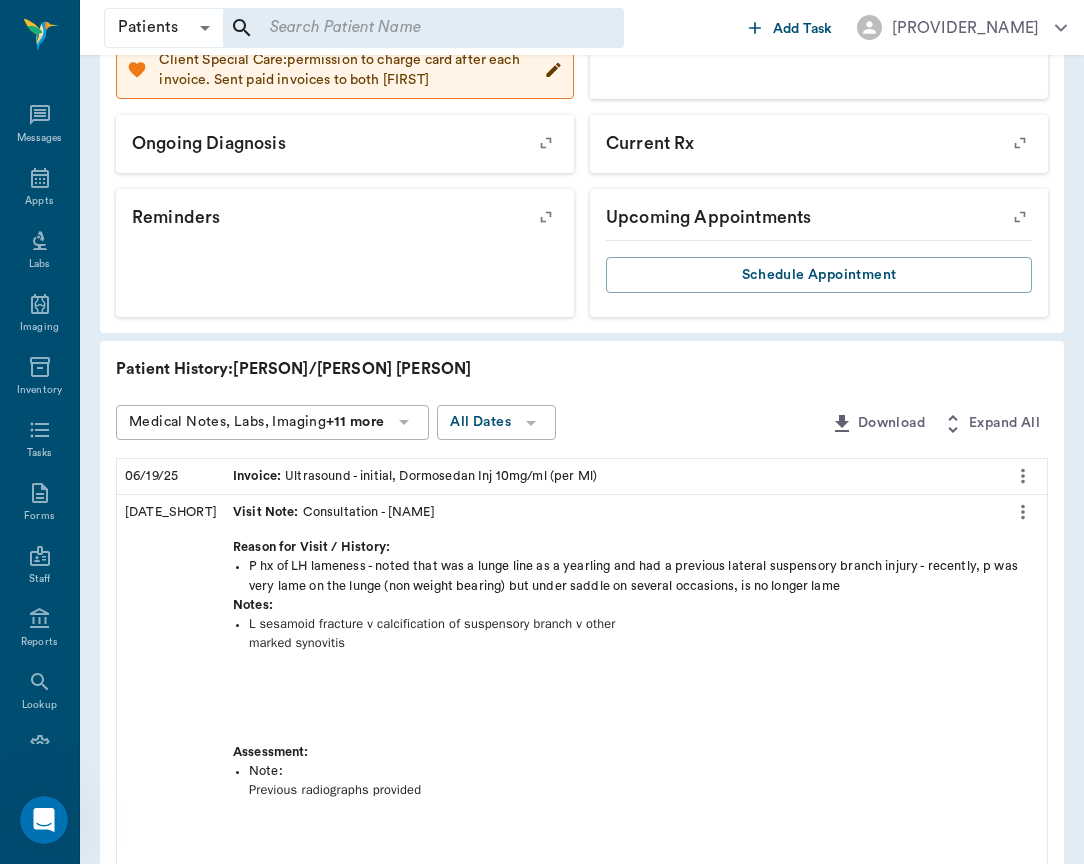 click on "Invoice : Ultrasound - initial, Dormosedan Inj 10mg/ml (per Ml)" at bounding box center [415, 476] 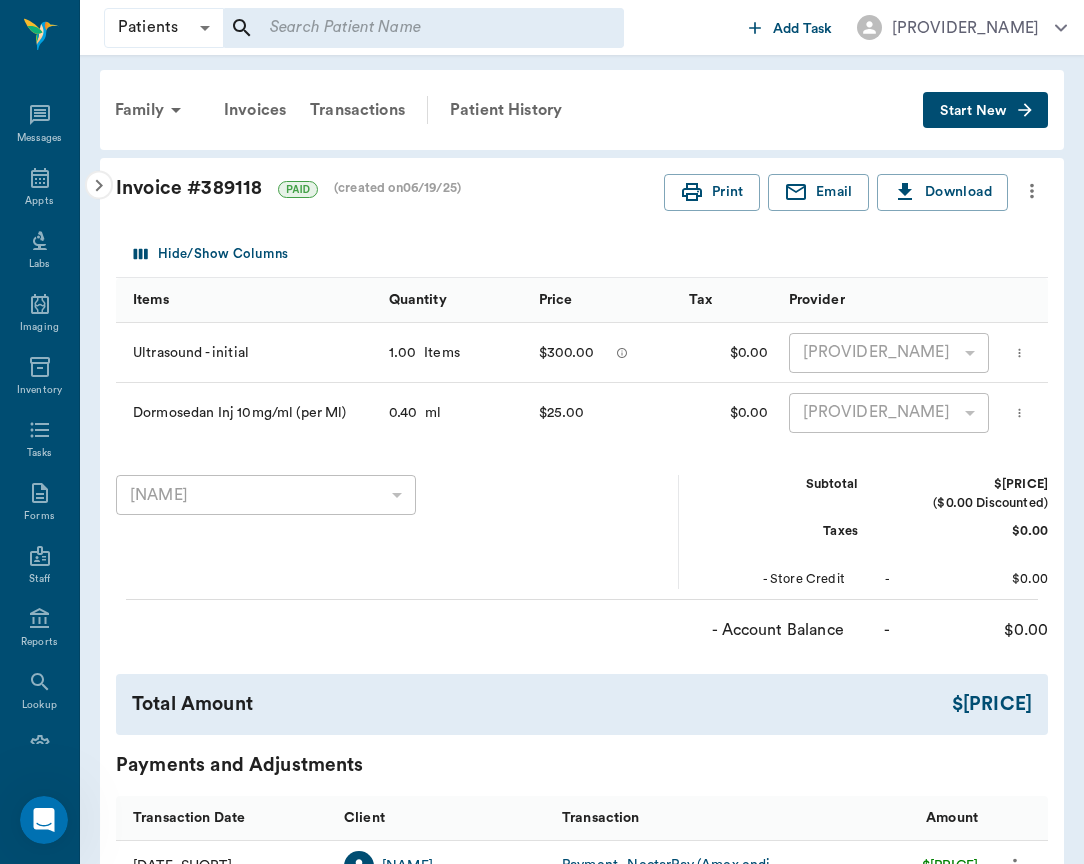 click 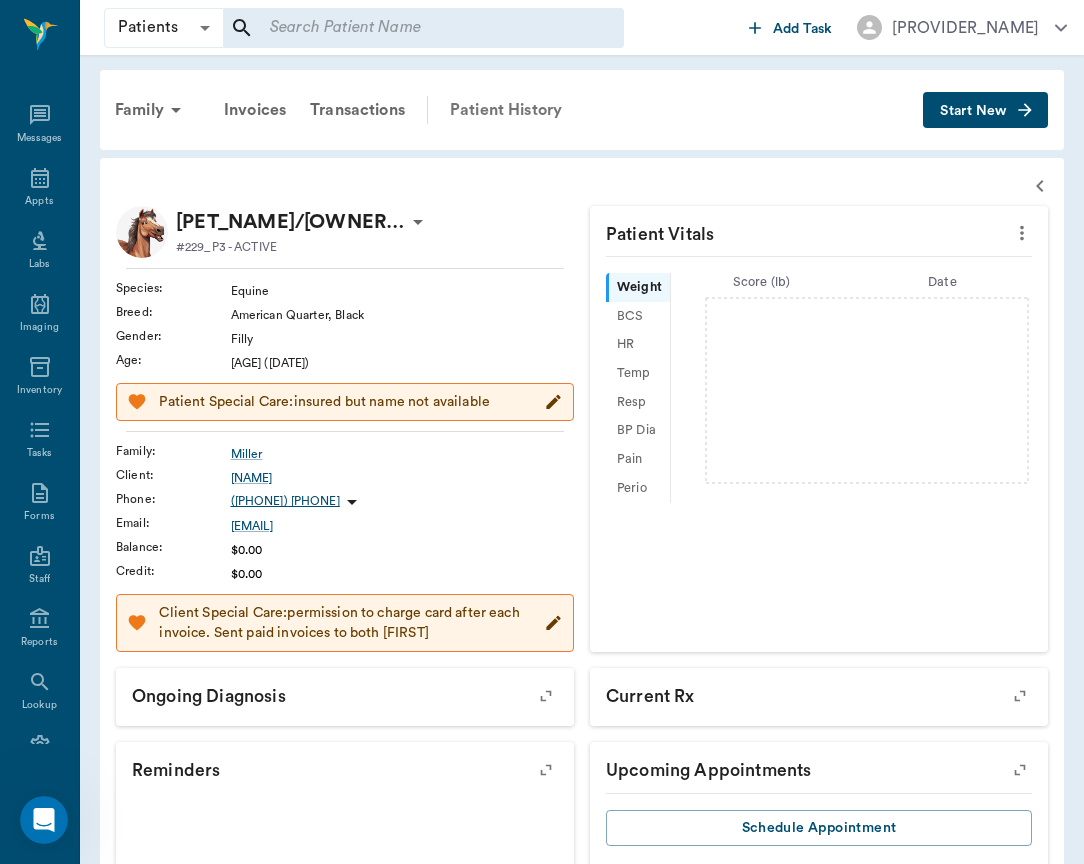 scroll, scrollTop: 0, scrollLeft: 0, axis: both 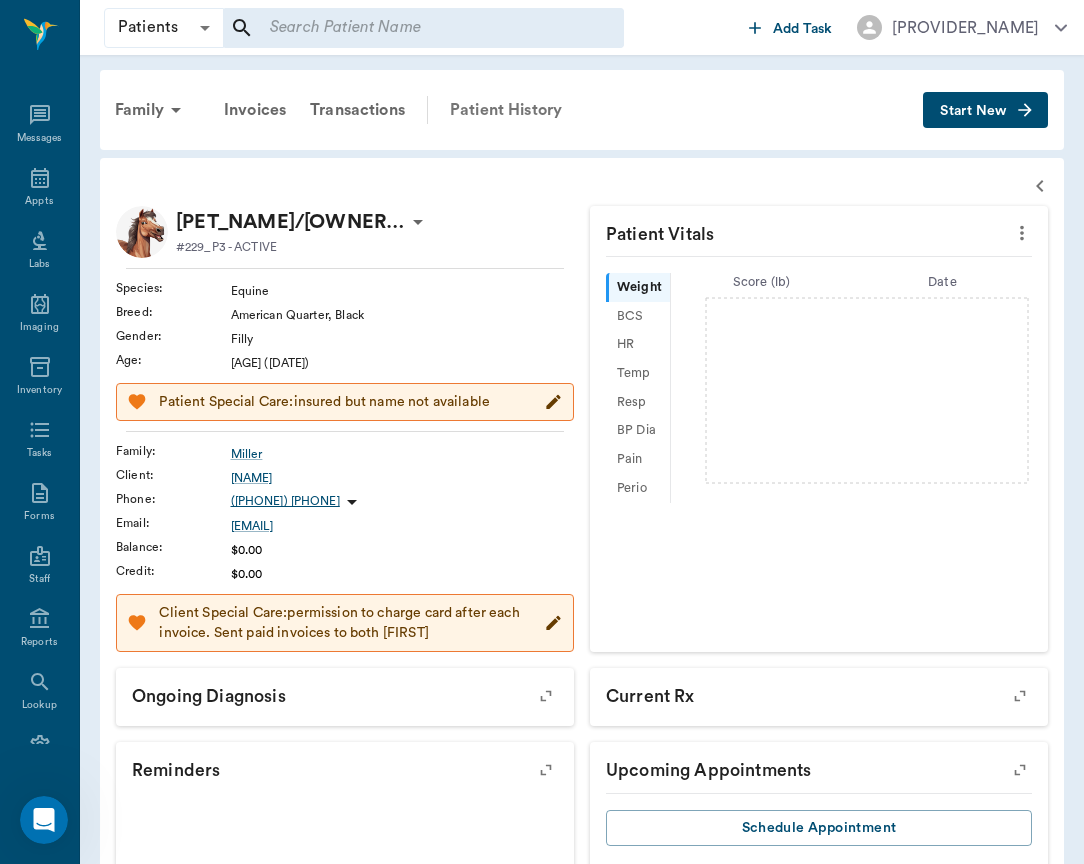click on "Patient History" at bounding box center [506, 110] 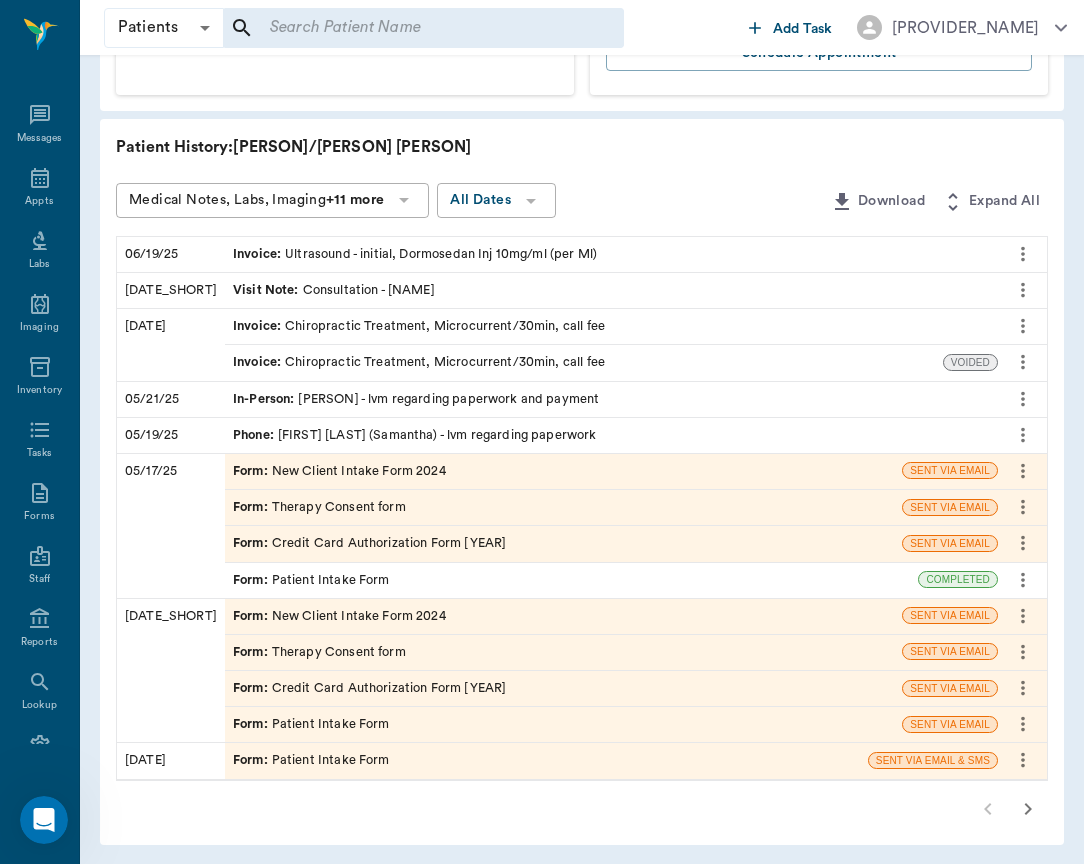 scroll, scrollTop: 776, scrollLeft: 0, axis: vertical 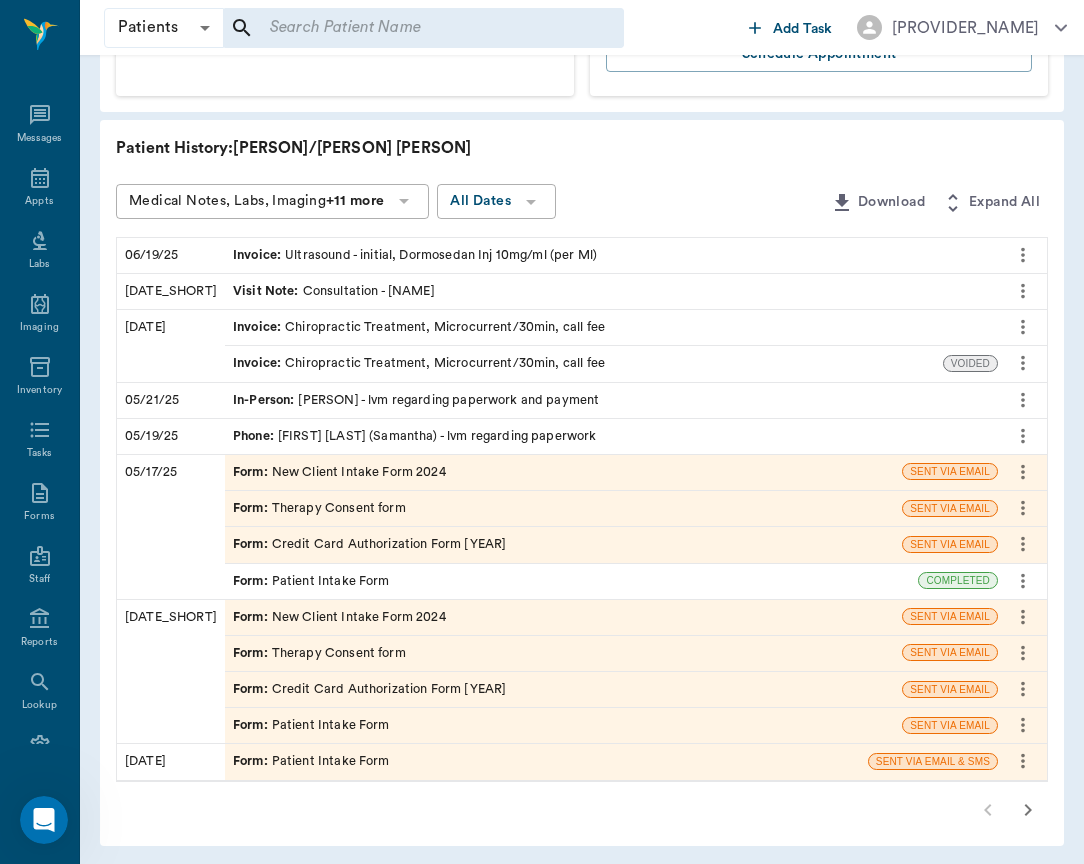 click on "Visit Note : Consultation - [FIRST] [LAST]" at bounding box center [334, 291] 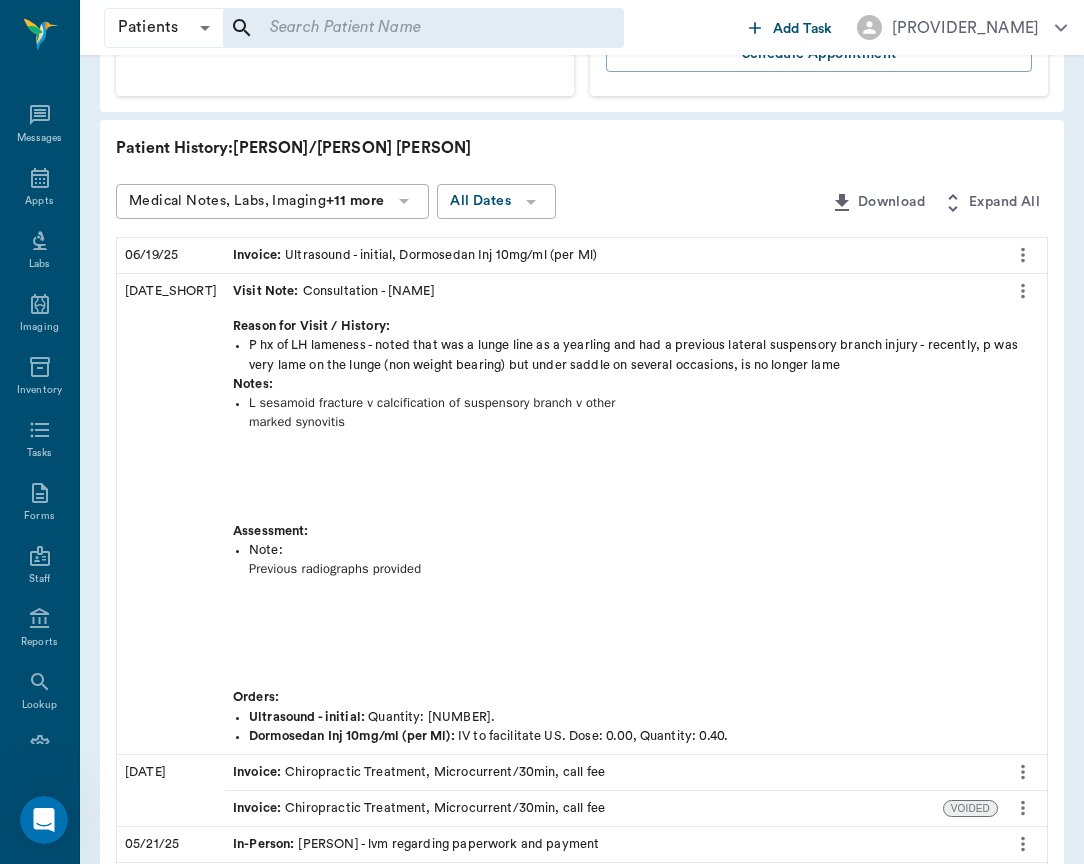 drag, startPoint x: 247, startPoint y: 399, endPoint x: 479, endPoint y: 441, distance: 235.77107 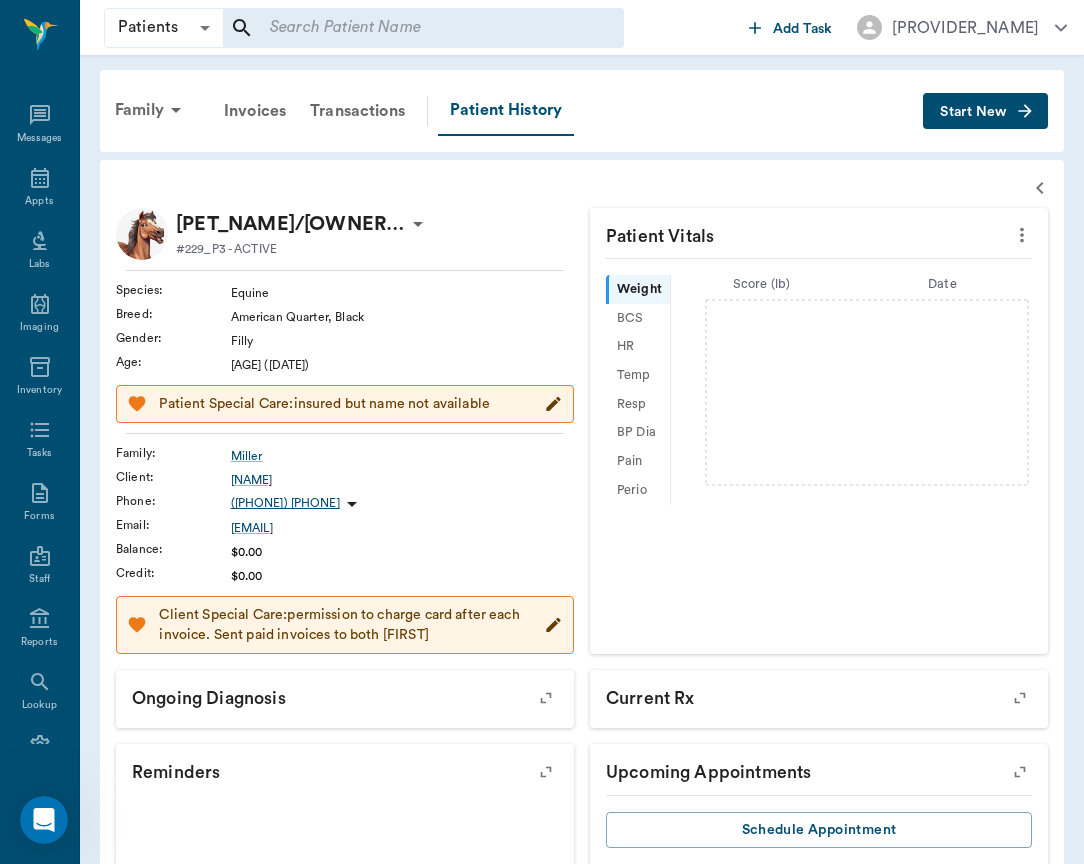 scroll, scrollTop: 0, scrollLeft: 0, axis: both 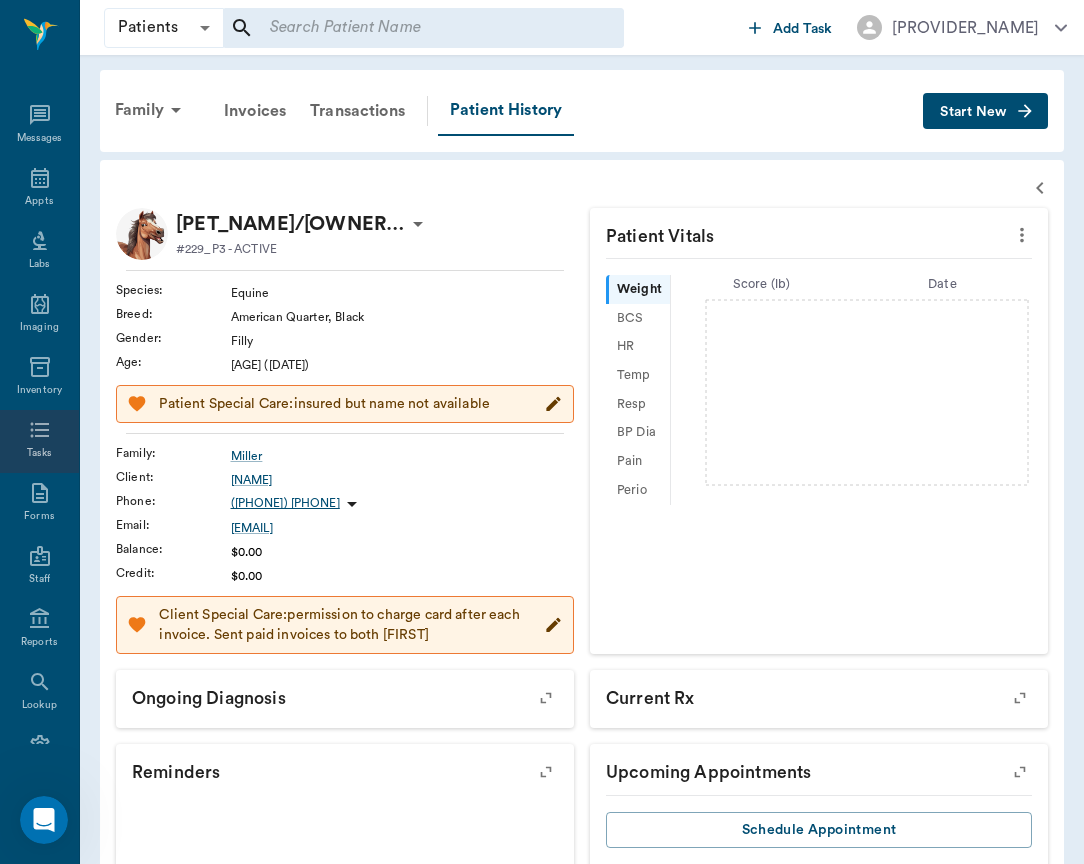 click 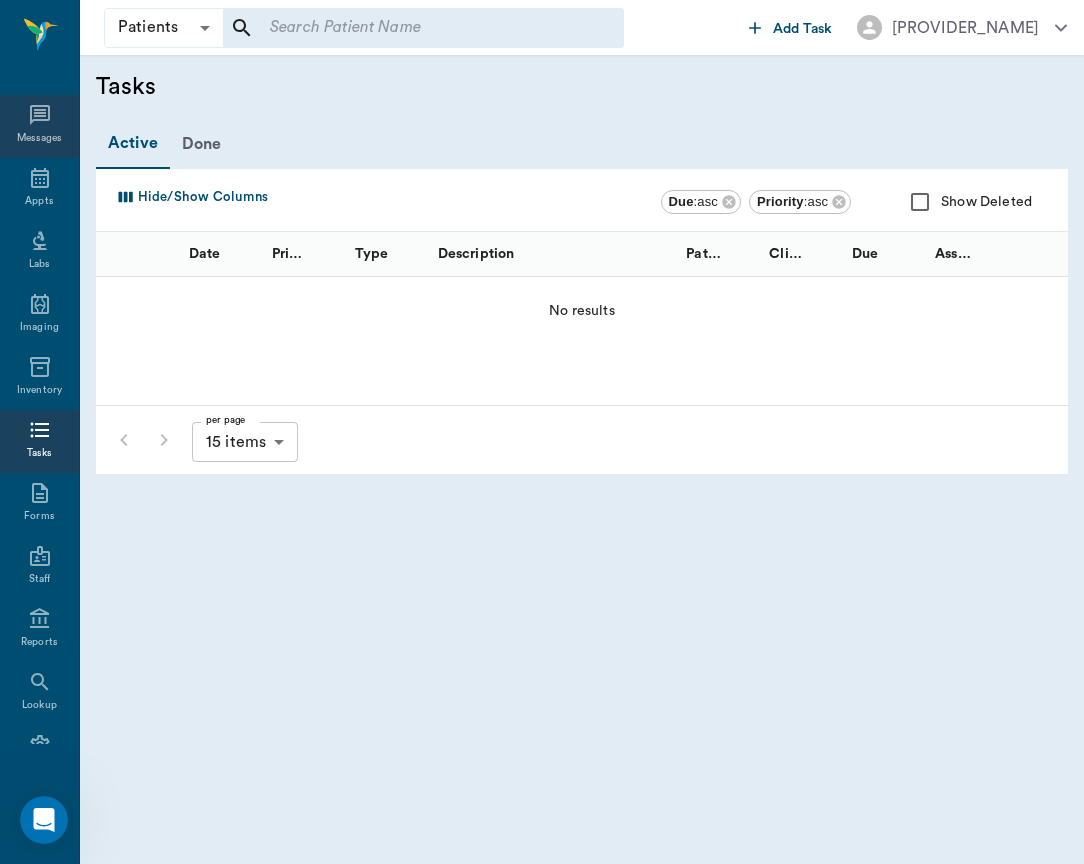 click on "Messages" at bounding box center [40, 138] 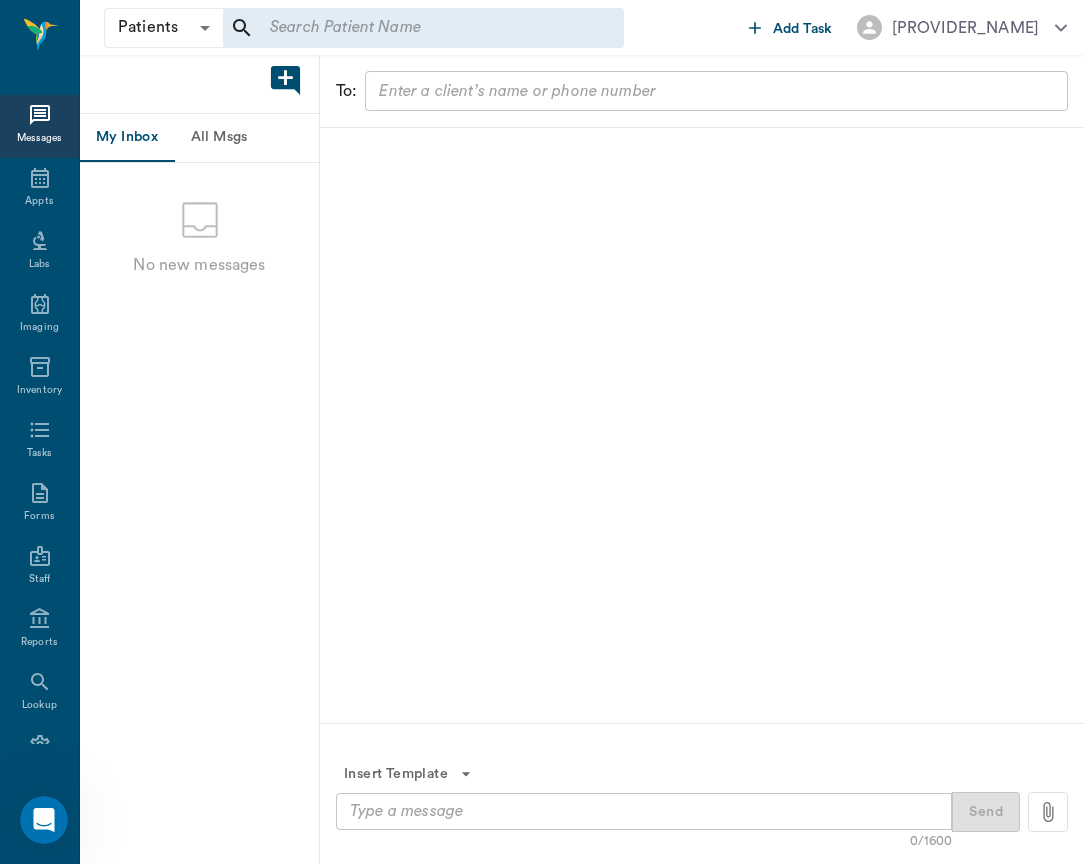click on "All Msgs" at bounding box center [219, 138] 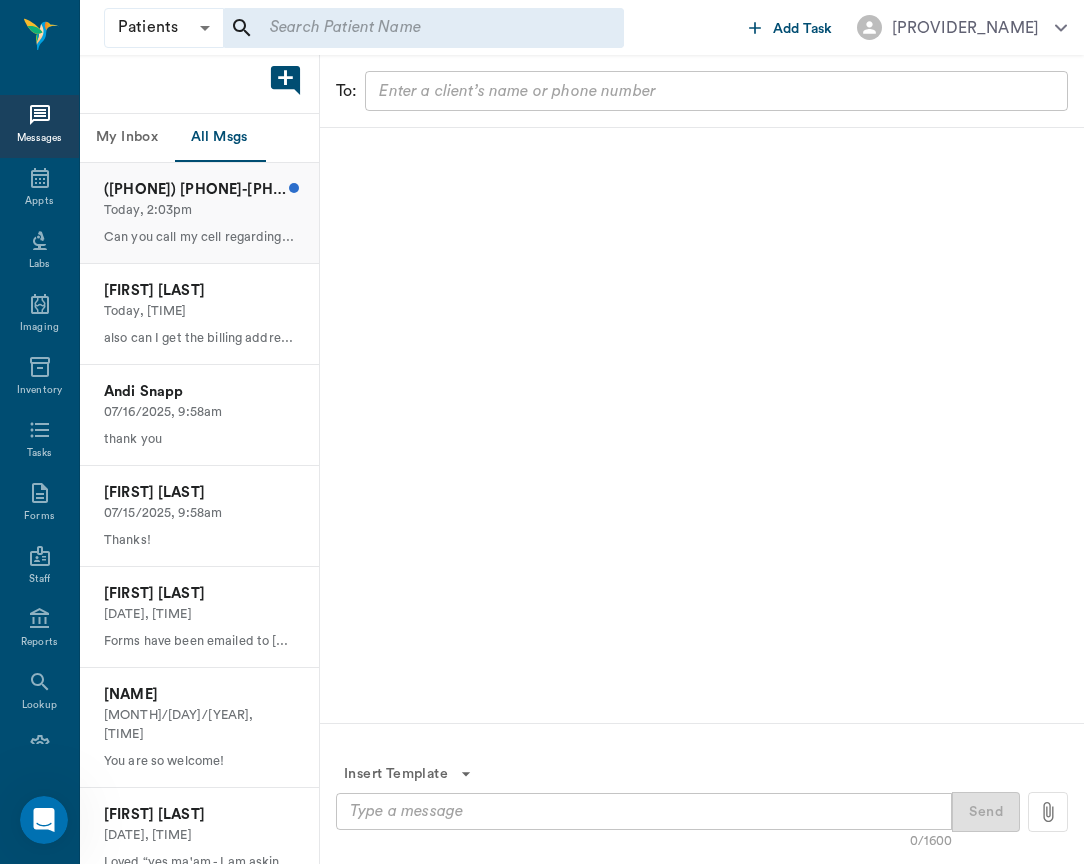 click on "Can you call my cell regarding bill
7176450817" at bounding box center (199, 237) 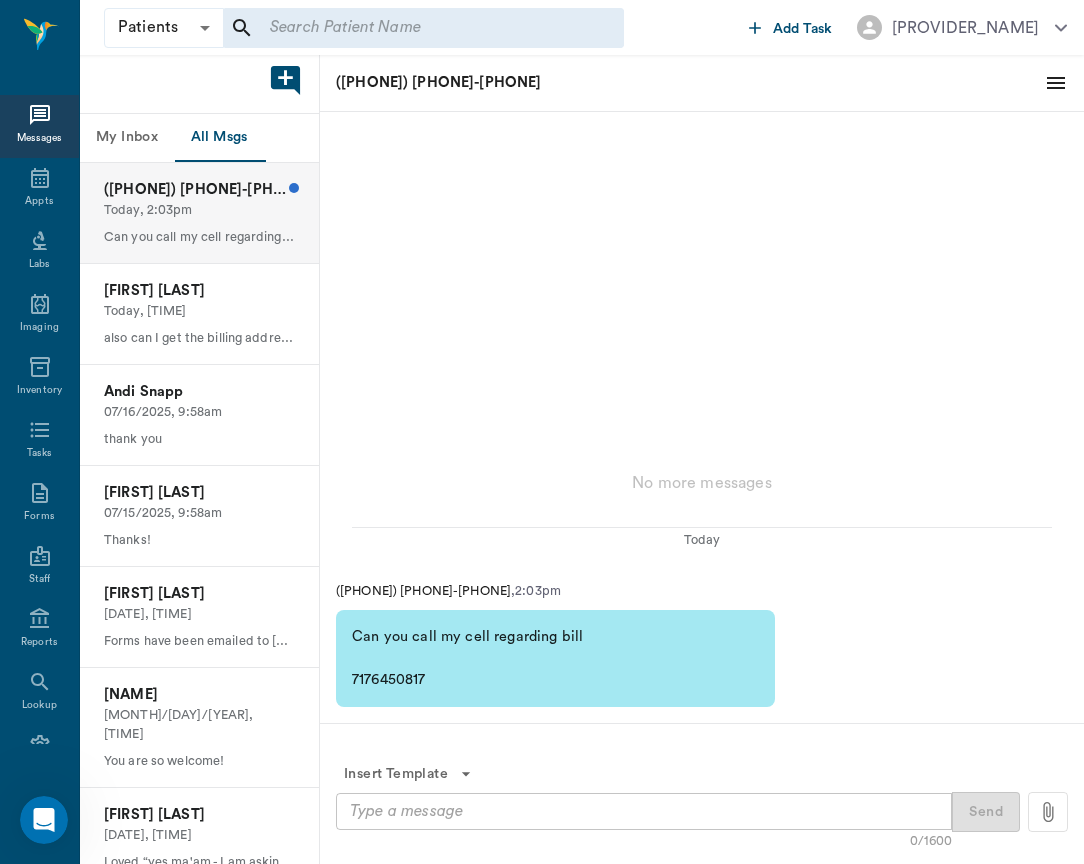 click on "x ​" at bounding box center (644, 811) 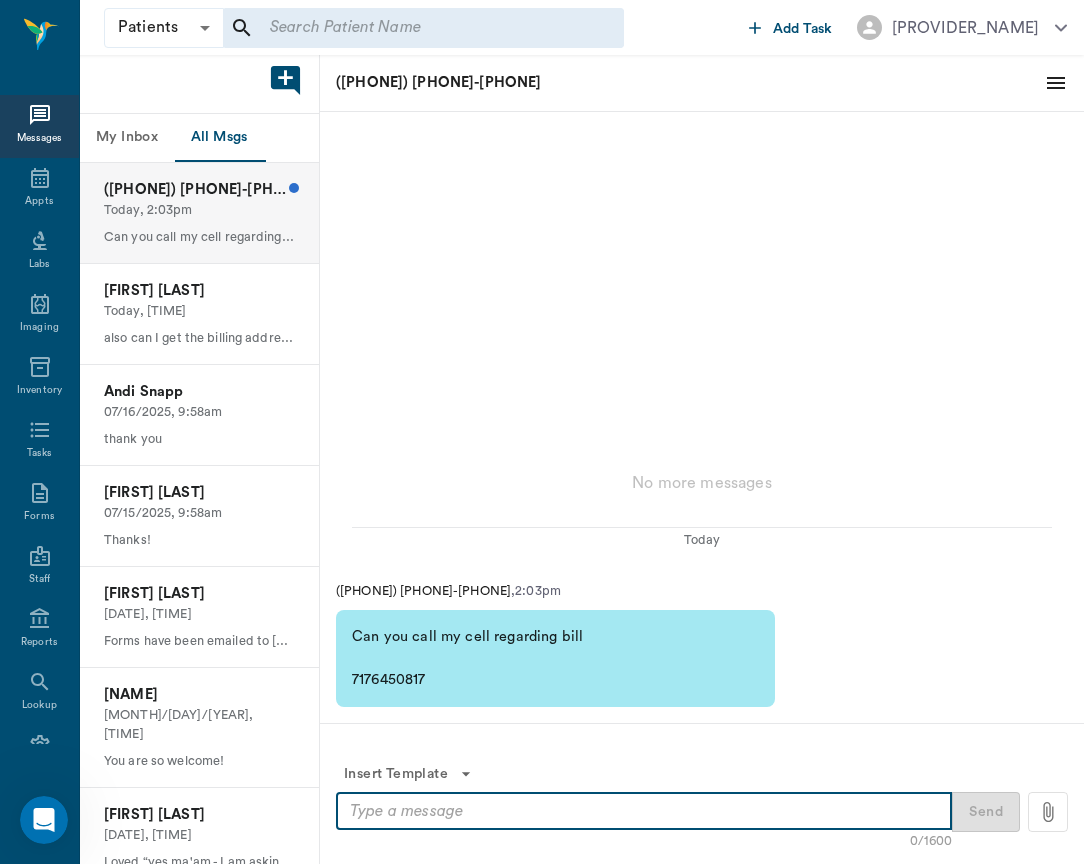 click at bounding box center [423, 28] 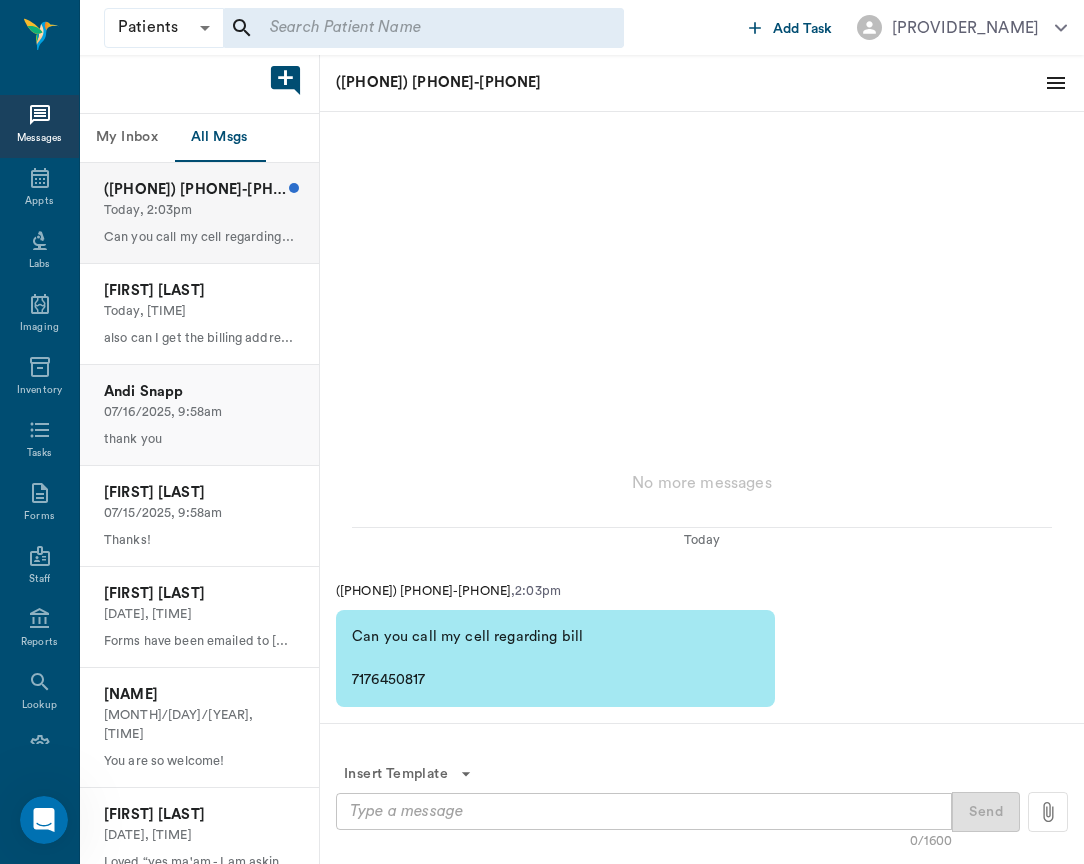 click on "07/16/2025, 9:58am" at bounding box center [199, 412] 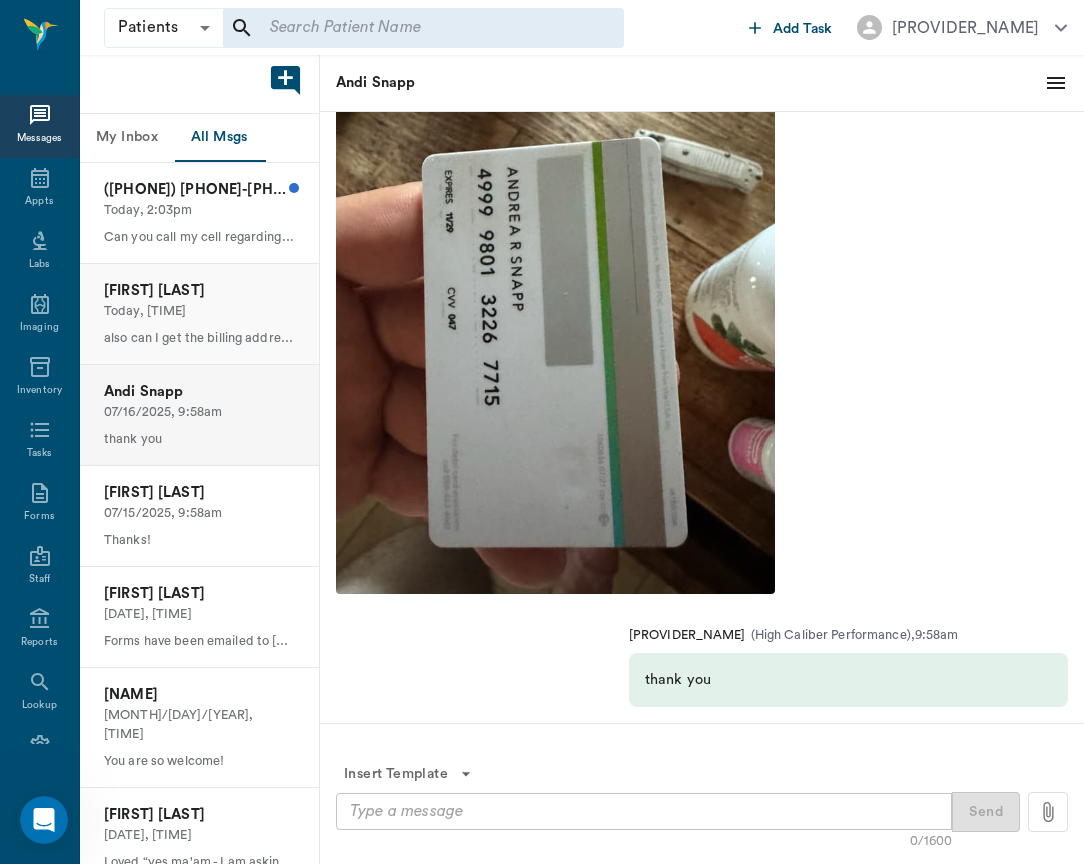 click on "[FIRST] [LAST] Today, 12:29pm also can I get the billing address for [NAME] for the credit card authorization?" at bounding box center [199, 314] 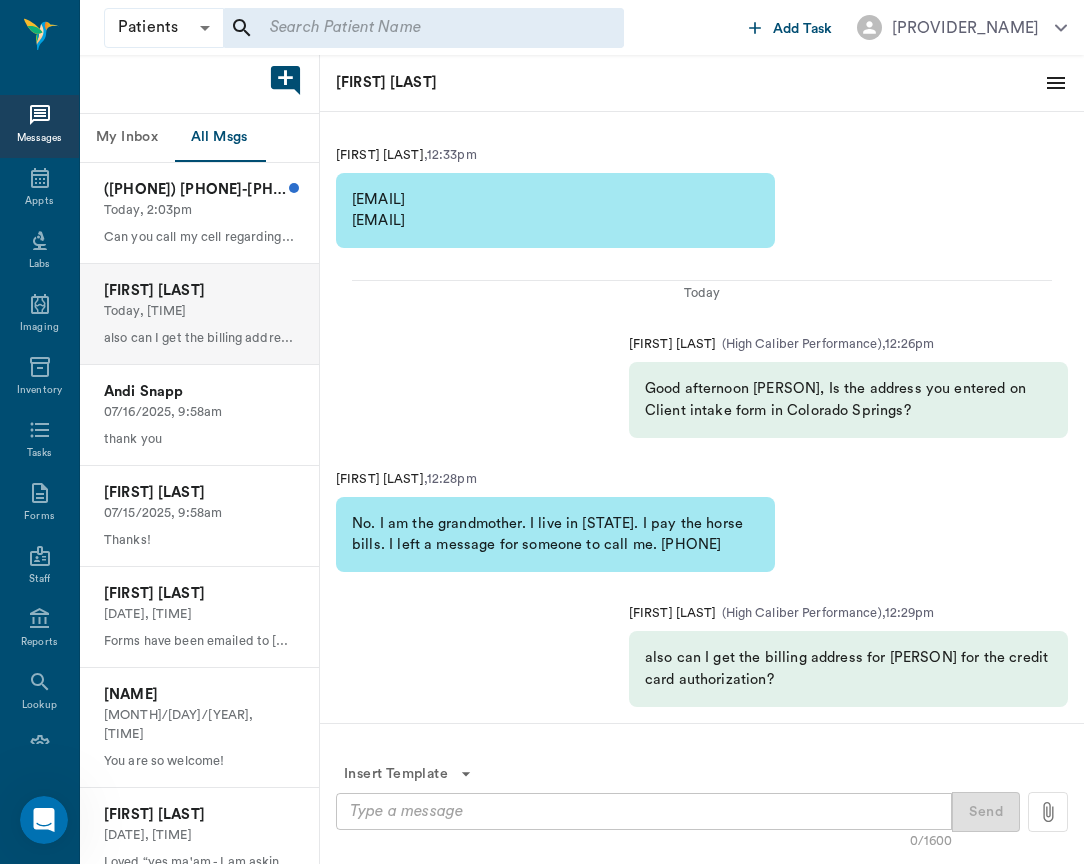 scroll, scrollTop: 0, scrollLeft: 0, axis: both 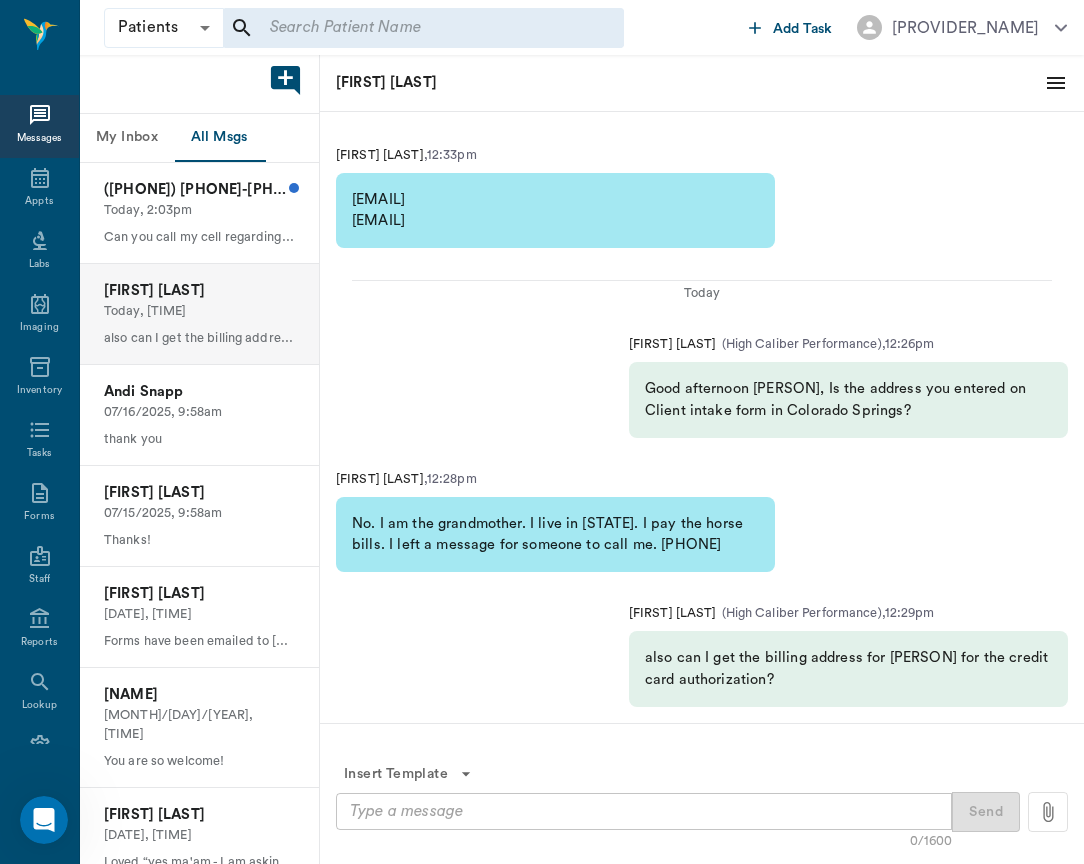 click 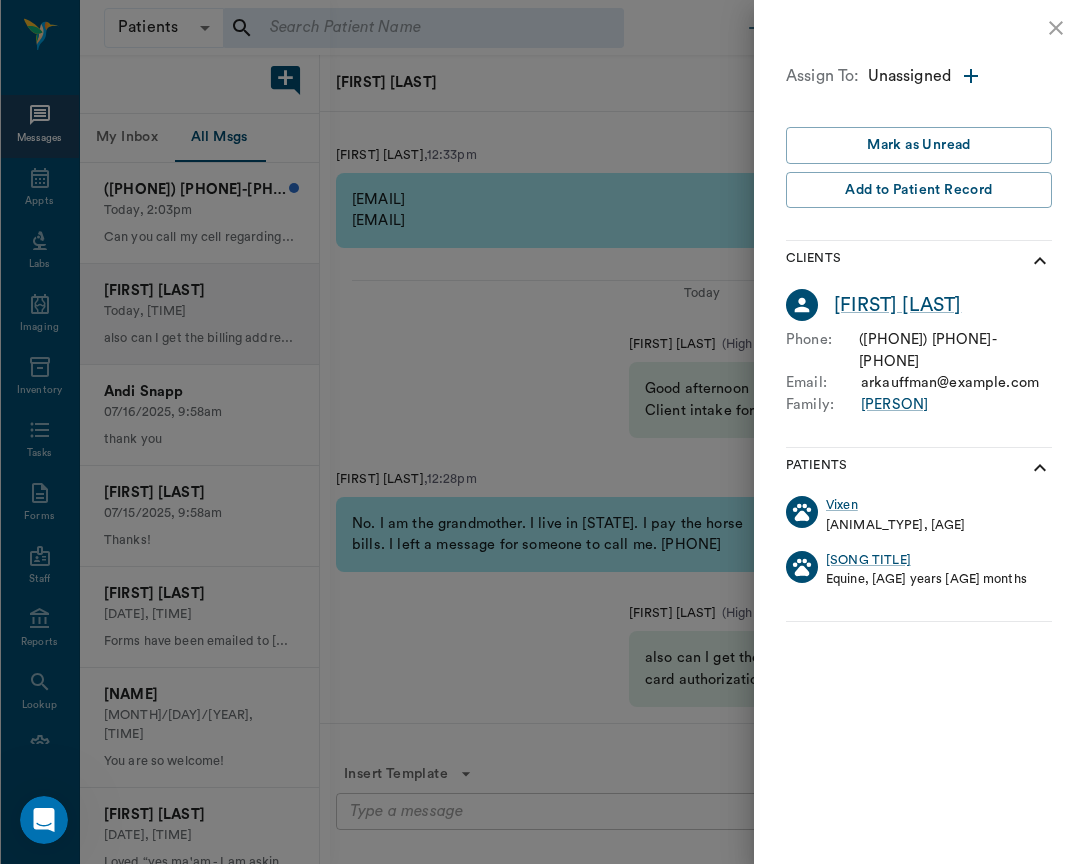 click at bounding box center (542, 432) 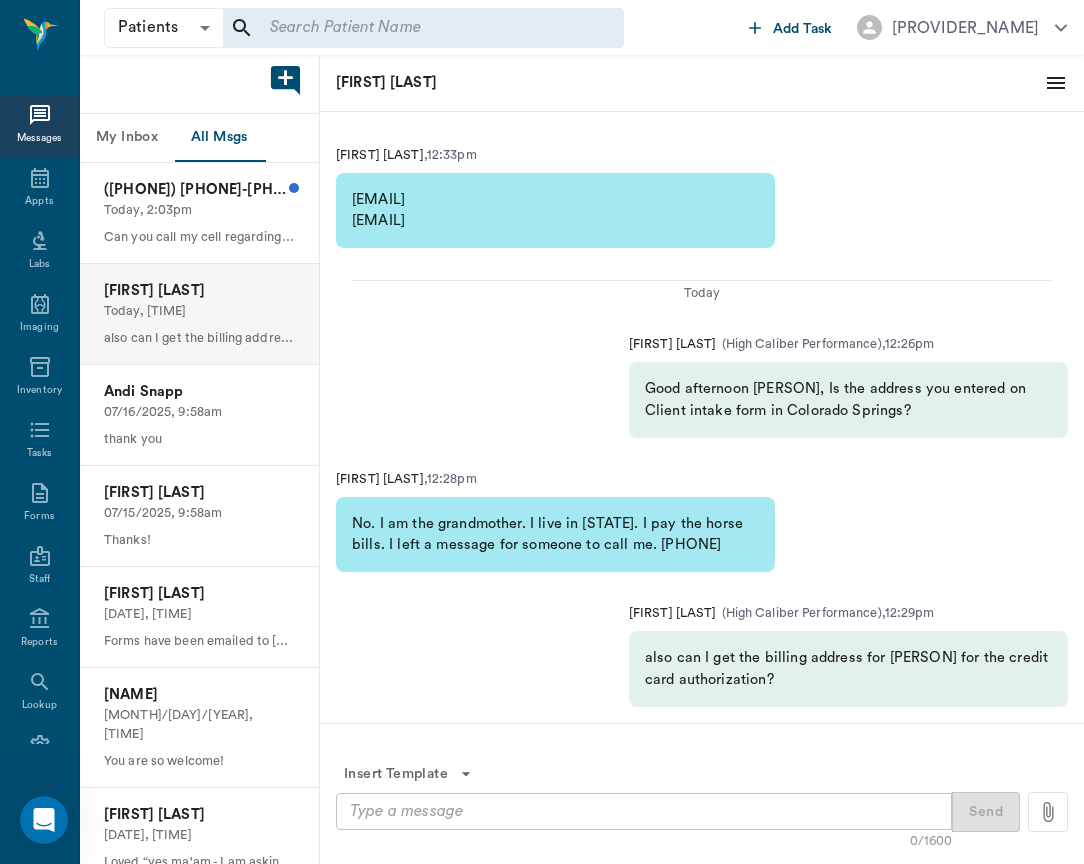 scroll, scrollTop: 0, scrollLeft: 0, axis: both 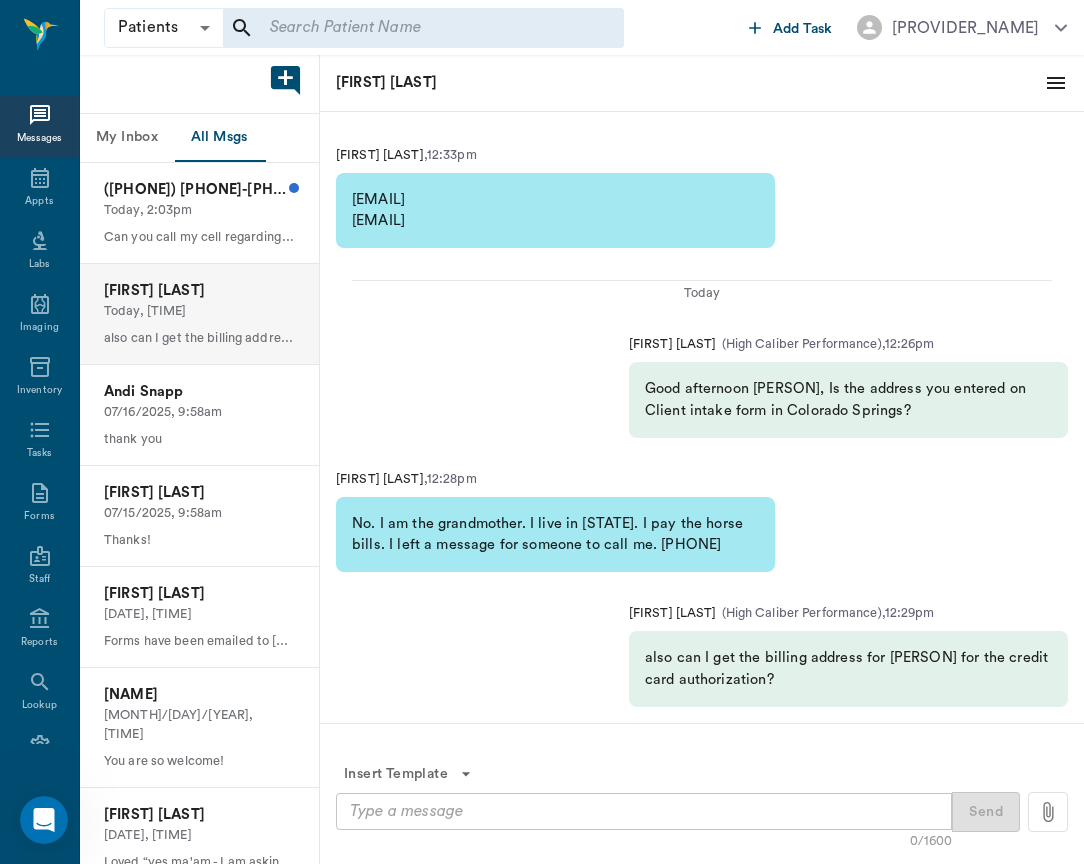 click 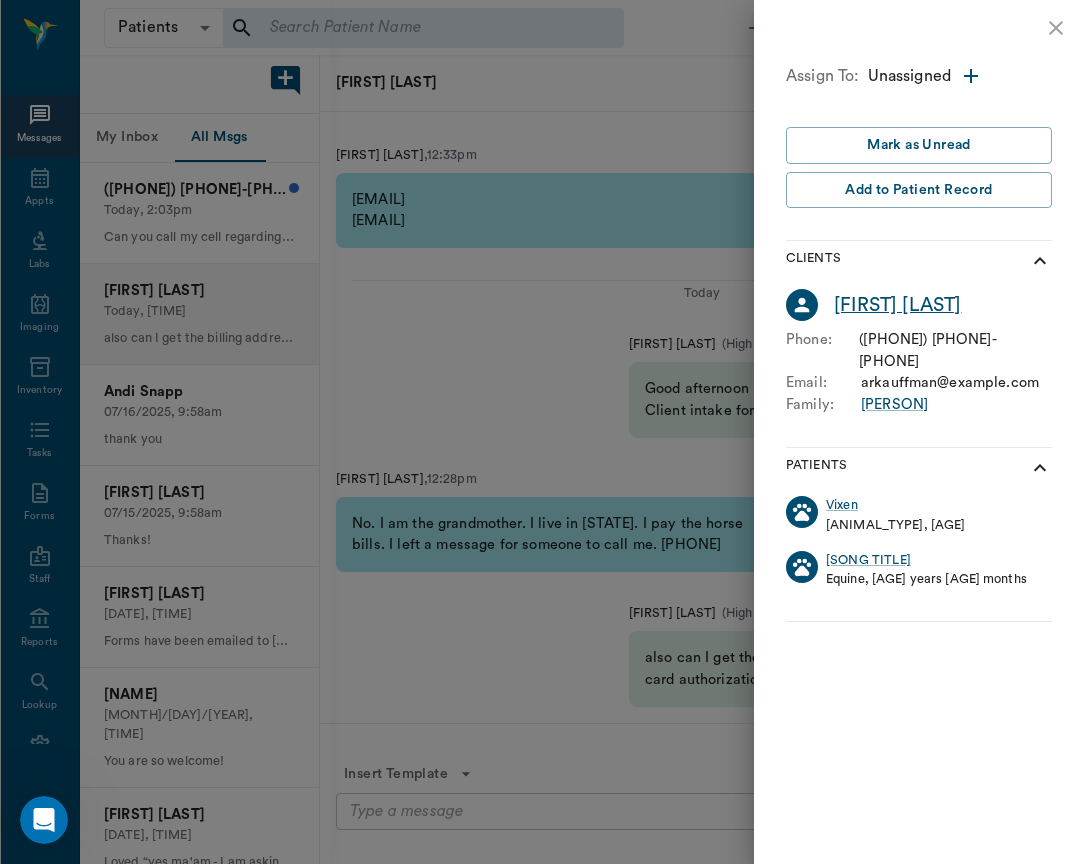 click on "[FIRST] [LAST]" at bounding box center [898, 305] 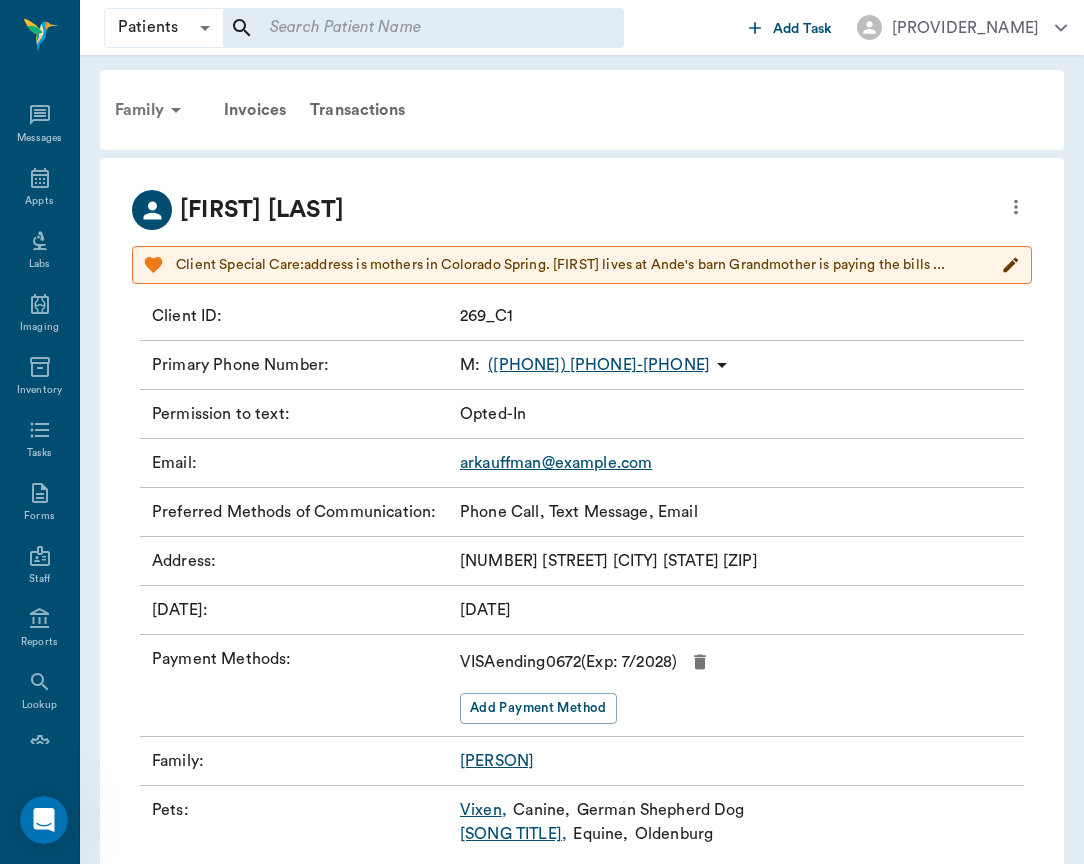 click 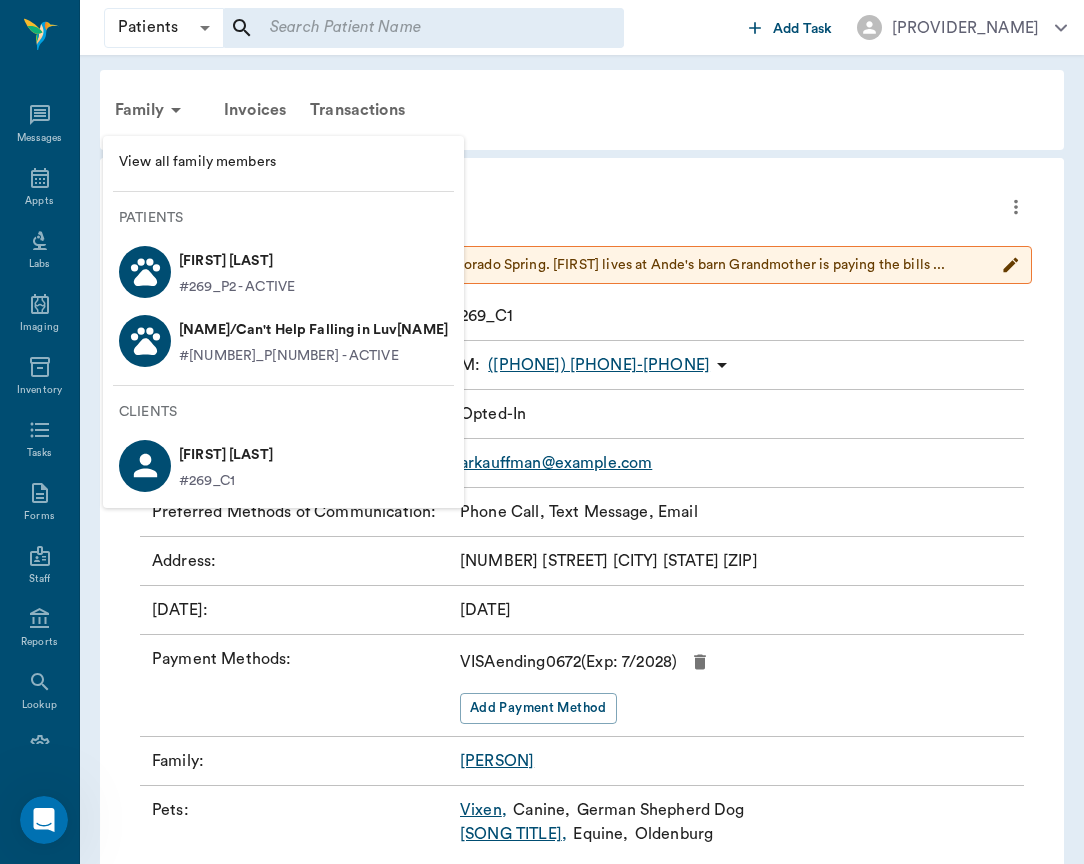 click on "[FIRST] [LAST]" at bounding box center (226, 455) 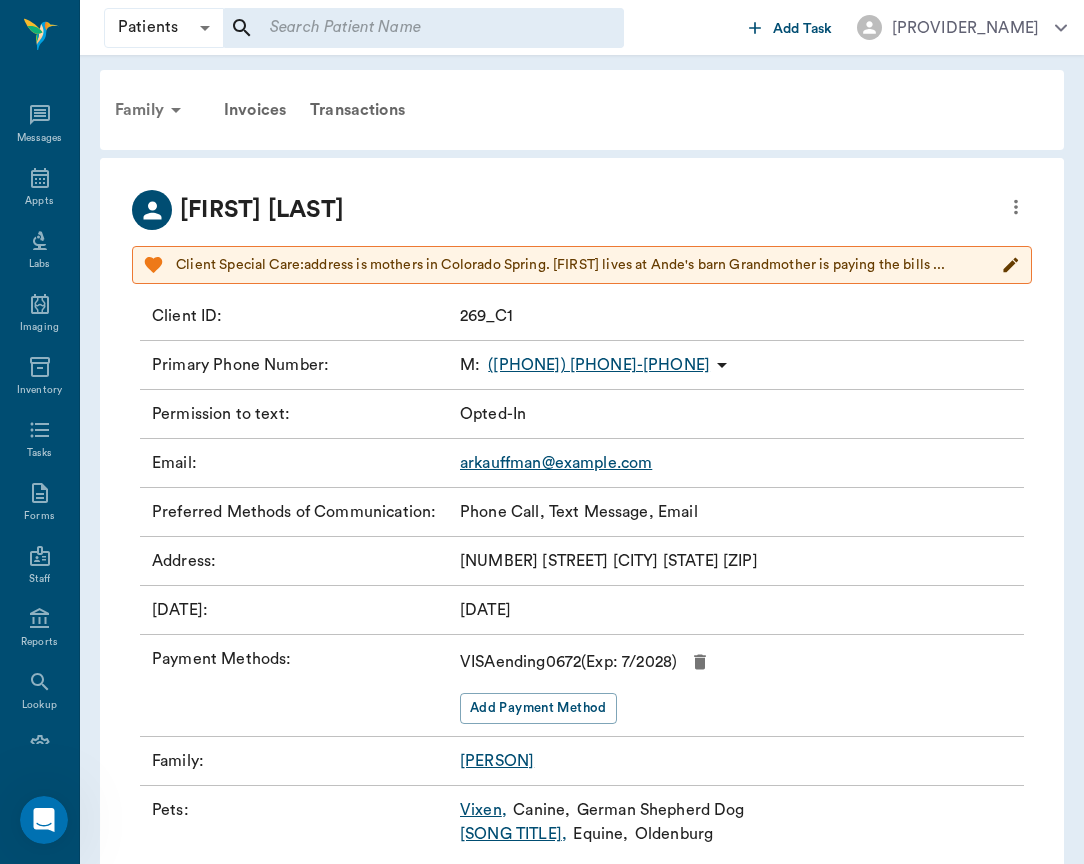 click on "Family" at bounding box center (151, 110) 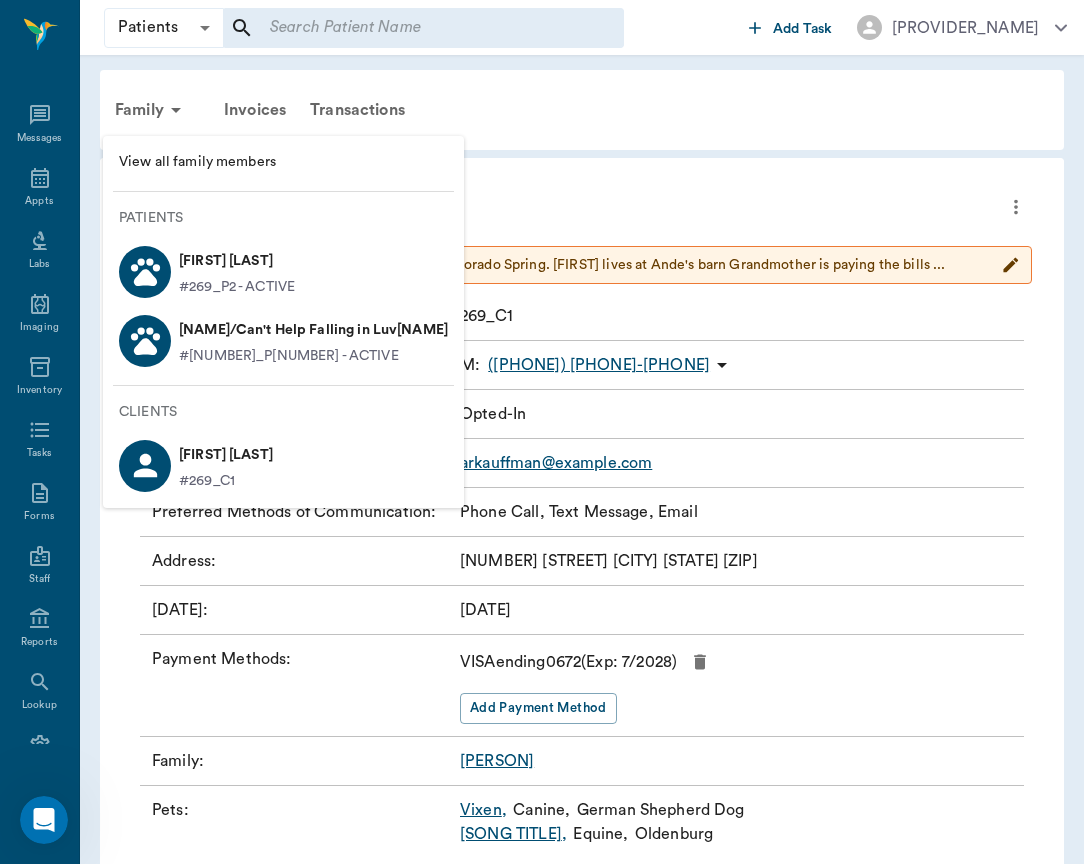 click on "#[NUMBER]_P2    -    ACTIVE" at bounding box center (237, 287) 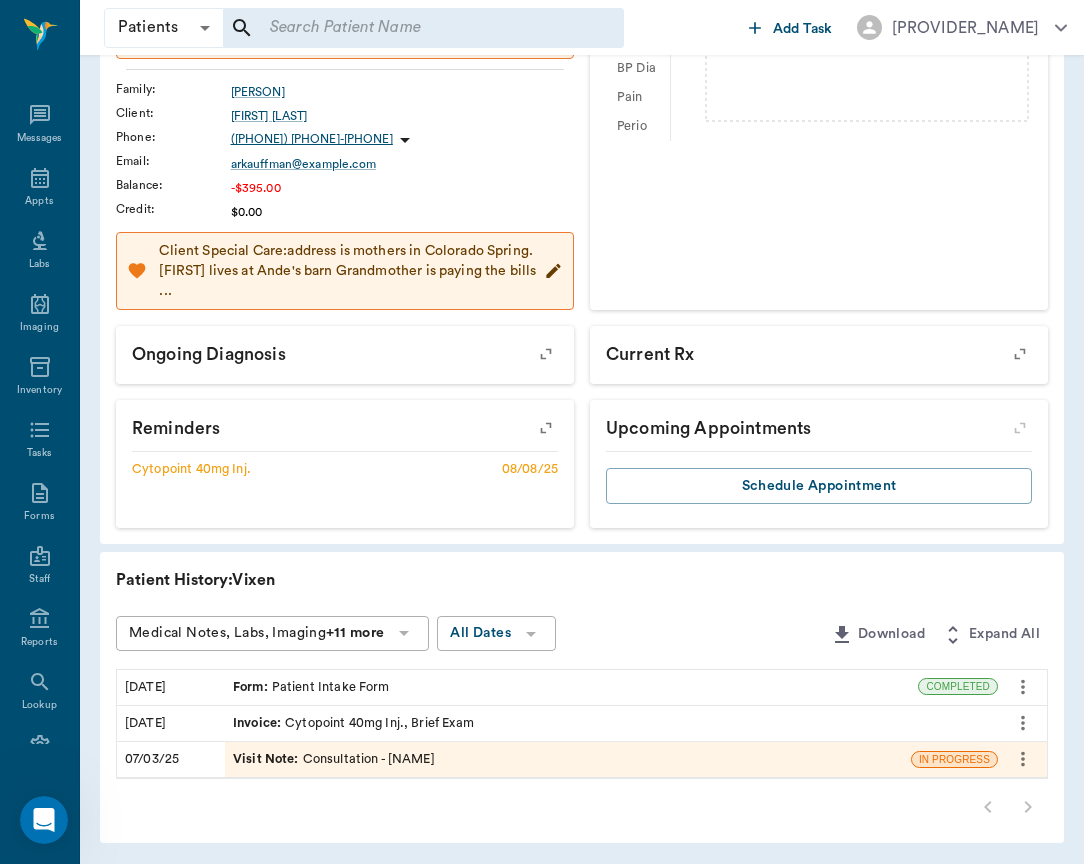 scroll, scrollTop: 0, scrollLeft: 0, axis: both 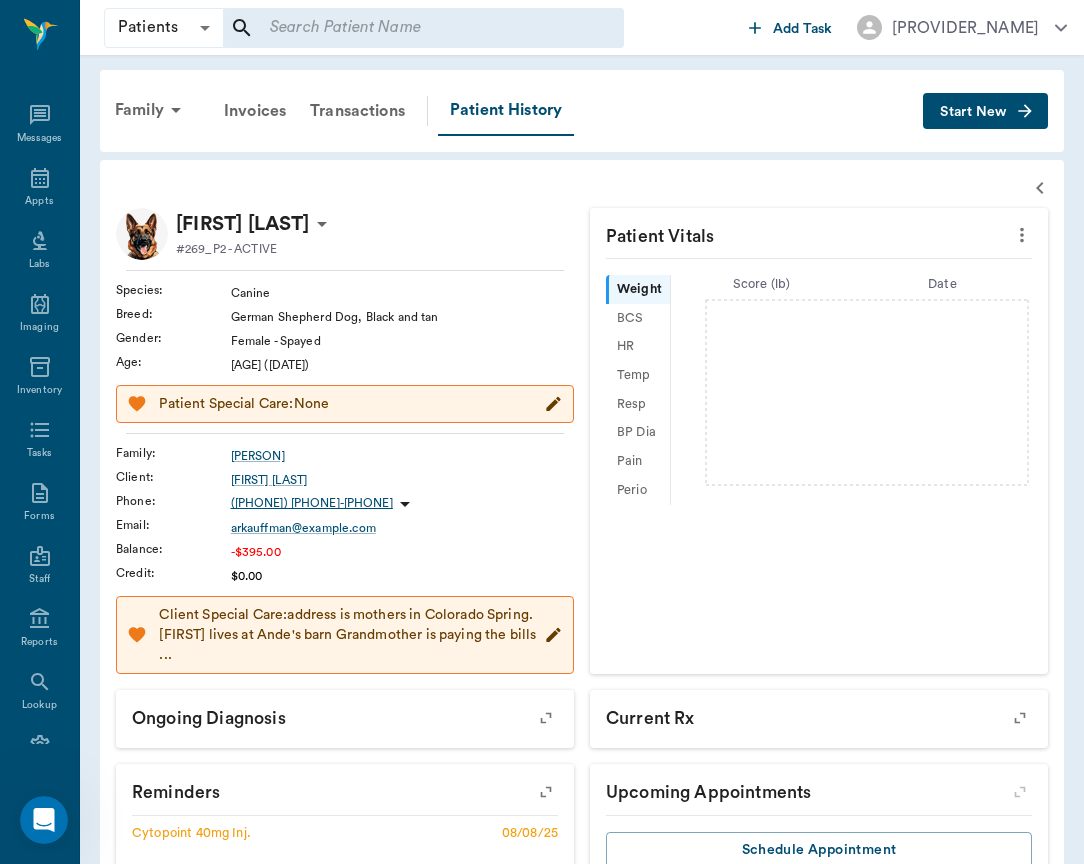 click on "Family Invoices Transactions Patient History Start New" at bounding box center [582, 111] 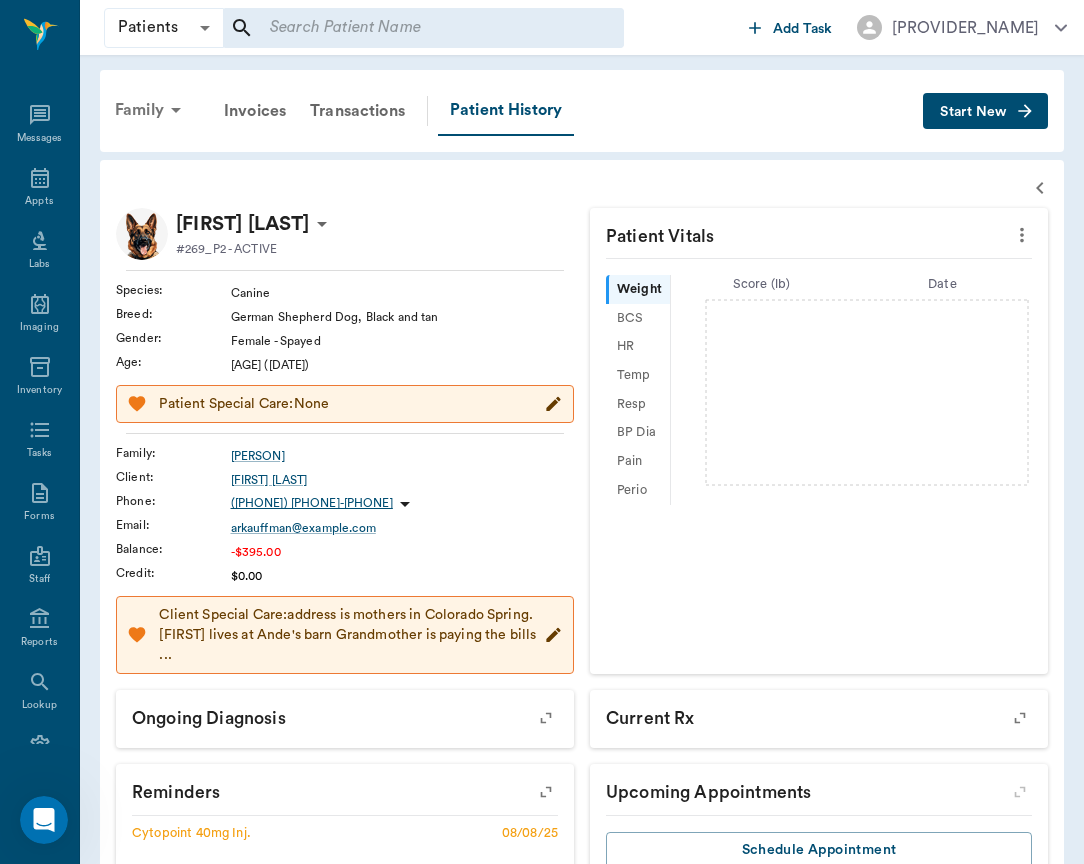 scroll, scrollTop: 0, scrollLeft: 0, axis: both 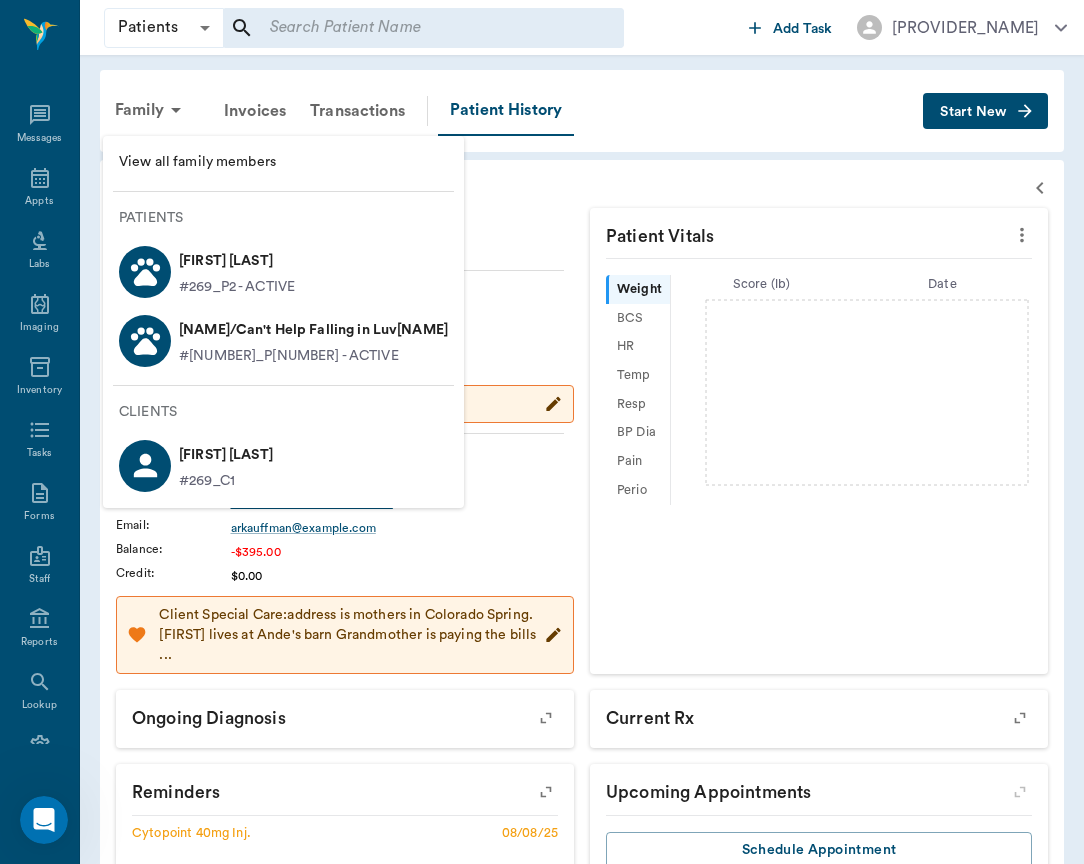 click on "[NAME]/Can't Help Falling in Luv[NAME]" at bounding box center [313, 330] 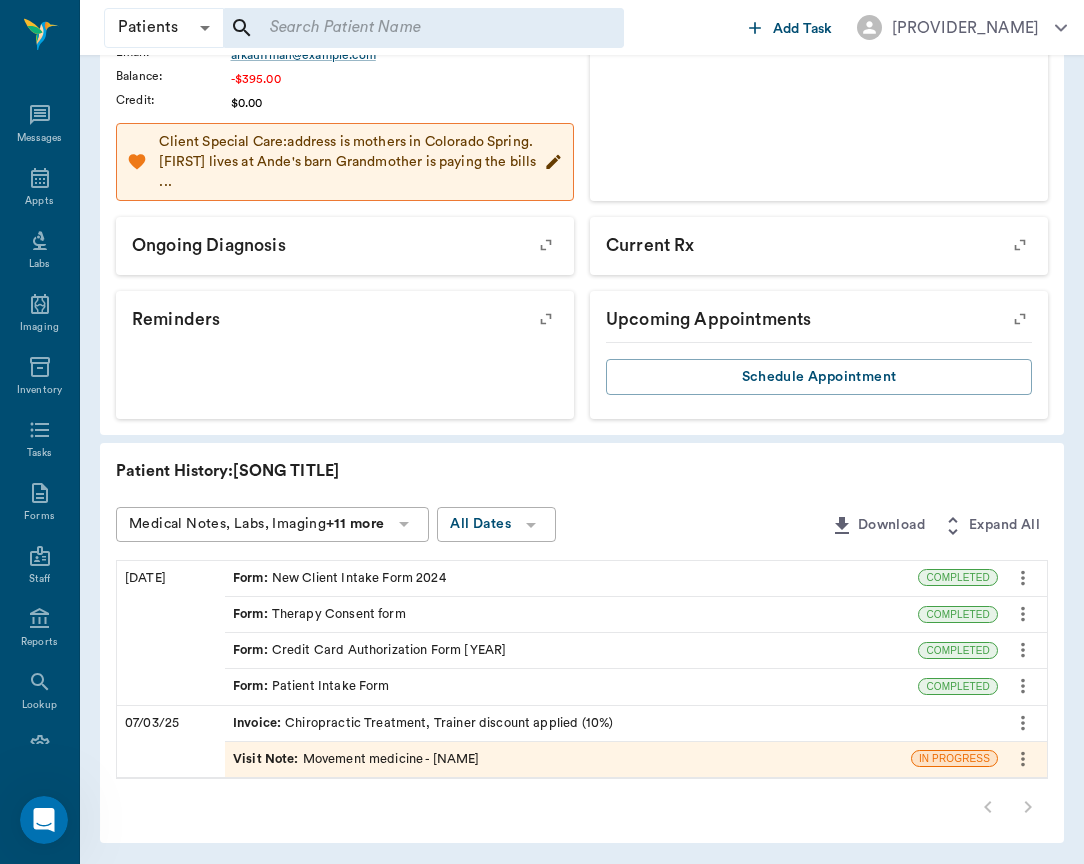 scroll, scrollTop: 472, scrollLeft: 0, axis: vertical 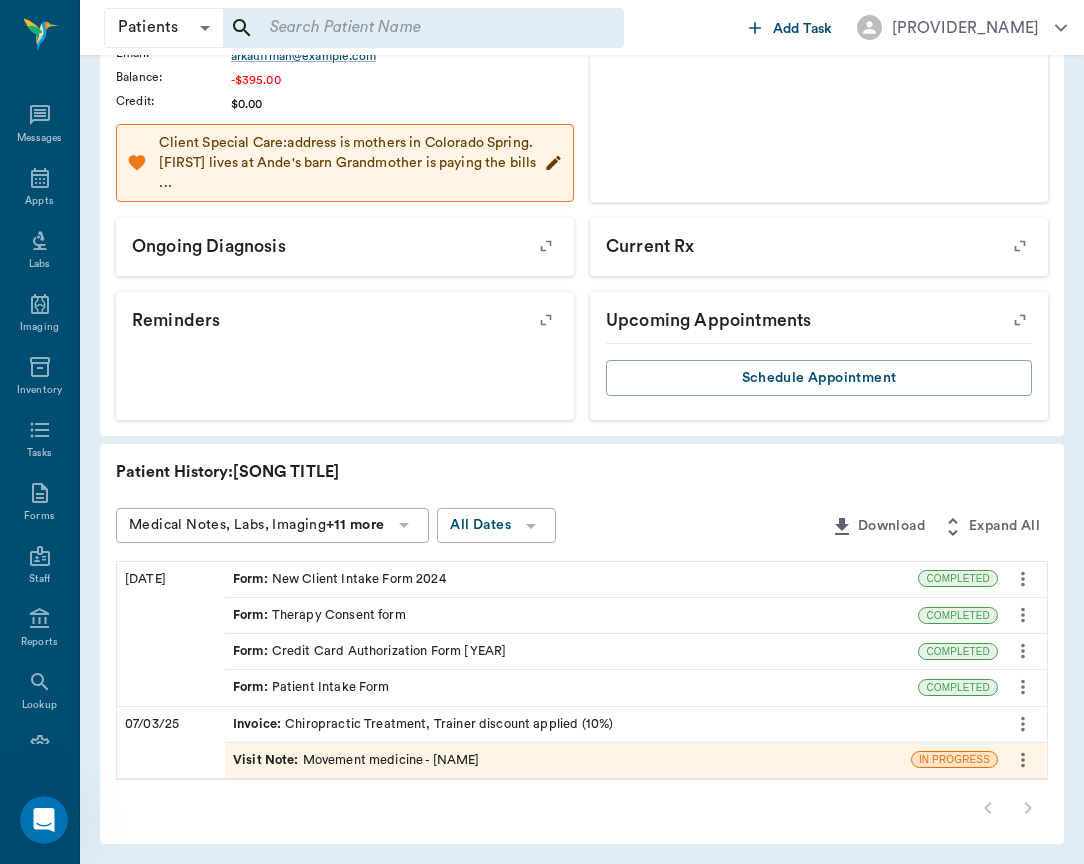 click on "Form : Credit Card Authorization Form 2024" at bounding box center [369, 651] 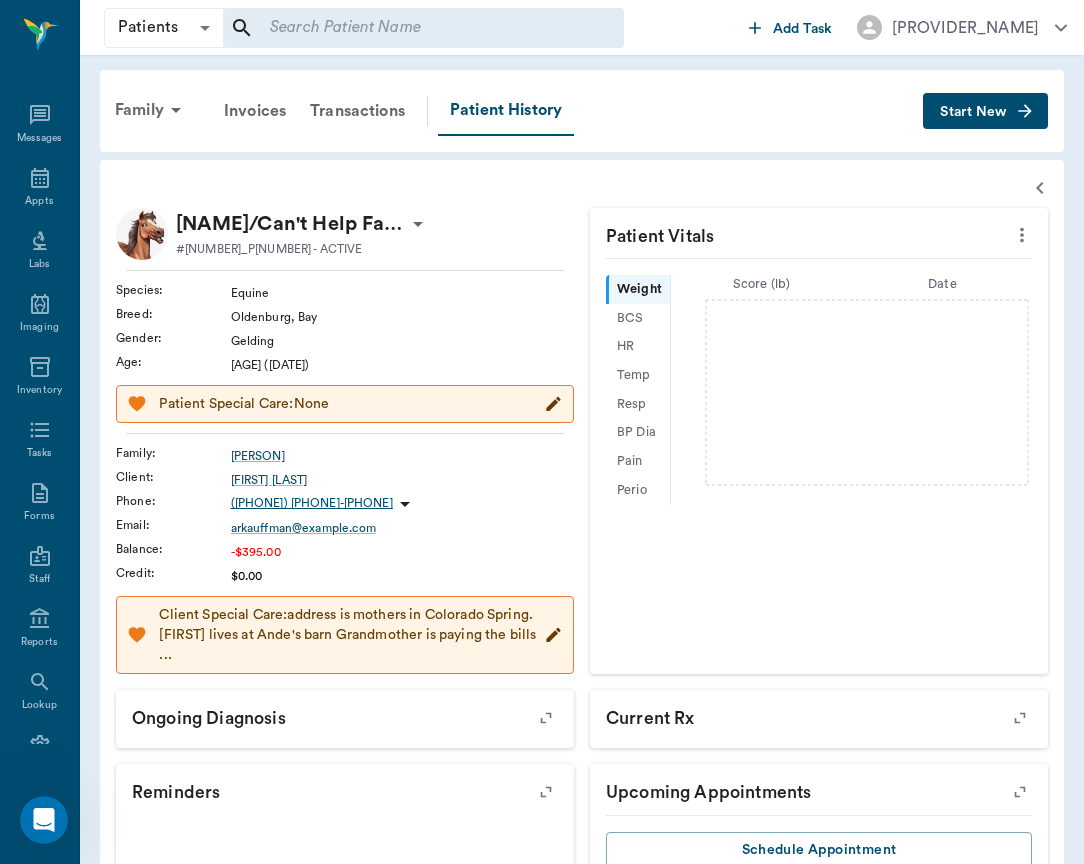 scroll, scrollTop: -1, scrollLeft: 0, axis: vertical 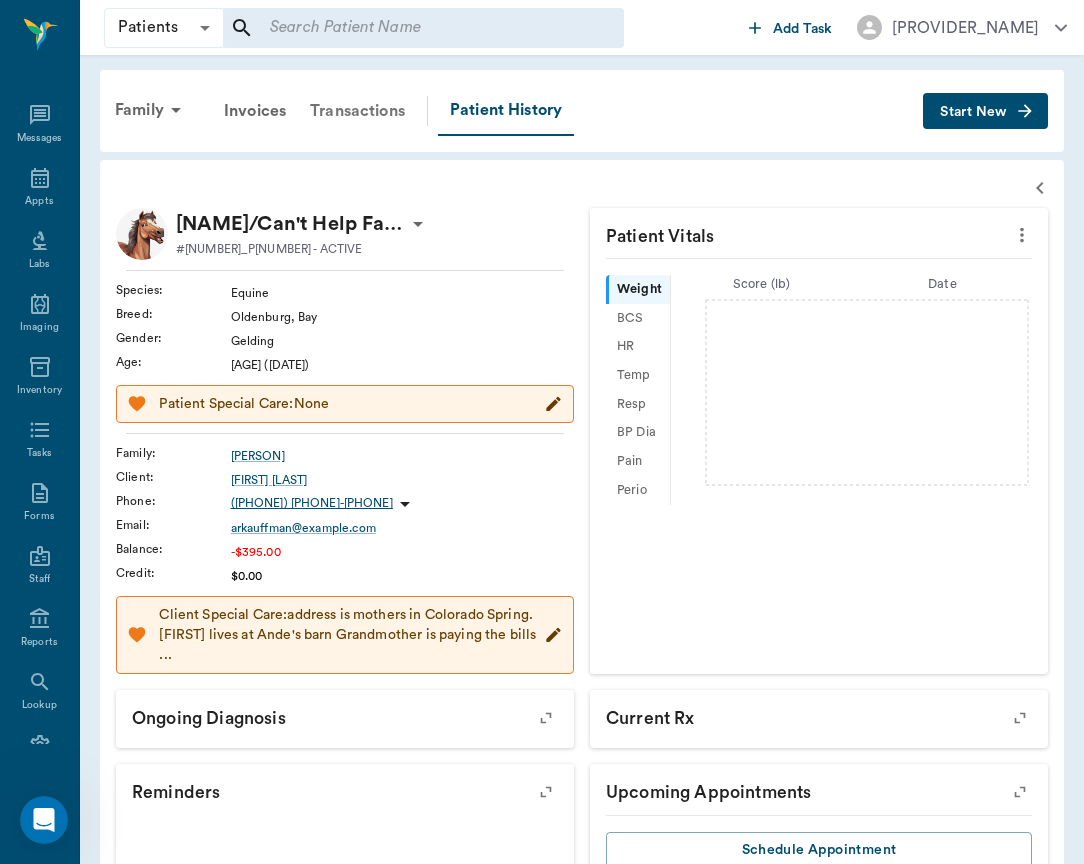 click on "Transactions" at bounding box center [357, 111] 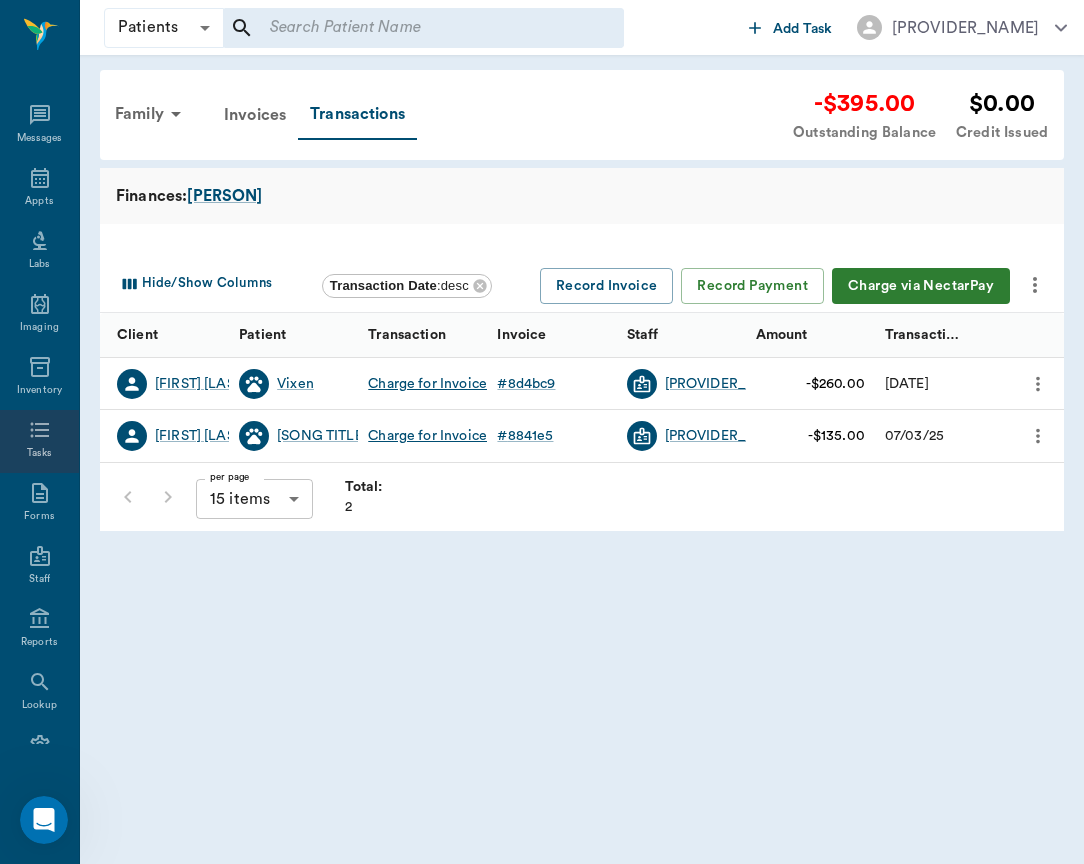 click 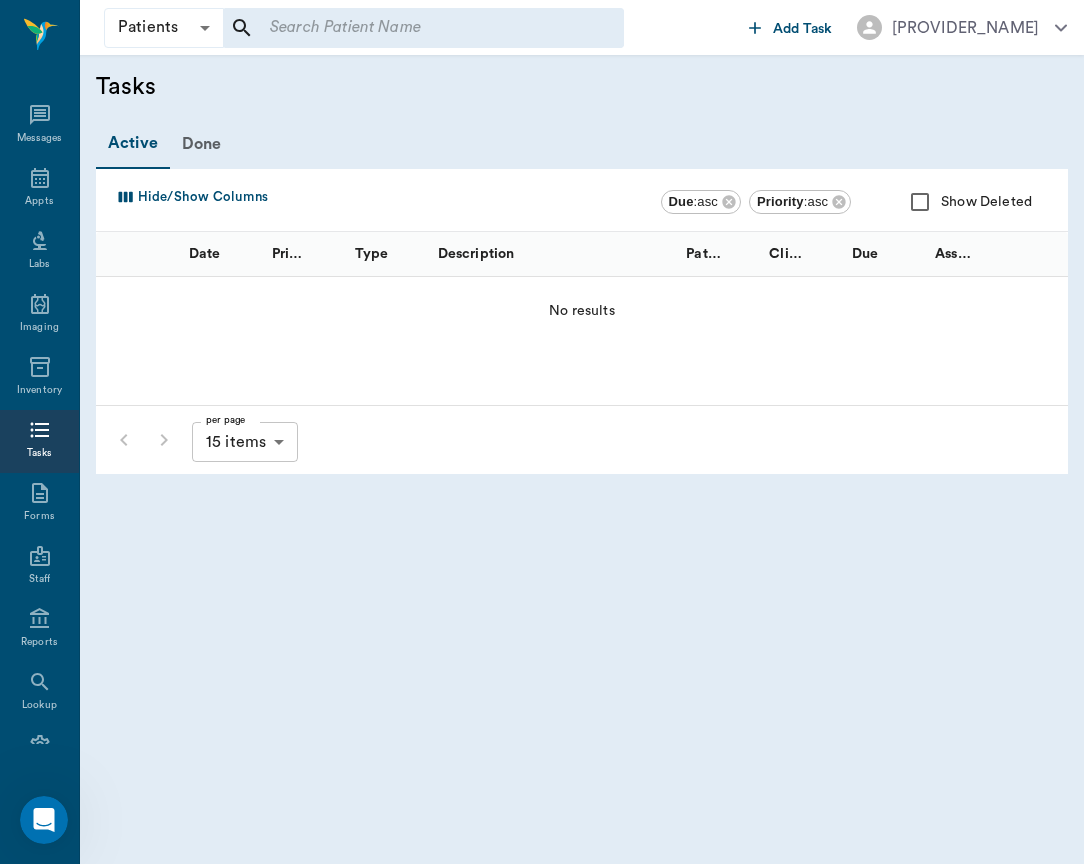 click on "Add Task" at bounding box center [803, 29] 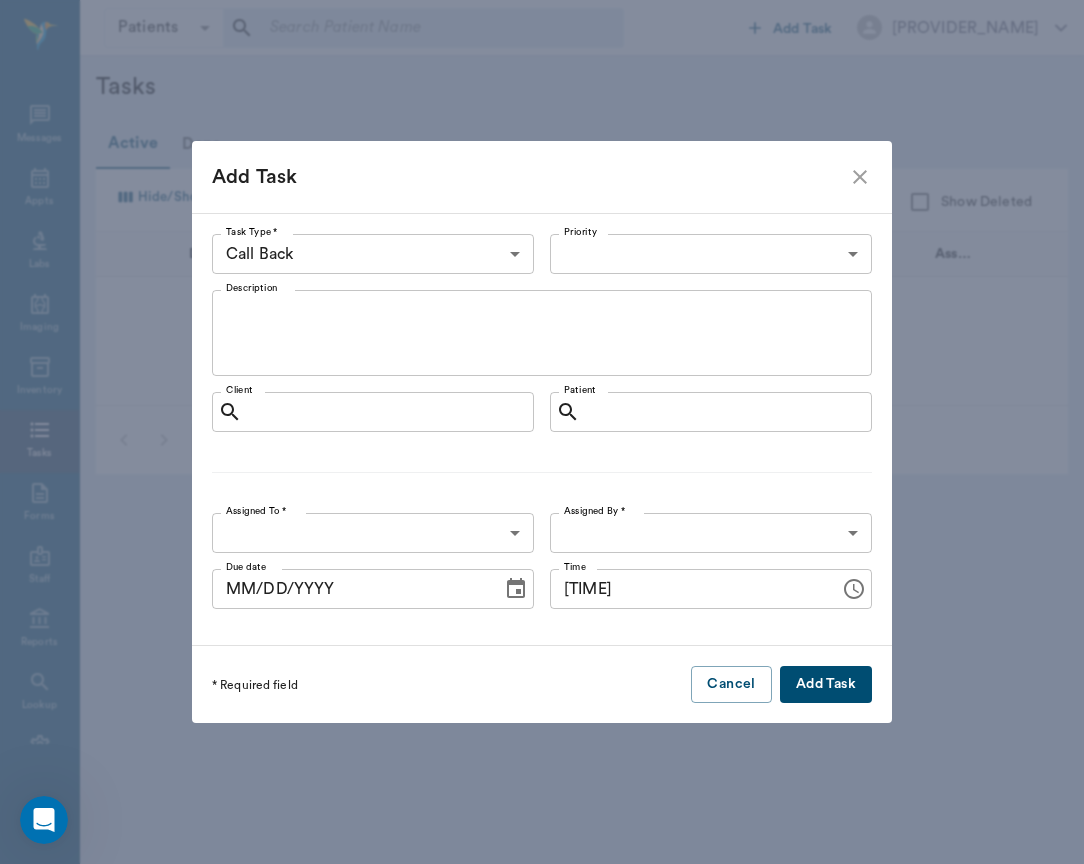 type on "[ID]" 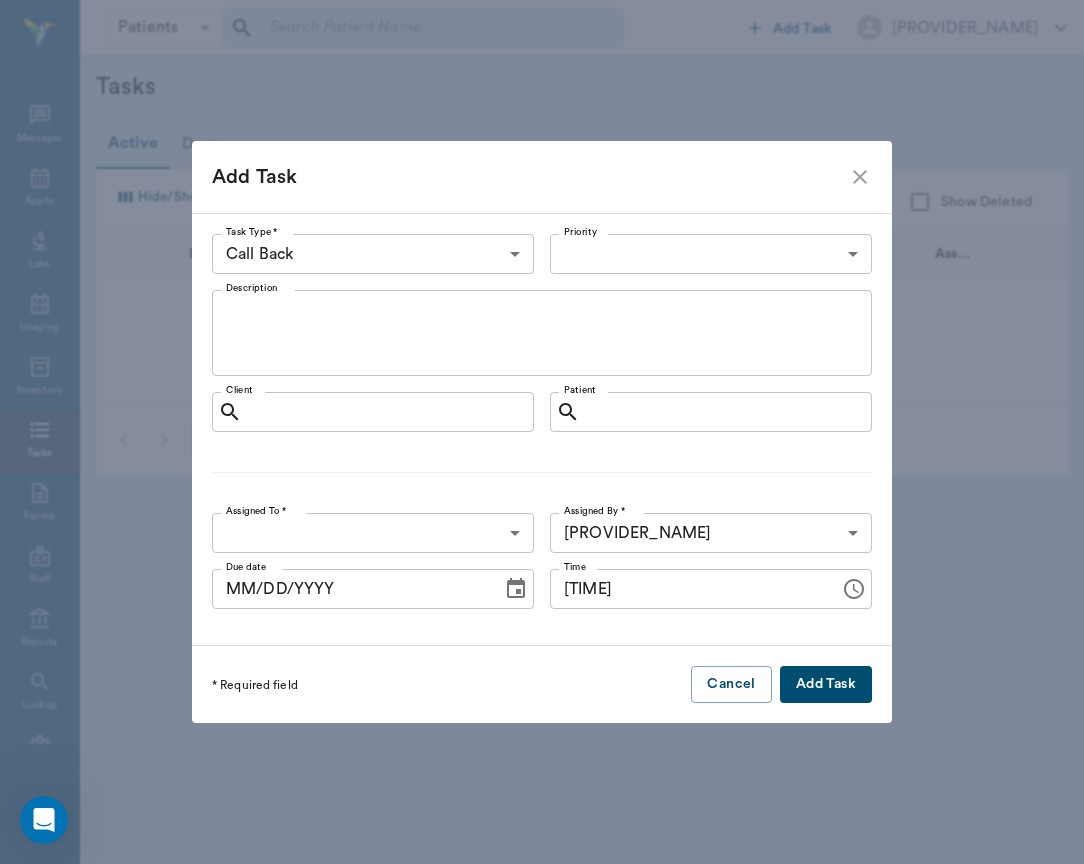 click on "Patients Patients ​ ​ Add Task [FIRST] [LAST] Nectar Messages Appts Labs Imaging Inventory Tasks Forms Staff Reports Lookup Settings Tasks Active Done Hide/Show Columns Due :  asc Priority :  asc Show Deleted Date Priority Type Description Patient Client Due Assigned To No results per page 15 items 15 per page NectarVet | High Caliber Performance Settings Sign Out Add Task Task Type * Call Back  CALL_BACK Task Type * Priority ​ Priority Description x Description Client Client Patient Patient Assigned To * ​ Assigned To * Assigned By * [ID] Assigned By * Due date MM/DD/YYYY Due date Time hh:mm aa Time * Required field Cancel Add Task" at bounding box center (542, 432) 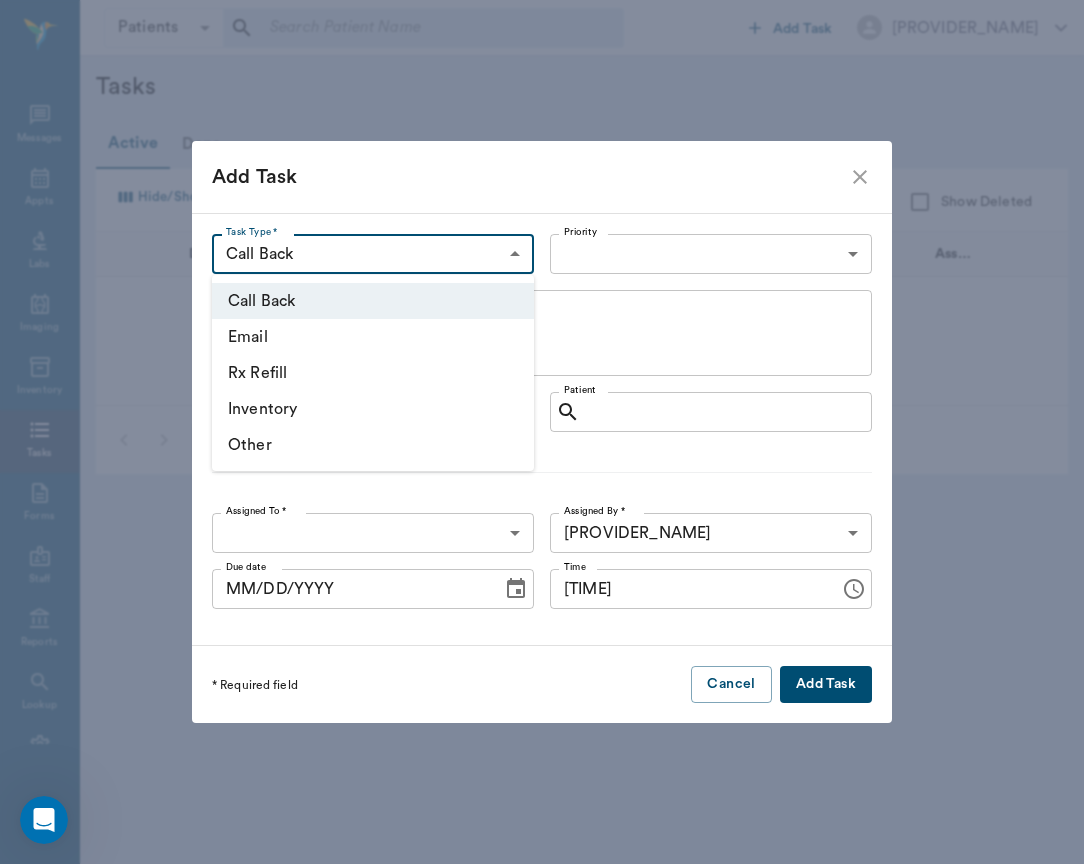 click on "Inventory" at bounding box center (373, 409) 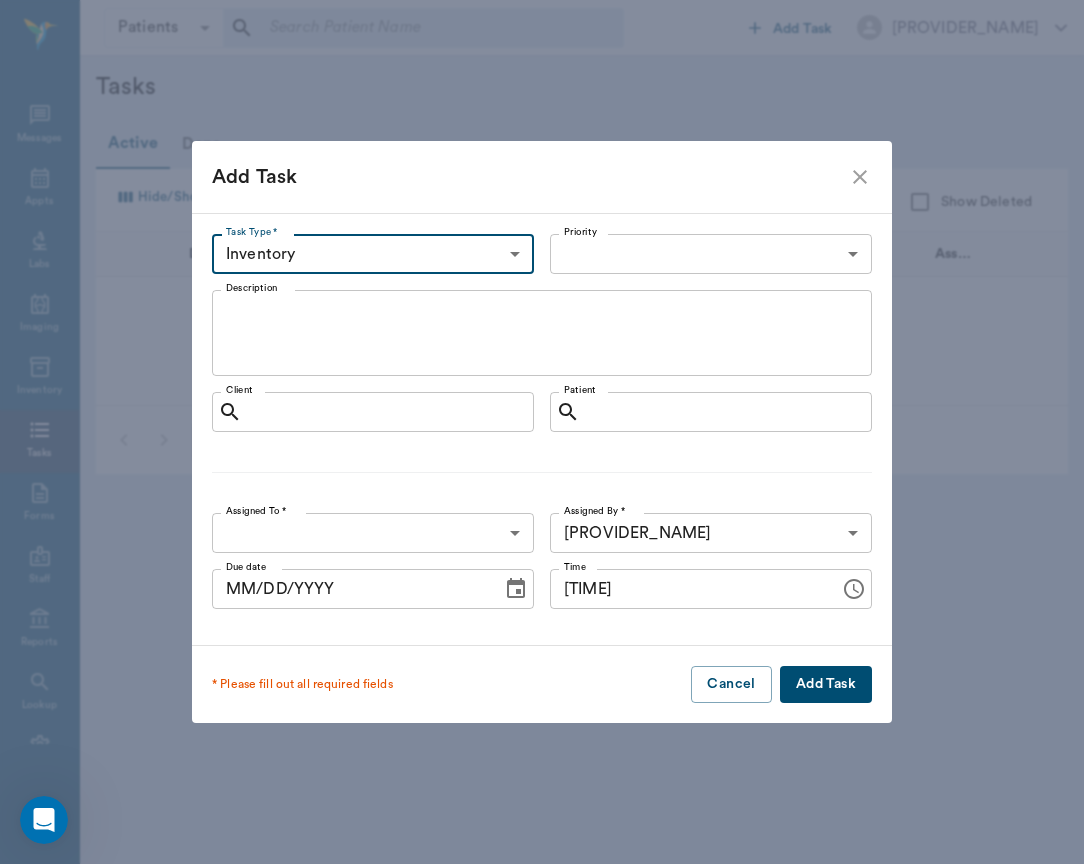 click on "Patients Patients ​ ​ Add Task Brittany Newsham Nectar Messages Appts Labs Imaging Tasks Forms Reports Lookup Settings Tasks Active Done Hide/Show Columns Due :  asc Priority :  asc Show Deleted Date Priority Type Description Patient Client Due Assigned To No results per page 15 items 15 per page NectarVet | High Caliber Performance Settings Sign Out Add Task Task Type * Inventory INVENTORY Task Type * Priority ​ Priority Description x Description Client Client Patient Patient Assigned To * ​ Assigned To * Assigned By * Brittany Newsham 649b3e03b5bc7e03f9326794 Assigned By * Due date MM/DD/YYYY Due date Time hh:mm aa Time * Please fill out all required fields Cancel Add Task" at bounding box center [542, 432] 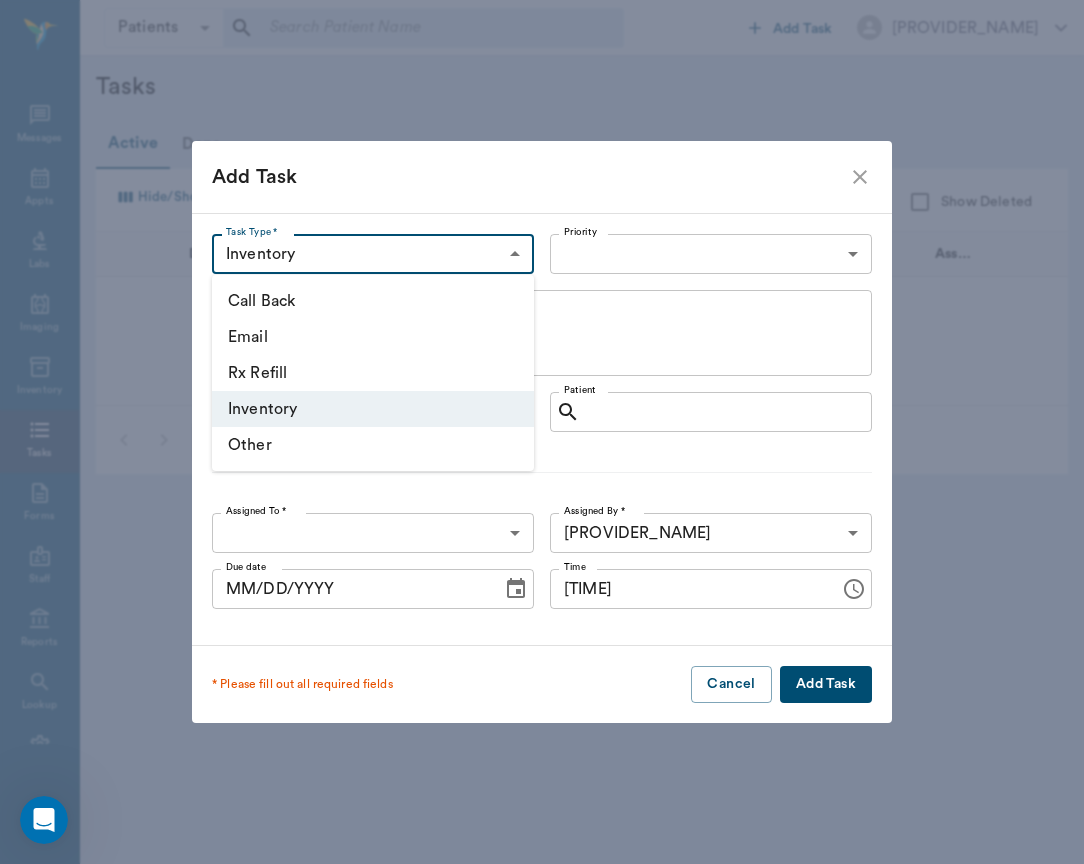 click on "Other" at bounding box center (373, 445) 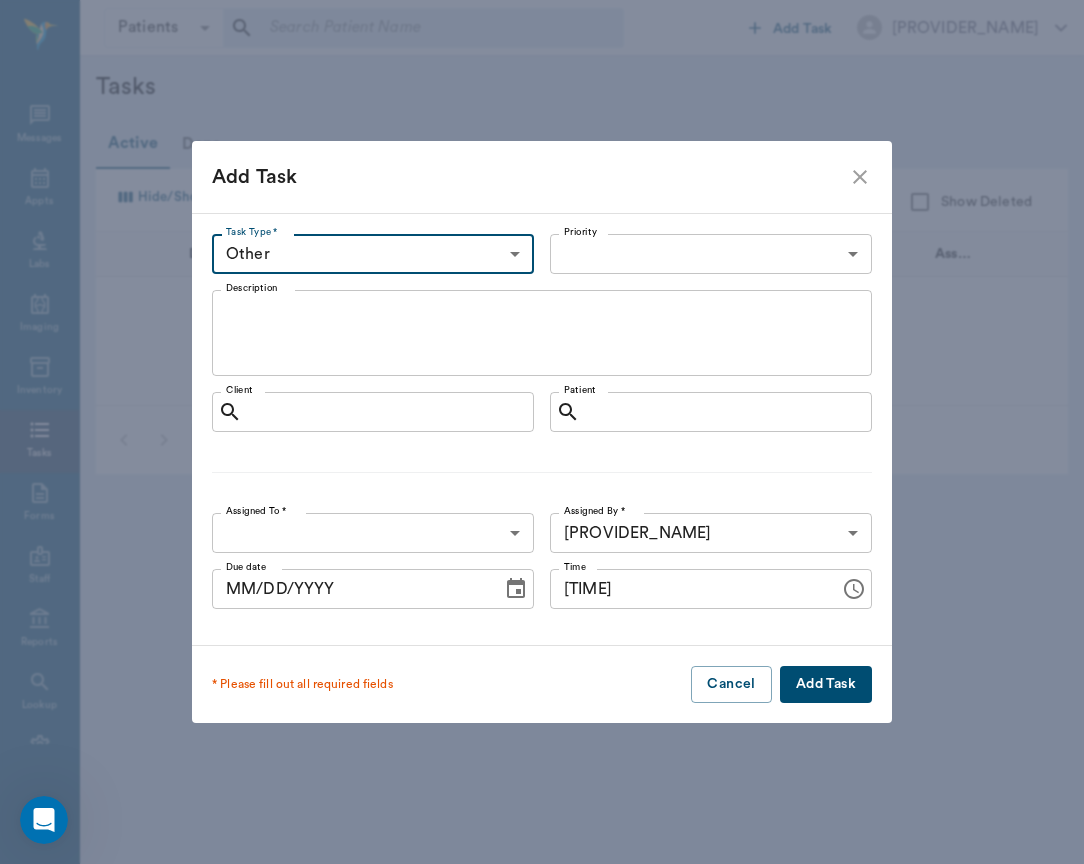 click on "Patients Patients ​ ​ Add Task [FIRST] [LAST] Nectar Messages Appts Labs Imaging Inventory Tasks Forms Staff Reports Lookup Settings Tasks Active Done Hide/Show Columns Due :  asc Priority :  asc Show Deleted Date Priority Type Description Patient Client Due Assigned To No results per page 15 items 15 per page NectarVet | High Caliber Performance Settings Sign Out Add Task Task Type * Other OTHER Task Type * Priority ​ Priority Description x Description Client Client Patient Patient Assigned To * ​ Assigned To * Assigned By * [FIRST] [LAST] [HEXADECIMAL] Assigned By * Due date MM/DD/YYYY Due date Time hh:mm aa Time * Please fill out all required fields Cancel Add Task" at bounding box center [542, 432] 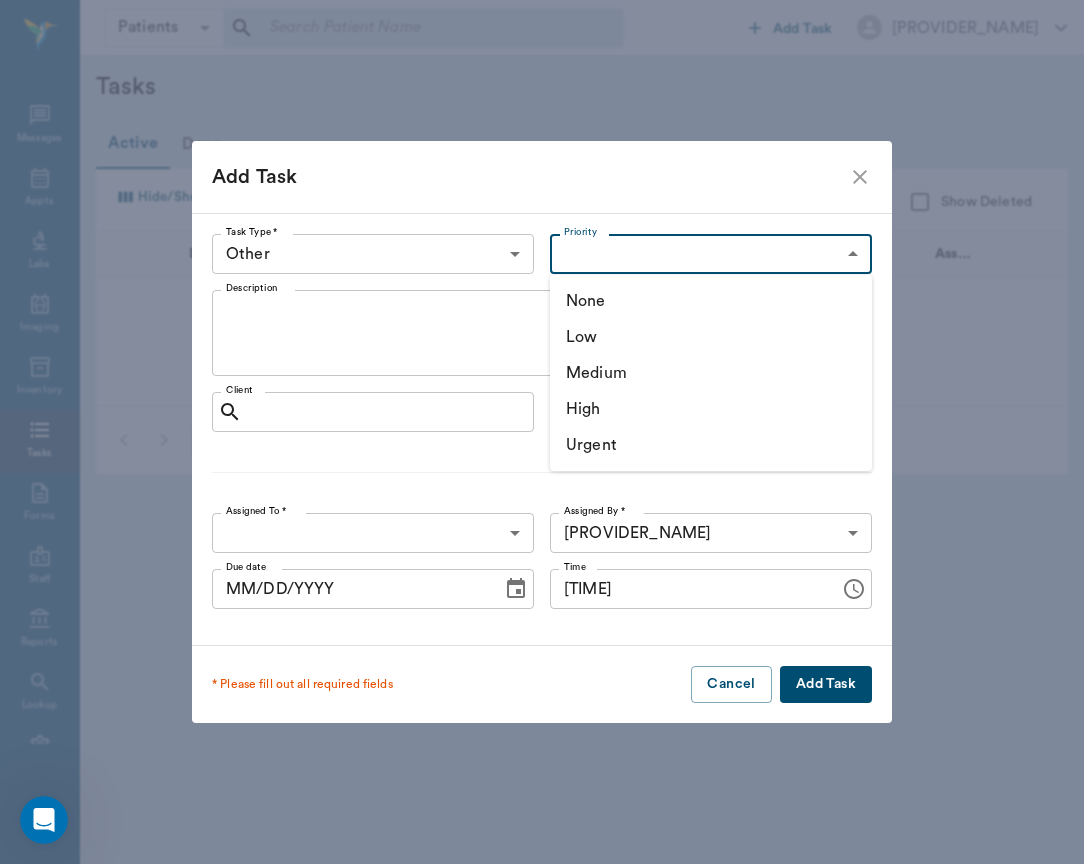 click on "High" at bounding box center (711, 409) 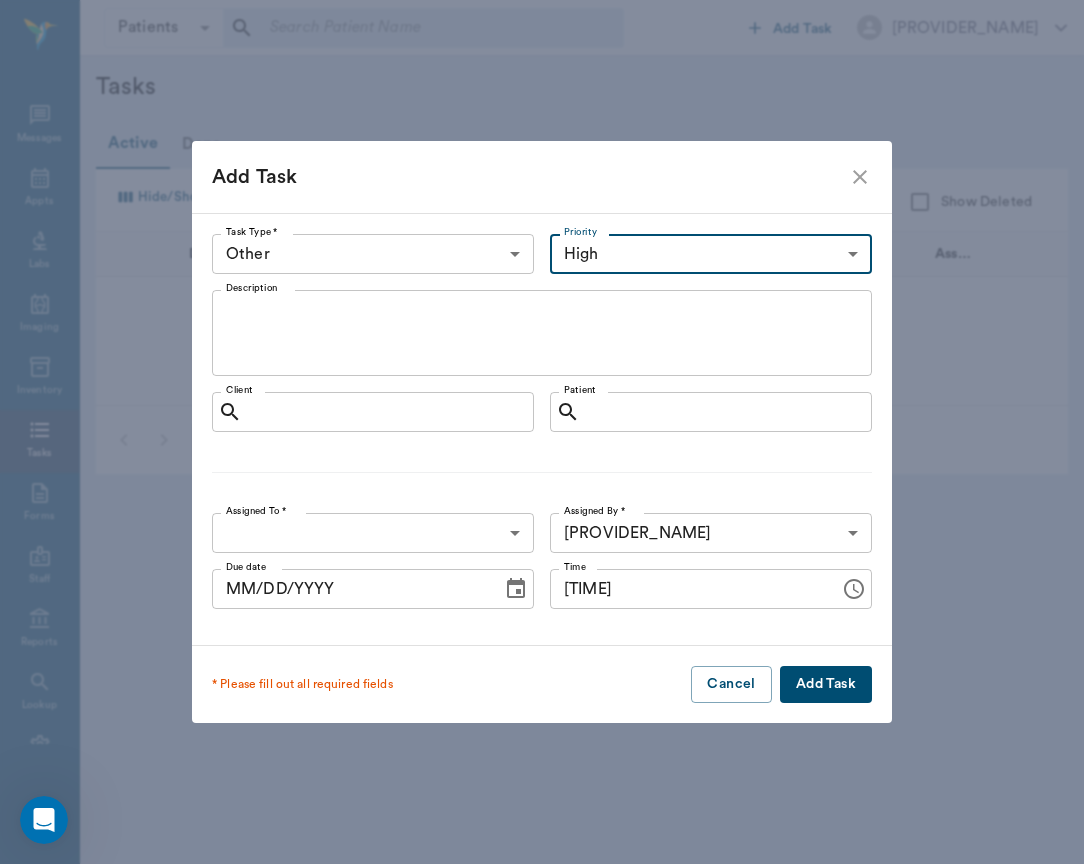 click on "Description" at bounding box center (542, 333) 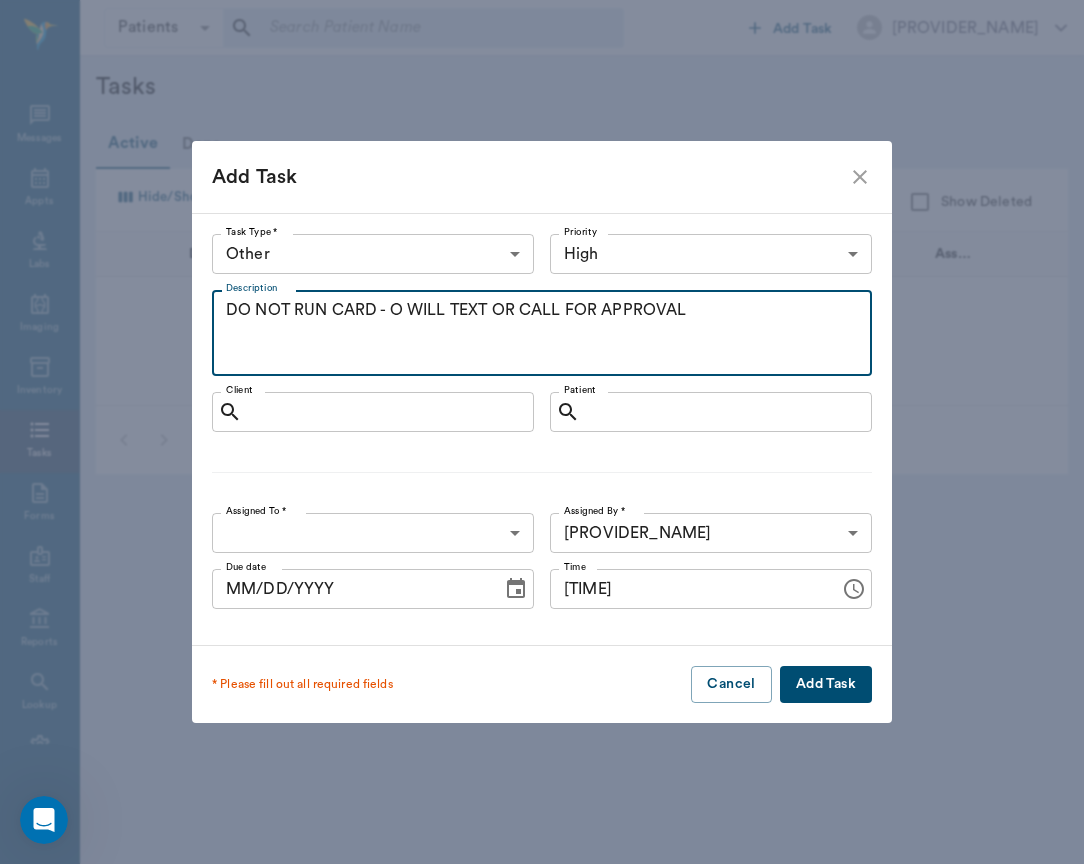 type on "DO NOT RUN CARD - O WILL TEXT OR CALL FOR APPROVAL" 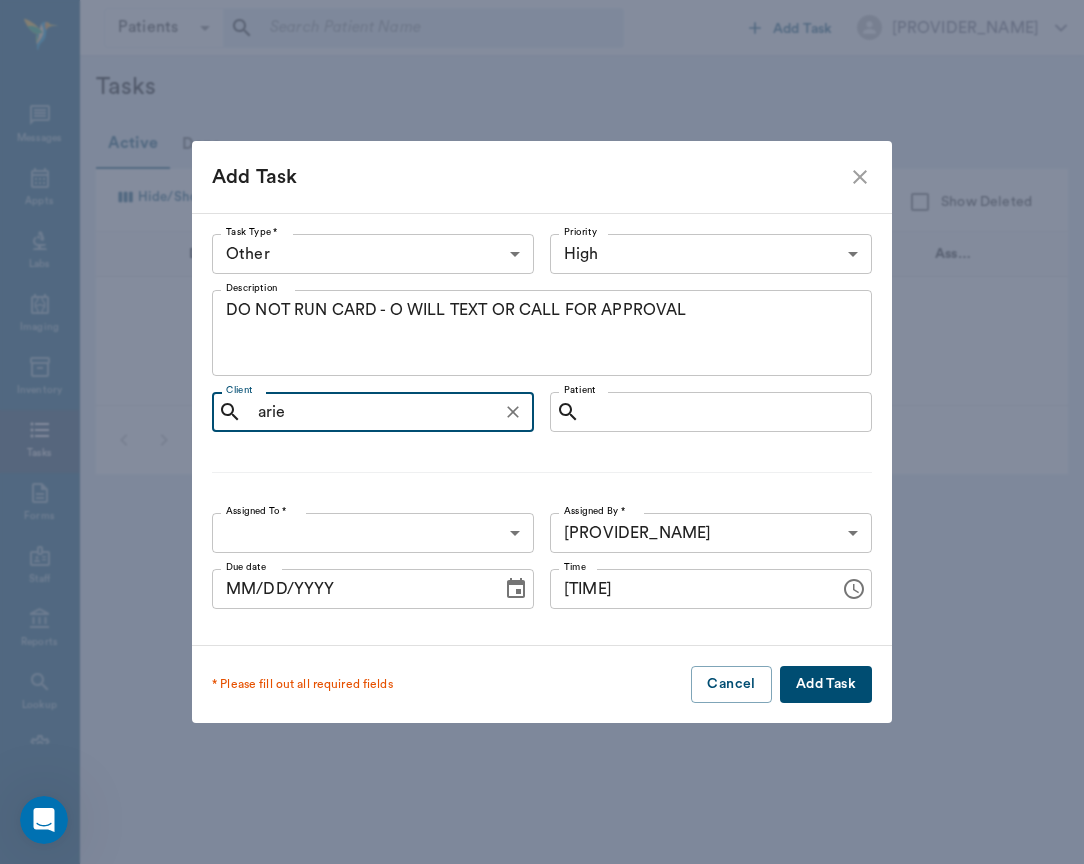 type on "ariel" 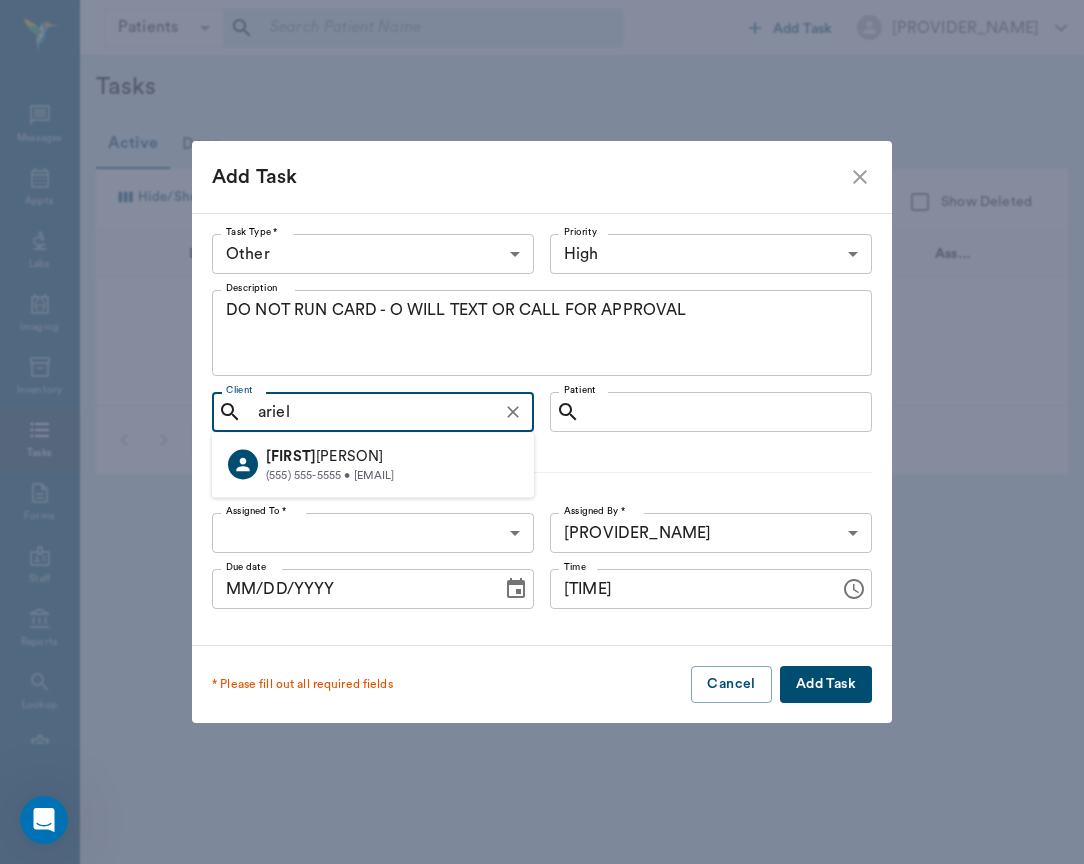click on "[FIRST]" at bounding box center [291, 456] 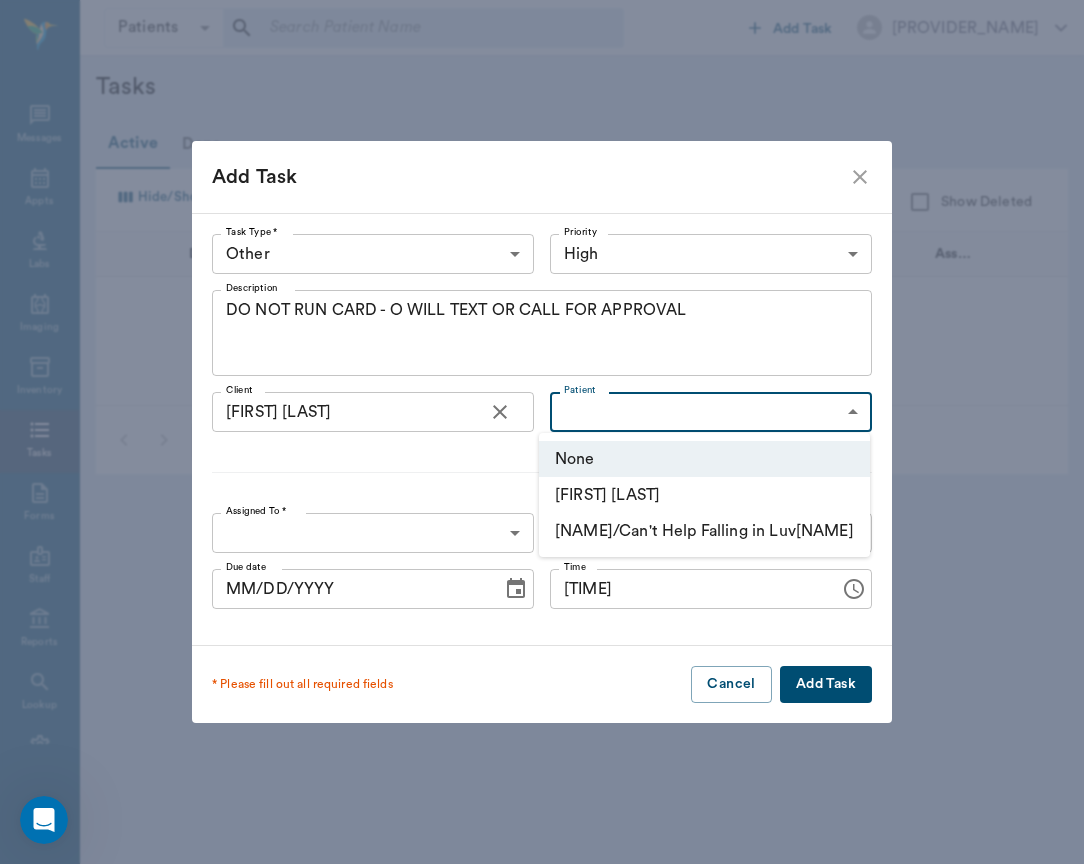 click on "Patients Patients ​ ​ Add Task [STAFF_NAME] Nectar Messages Appts Labs Imaging Inventory Tasks Forms Staff Reports Lookup Settings Tasks Active Done Hide/Show Columns Due :  asc Priority :  asc Show Deleted Date Priority Type Description Patient Client Due Assigned To No results per page 15 items 15 per page NectarVet | High Caliber Performance Settings Sign Out Add Task Task Type * Other OTHER Task Type * Priority High HIGH Priority Description DO NOT RUN CARD - O WILL TEXT OR CALL FOR APPROVAL x Description Client [CLIENT_NAME] XXXXX Client Patient ​ Patient Assigned To * ​ Assigned To * Assigned By * [STAFF_NAME] XXXXX Assigned By * Due date [DATE] Due date Time [TIME] * Please fill out all required fields Cancel Add Task None [PATIENT_NAME]  Presley/Can't Help Falling in Luv[CLIENT_NAME]" at bounding box center [542, 432] 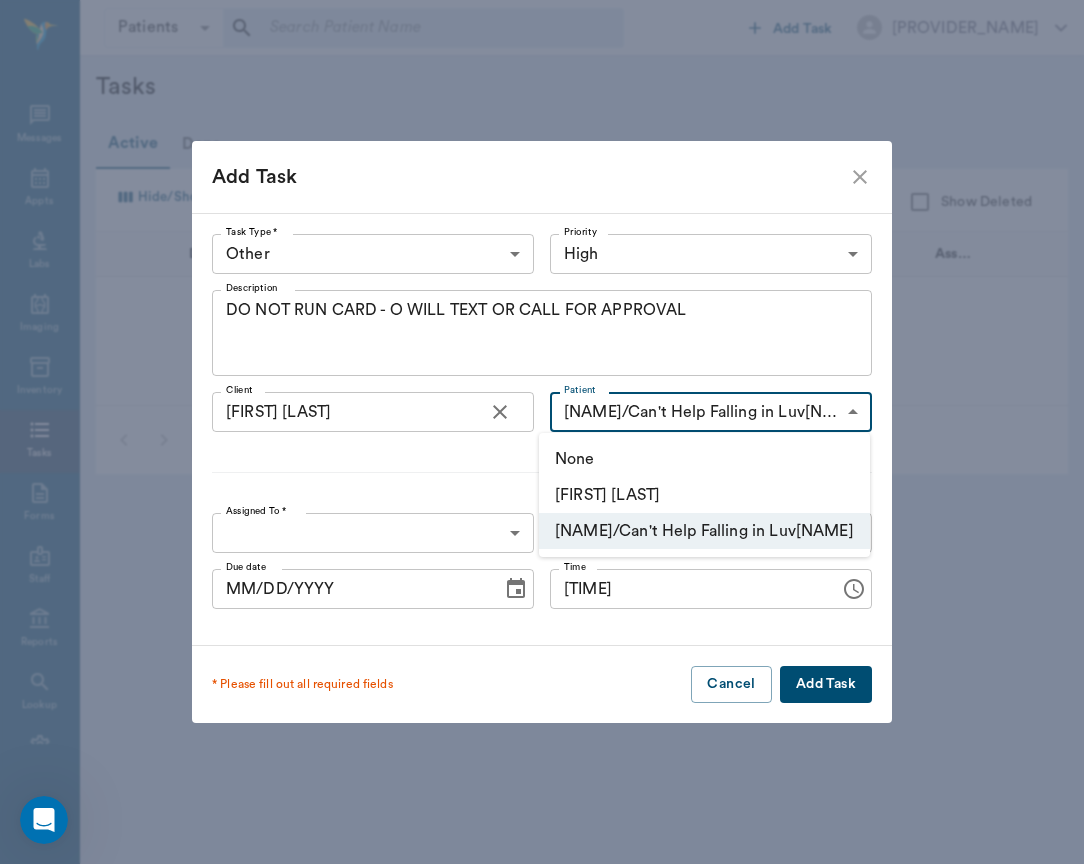 click on "Patients Patients ​ ​ Add Task Brittany Newsham Nectar Messages Appts Labs Imaging Inventory Tasks Forms Staff Reports Lookup Settings Tasks Active Done Hide/Show Columns Due :  asc Priority :  asc Show Deleted Date Priority Type Description Patient Client Due Assigned To No results per page 15 items 15 per page NectarVet | High Caliber Performance Settings Sign Out Add Task Task Type * Other OTHER Task Type * Priority High HIGH Priority Description DO NOT RUN CARD - O WILL TEXT OR CALL FOR APPROVAL x Description Client Arielle Kauffman 6866aece18a802ff74884101 Client Patient Presley/Can't Help Falling in Luv Kauffman  6866aece18a802ff74884103 Patient Assigned To * ​ Assigned To * Assigned By * Brittany Newsham 649b3e03b5bc7e03f9326794 Assigned By * Due date MM/DD/YYYY Due date Time hh:mm aa Time * Please fill out all required fields Cancel Add Task None Vixen Kauffman  Presley/Can't Help Falling in Luv Kauffman" at bounding box center [542, 432] 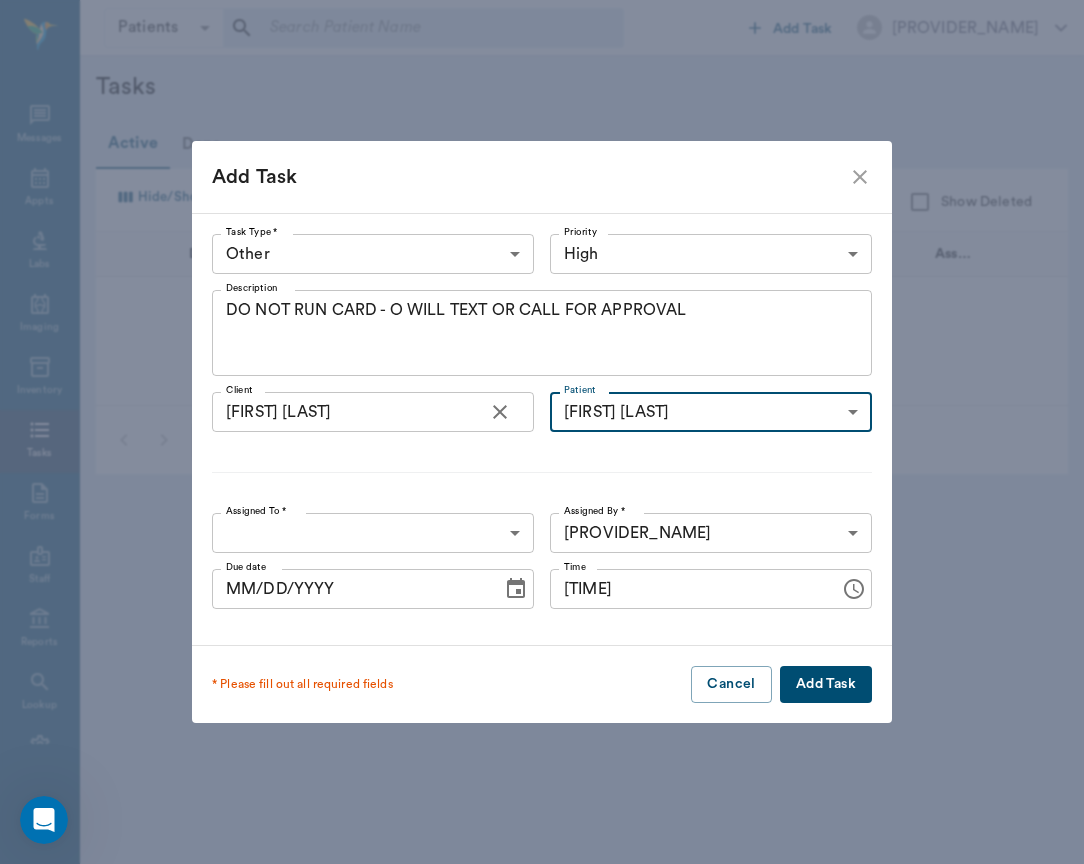 click on "Task Type * Other OTHER Task Type * Priority High HIGH Priority Description DO NOT RUN CARD - O WILL TEXT OR CALL FOR APPROVAL x Description Client [FIRST] [LAST] Client Patient [FIRST] [LAST] Patient Assigned To * ​ Assigned To * Assigned By * [FIRST] [LAST] Assigned By * Due date MM/DD/YYYY Due date Time hh:mm aa Time" at bounding box center (542, 429) 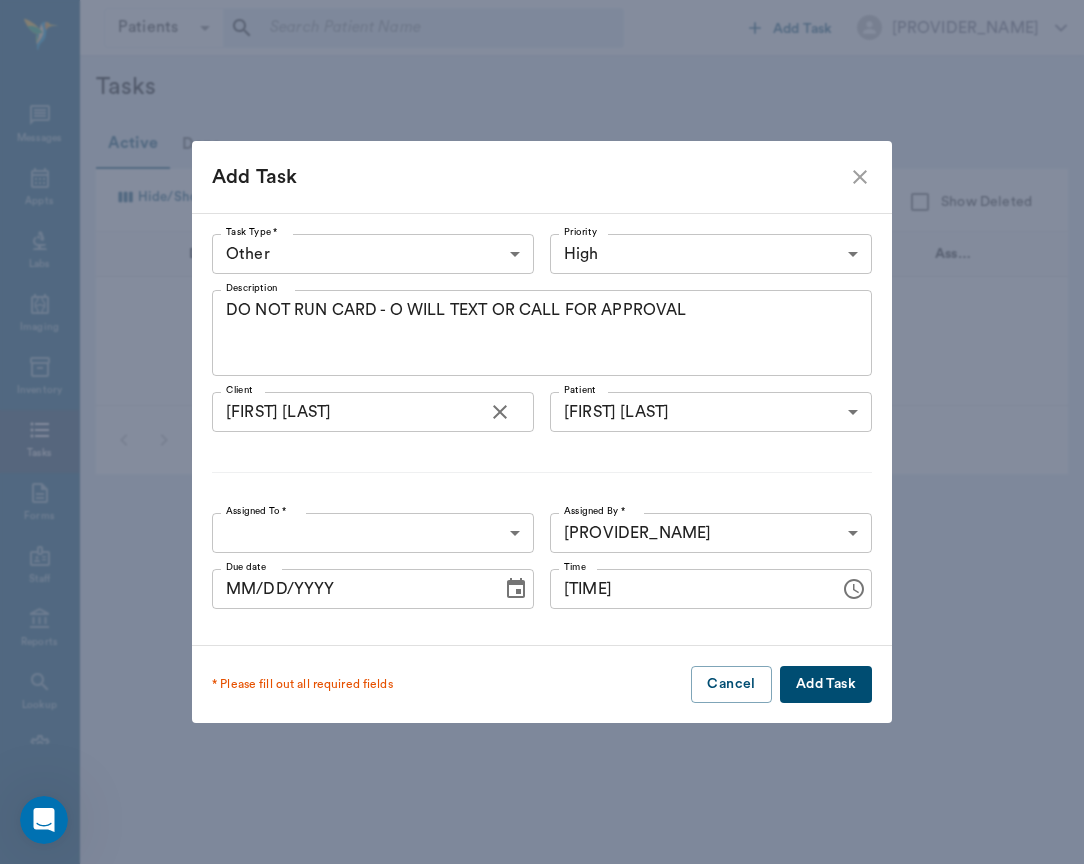 click on "Patients Patients ​ ​ Add Task Brittany Newsham Nectar Messages Appts Labs Imaging Inventory Tasks Forms Staff Reports Lookup Settings Tasks Active Done Hide/Show Columns Due :  asc Priority :  asc Show Deleted Date Priority Type Description Patient Client Due Assigned To No results per page 15 items 15 per page NectarVet | High Caliber Performance Settings Sign Out Add Task Task Type * Other OTHER Task Type * Priority High HIGH Priority Description DO NOT RUN CARD - O WILL TEXT OR CALL FOR APPROVAL x Description Client Arielle Kauffman 6866aece18a802ff74884101 Client Patient Vixen Kauffman  6866fb9818a802ff748841ec Patient Assigned To * ​ Assigned To * Assigned By * Brittany Newsham 649b3e03b5bc7e03f9326794 Assigned By * Due date MM/DD/YYYY Due date Time hh:mm aa Time * Please fill out all required fields Cancel Add Task" at bounding box center [542, 432] 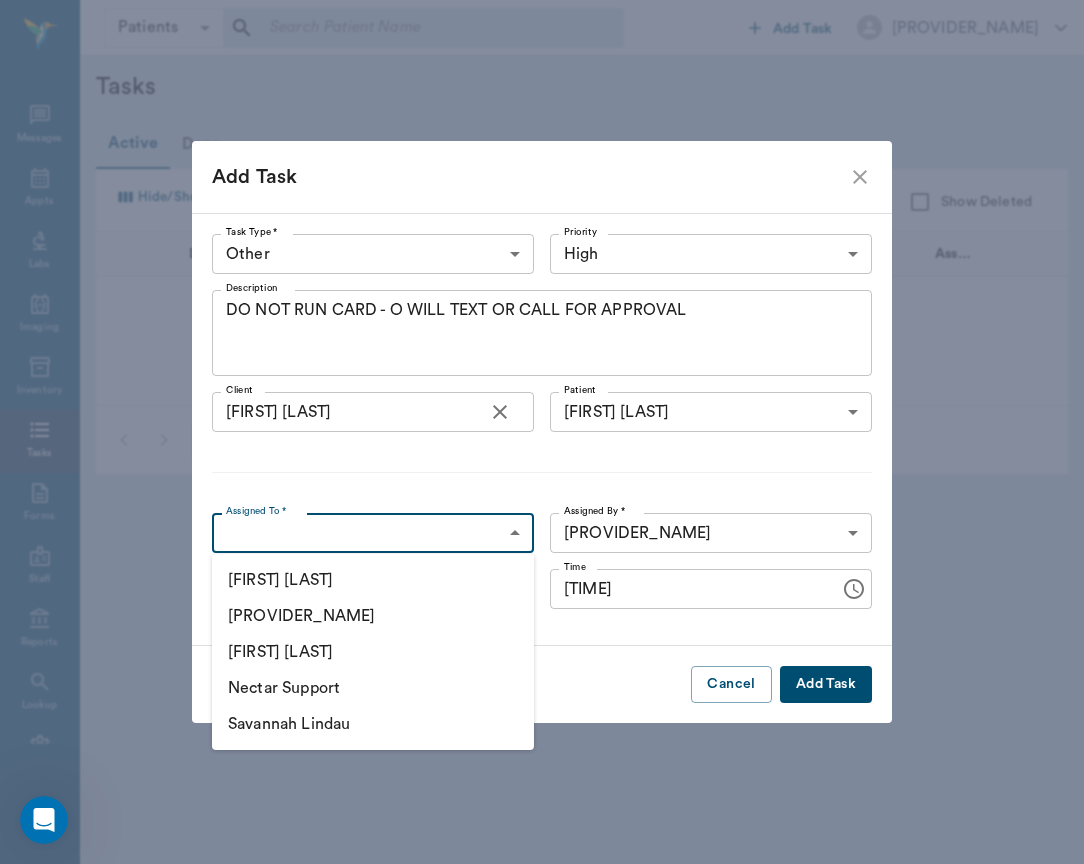 click on "[FIRST] [LAST]" at bounding box center [373, 652] 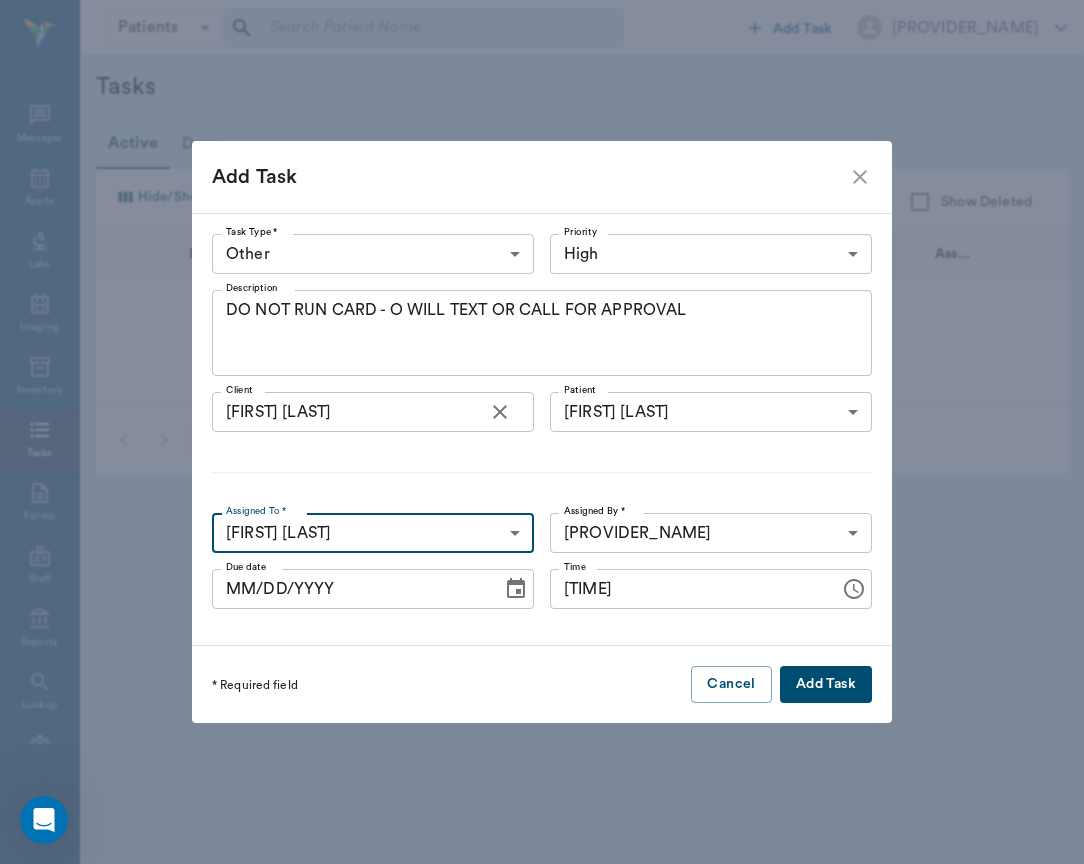 click on "Add Task" at bounding box center [826, 684] 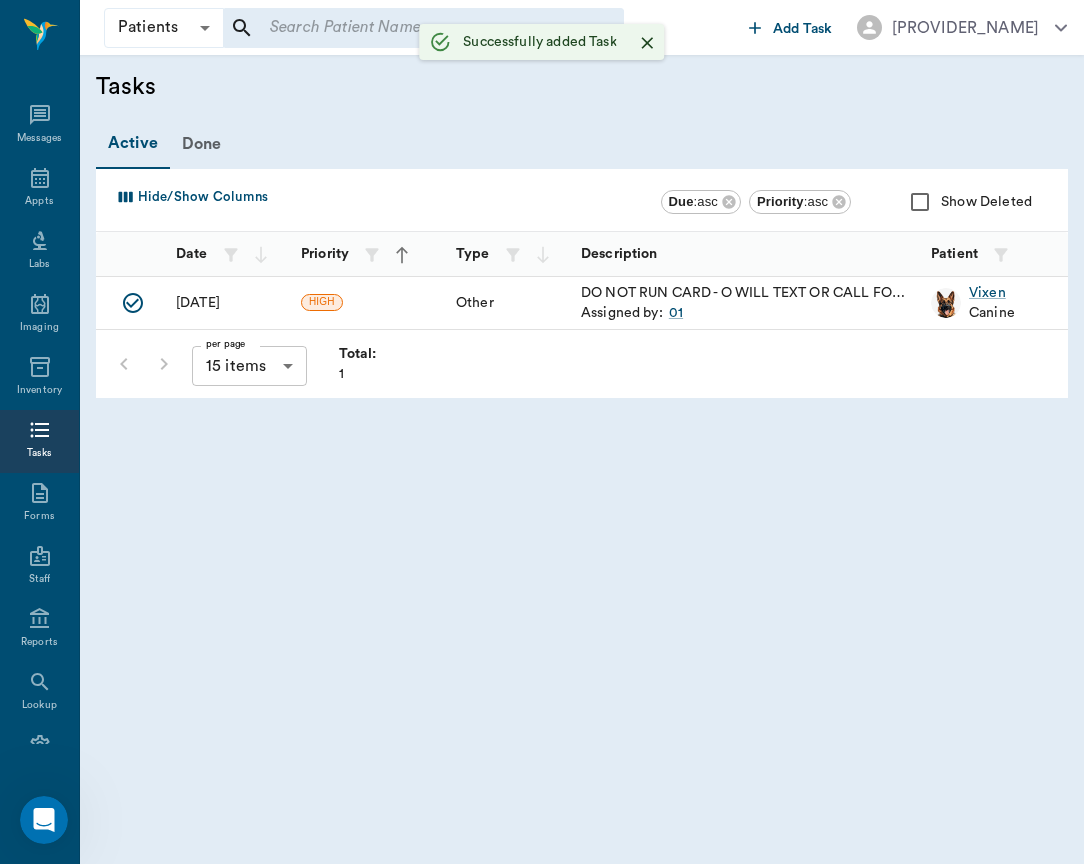 click on "Patients Patients ​ ​ Add Task Brittany Newsham Nectar Messages Appts Labs Imaging Inventory Tasks Forms Staff Reports Lookup Settings Tasks Active Done Hide/Show Columns Due :  asc Priority :  asc Show Deleted Date Priority Type Description Patient Client Due Assigned To 07/18/25 HIGH Other DO NOT RUN CARD - O WILL TEXT OR CALL FOR APPROVAL Assigned by: 01 Vixen Canine Arielle Kauffman ([PHONE]) Helen Newsham per page 15 items 15 per page Total:   1 Successfully added Task NectarVet | High Caliber Performance Settings Sign Out" at bounding box center [542, 432] 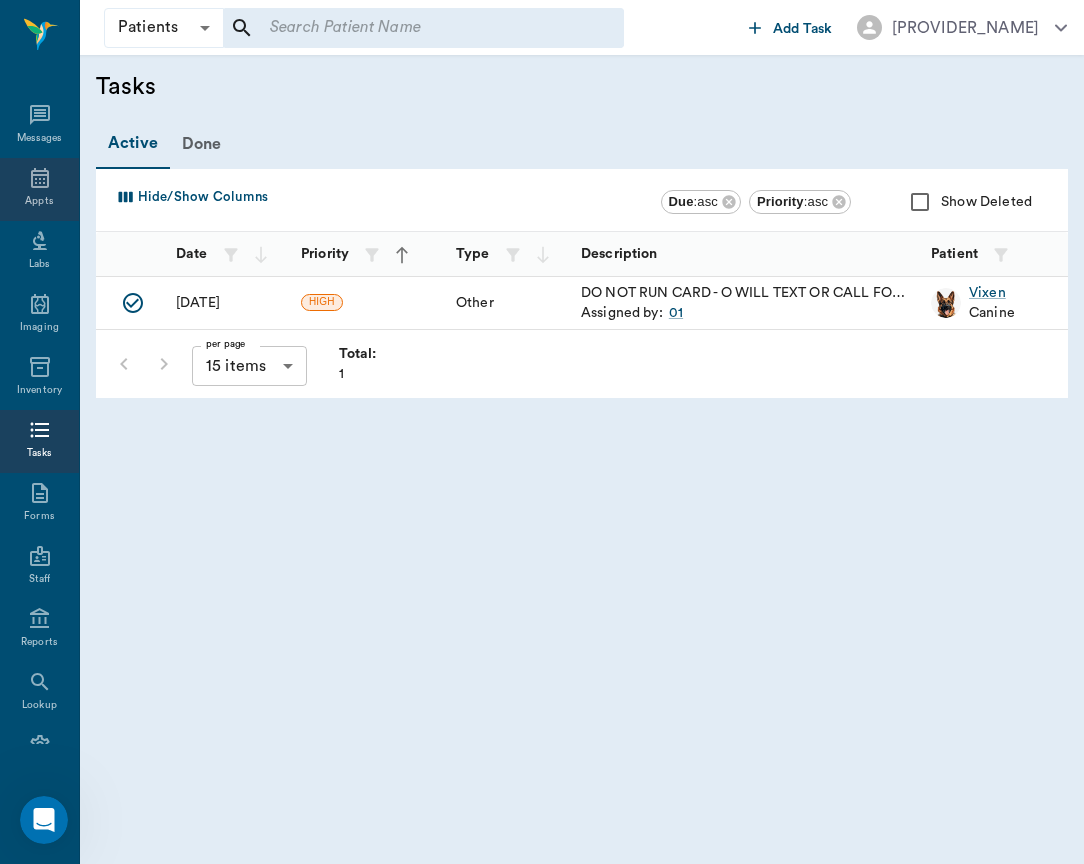click 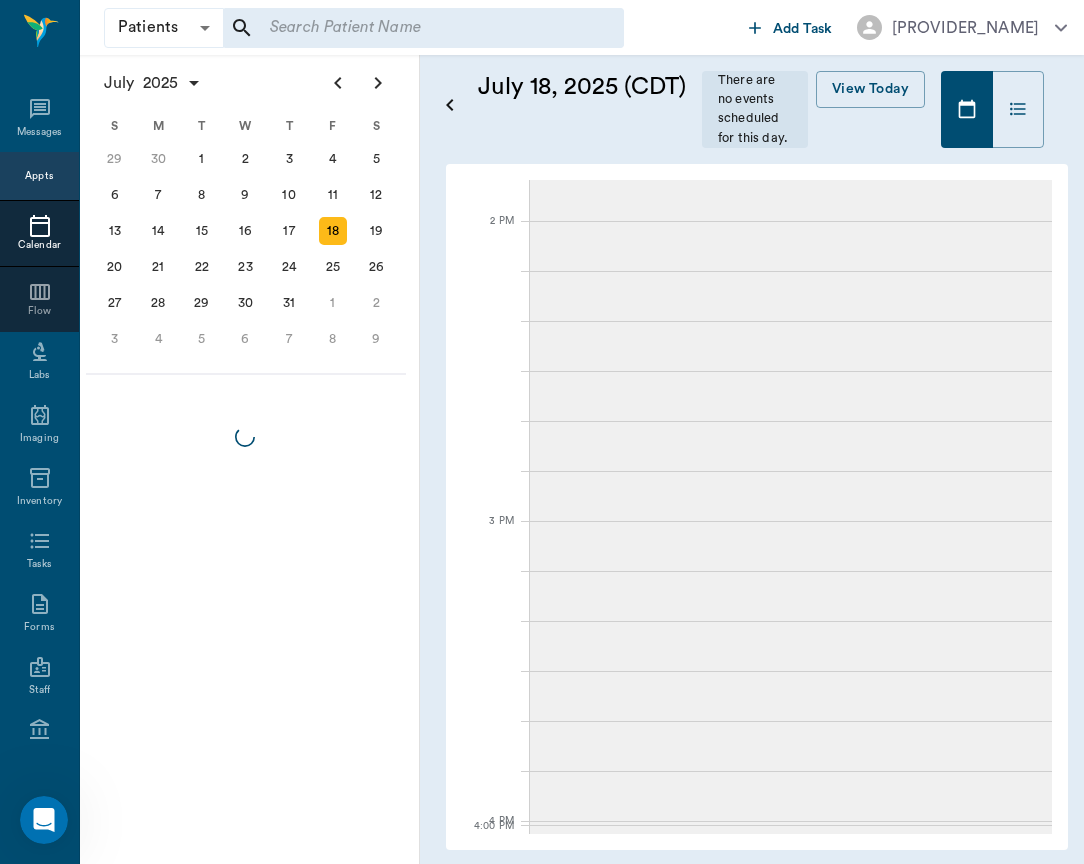 scroll, scrollTop: 1767, scrollLeft: 0, axis: vertical 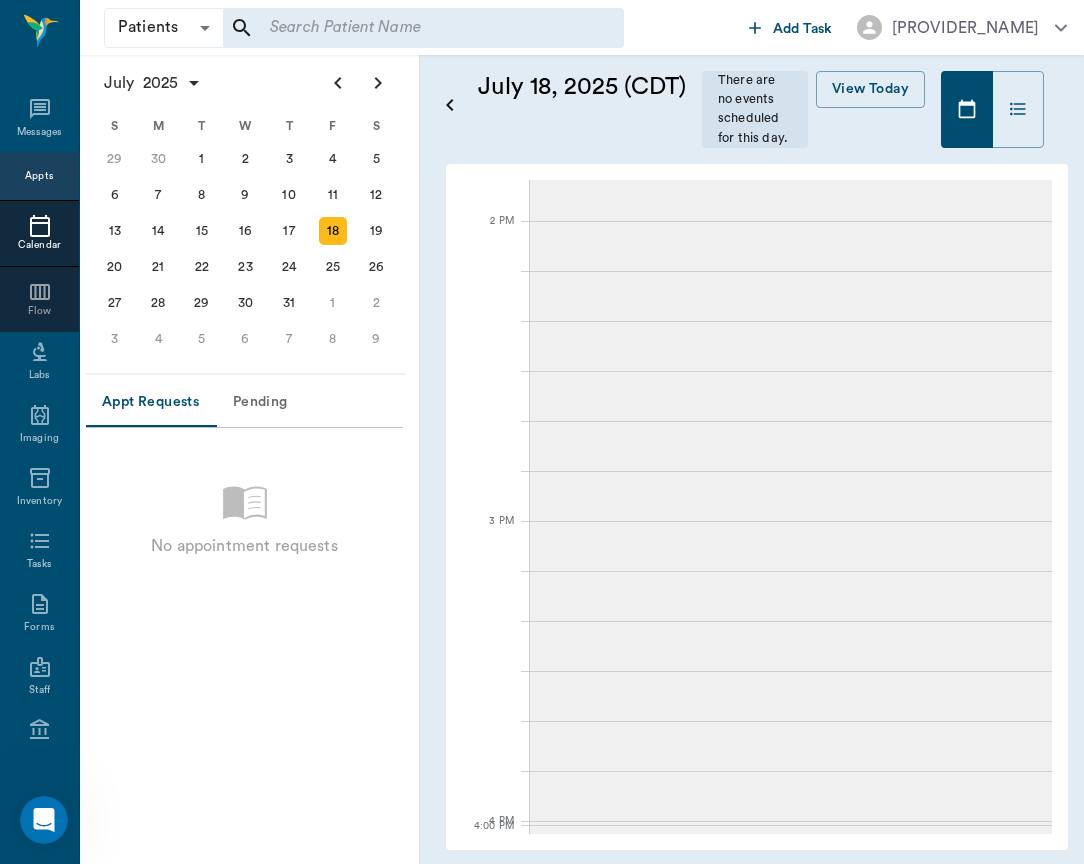 click at bounding box center (423, 28) 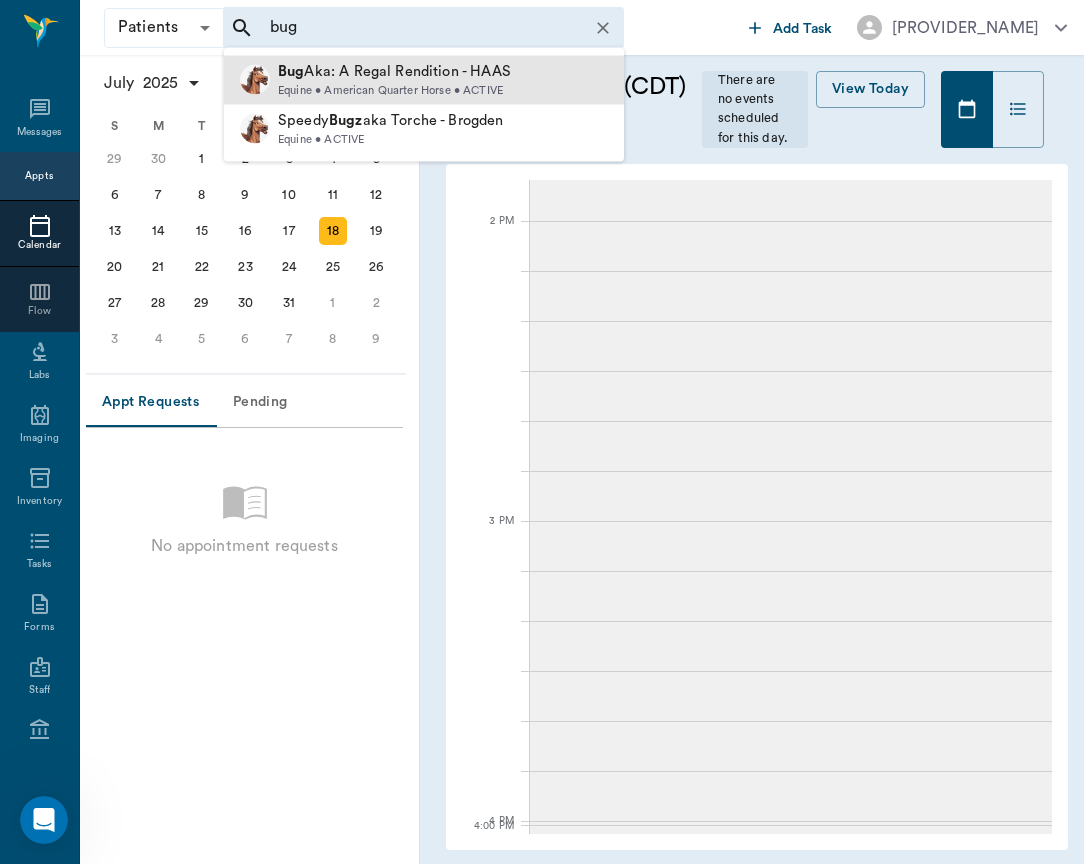 click on "Bug Aka: A Regal Rendition  - HAAS" at bounding box center [394, 72] 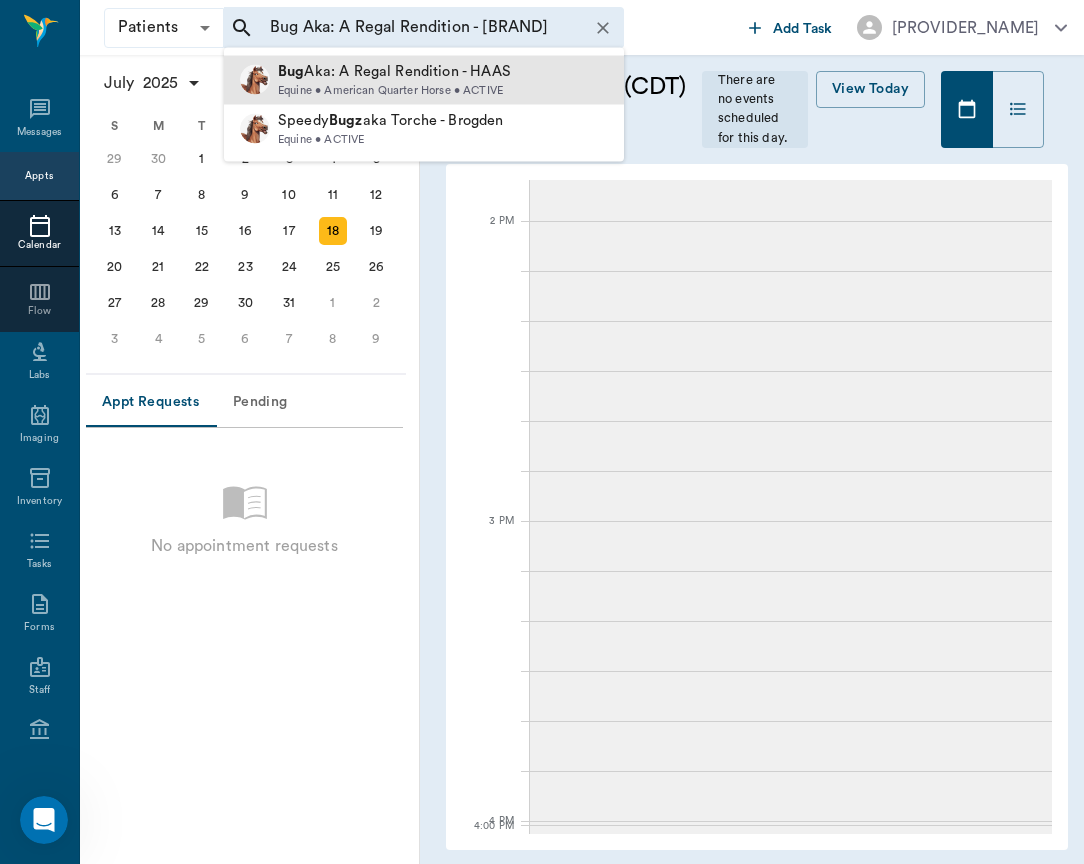 type 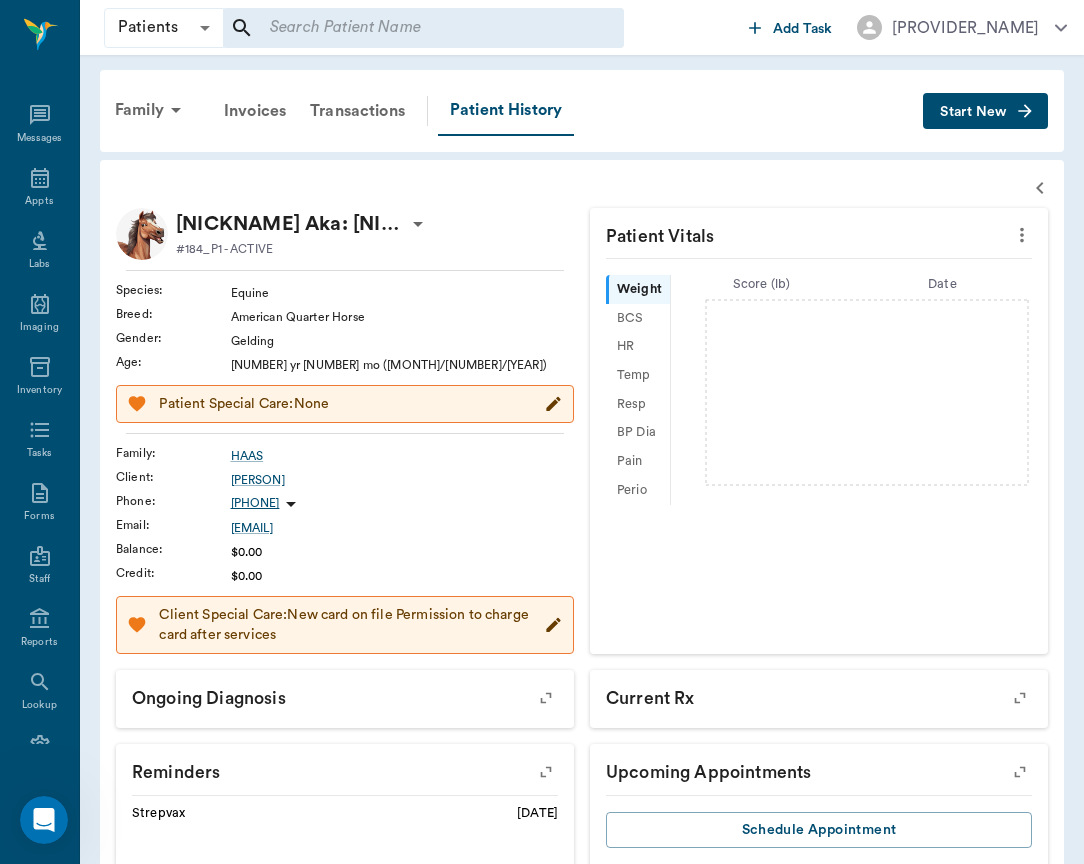 scroll, scrollTop: 0, scrollLeft: 0, axis: both 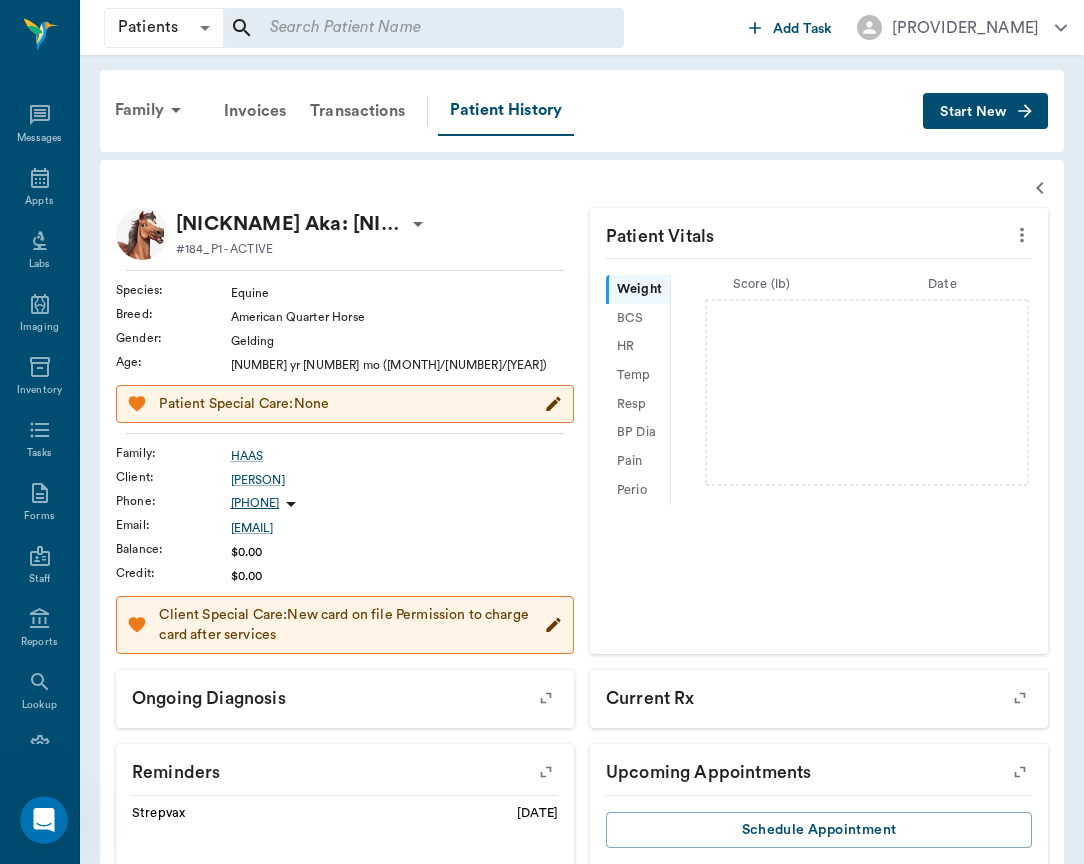 click on "Start New" at bounding box center (985, 111) 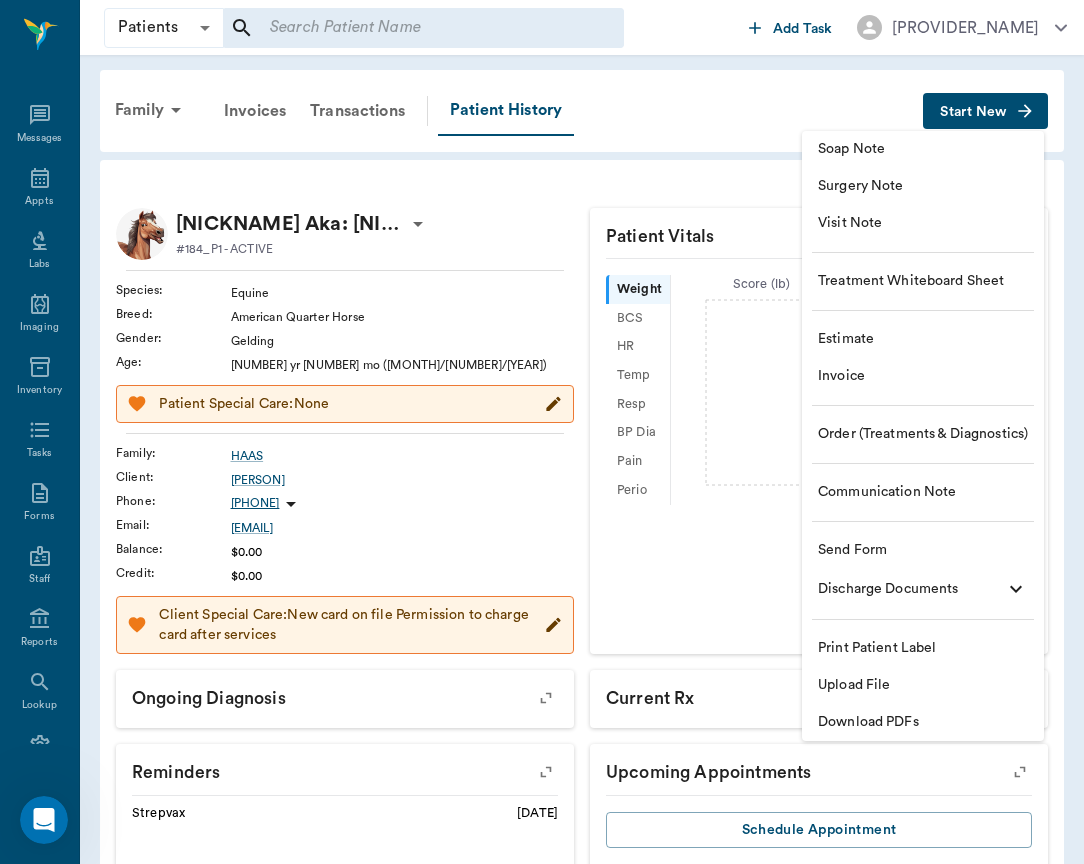 click on "Visit Note" at bounding box center [923, 223] 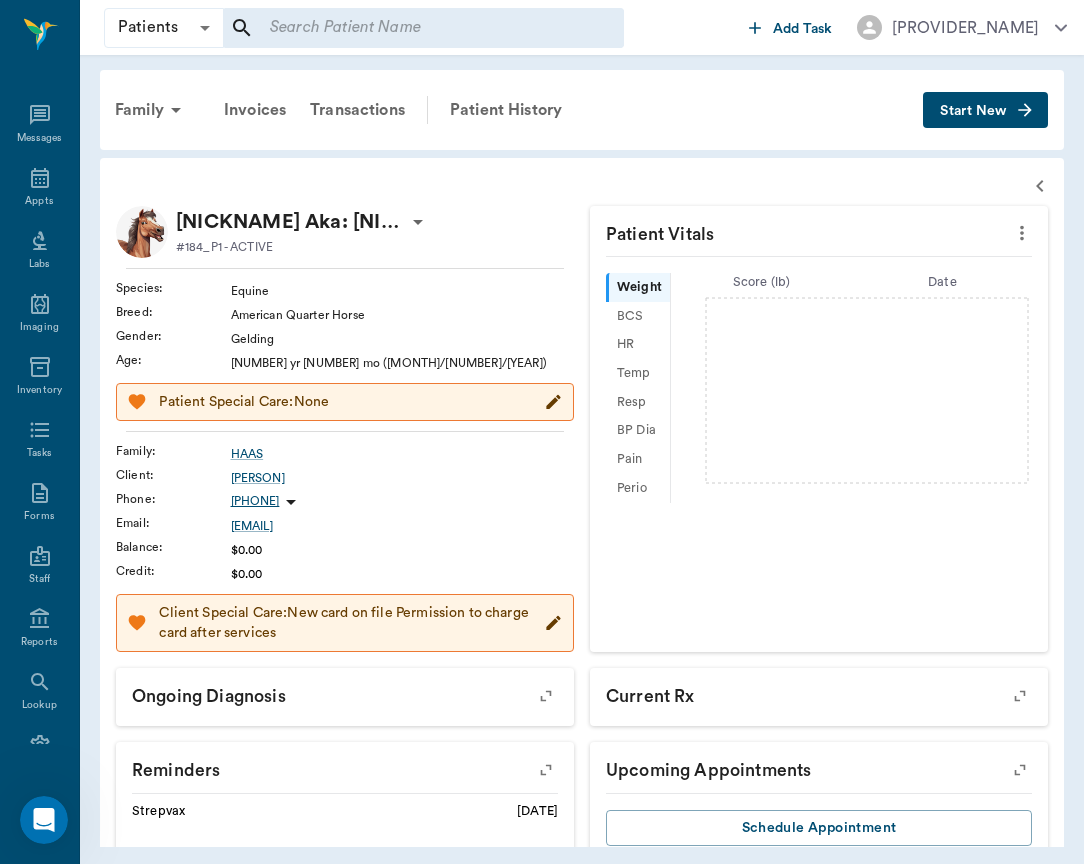 scroll, scrollTop: 0, scrollLeft: 0, axis: both 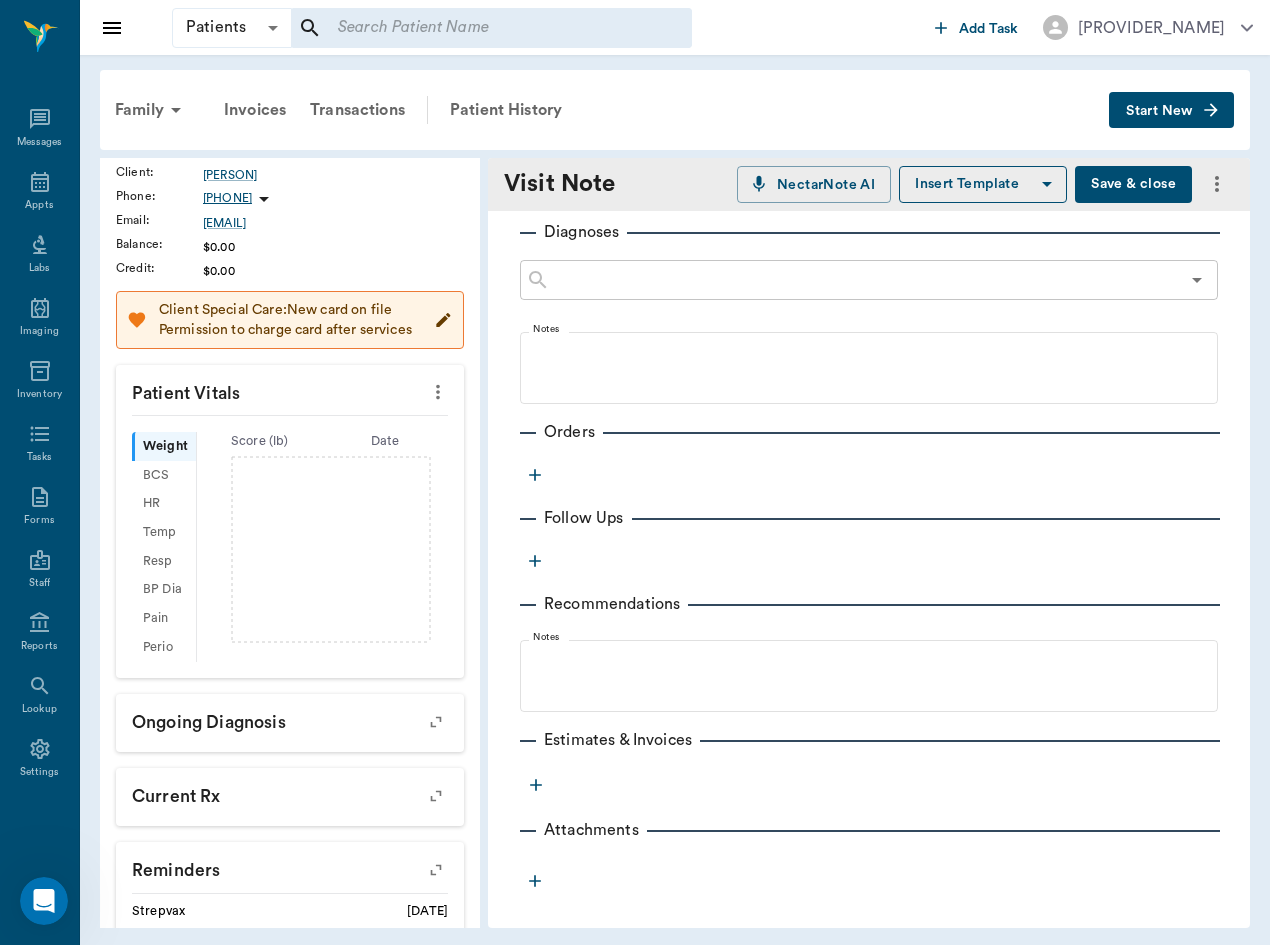 click 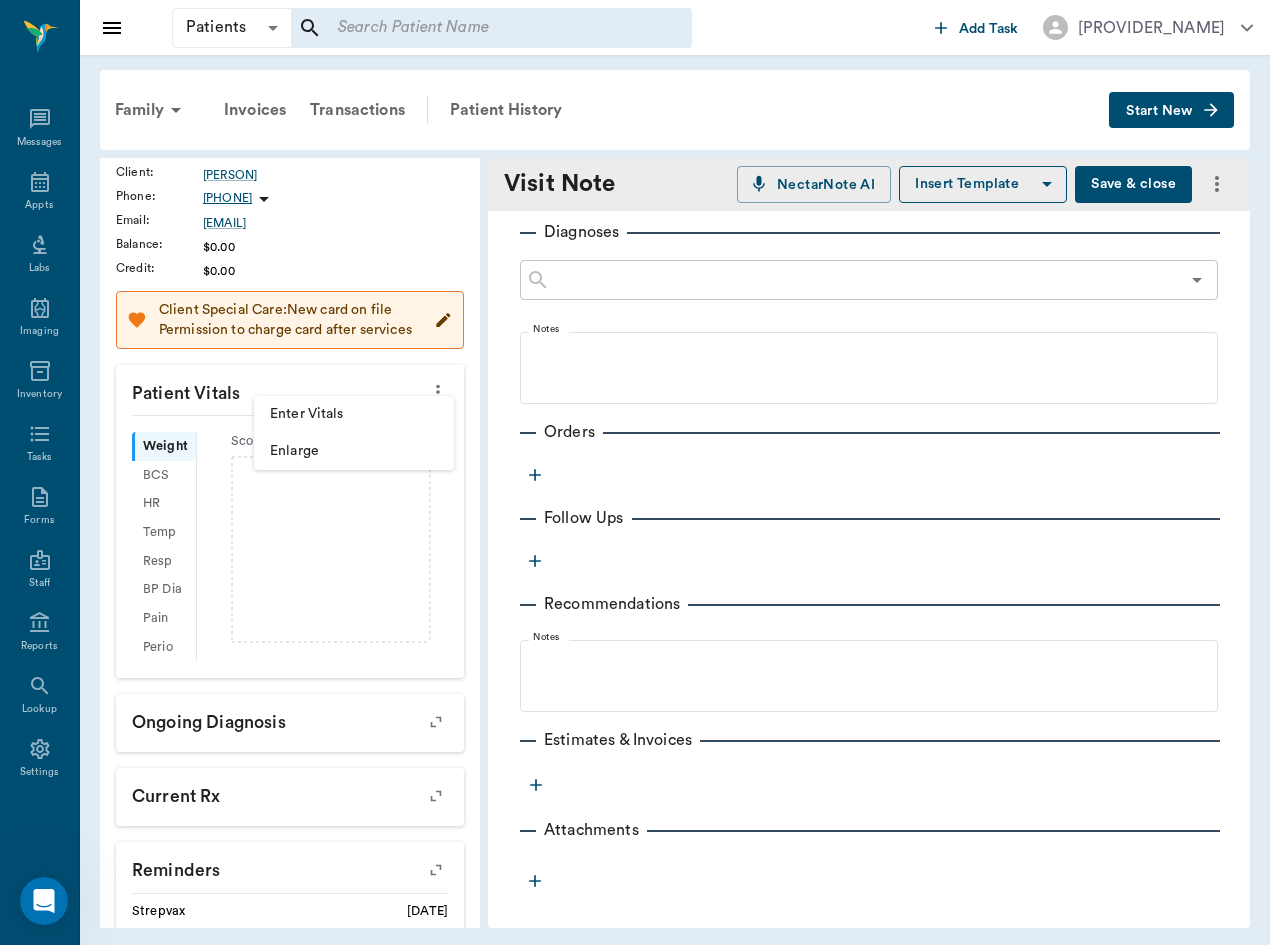 click on "Enter Vitals" at bounding box center [354, 414] 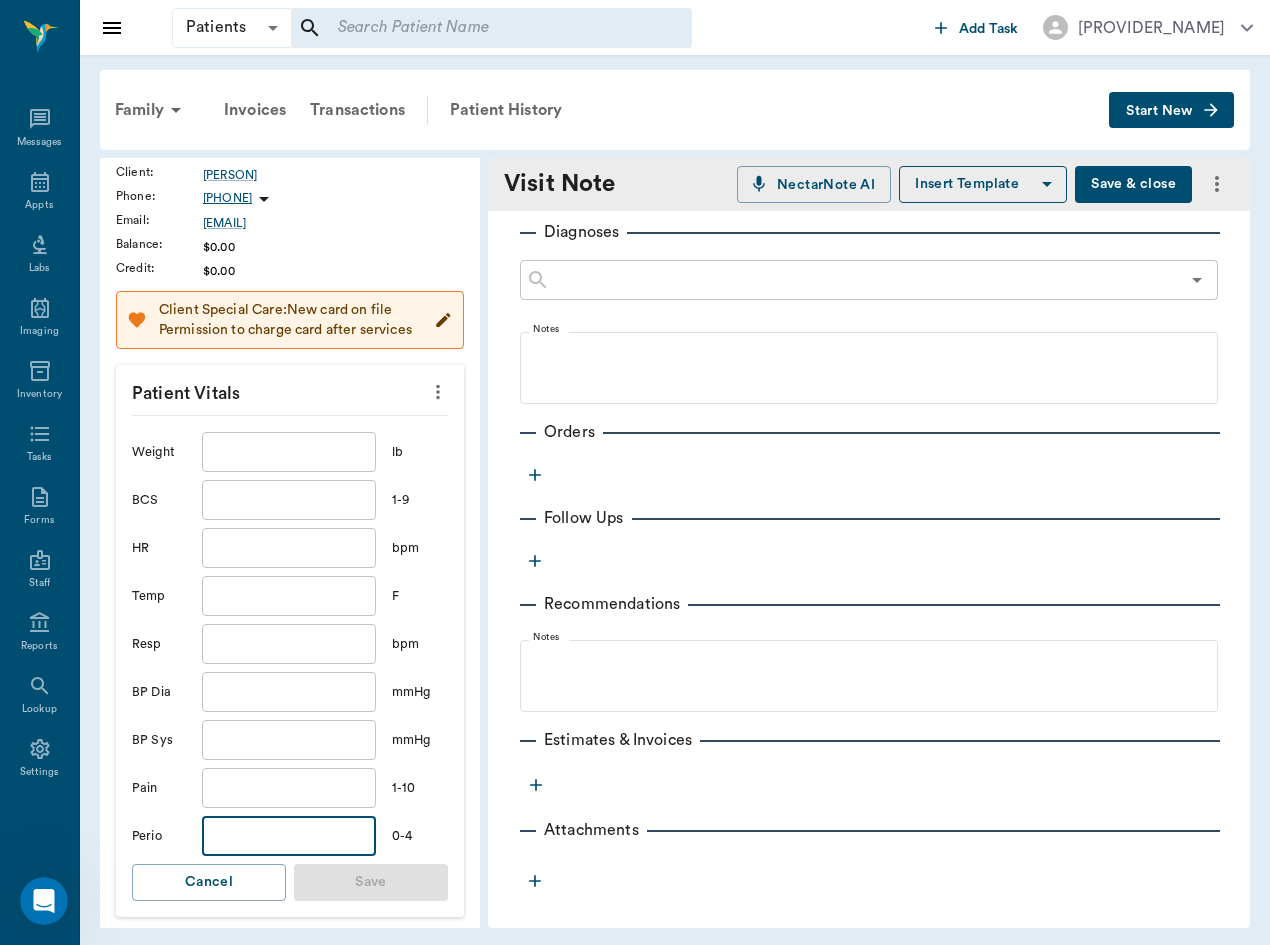 click at bounding box center [289, 836] 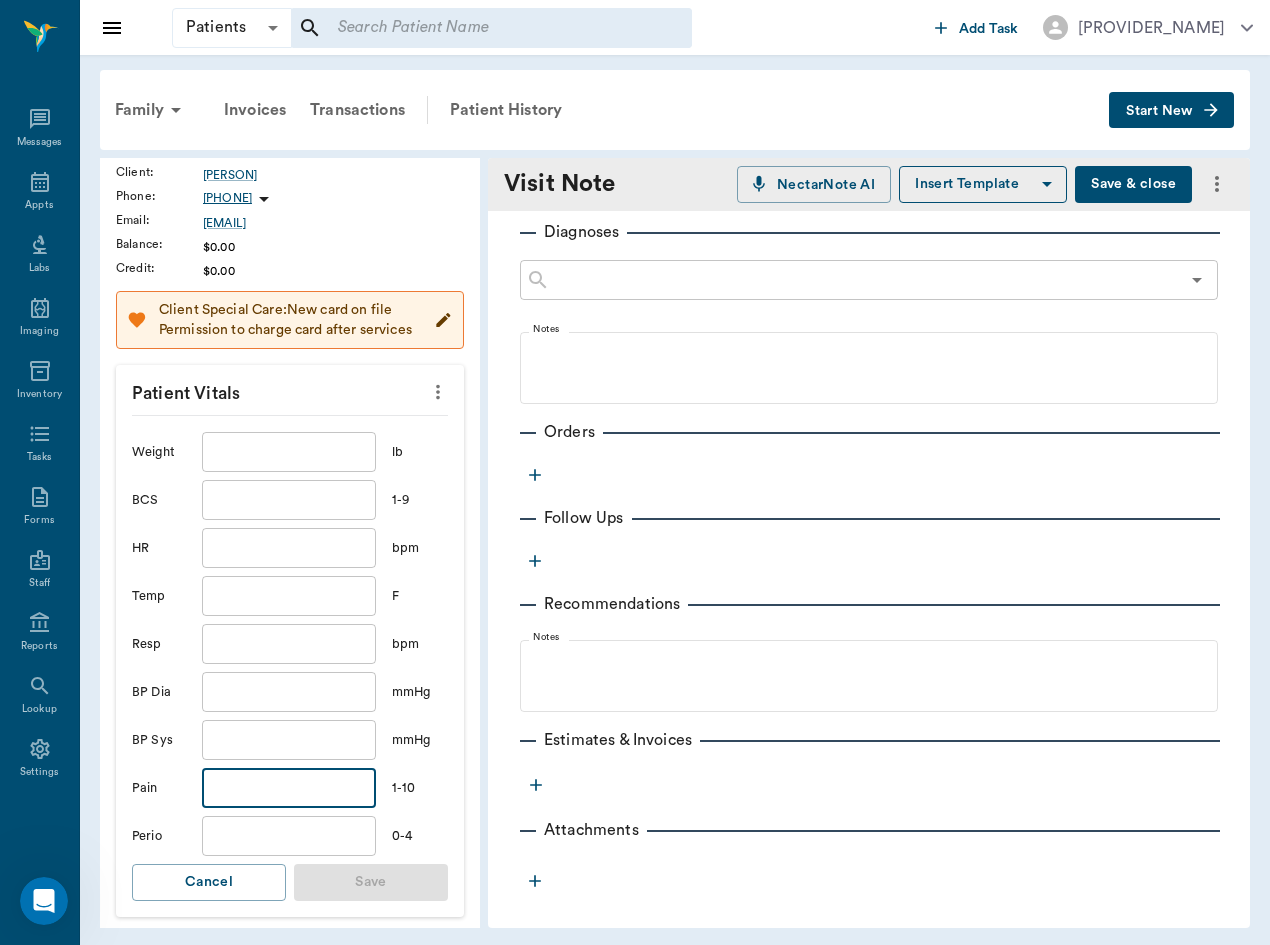 click at bounding box center (289, 788) 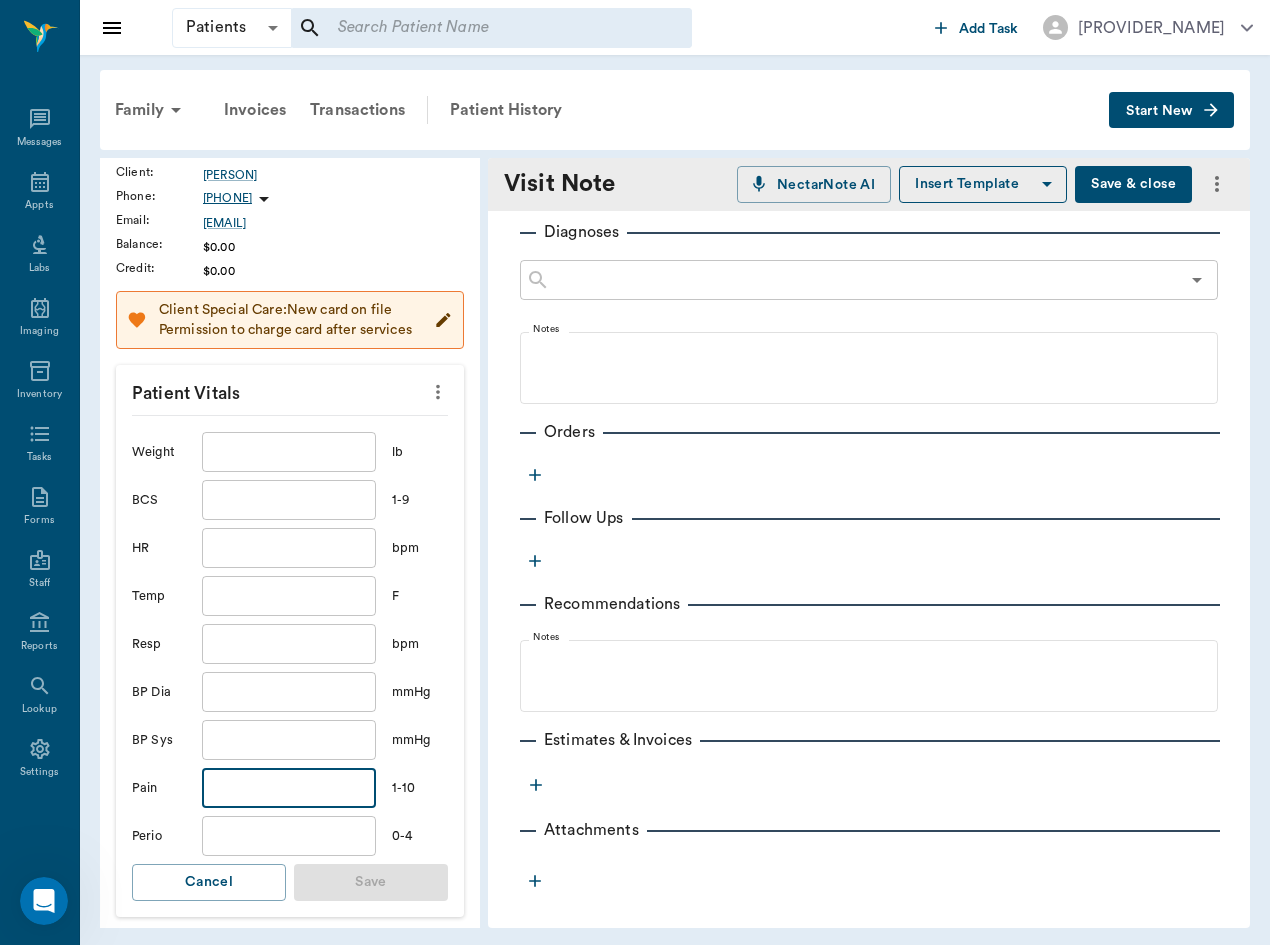 click at bounding box center (289, 596) 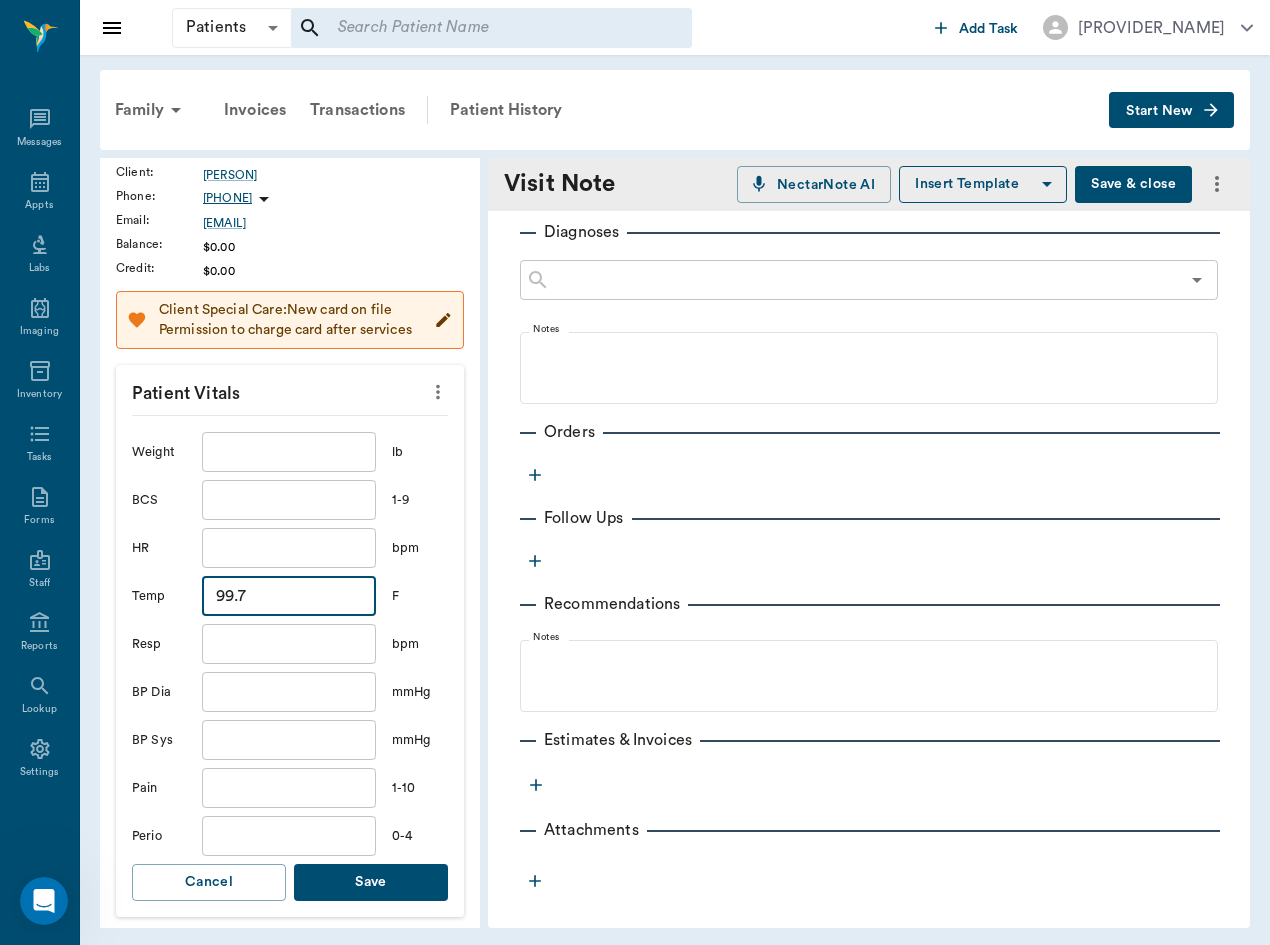 type on "99.7" 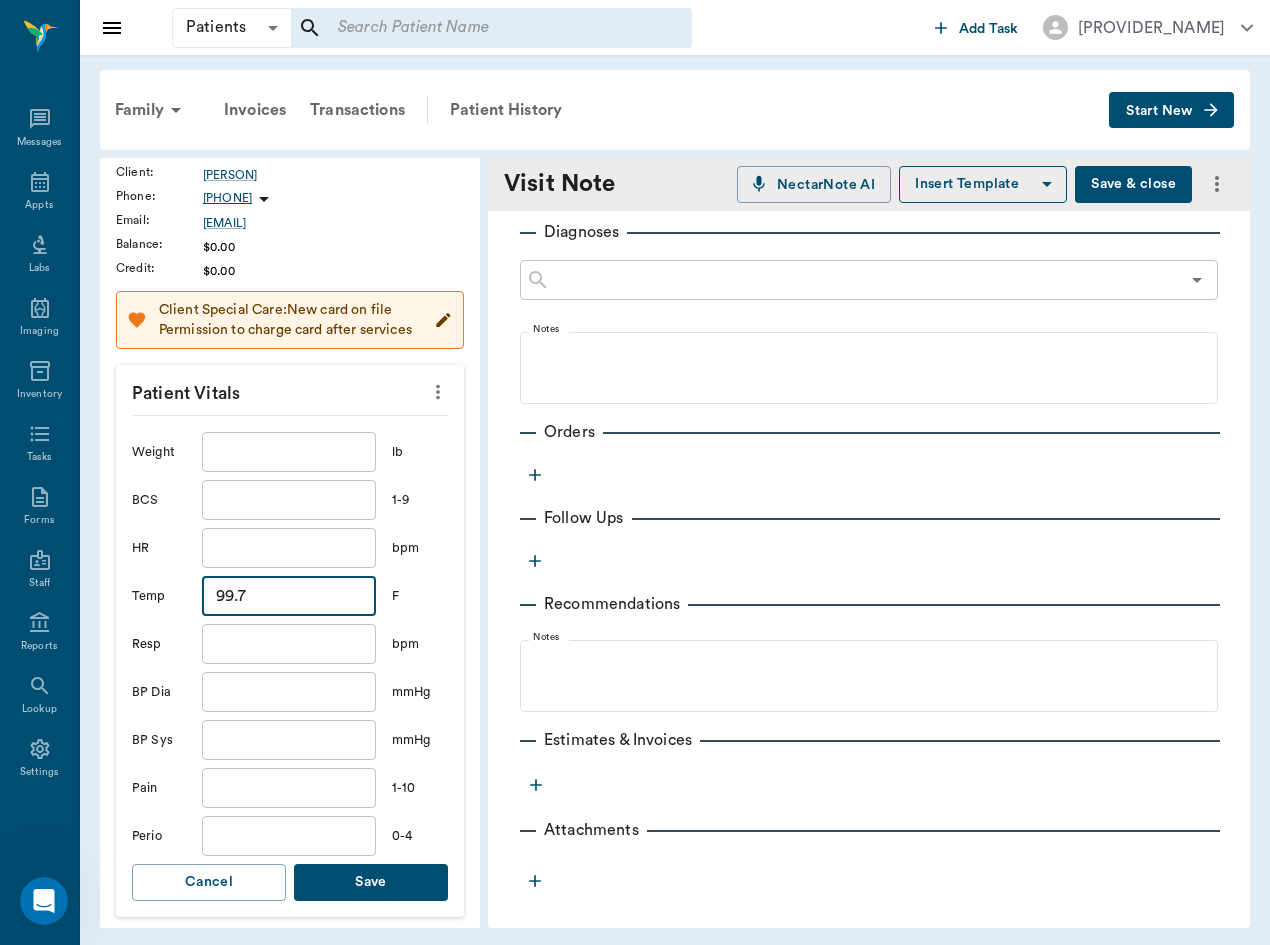 click at bounding box center [289, 644] 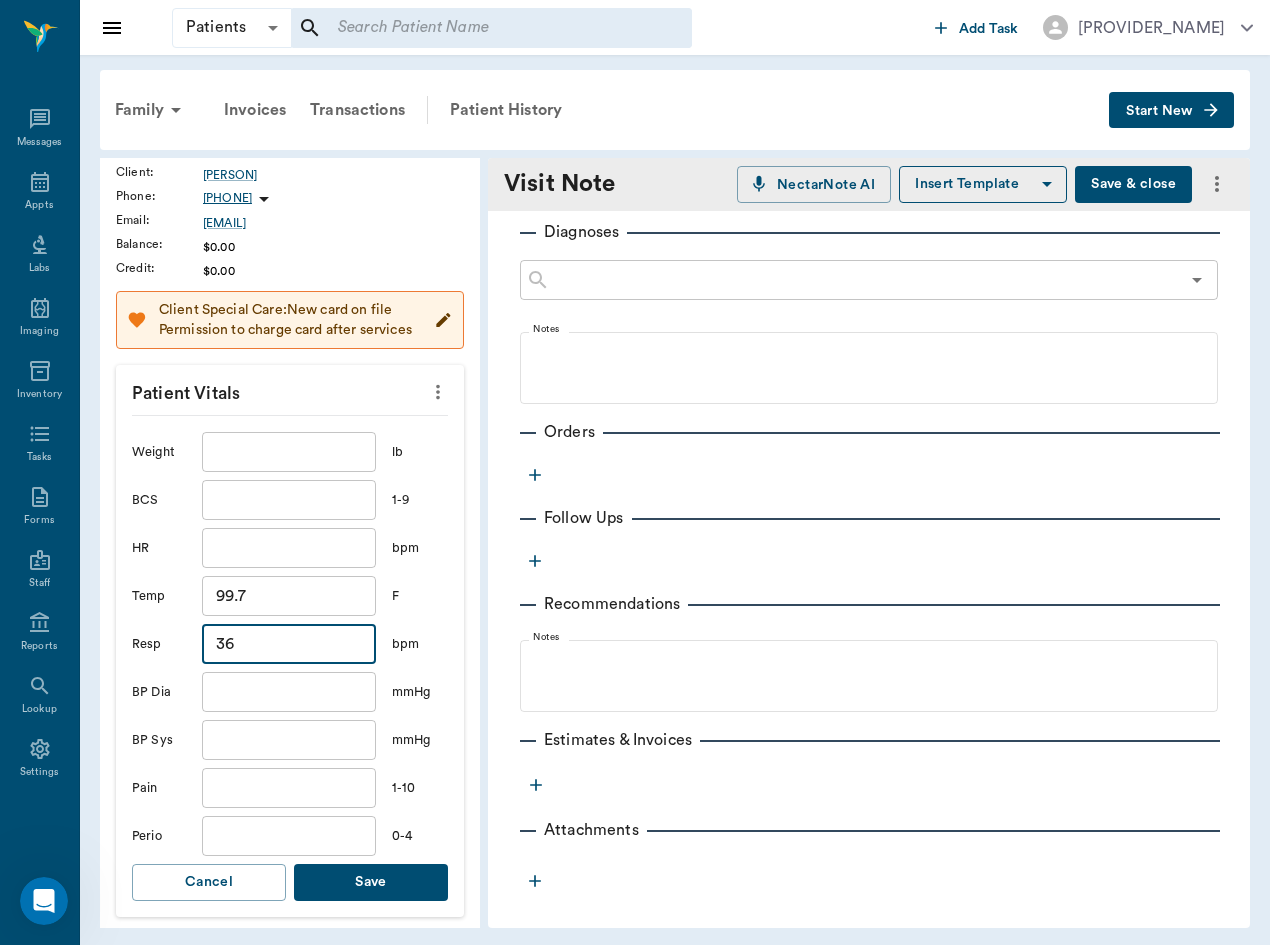 type on "3" 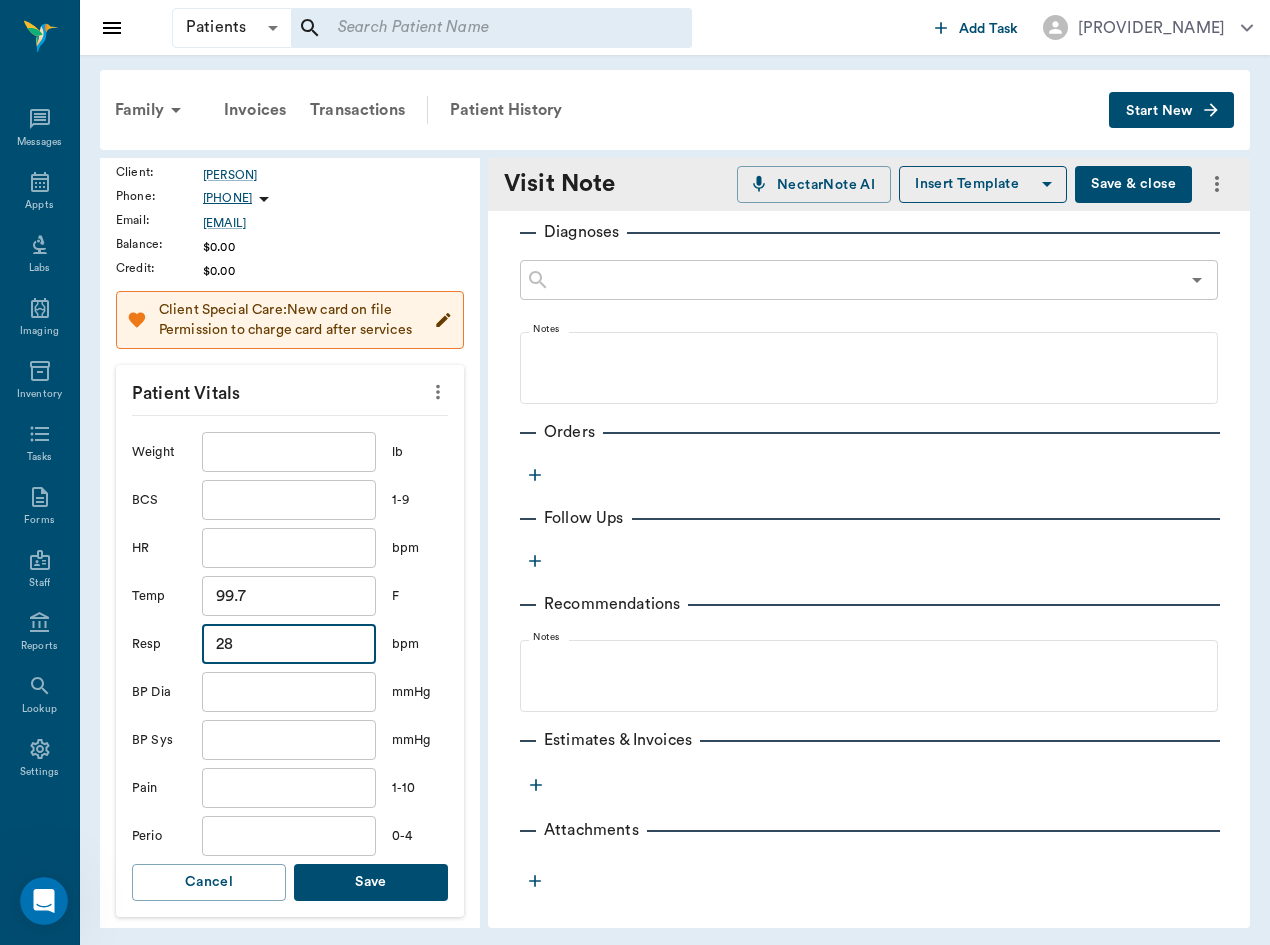 type on "28" 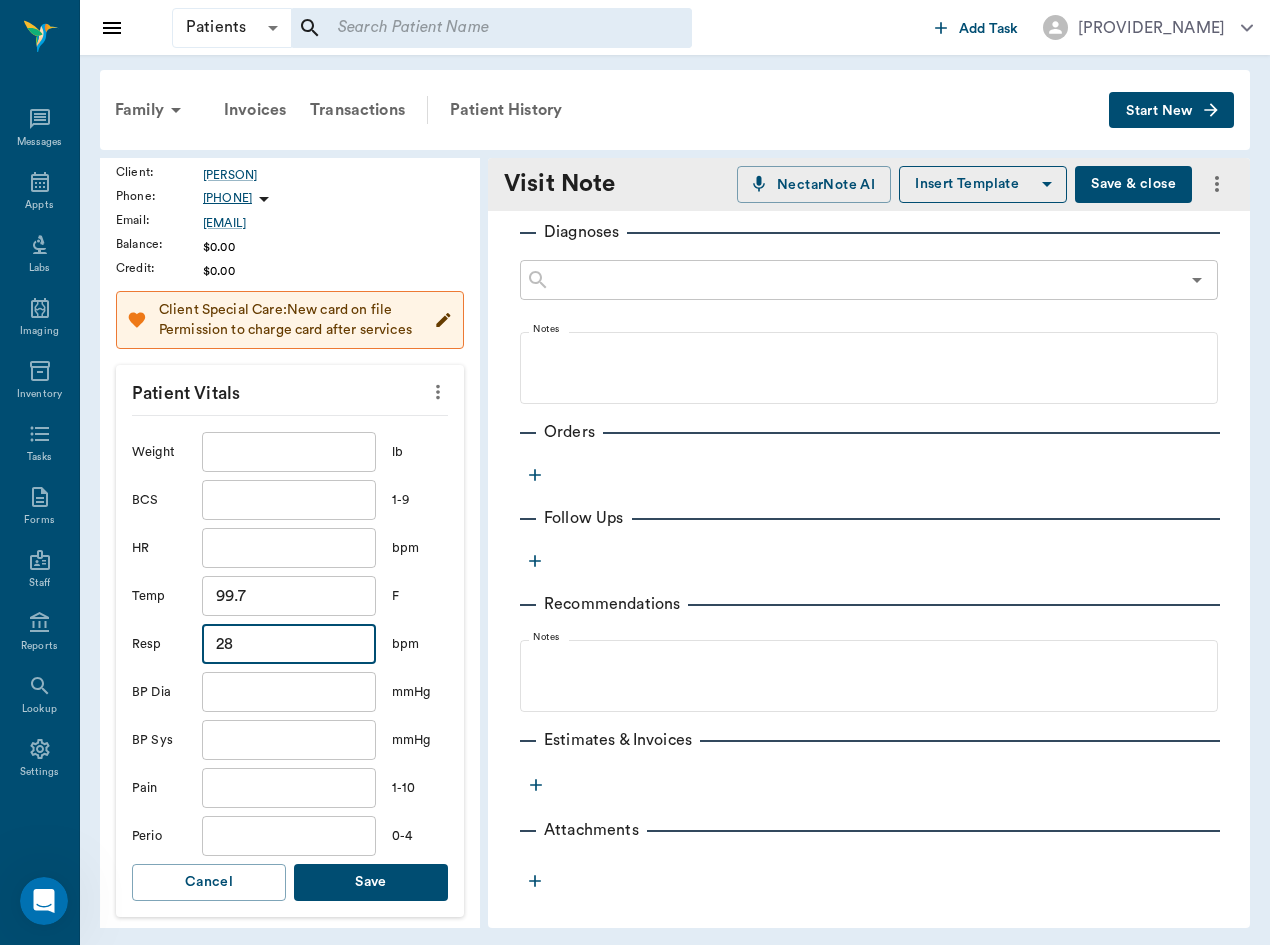 click at bounding box center (289, 548) 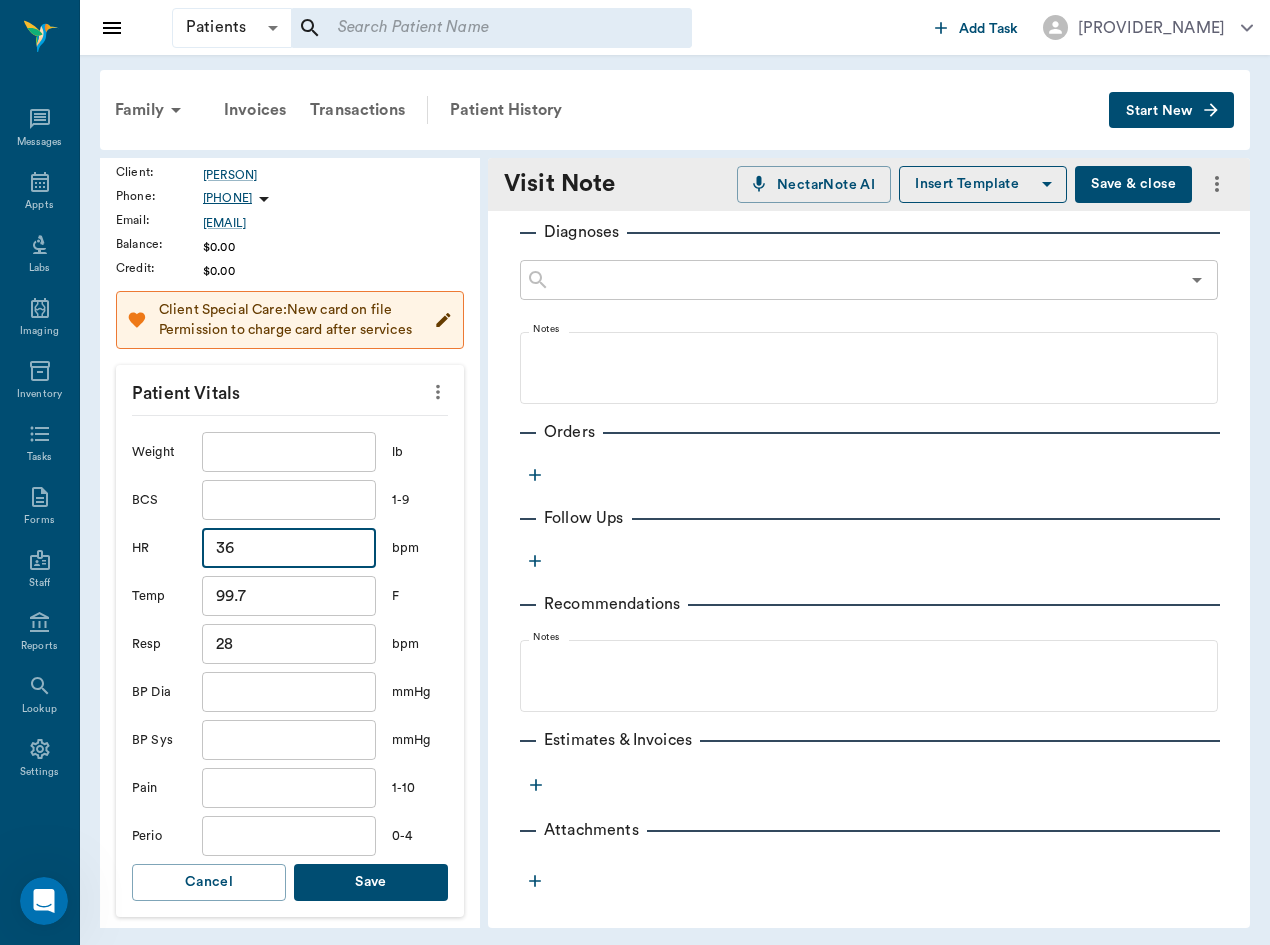 type on "36" 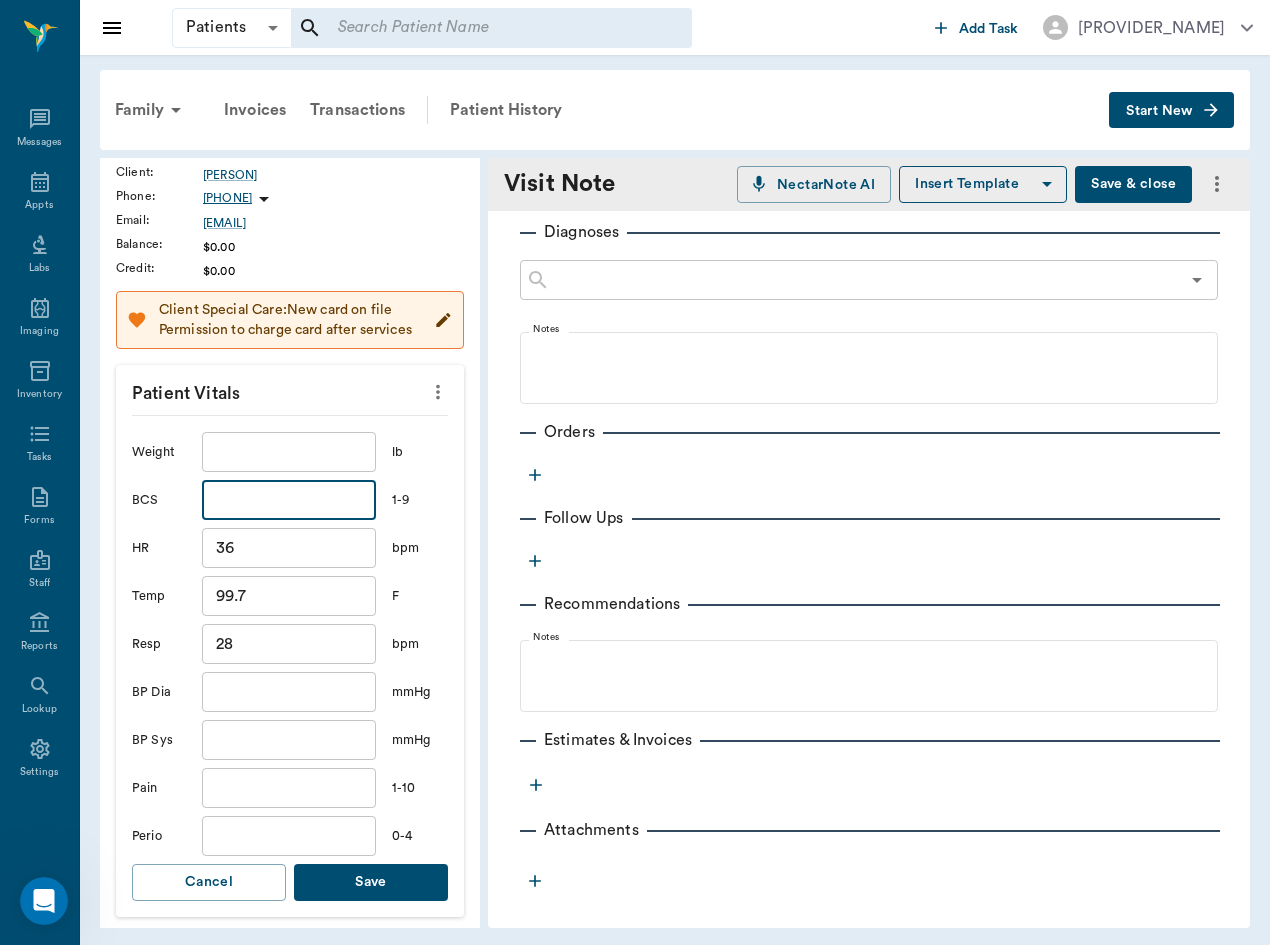click at bounding box center [289, 500] 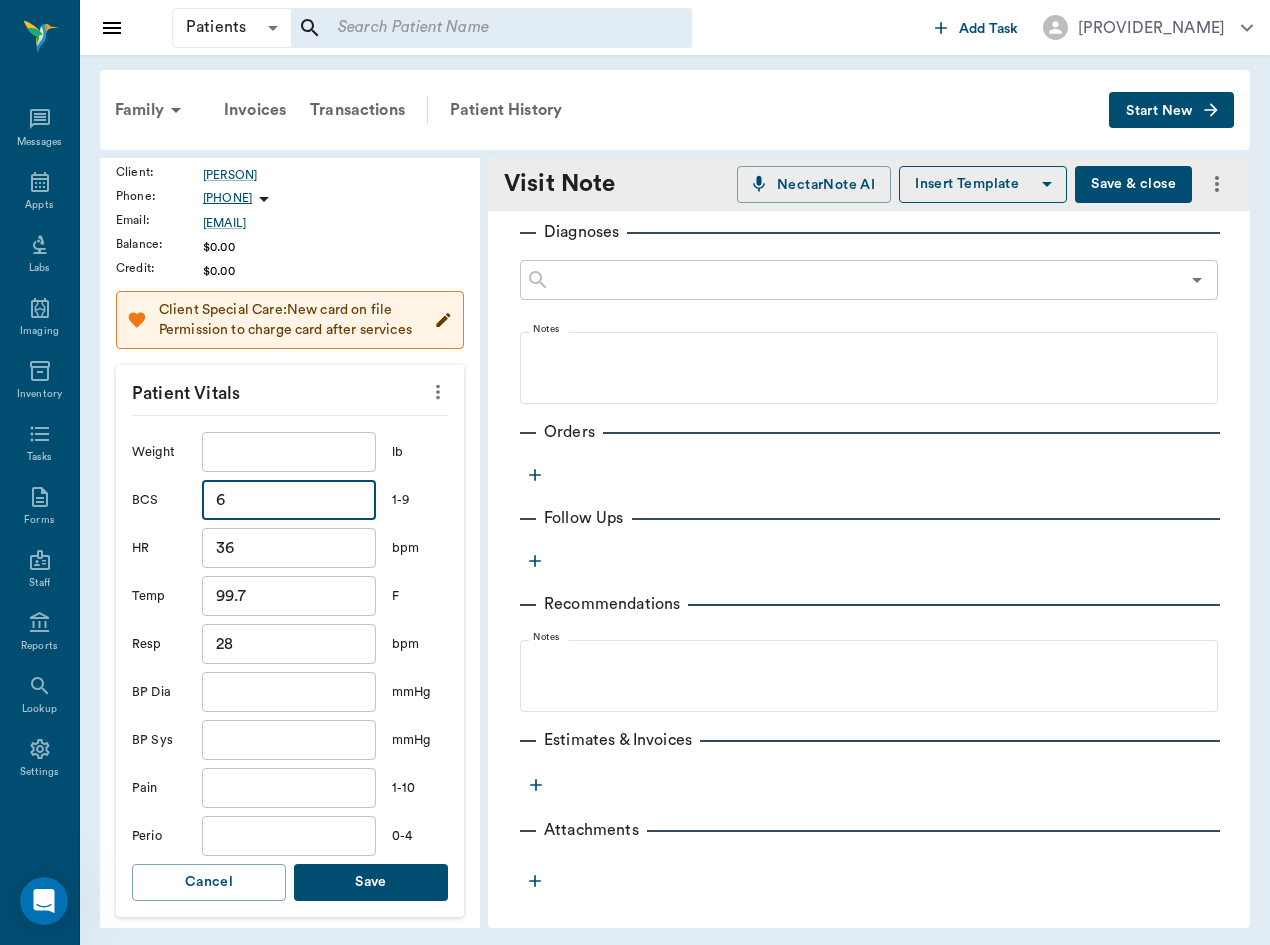 type on "6" 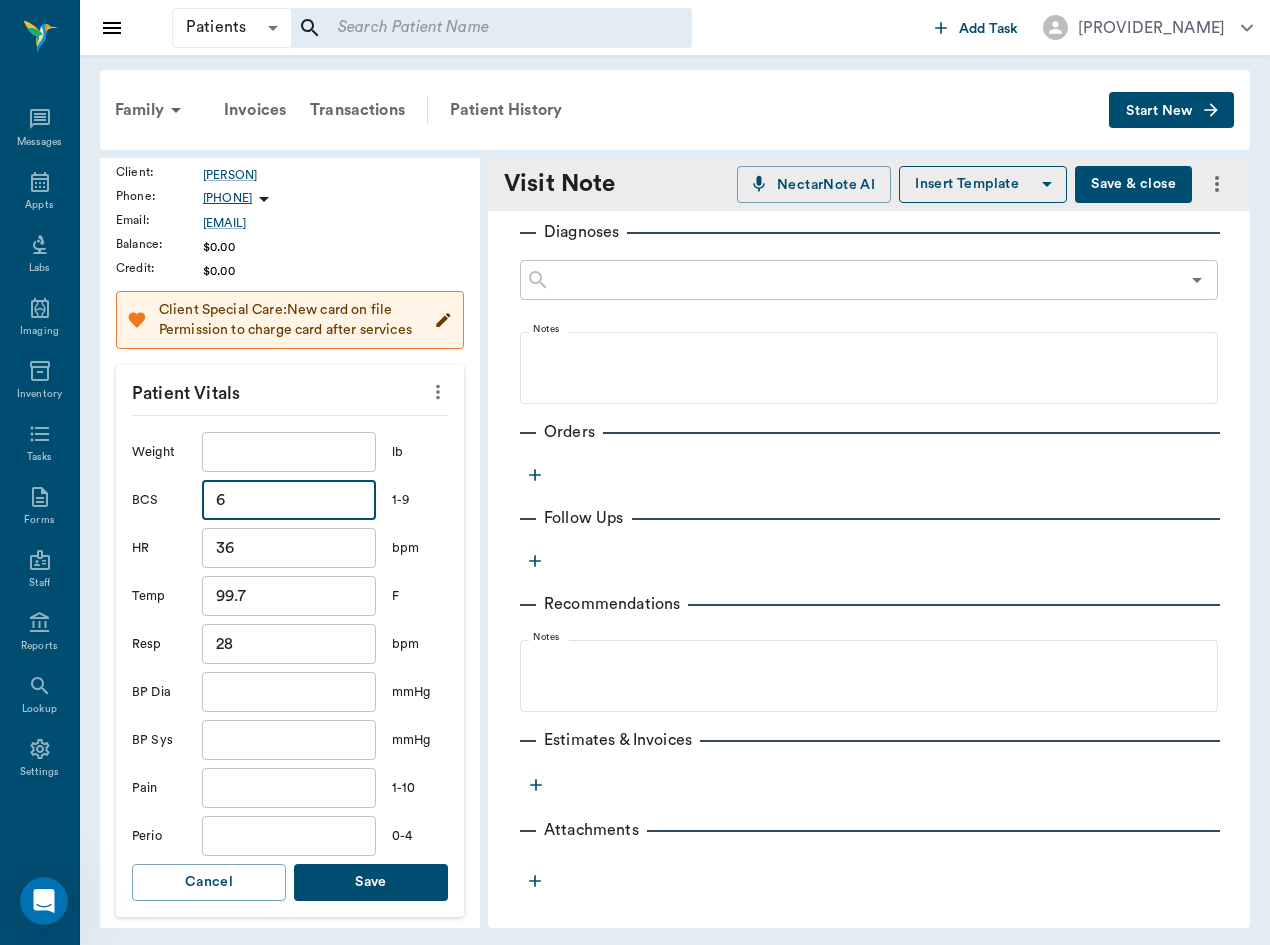 click on "Save" at bounding box center (371, 882) 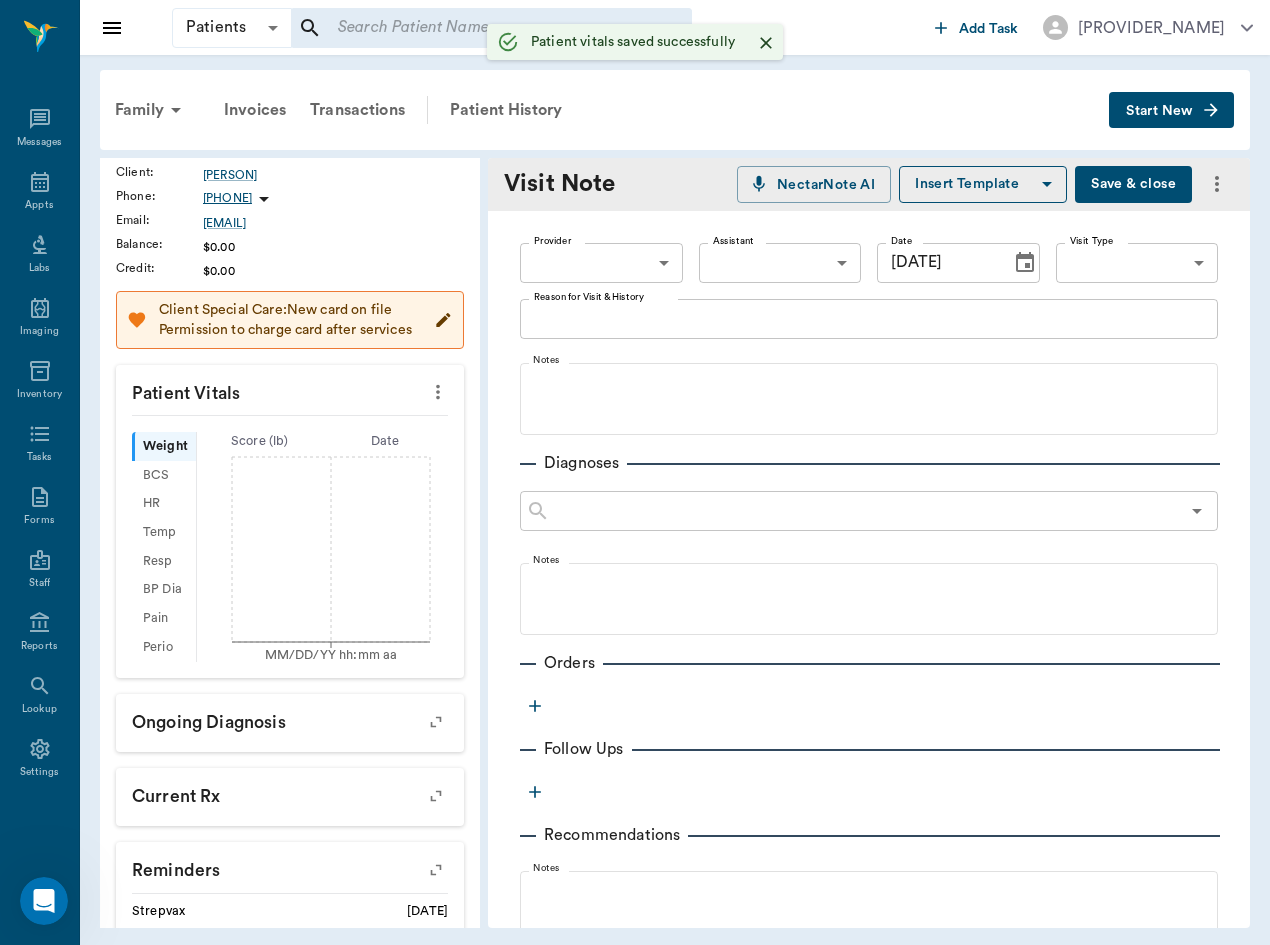 scroll, scrollTop: -1, scrollLeft: 0, axis: vertical 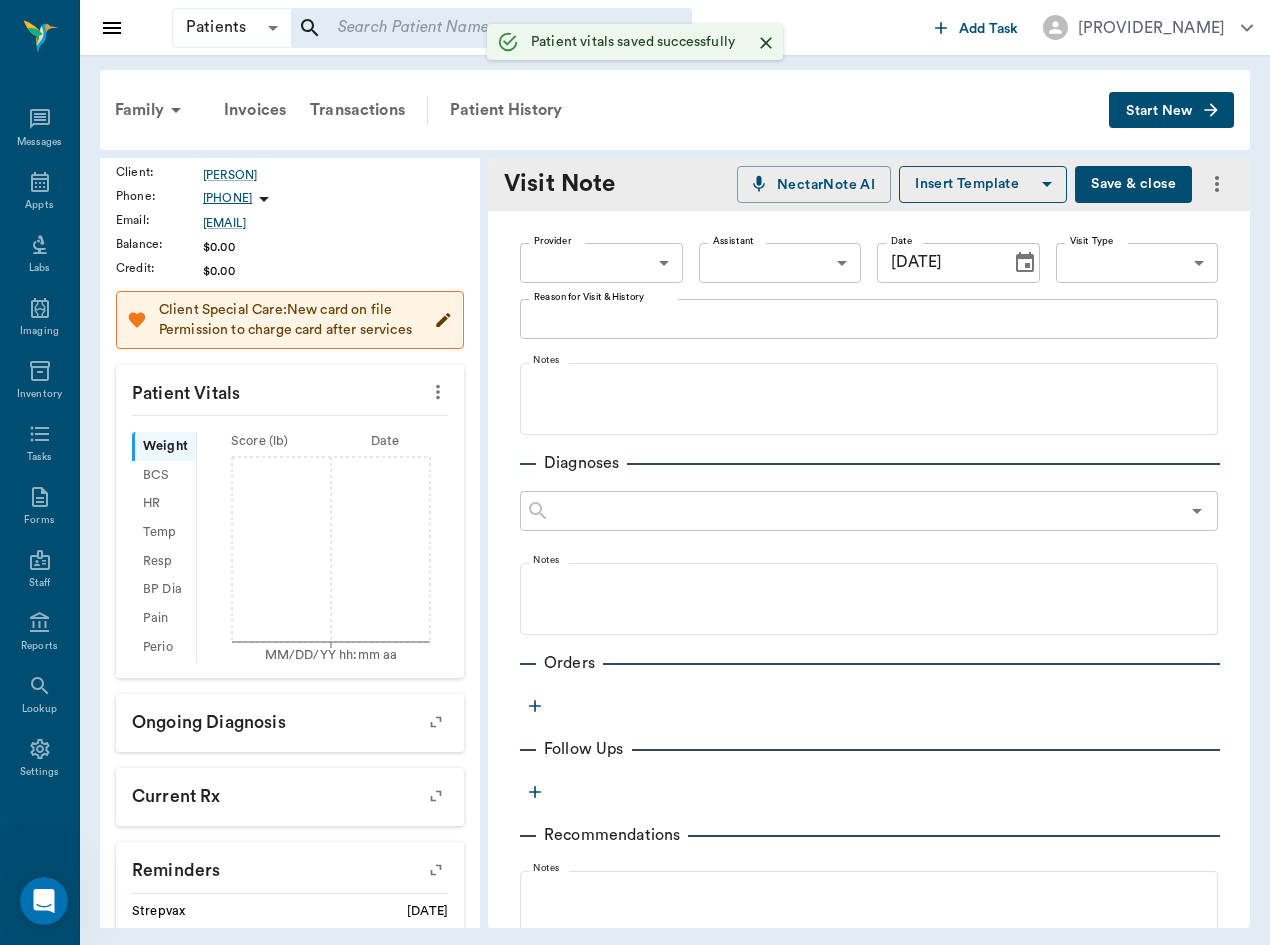 click on "Patients Patients ​ ​ Add Task [PERSON] Nectar Messages Appts Labs Imaging Inventory Tasks Forms Reports Settings Family Invoices Transactions Patient History Start New Bug Aka: A Regal Rendition HAAS #184_P1    -    ACTIVE   Species : Equine Breed : American Quarter Horse Gender : Gelding Age : 13 yr 2 mo (05/05/2012) Patient Special Care:  None Family : HAAS Client : [PERSON] Phone : ([PHONE]) [PHONE] Email : [EMAIL] Balance : $[PRICE] Credit : $[PRICE] Client Special Care:  New card on file
Permission to charge card after services Patient Vitals Weight BCS HR Temp Resp BP Dia Pain Perio Score ( lb ) Date 07/18/25 6PM Ongoing diagnosis Current Rx Reminders Strepvax 07/02/26 Upcoming appointments Schedule Appointment Visit Note NectarNote AI Insert Template  Save & close Provider ​ Provider Assistant ​ Assistant Date 07/18/2025 Date Visit Type ​ Visit Type Reason for Visit & History x Reason for Visit & History Notes Diagnoses ​ Notes Orders Follow Ups Notes    -" at bounding box center [635, 472] 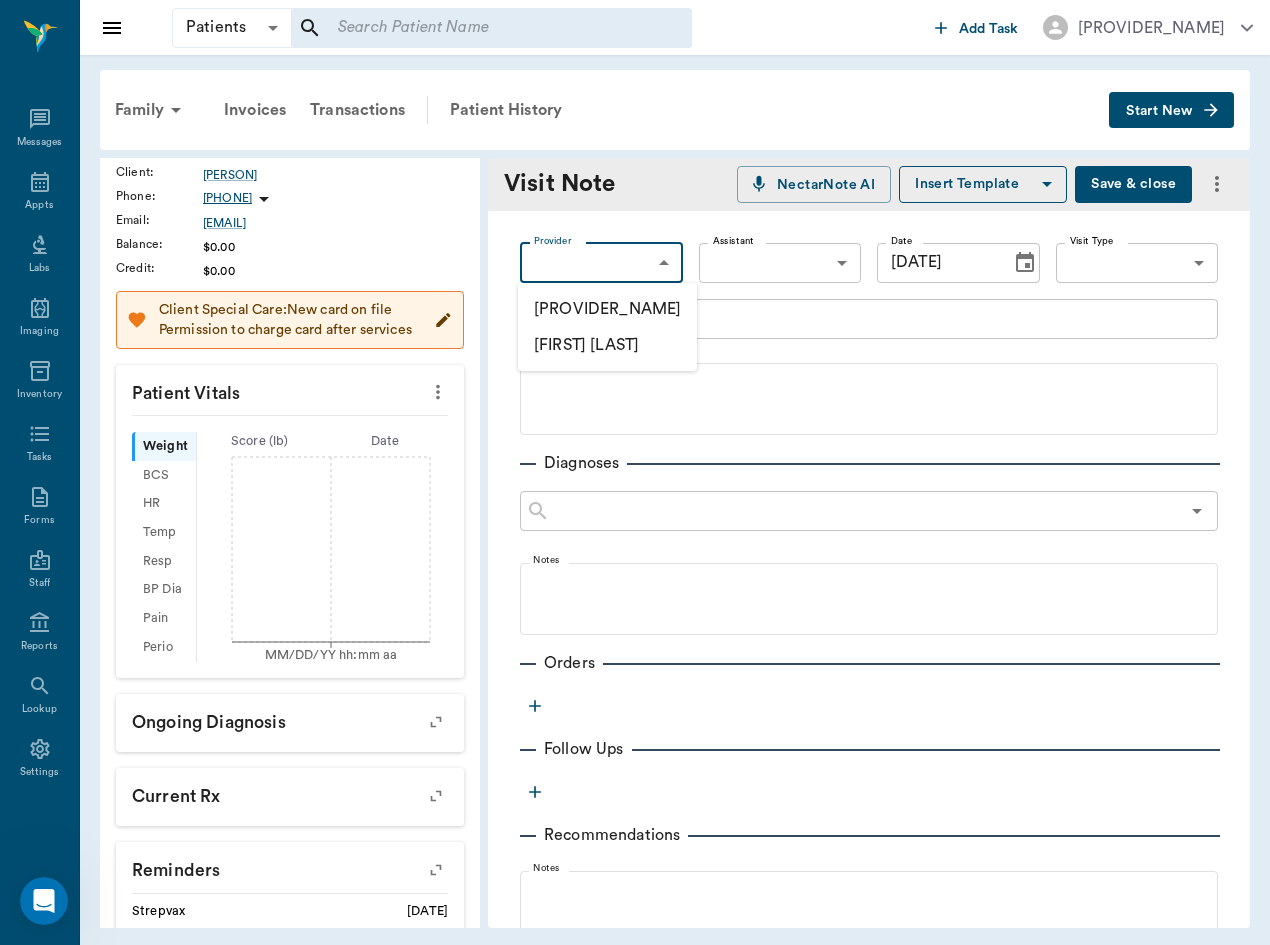 click on "[PROVIDER_NAME]" at bounding box center [607, 309] 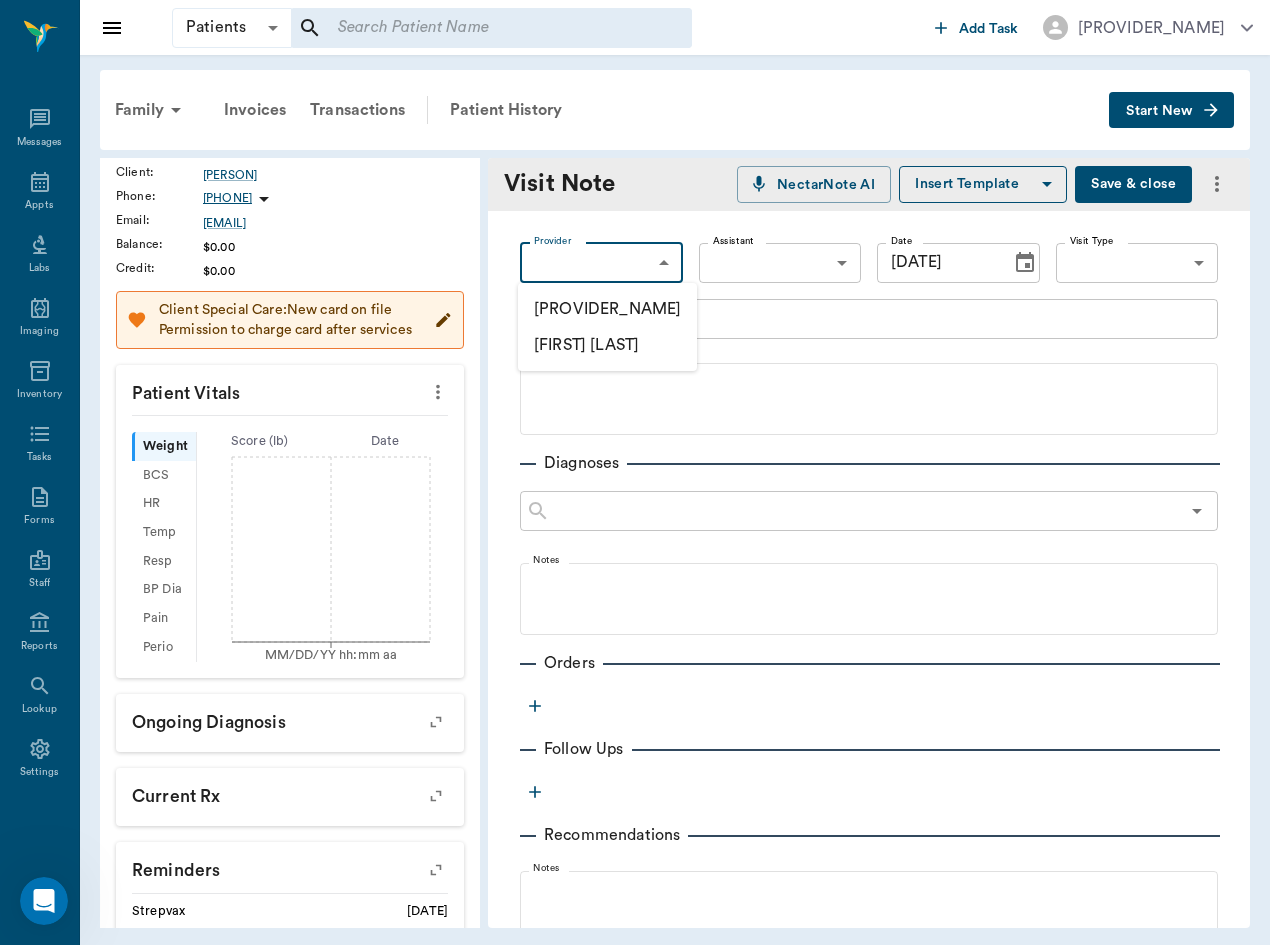 type on "[ID]" 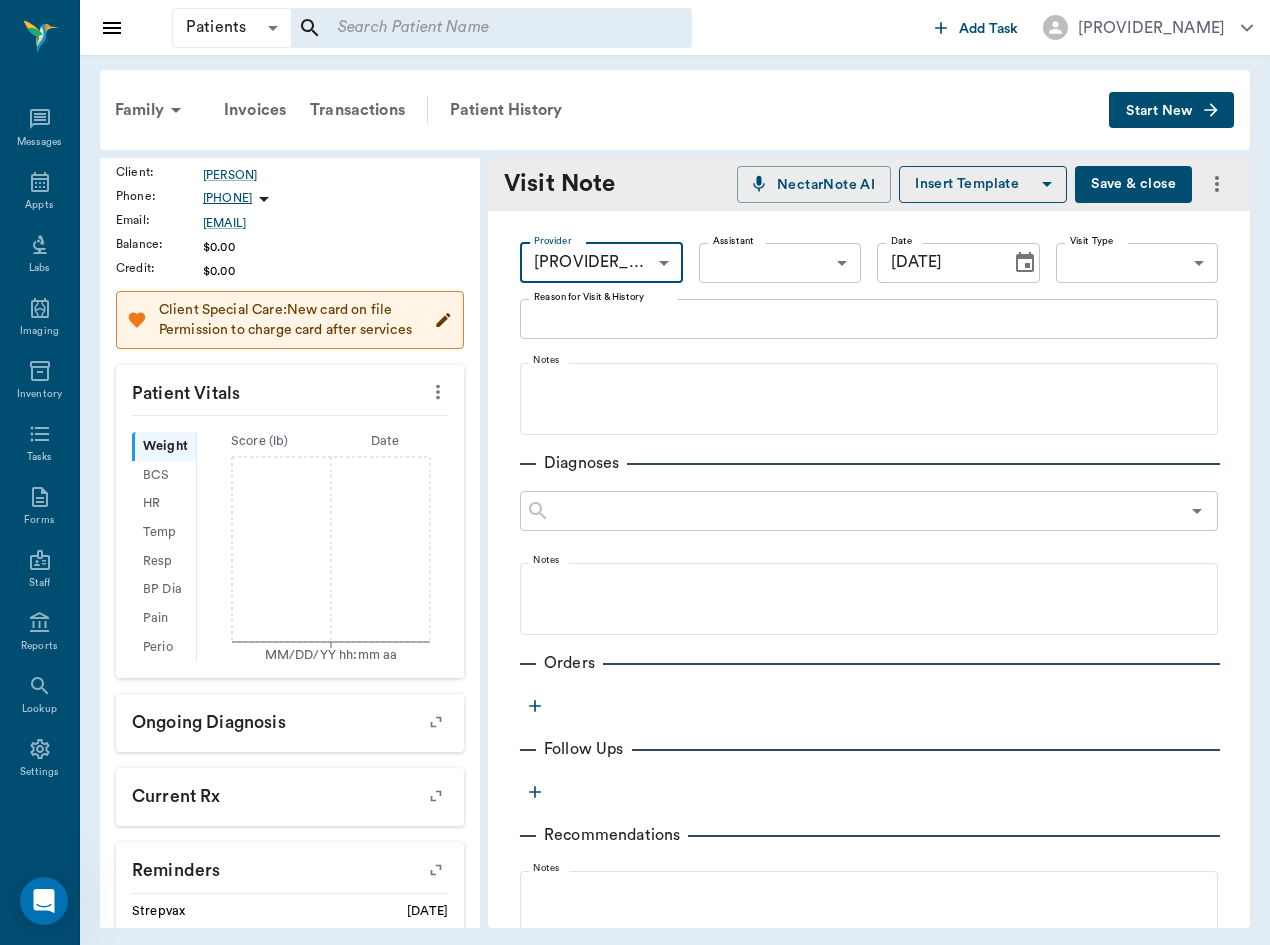click on "Patients Patients ​ ​ Add Task Brittany Newsham Nectar Messages Appts Labs Imaging Inventory Tasks Forms Reports Lookup Settings Family Invoices Transactions Patient History Start New Bug Aka: A Regal Rendition HAAS #184_P1 - ACTIVE Species : Equine Breed : American Quarter Horse Gender : Gelding Age : 13 yr 2 mo (05/05/2012) Patient Special Care: None Family : HAAS Client : Jolene Haas Phone : [PHONE] Email : [EMAIL] Balance : $0.00 Credit : $0.00 Client Special Care: New card on file
Permission to charge card after services Patient Vitals Weight BCS HR Temp Resp BP Dia Pain Perio Score ( lb ) Date 07/18/25 6PM Ongoing diagnosis Current Rx Reminders Strepvax 07/02/26 Upcoming appointments Schedule Appointment Visit Note NectarNote AI Insert Template Save close Provider Brittany Newsham 649b3e03b5bc7e03f9326794 Provider Assistant ​ Assistant Date 07/18/2025 Date Visit Type ​ Visit Type Reason for Visit & History x Reason for Visit & History Notes Diagnoses" at bounding box center (635, 472) 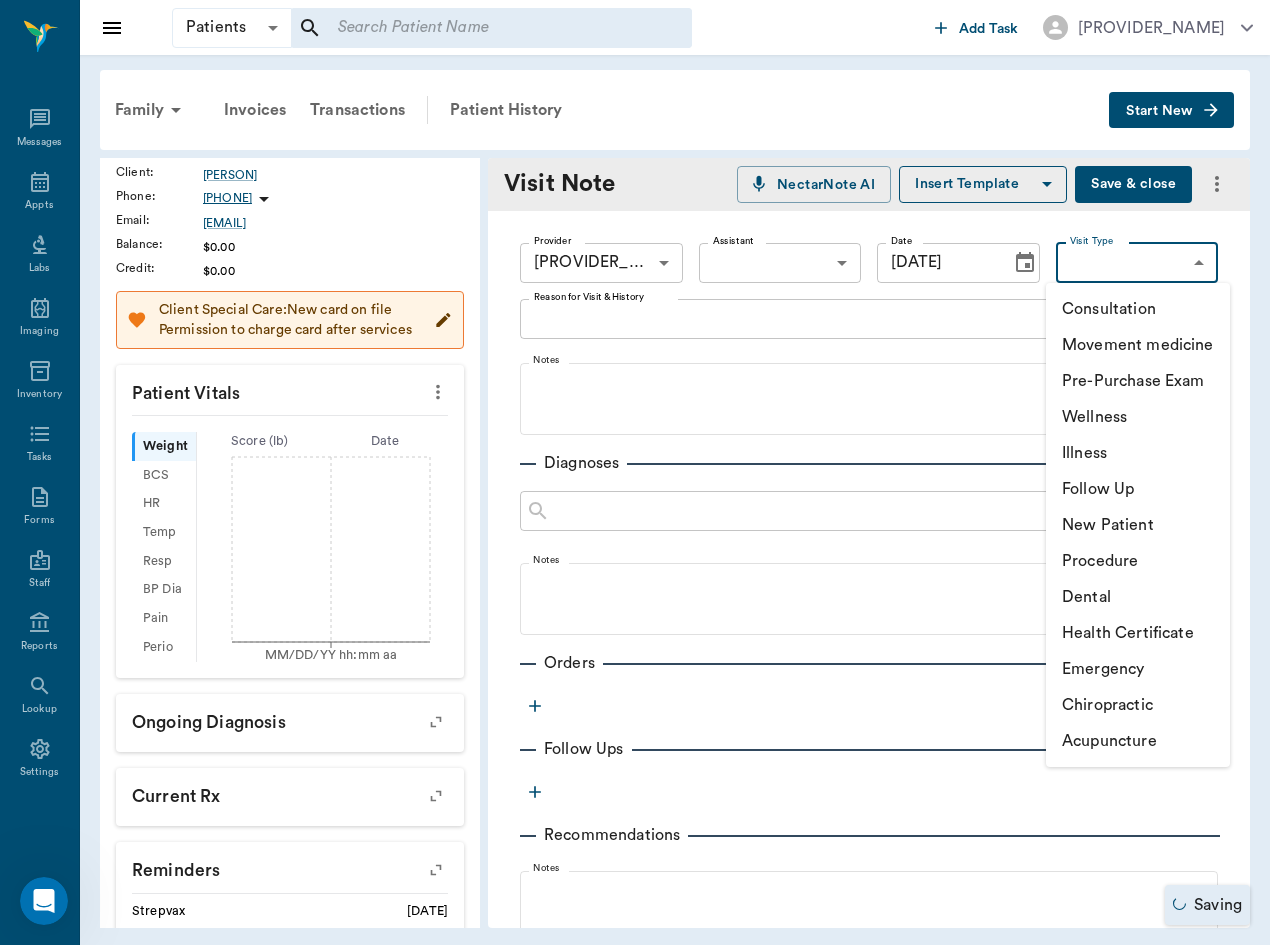 click on "Follow Up" at bounding box center (1138, 489) 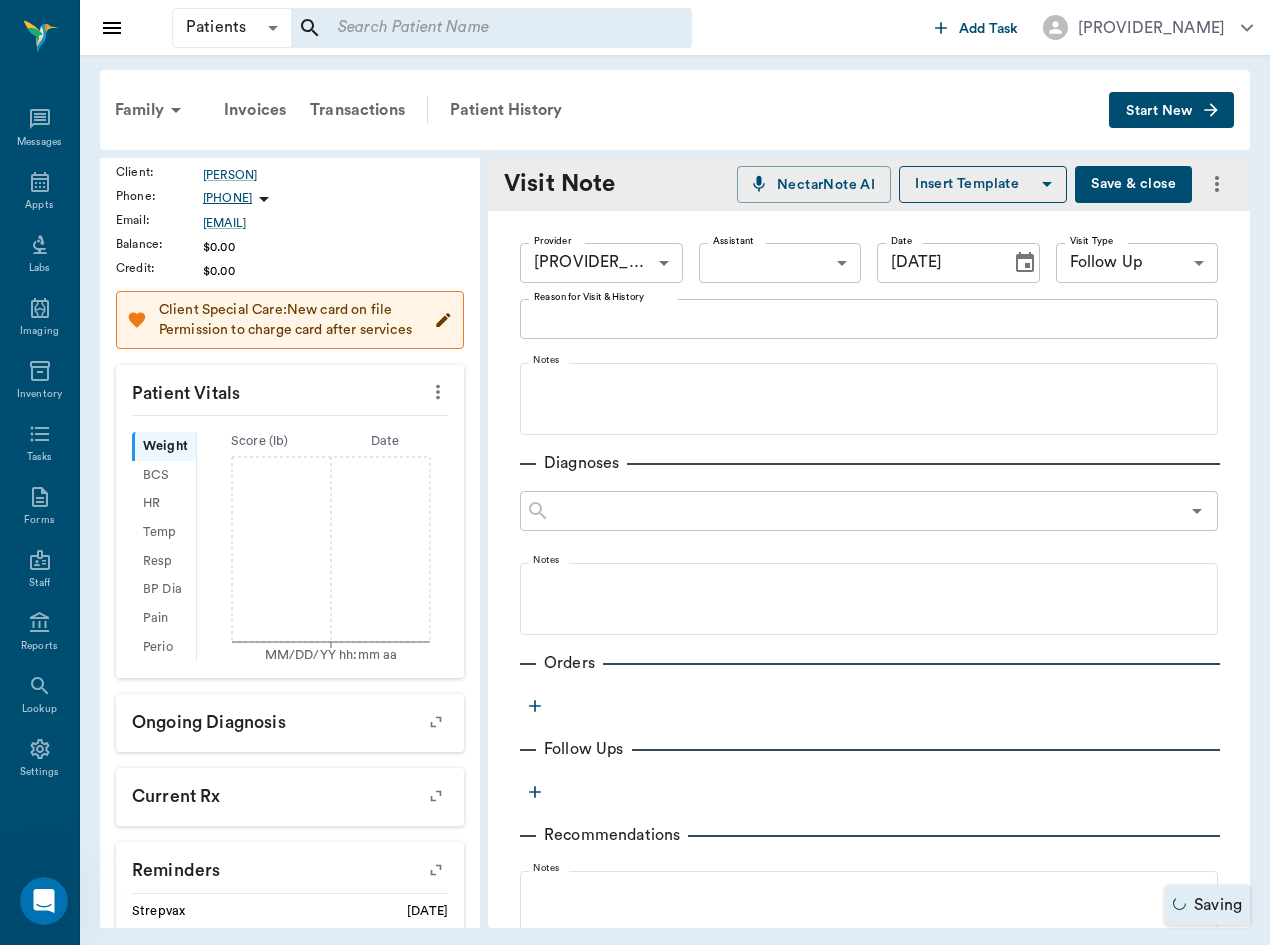click on "x Reason for Visit & History" at bounding box center [869, 319] 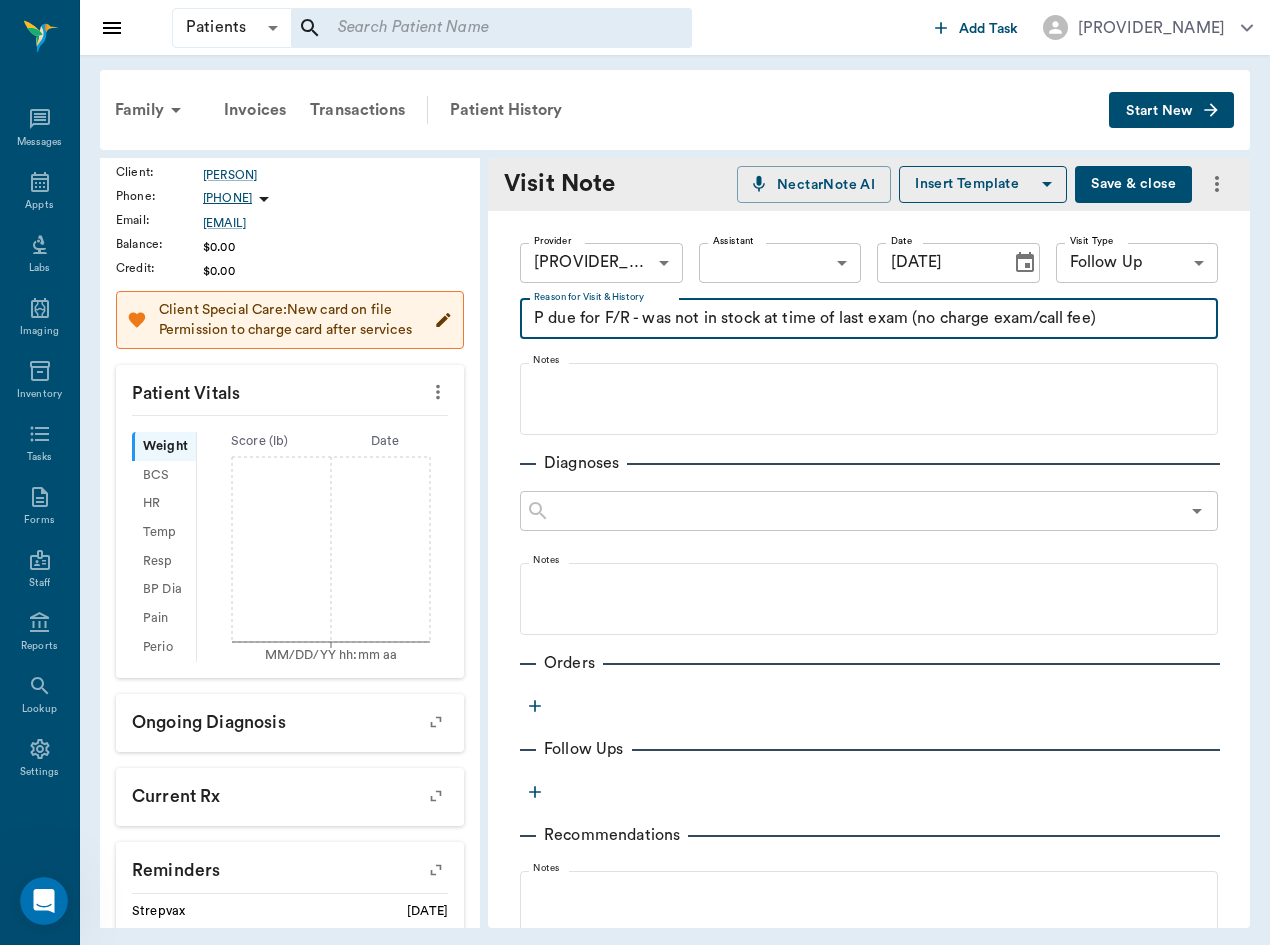 type on "P due for F/R - was not in stock at time of last exam (no charge exam/call fee)" 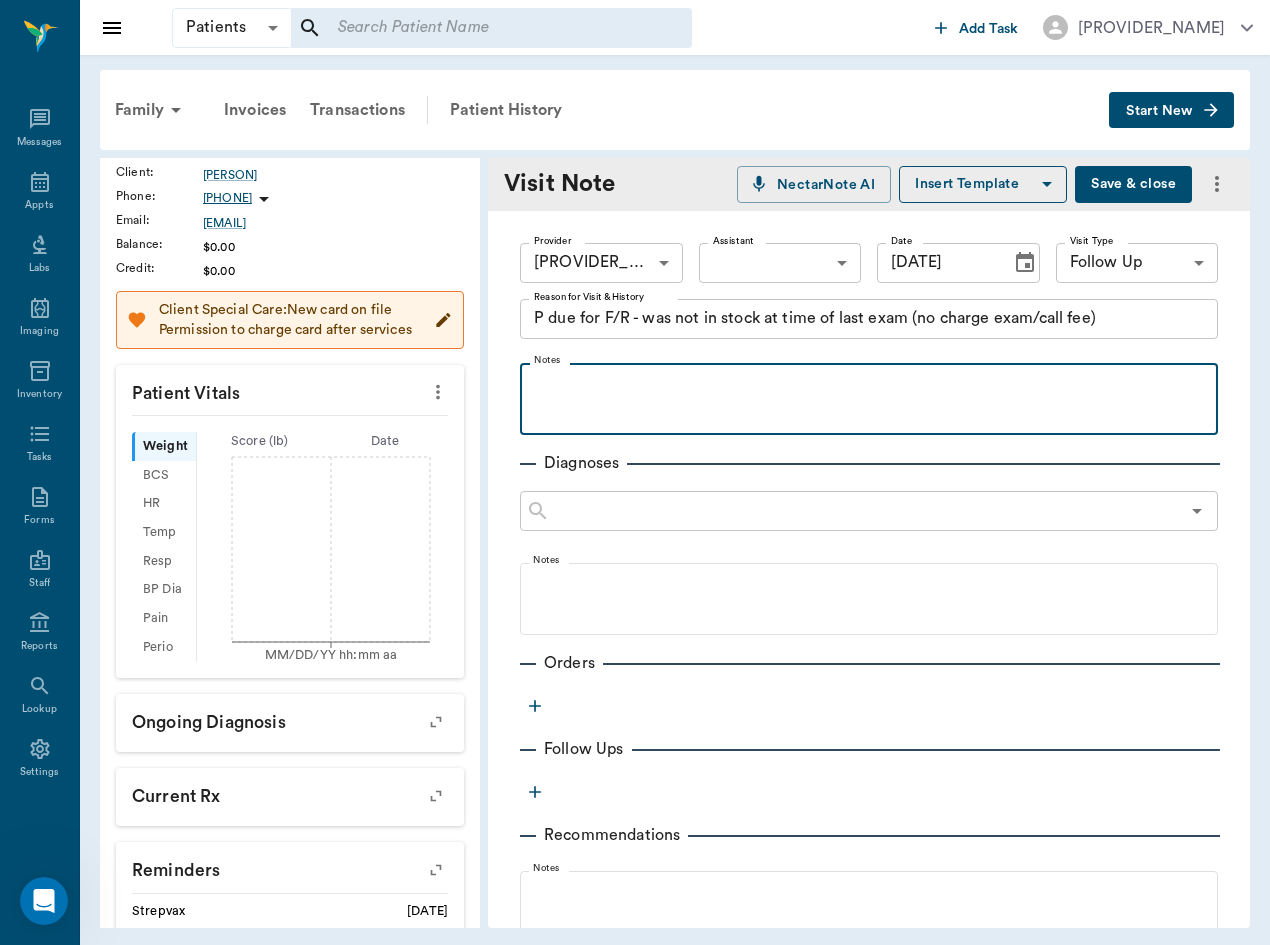 type 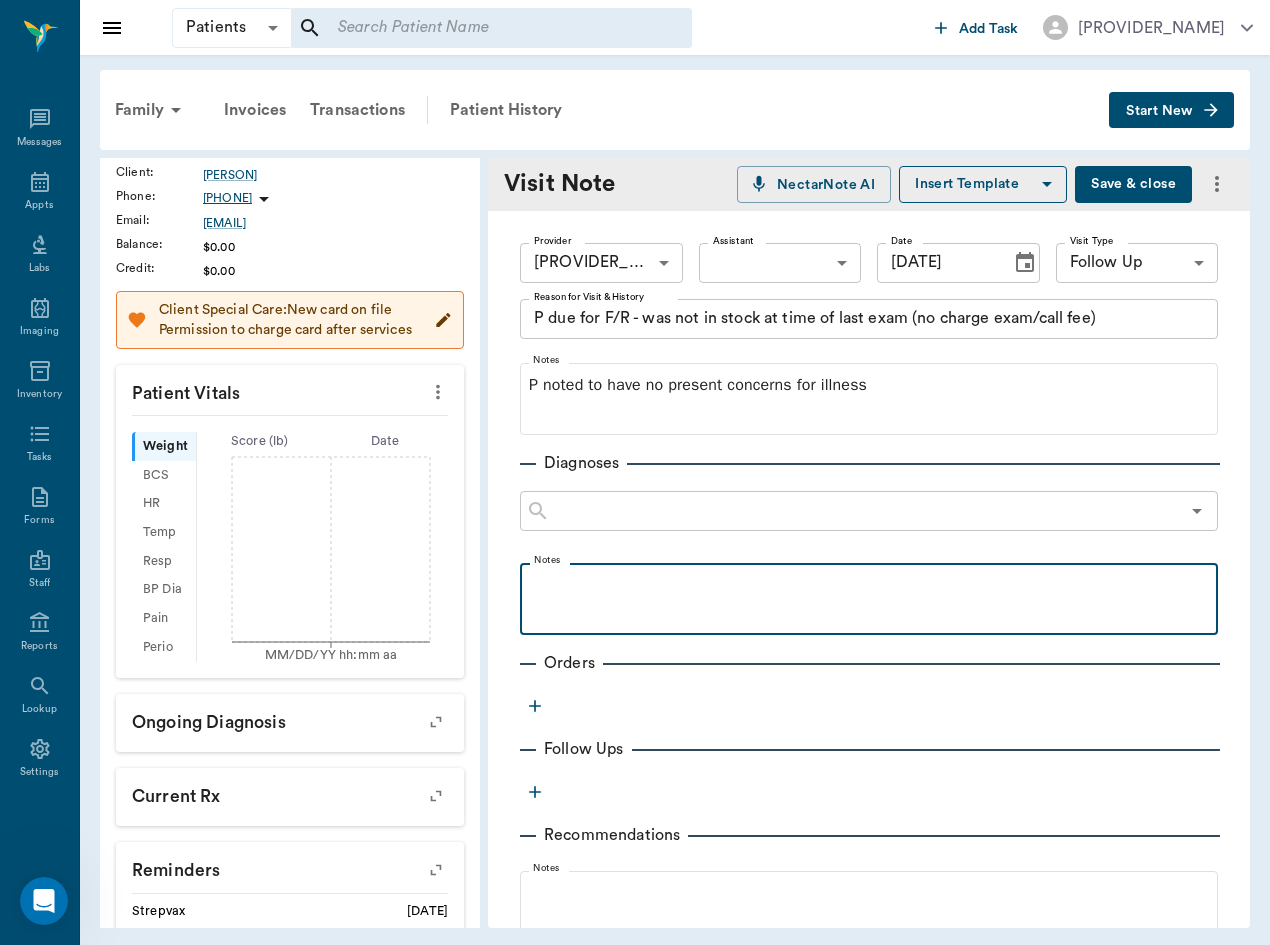 click at bounding box center (869, 585) 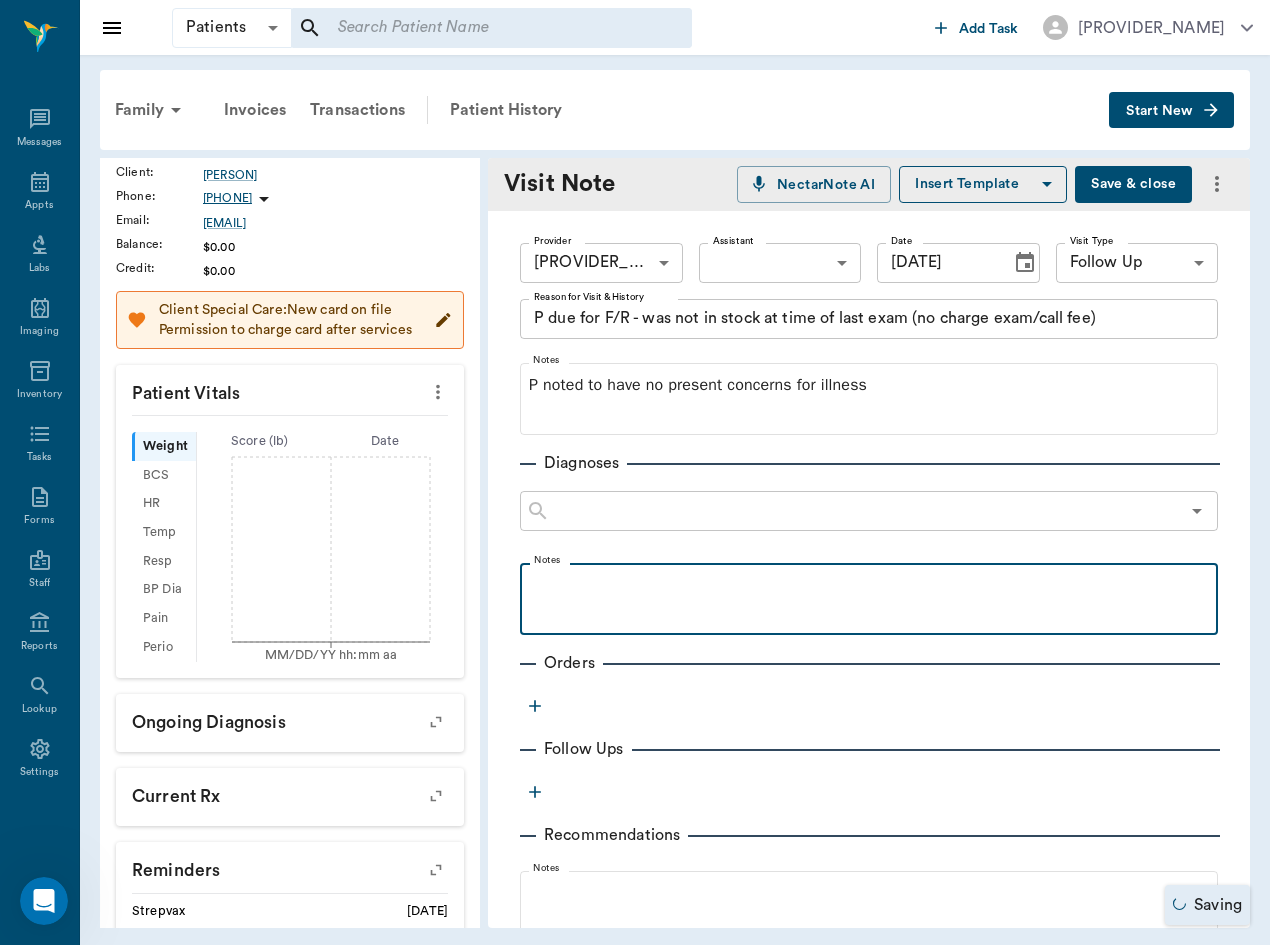 type 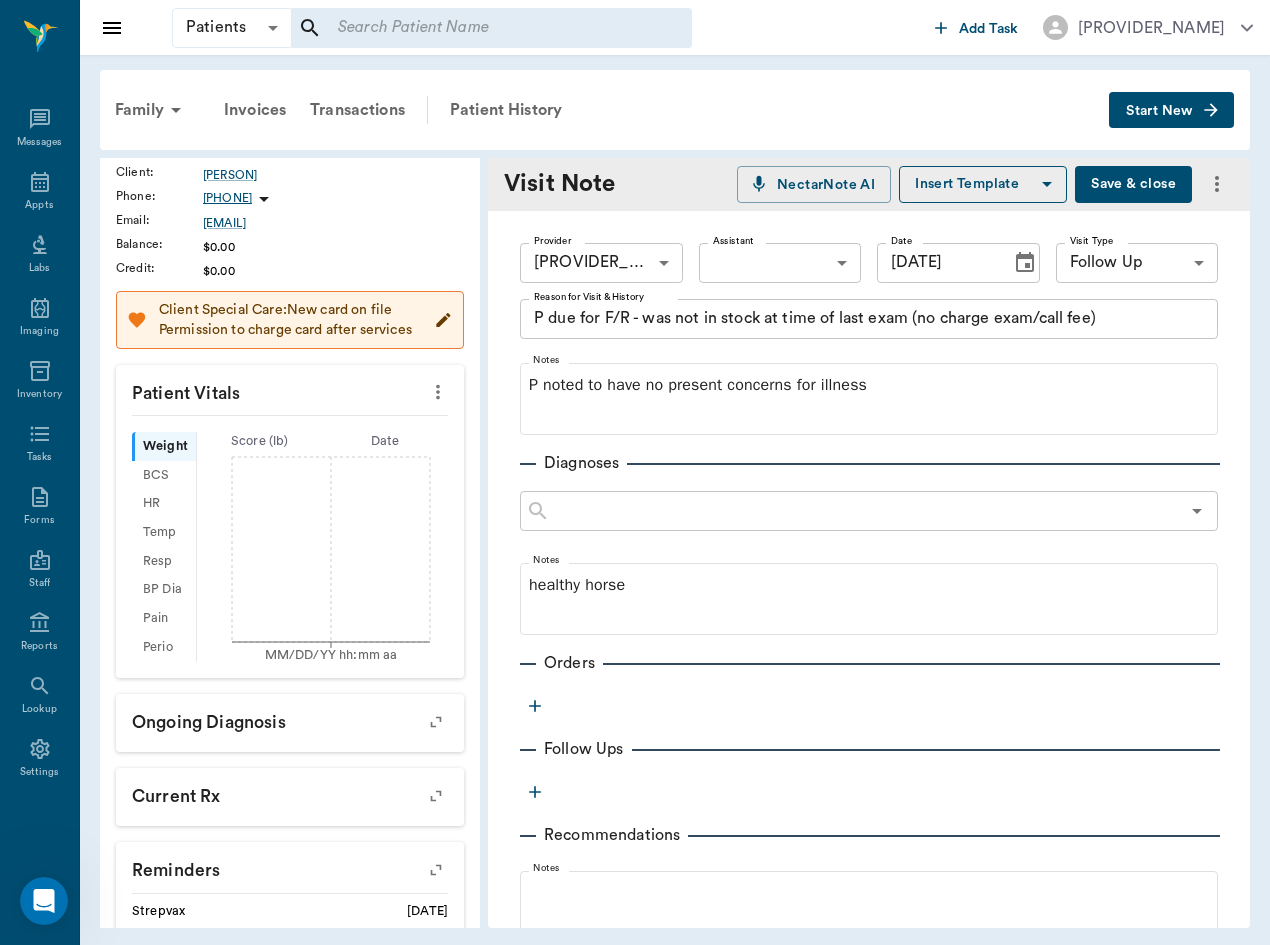 click at bounding box center (535, 706) 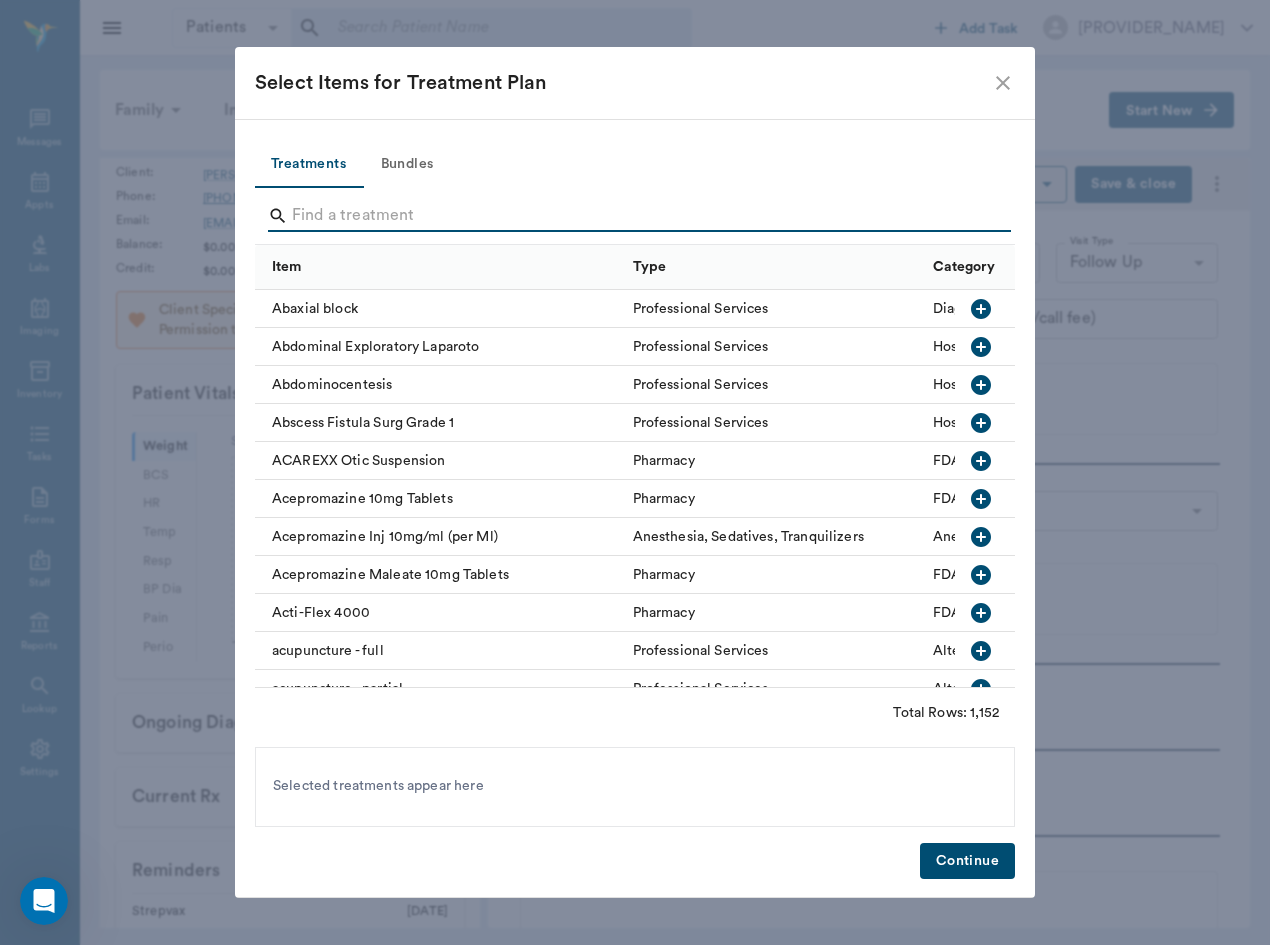 click at bounding box center (636, 216) 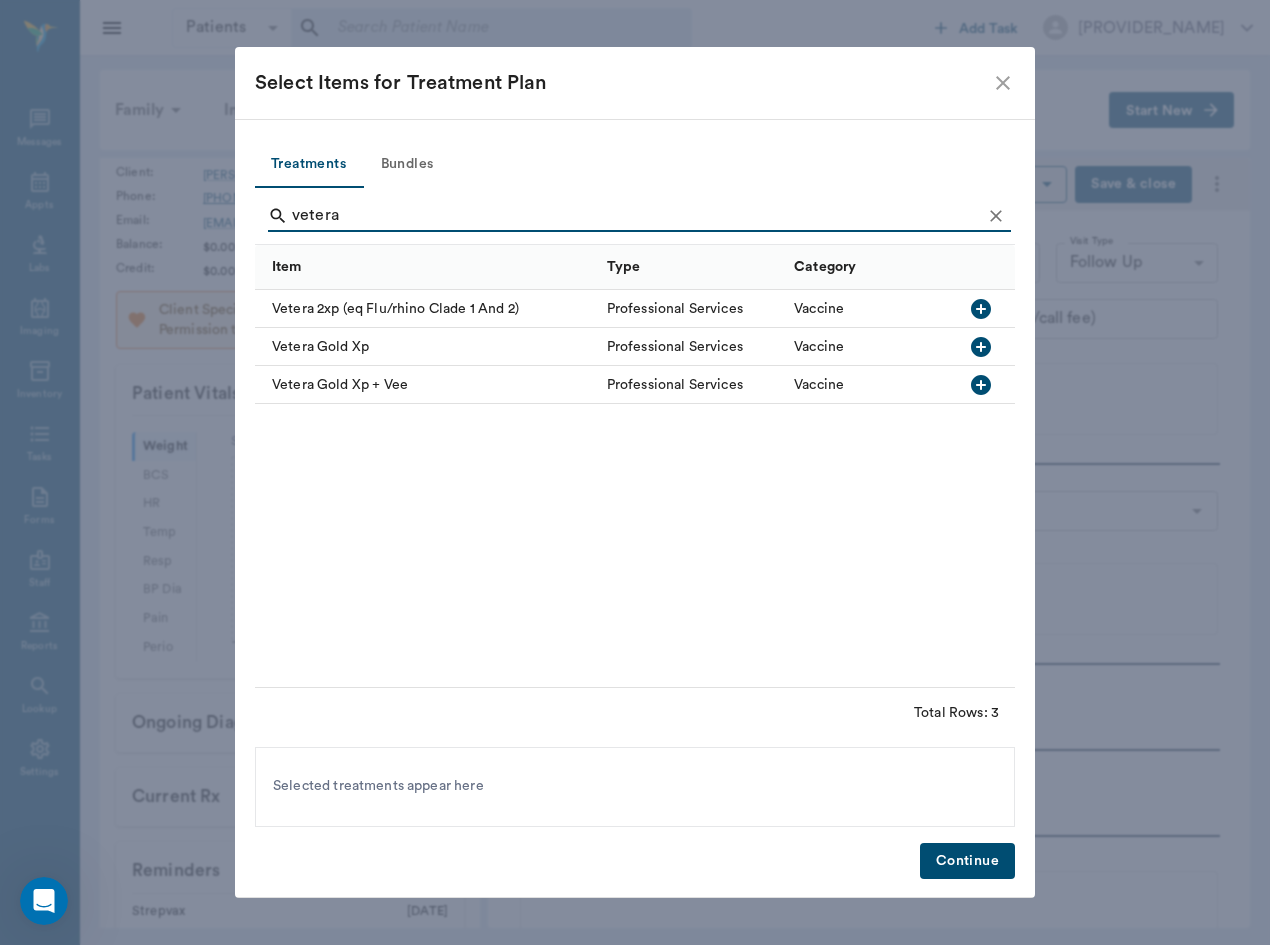 type on "vetera" 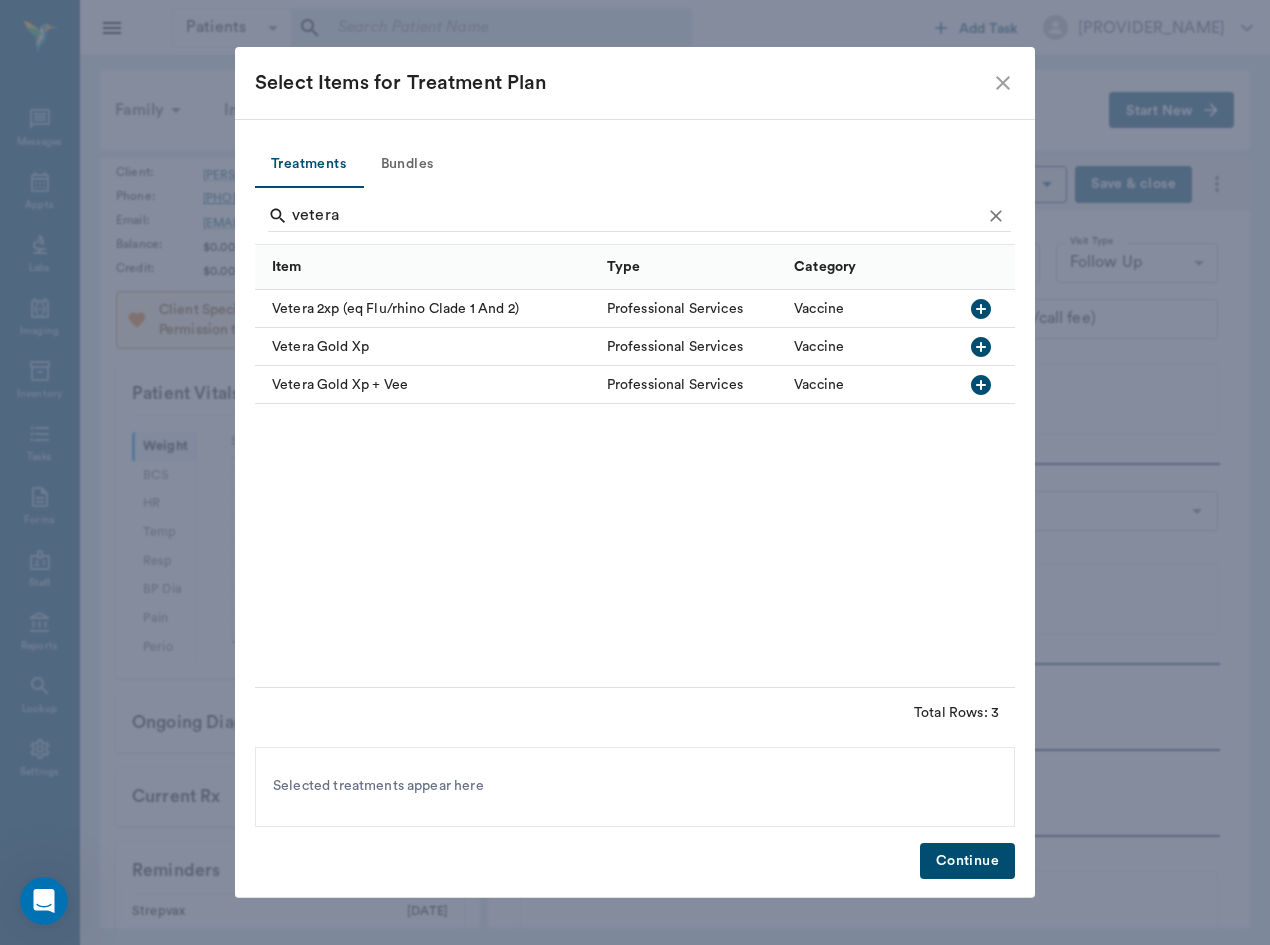 click on "Vetera 2xp (eq Flu/rhino Clade 1 And 2)" at bounding box center (426, 309) 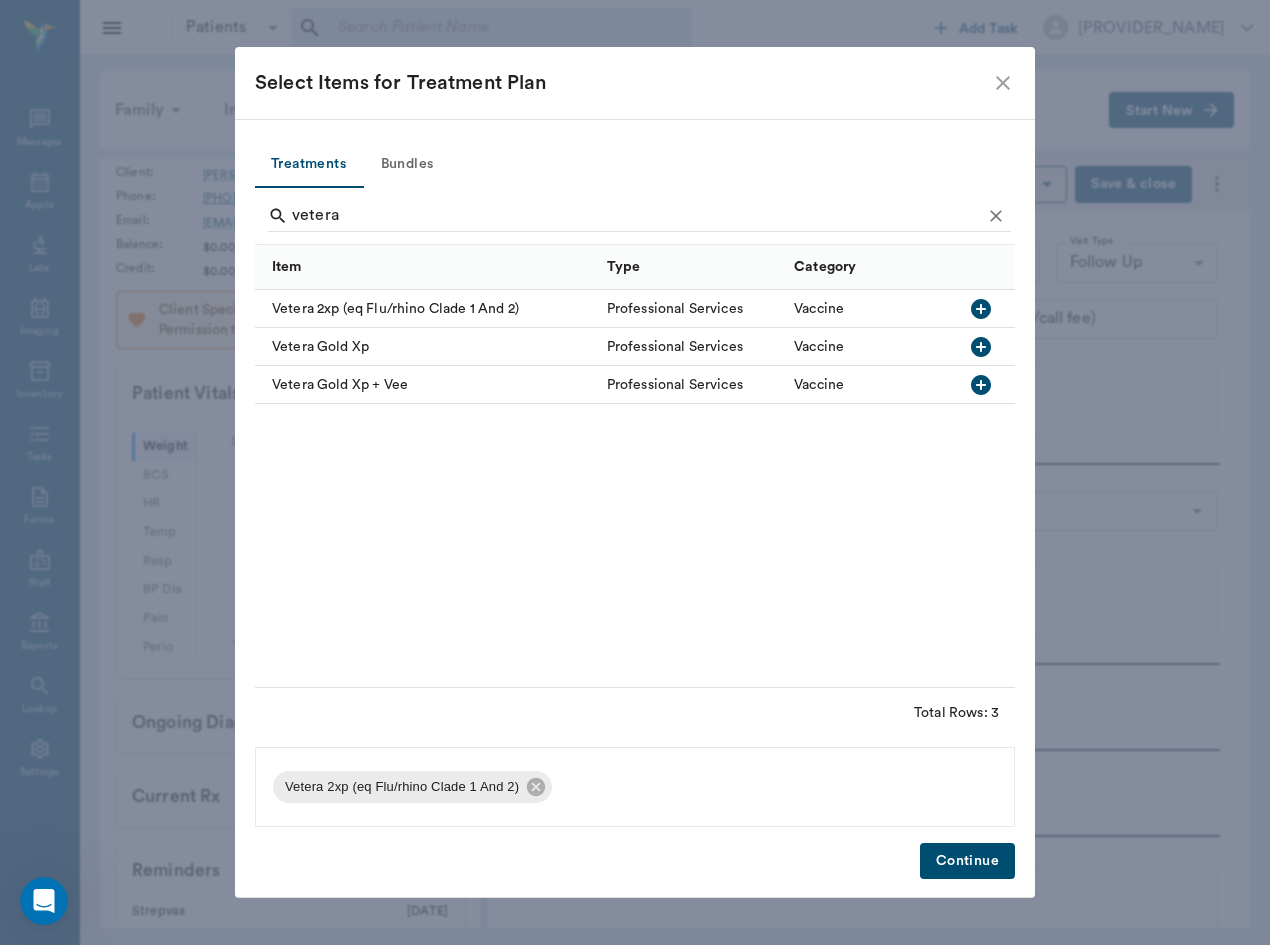 click on "Continue" at bounding box center (967, 861) 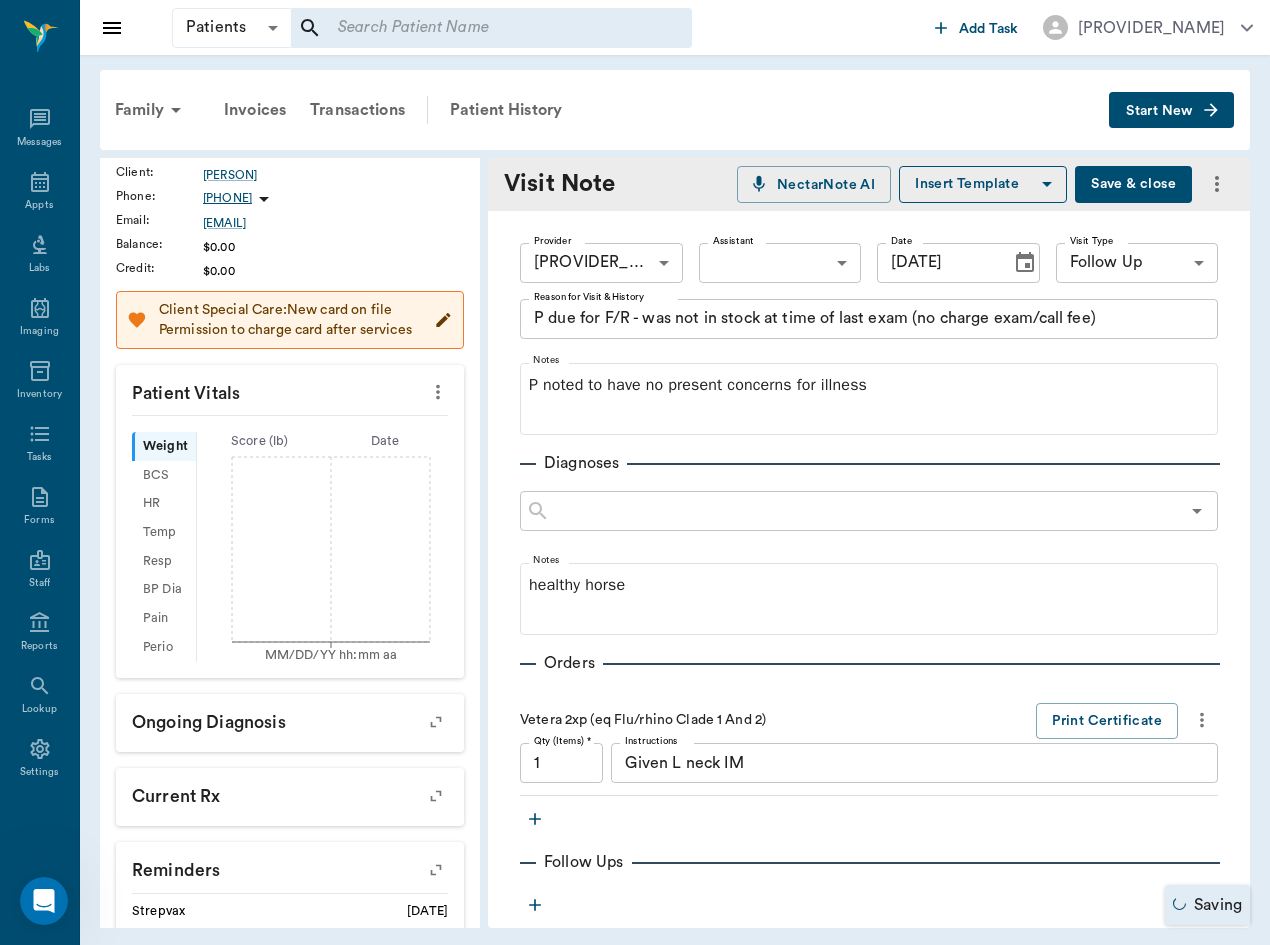 click 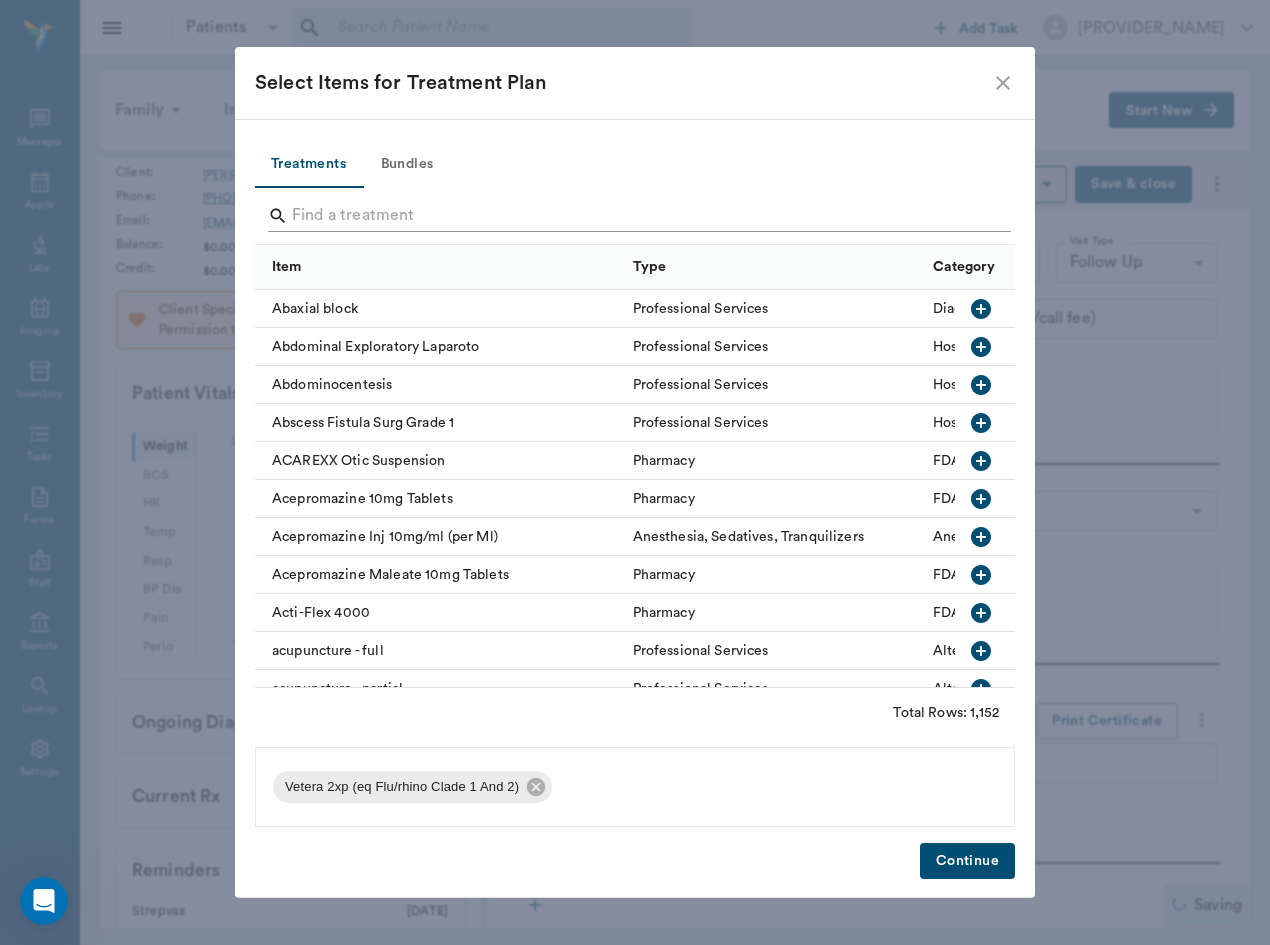 click at bounding box center (636, 216) 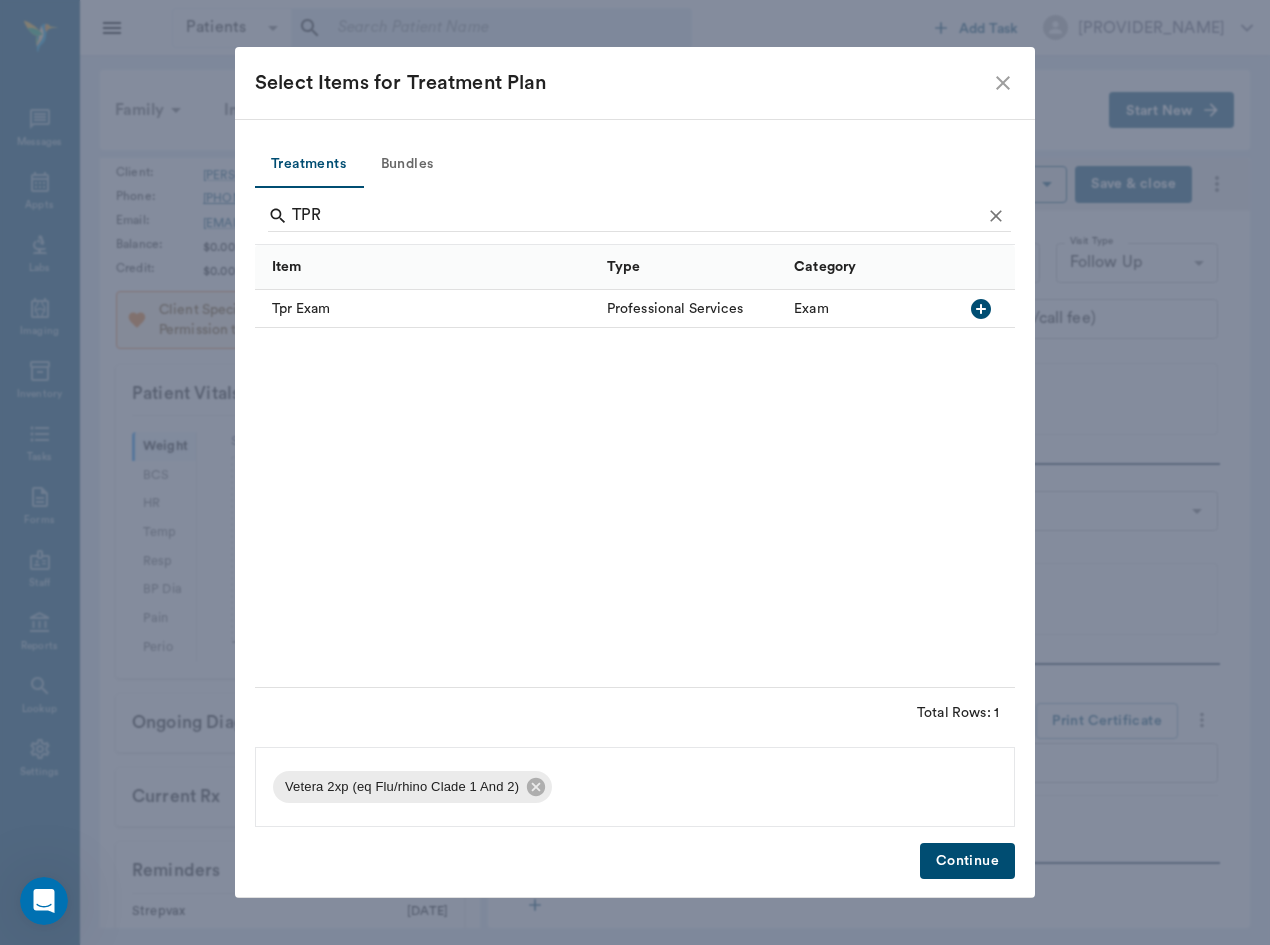 click on "Tpr Exam" at bounding box center [426, 309] 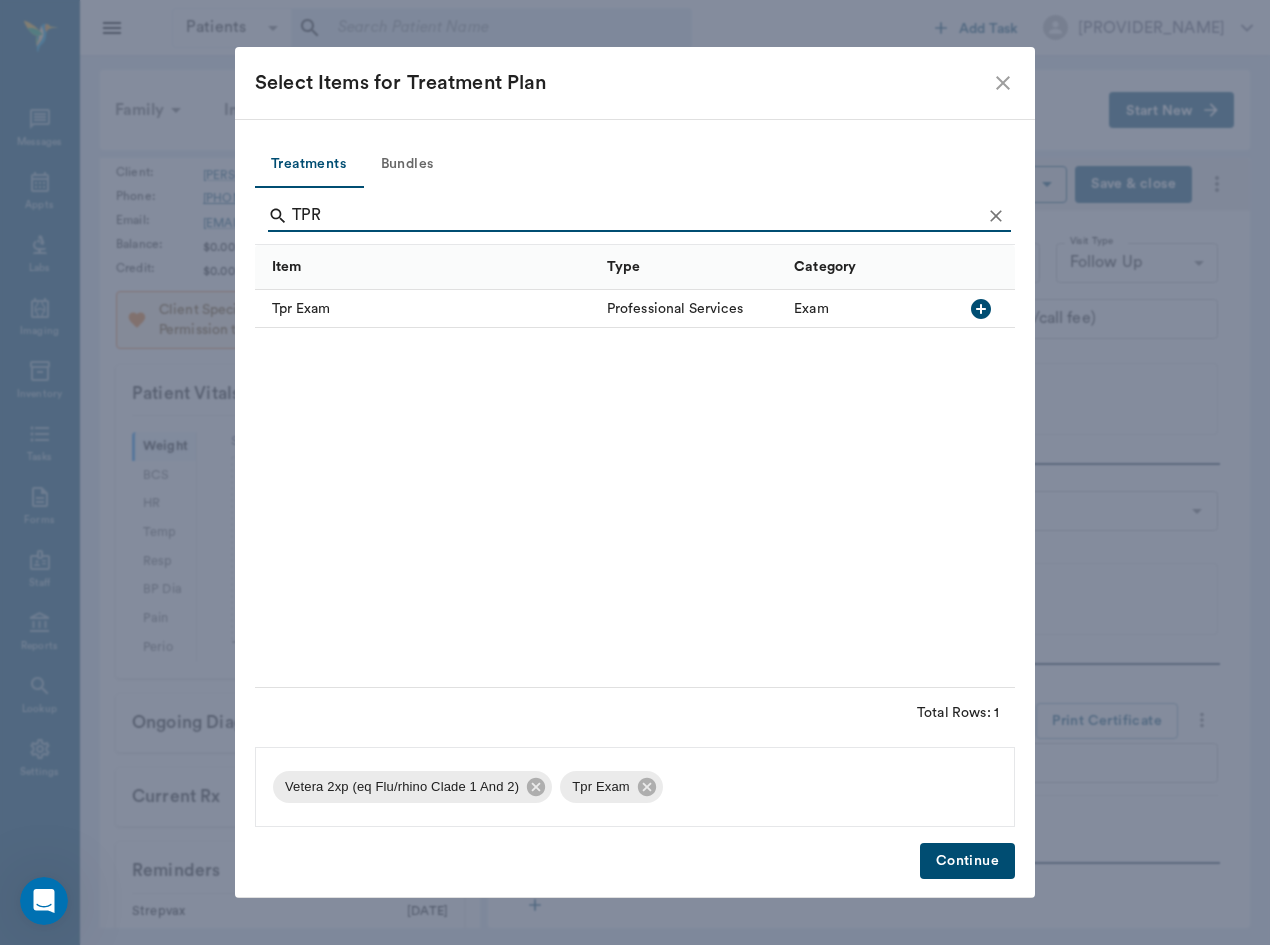 click on "TPR" at bounding box center [636, 216] 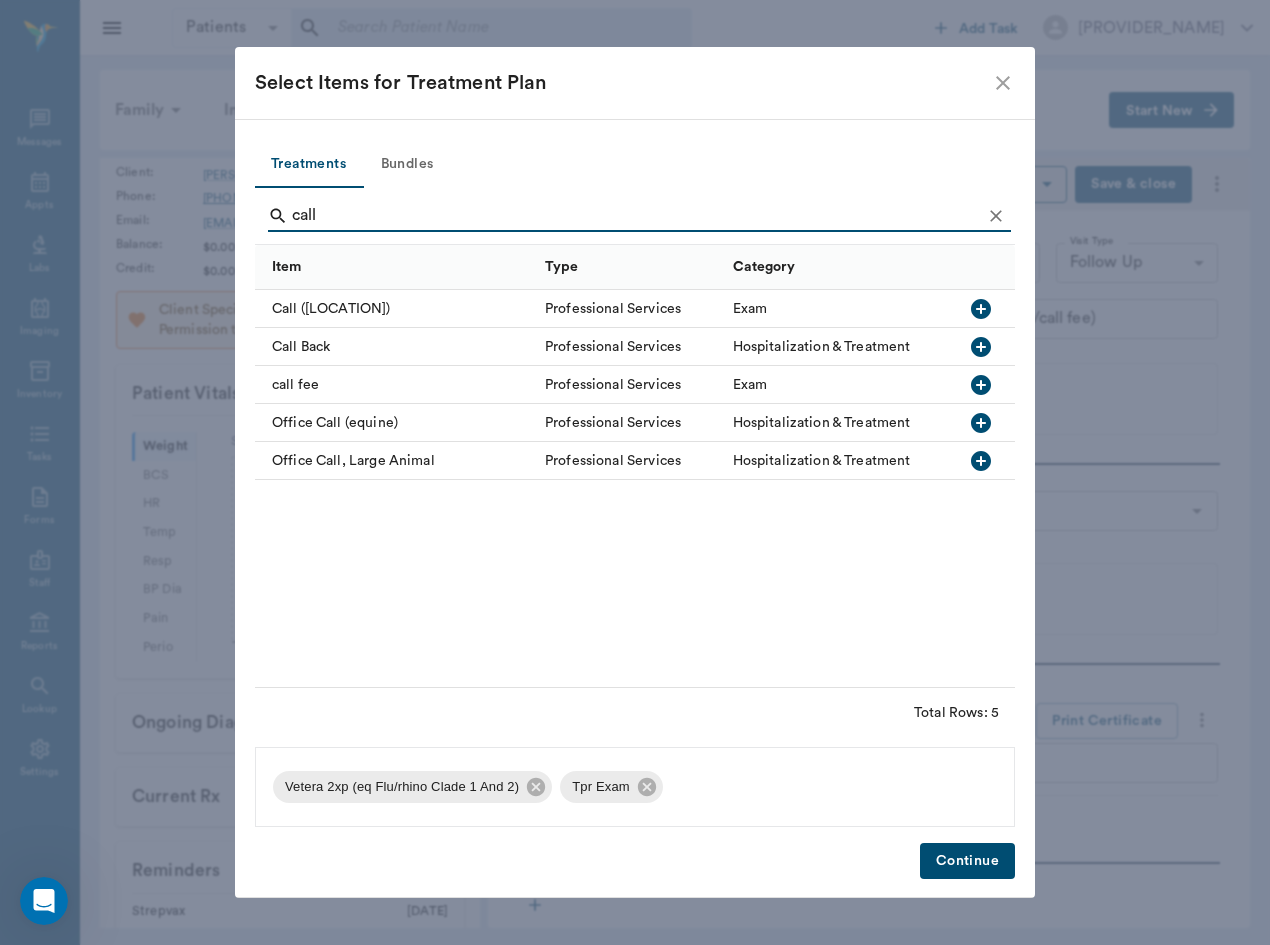 type on "call" 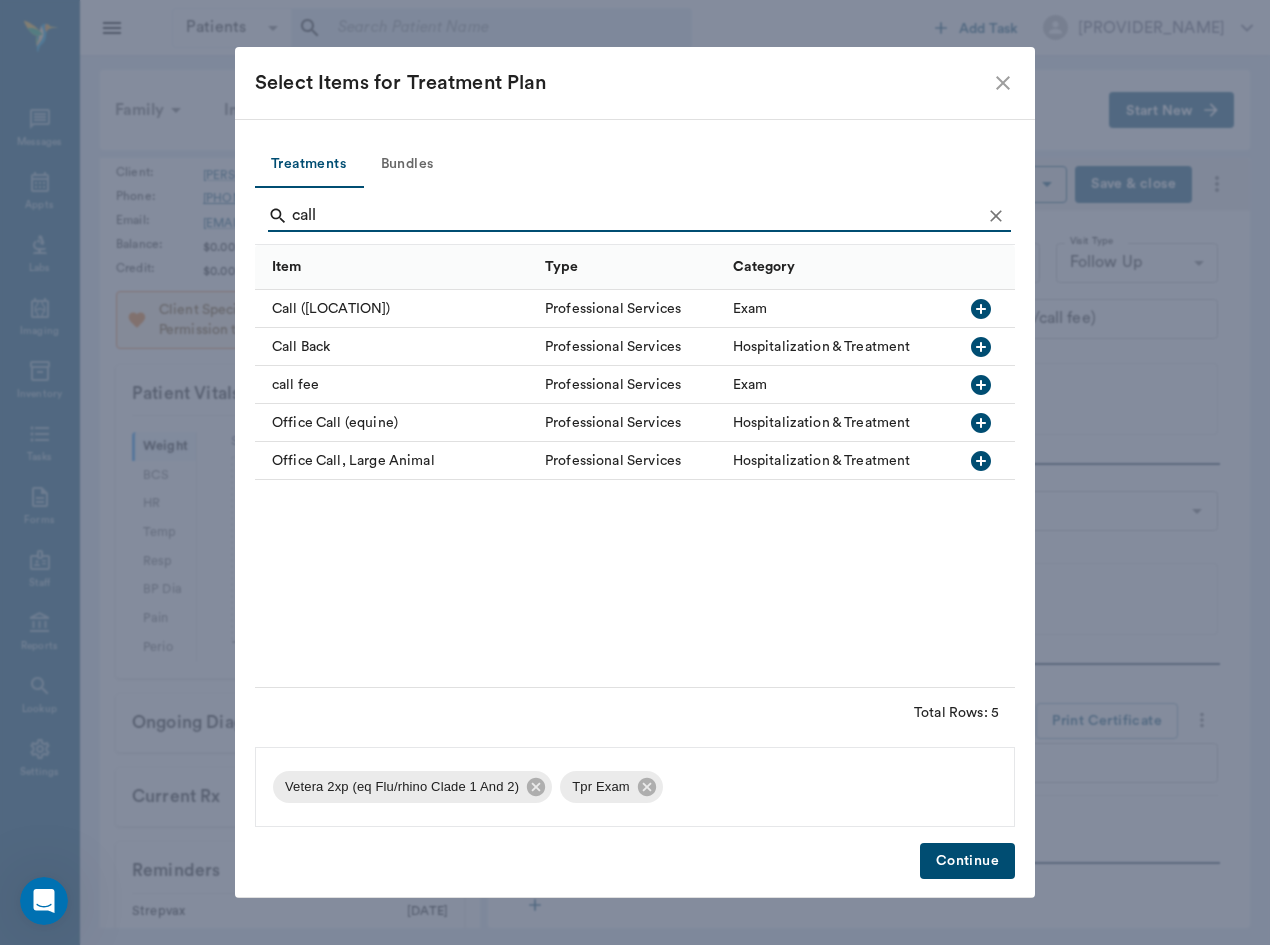 click on "call fee" at bounding box center [395, 385] 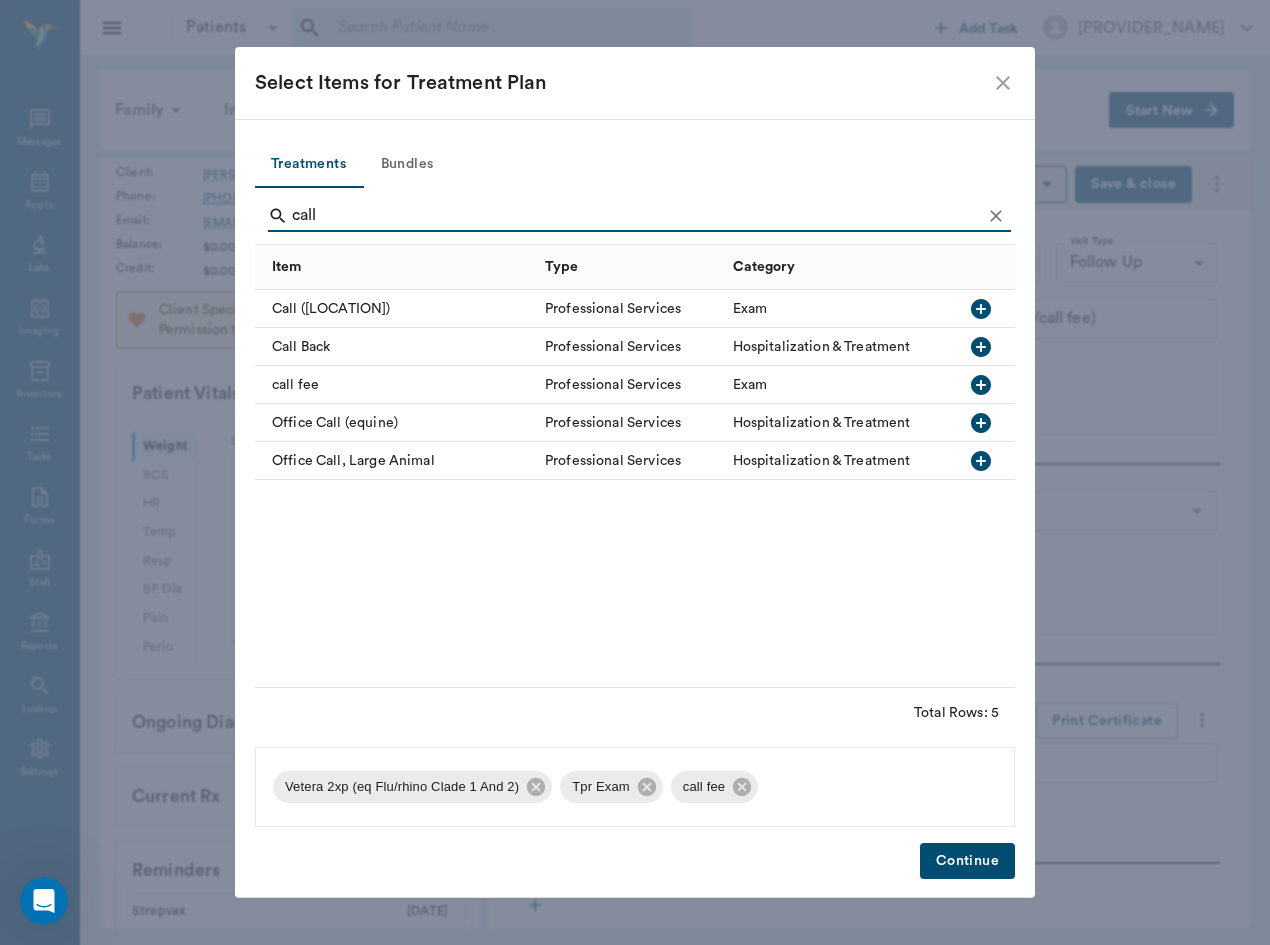 click on "Continue" at bounding box center [967, 861] 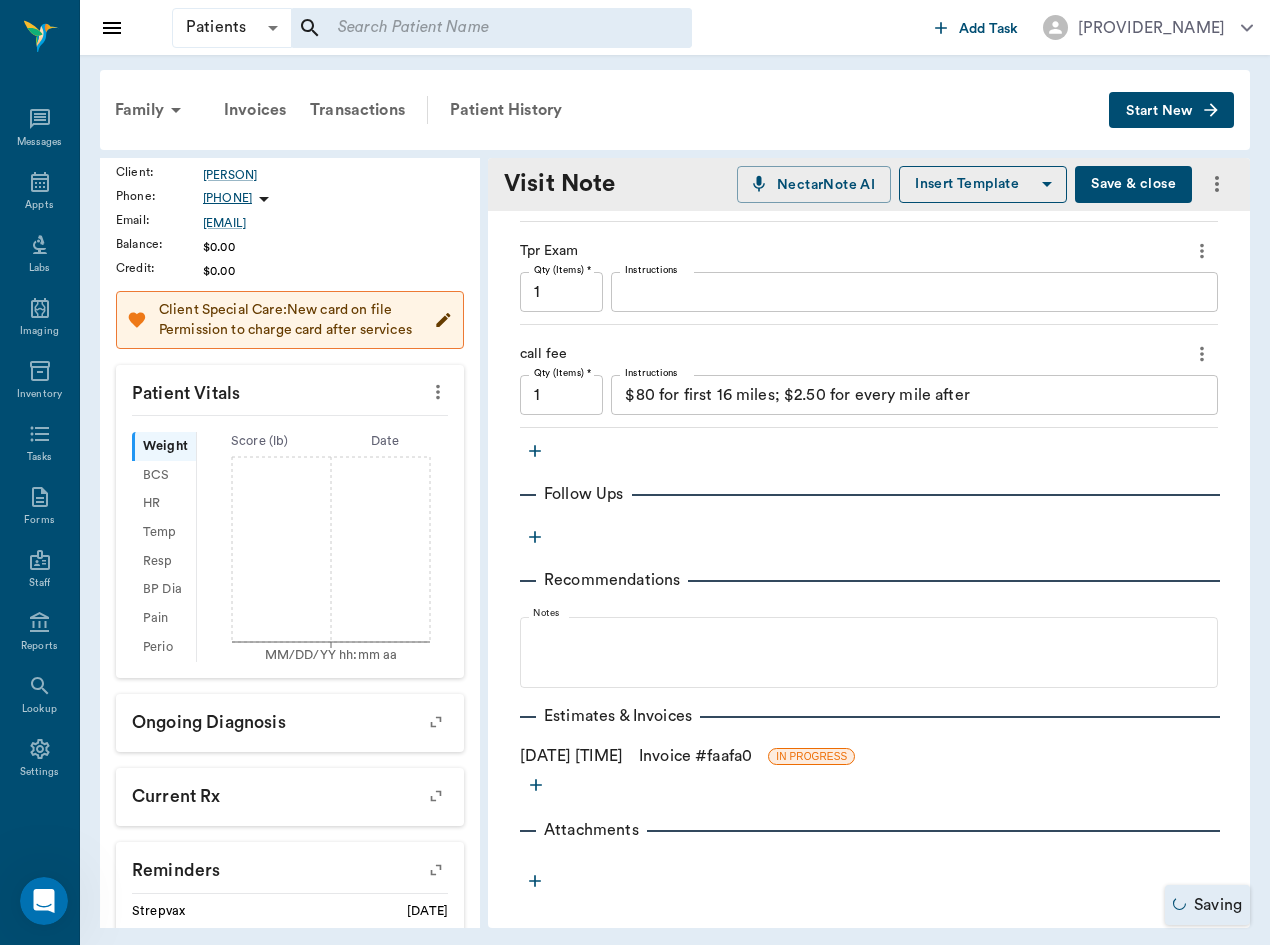 scroll, scrollTop: 574, scrollLeft: 0, axis: vertical 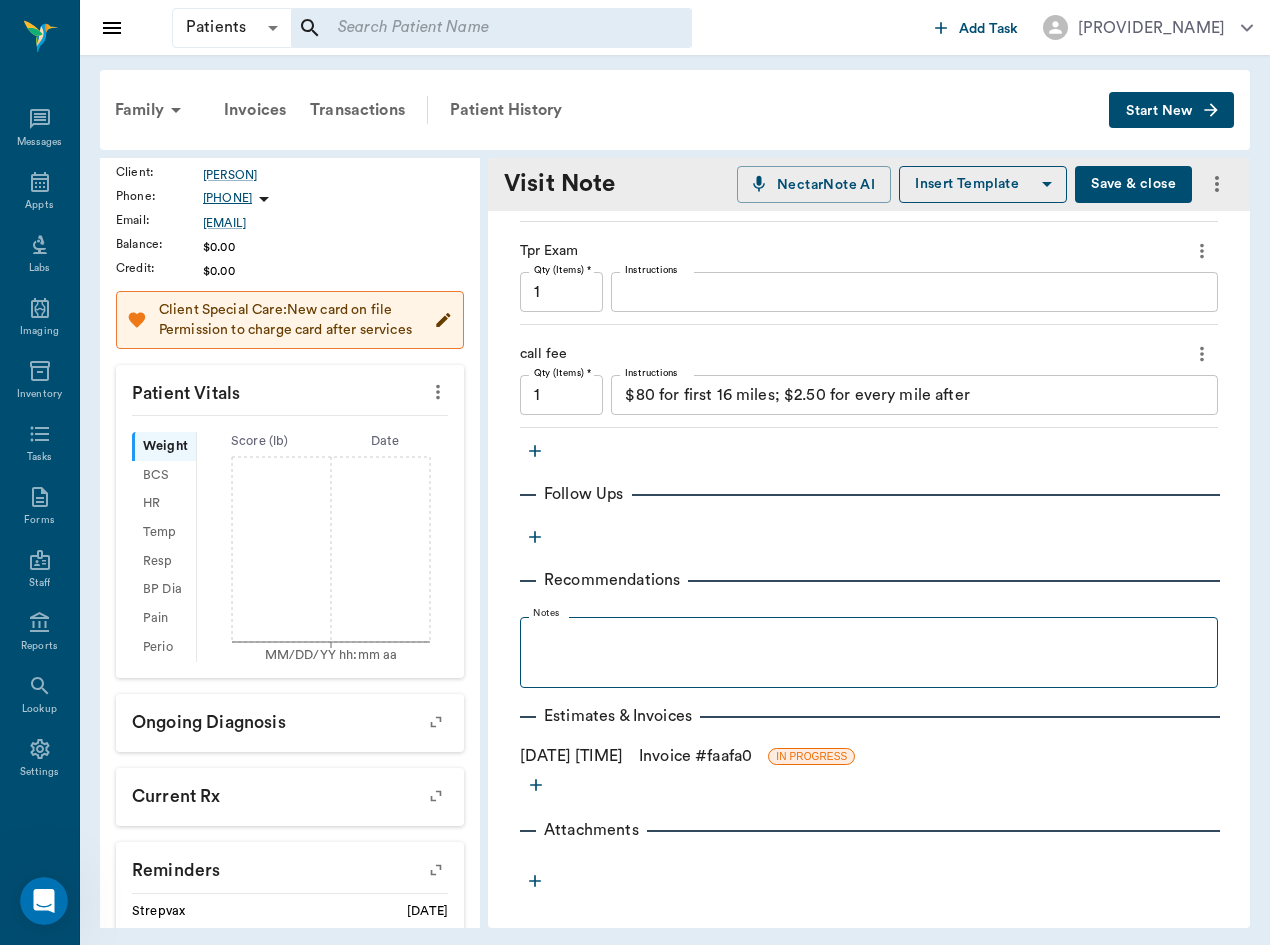 click on "Notes" at bounding box center (869, 648) 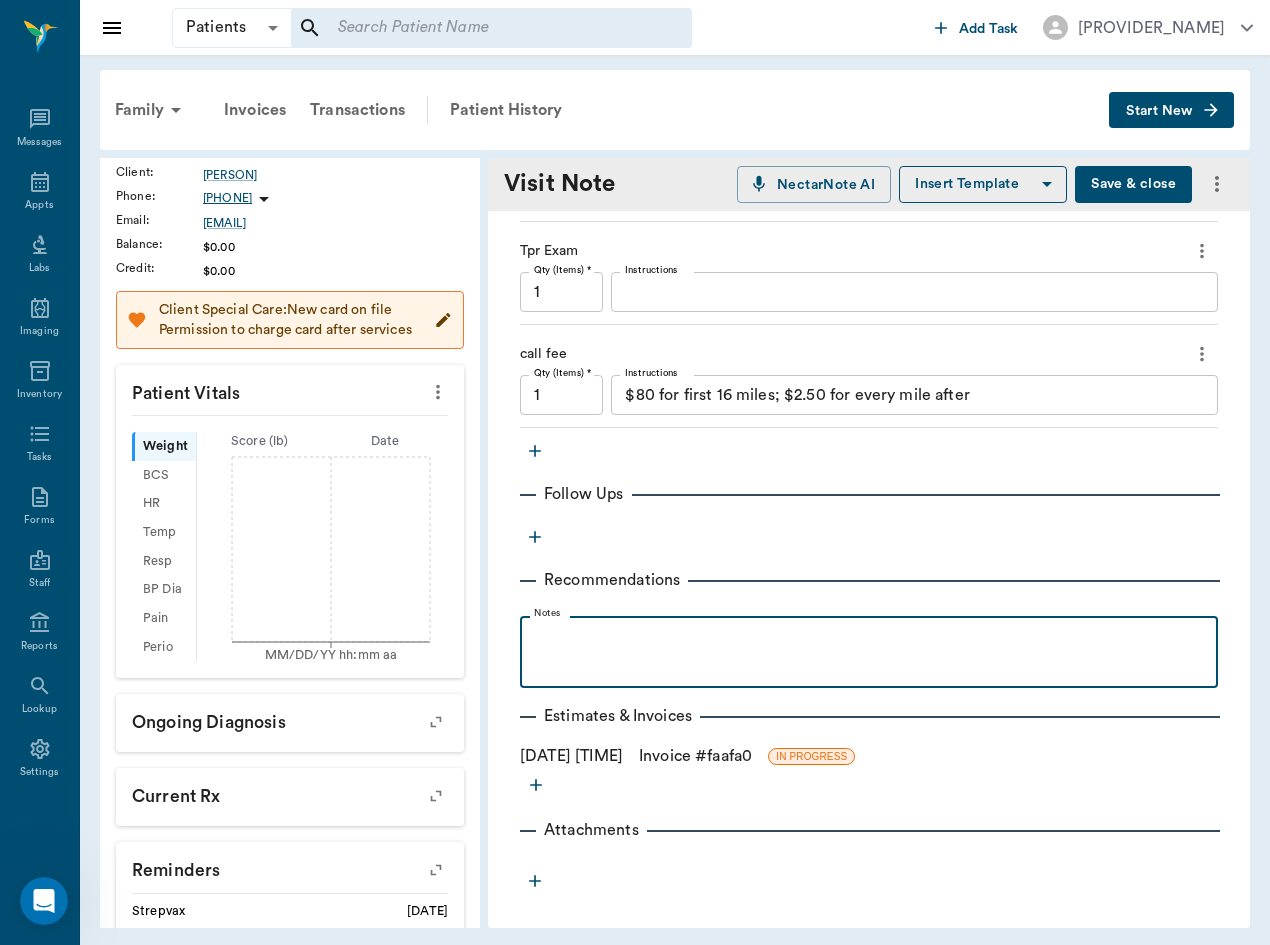 click at bounding box center (869, 638) 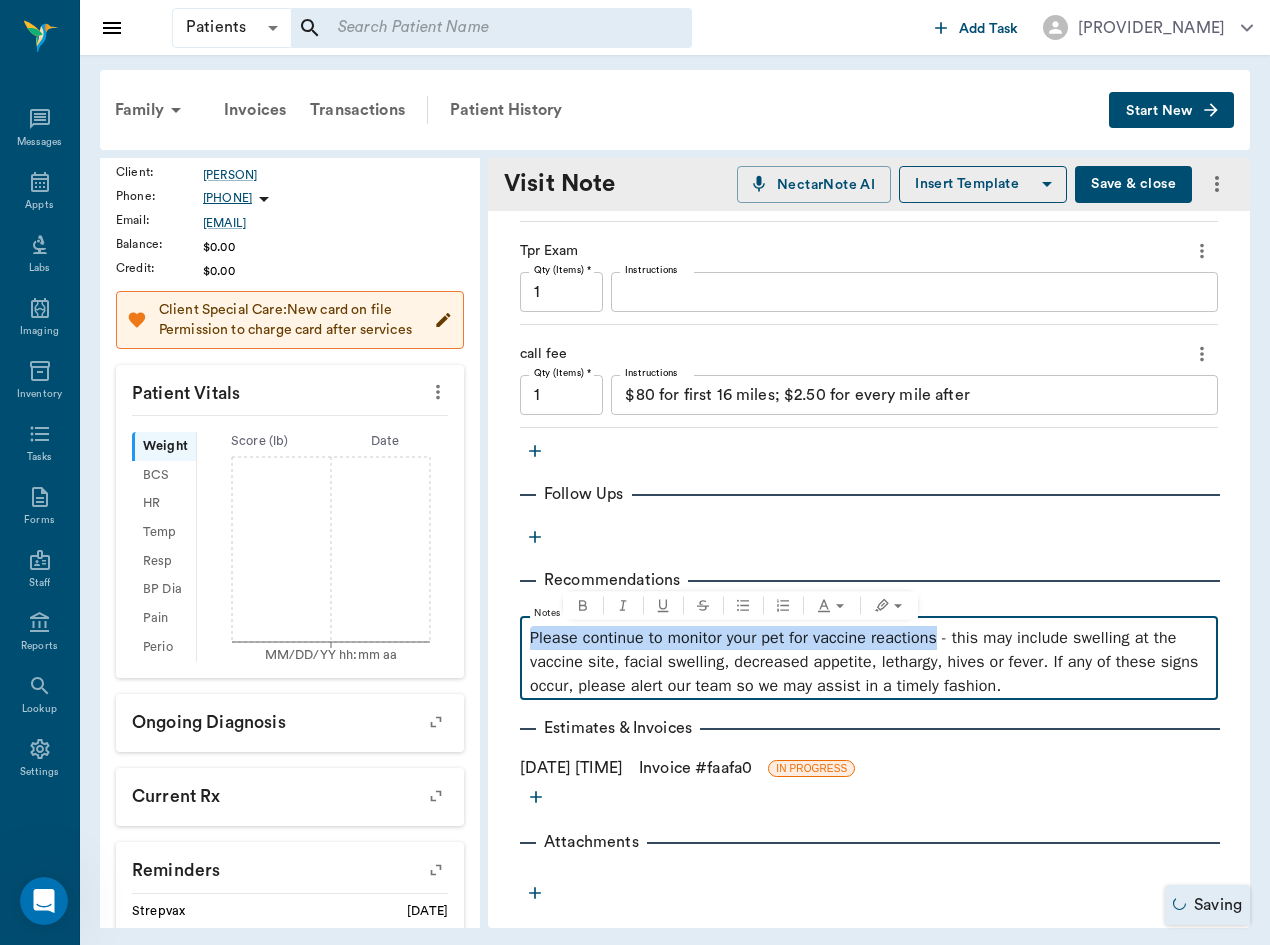 drag, startPoint x: 947, startPoint y: 639, endPoint x: 432, endPoint y: 622, distance: 515.2805 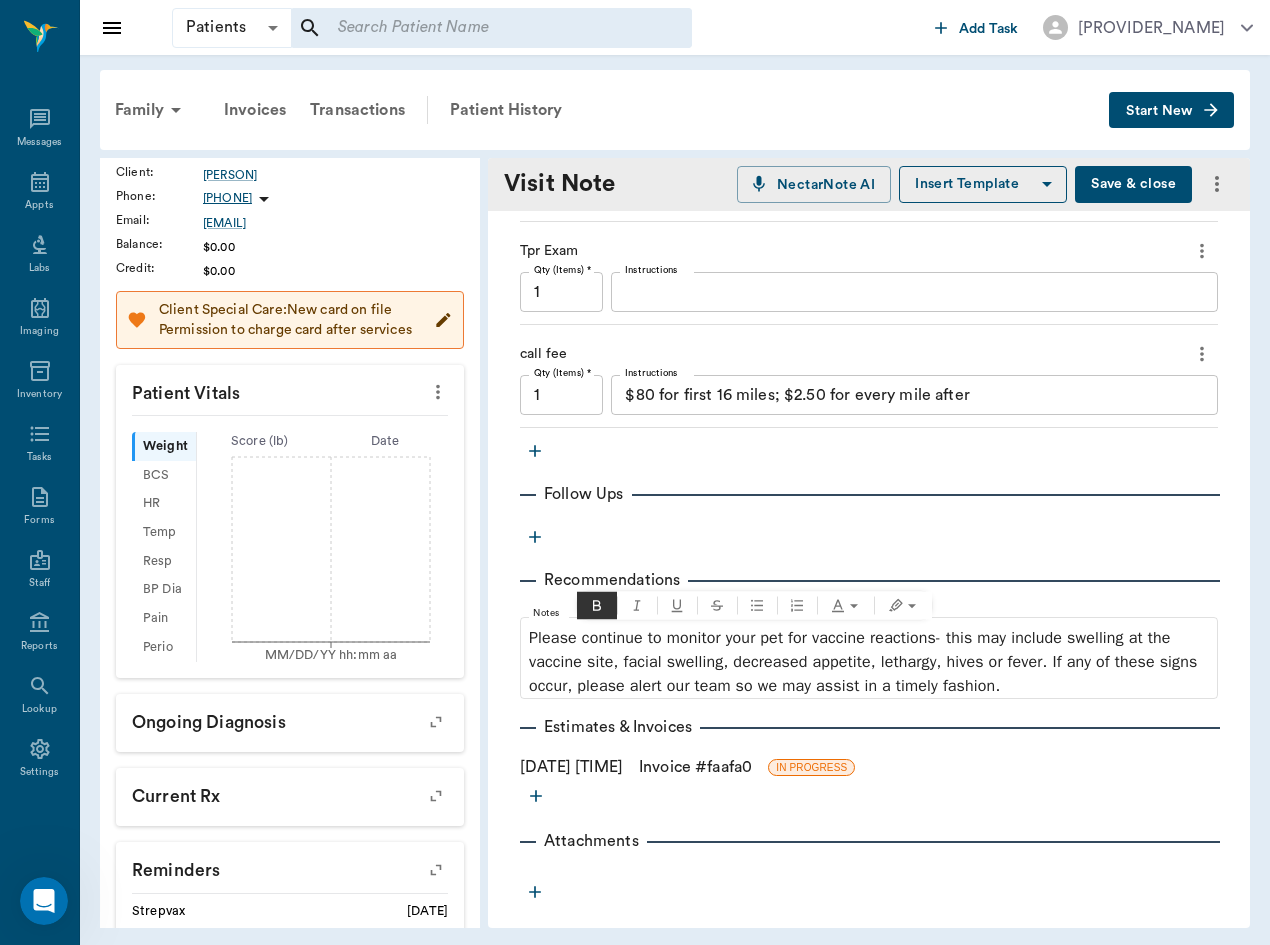 click on "Provider Brittany Newsham 649b3e03b5bc7e03f9326794 Provider Assistant ​ Assistant Date 07/18/2025 Date Visit Type Follow Up 65d2c202a8044d23520120c7 Visit Type Reason for Visit ​ History P due for F/R - was not in stock at time of last exam (no charge exam/call fee)  x Reason for Visit ​ History Notes P noted to have no present concerns for illness  Diagnoses ​ Notes healthy horse  Orders Vetera 2xp (eq Flu/rhino Clade 1 And 2) Print Certificate Qty (Items) * 1 Qty (Items) * Instructions Given L neck IM x Instructions Tpr Exam Qty (Items) * 1 Qty (Items) * Instructions x Instructions call fee Qty (Items) * 1 Qty (Items) * Instructions $80 for first 16 miles; $2.50 for every mile after x Instructions Follow Ups Recommendations Notes Please continue to monitor your pet for vaccine reactions  - this may include swelling at the vaccine site, facial swelling, decreased appetite, lethargy, hives or fever. If any of these signs occur, please alert our team so we may assist in a timely fashion.  Invoice # faafa0" at bounding box center [869, 272] 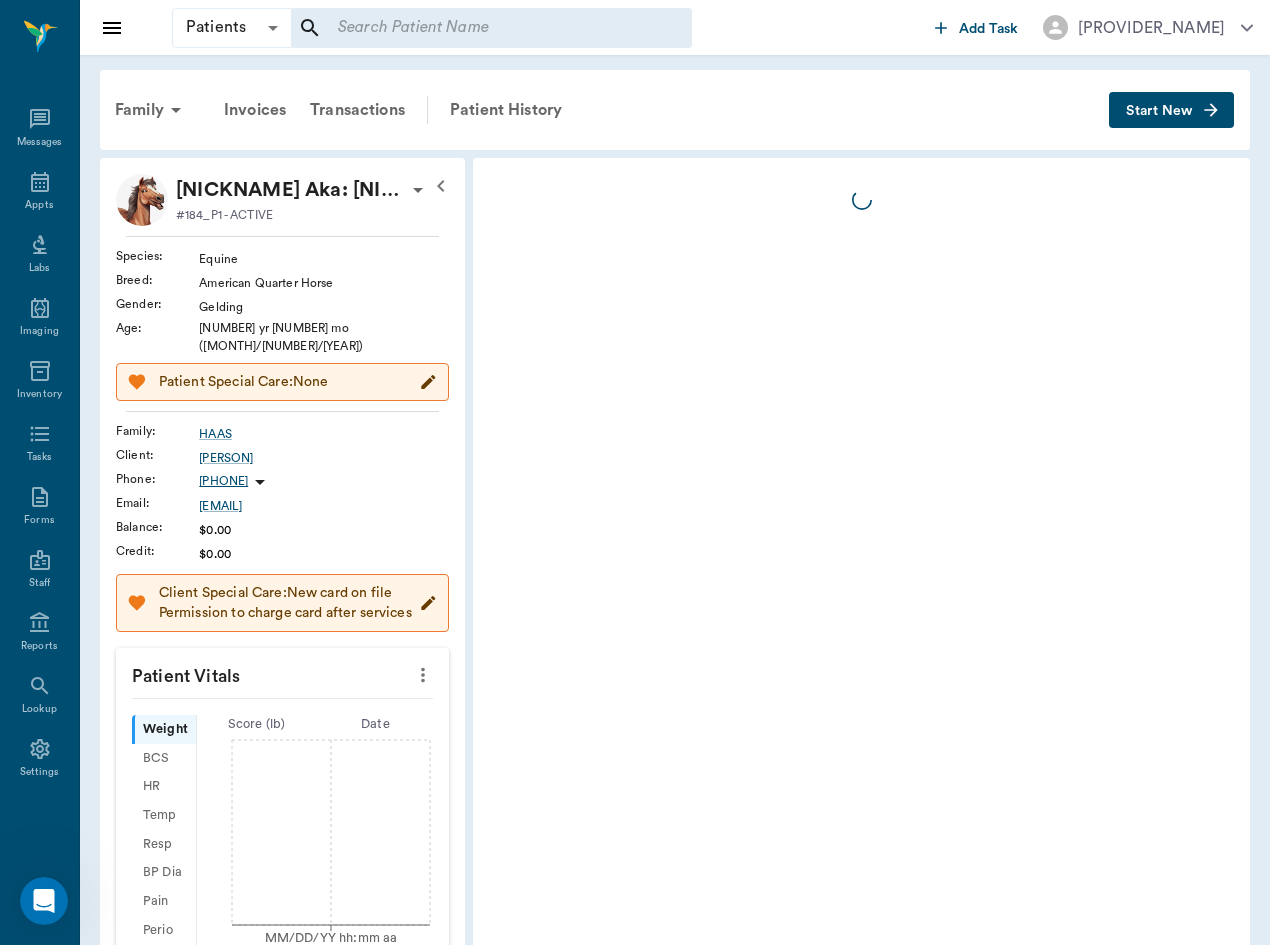 scroll, scrollTop: 0, scrollLeft: 0, axis: both 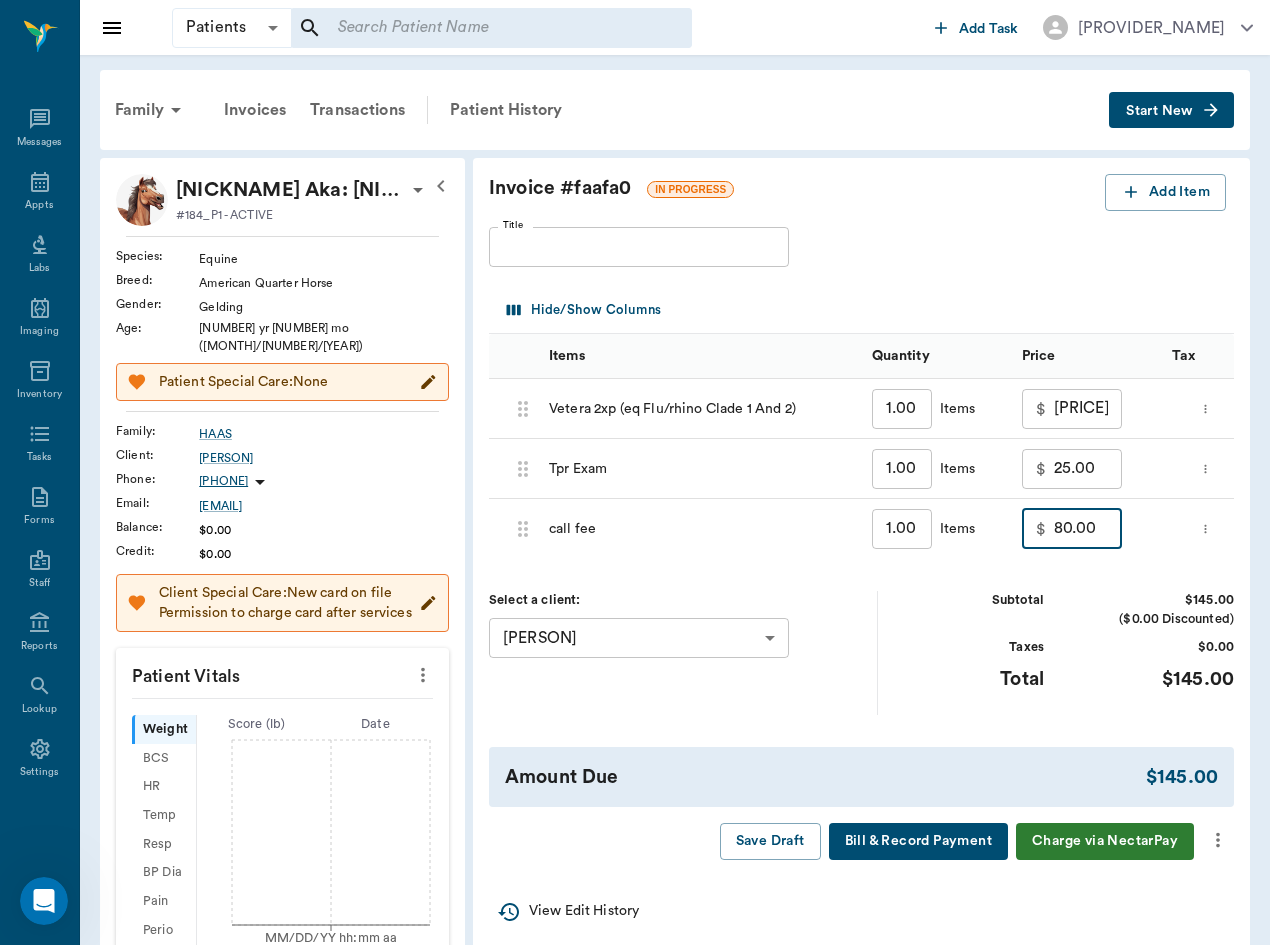 click on "80.00" at bounding box center (1088, 529) 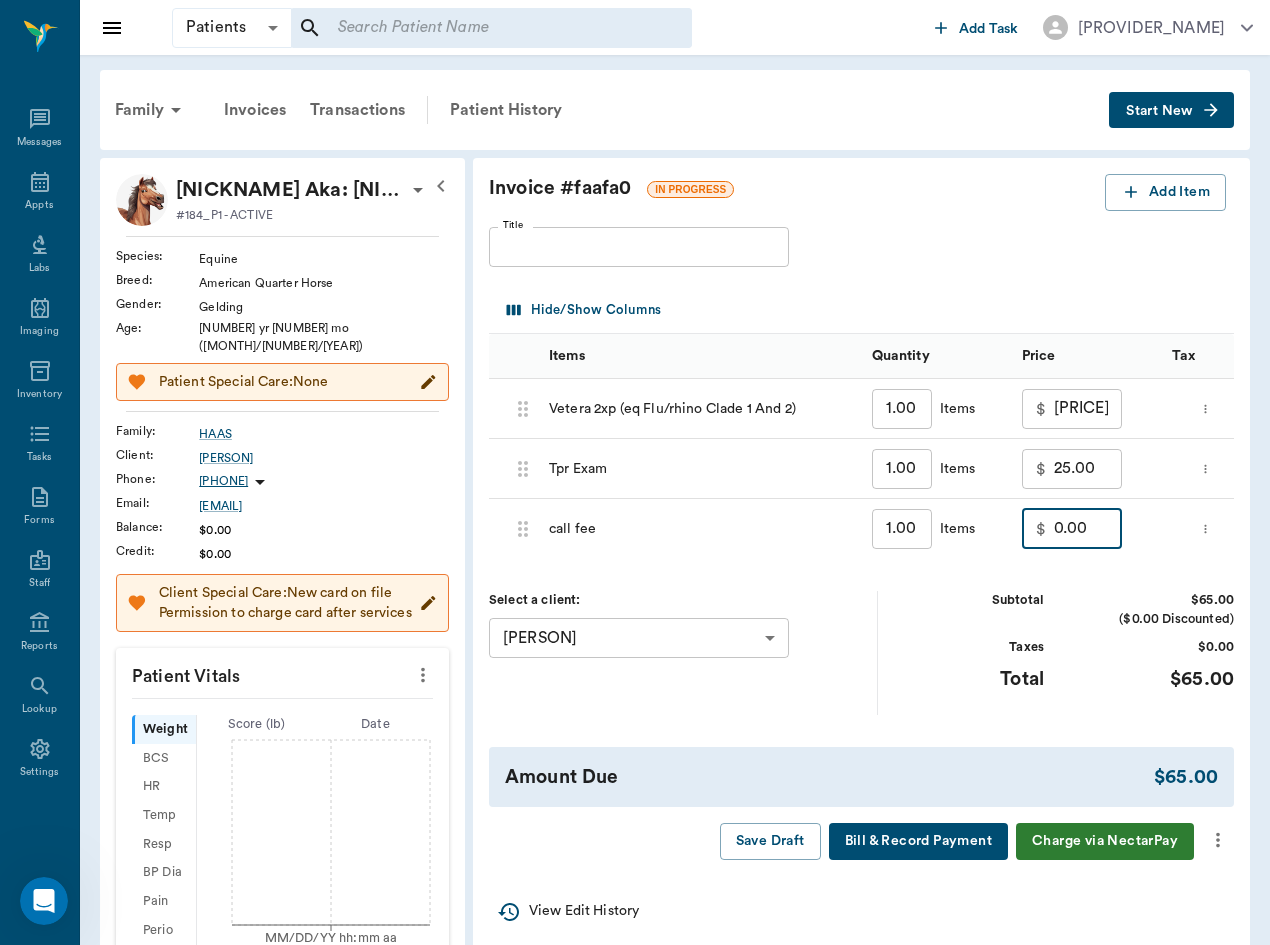 drag, startPoint x: 1012, startPoint y: 534, endPoint x: 940, endPoint y: 532, distance: 72.02777 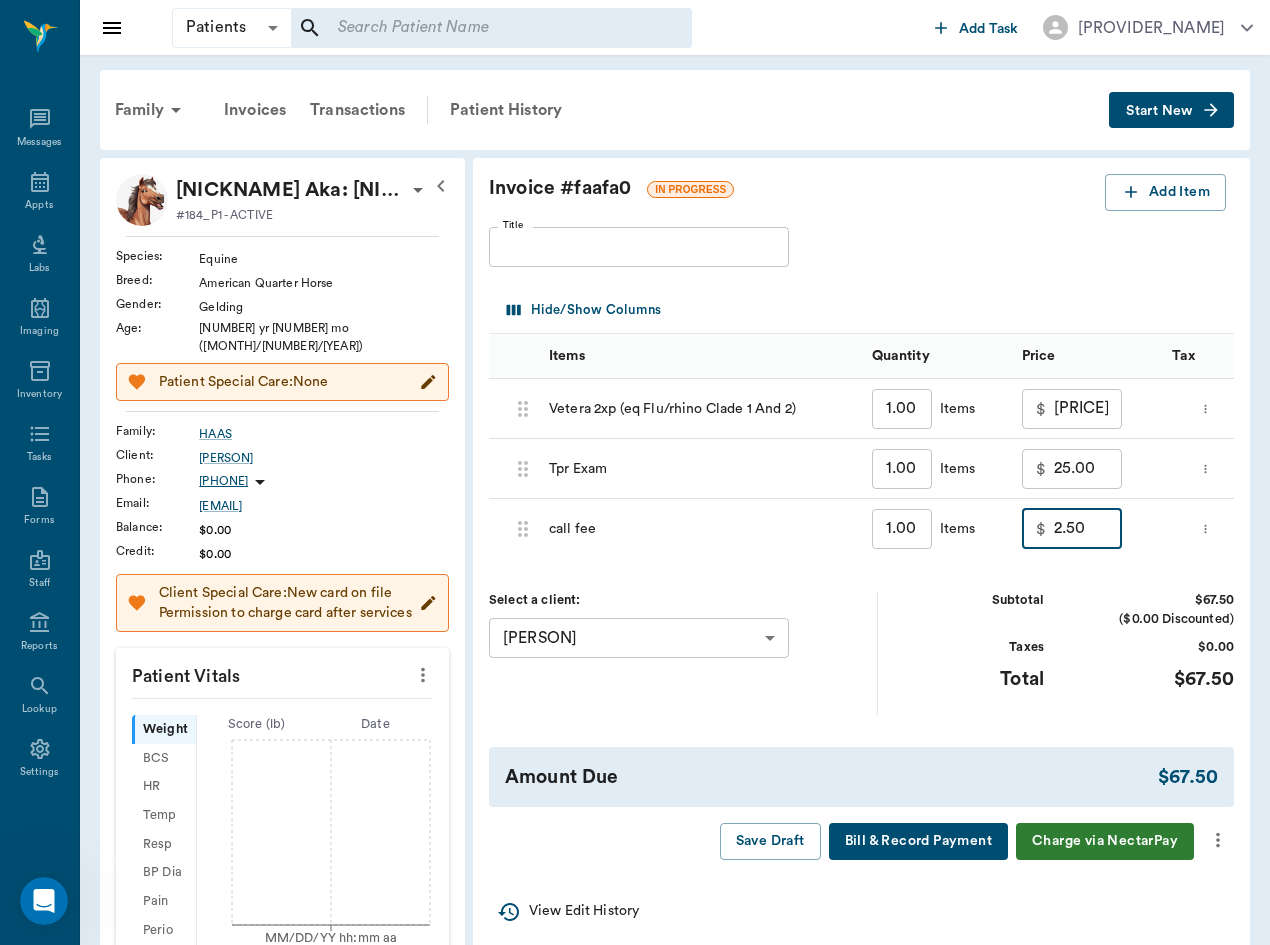 click on "Subtotal" at bounding box center (969, 600) 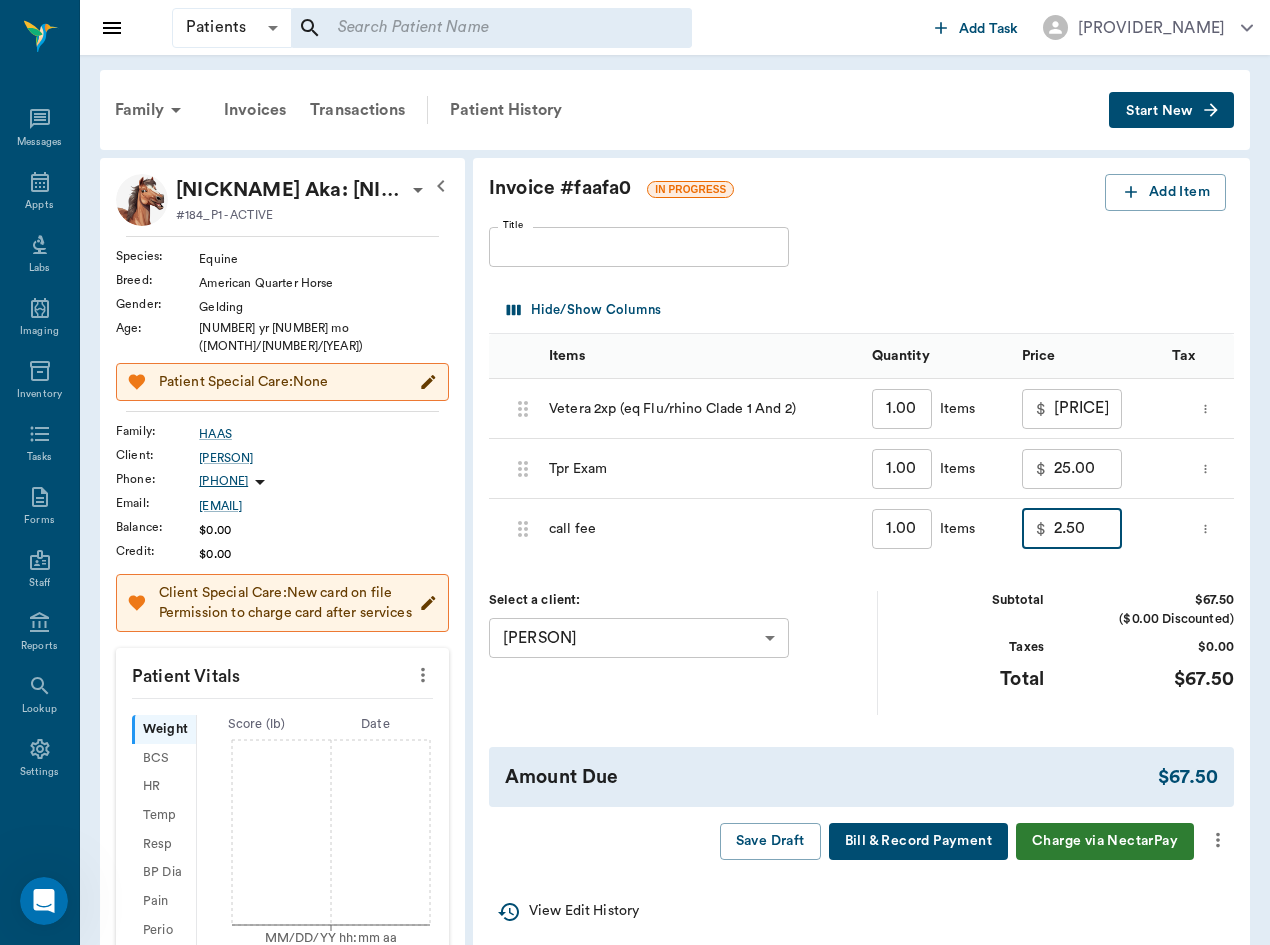 drag, startPoint x: 1001, startPoint y: 531, endPoint x: 946, endPoint y: 531, distance: 55 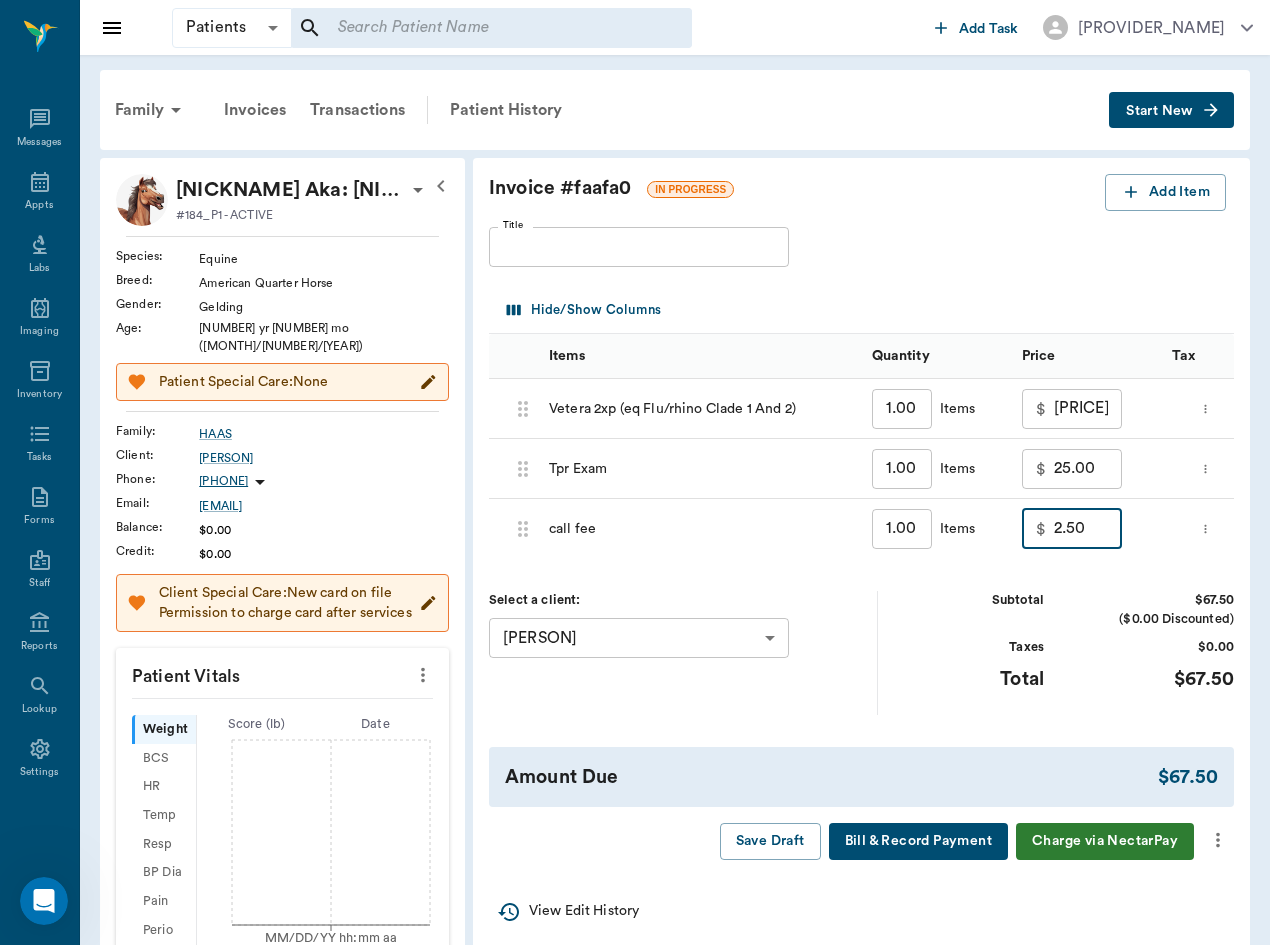 click on "$ 2.50 ​" at bounding box center (1072, 529) 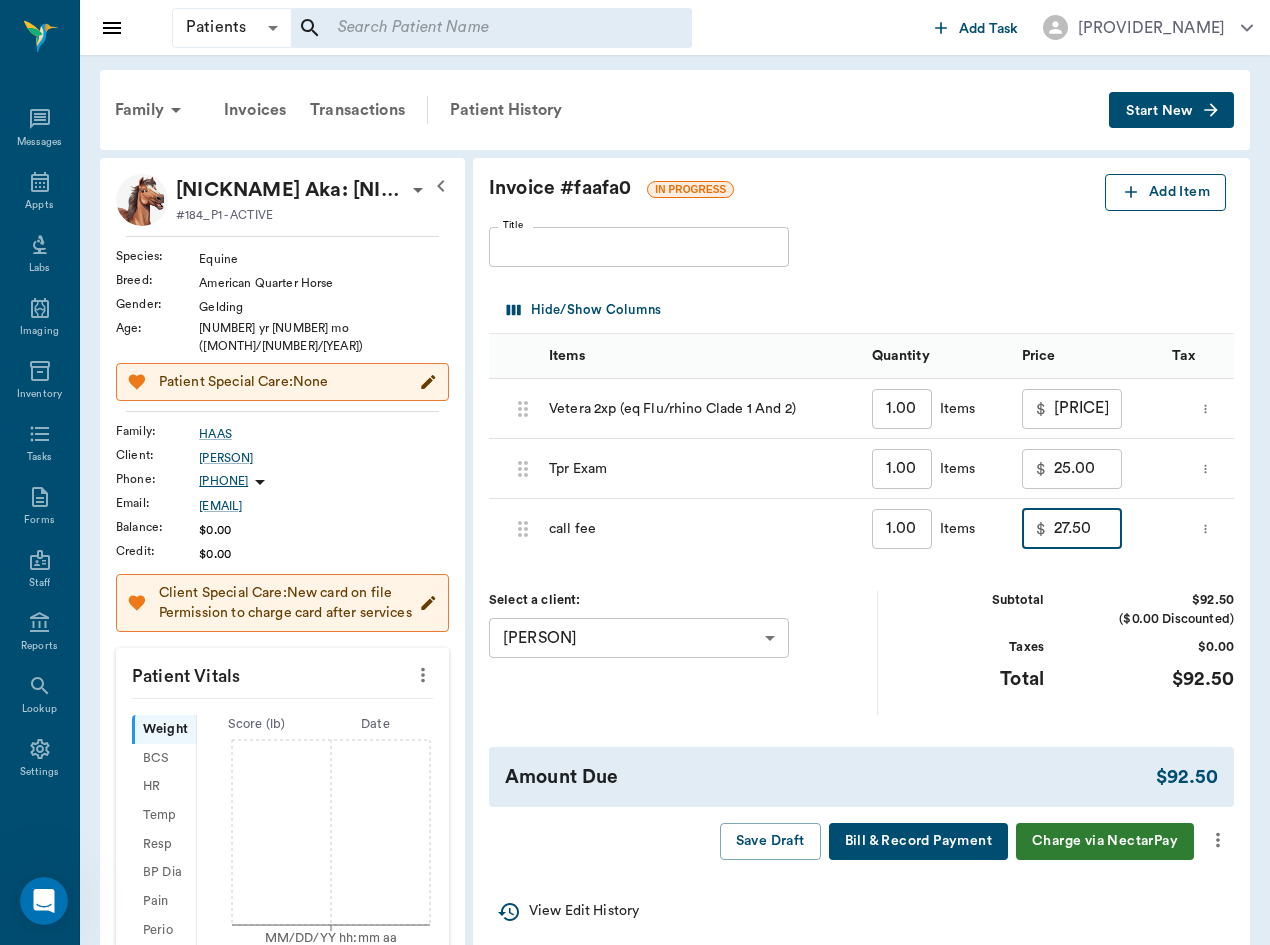 type on "27.50" 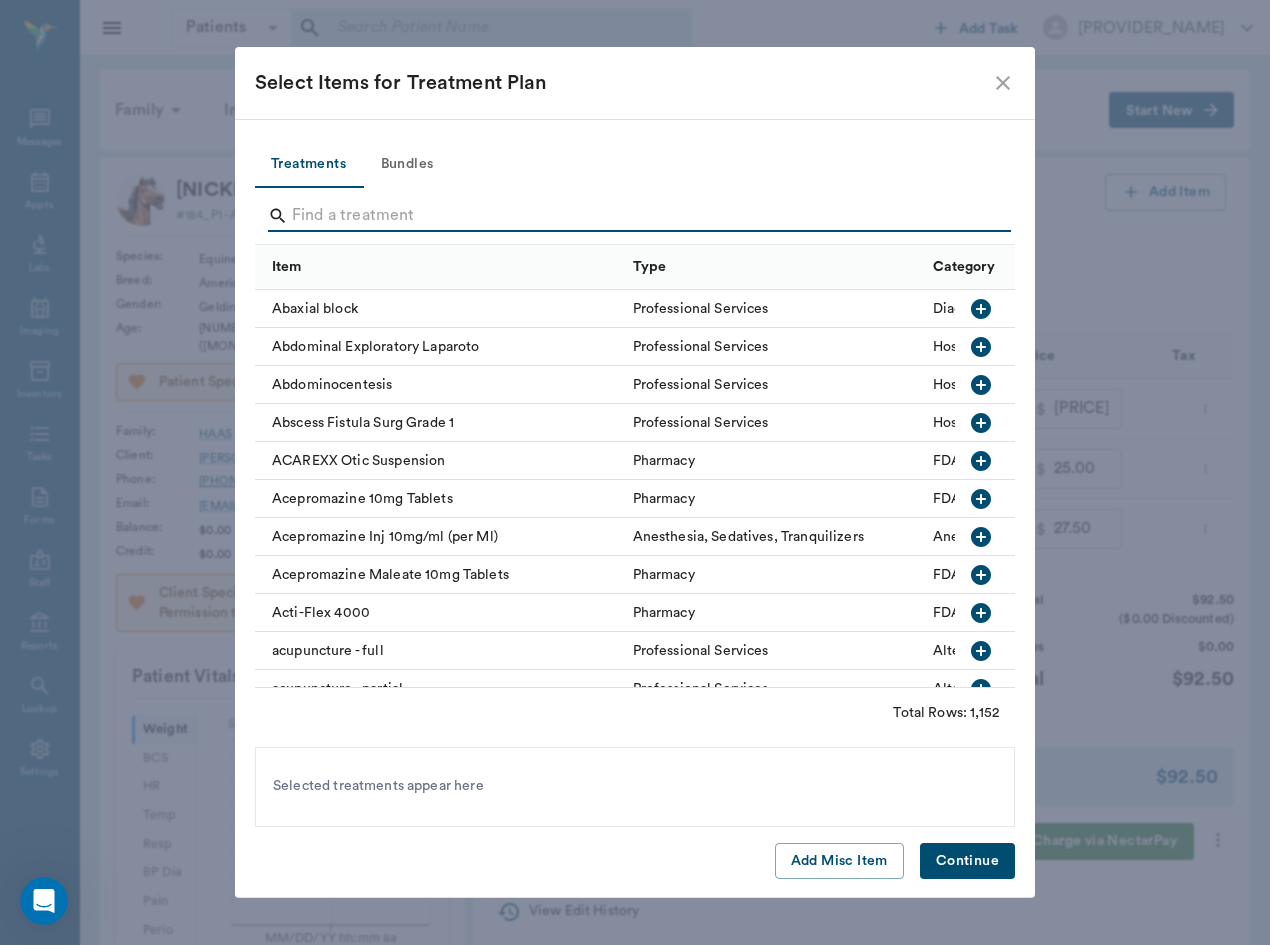 click at bounding box center [636, 216] 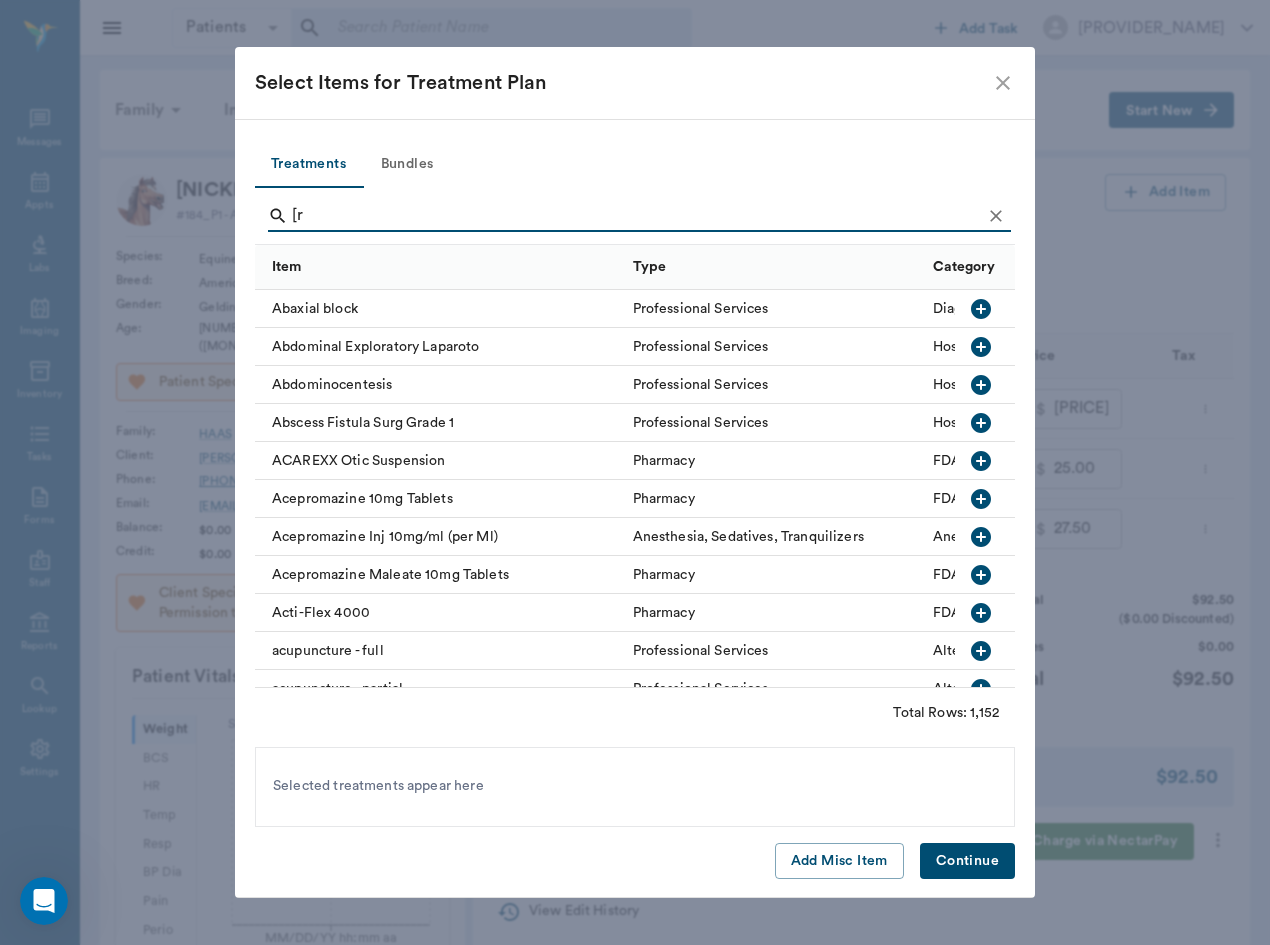 type on "[" 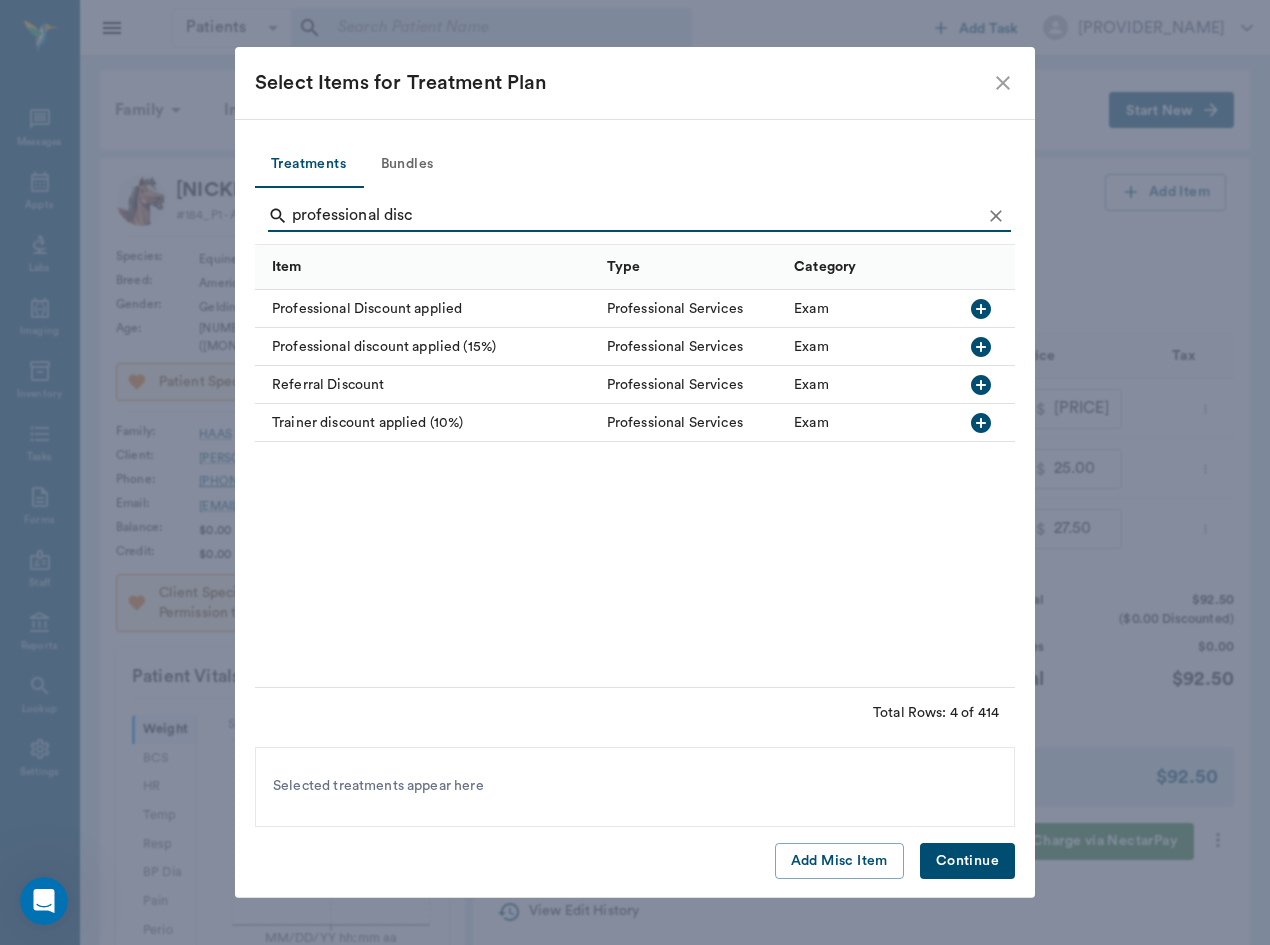 type on "professional disc" 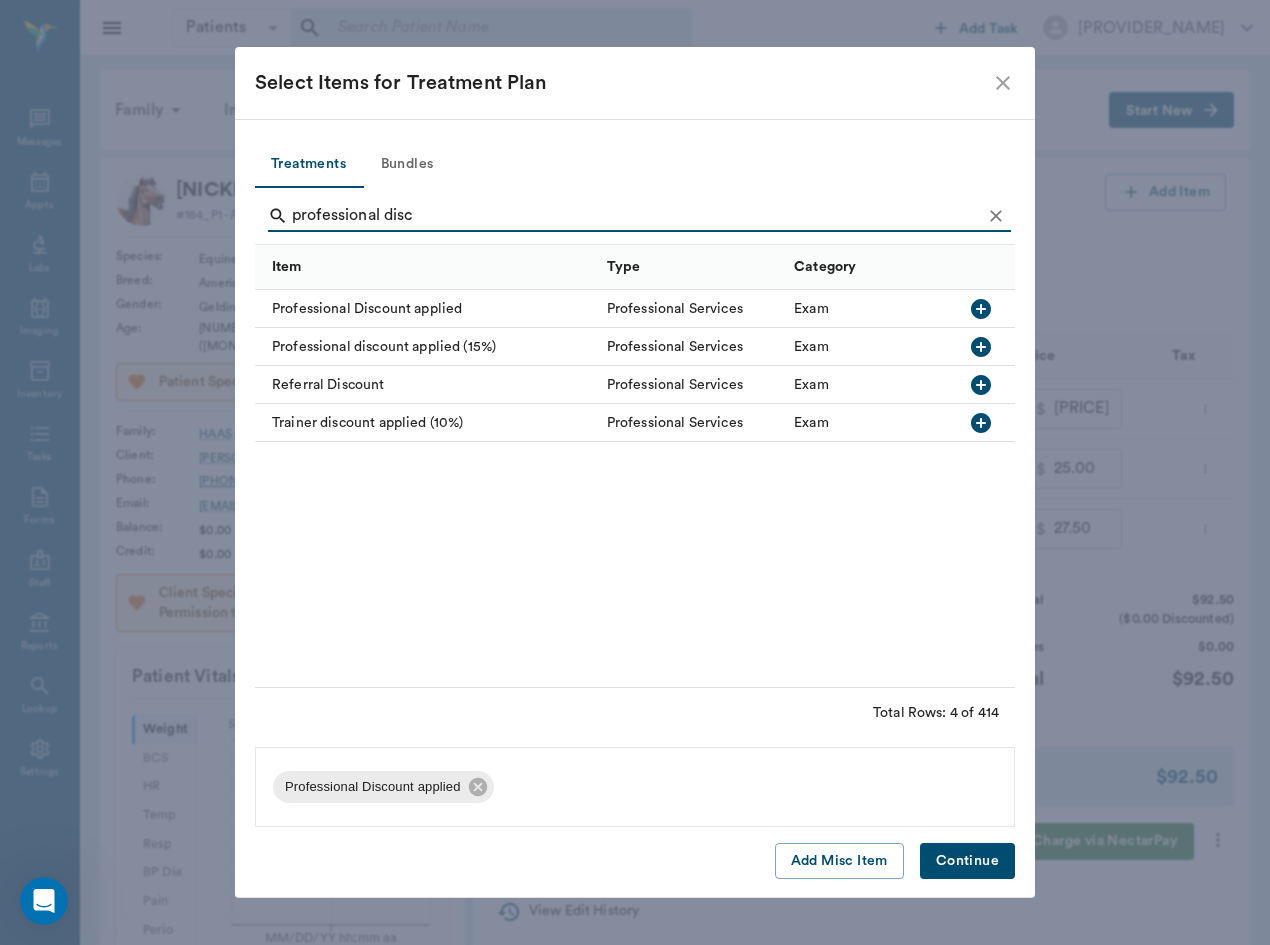 click on "Continue" at bounding box center [967, 861] 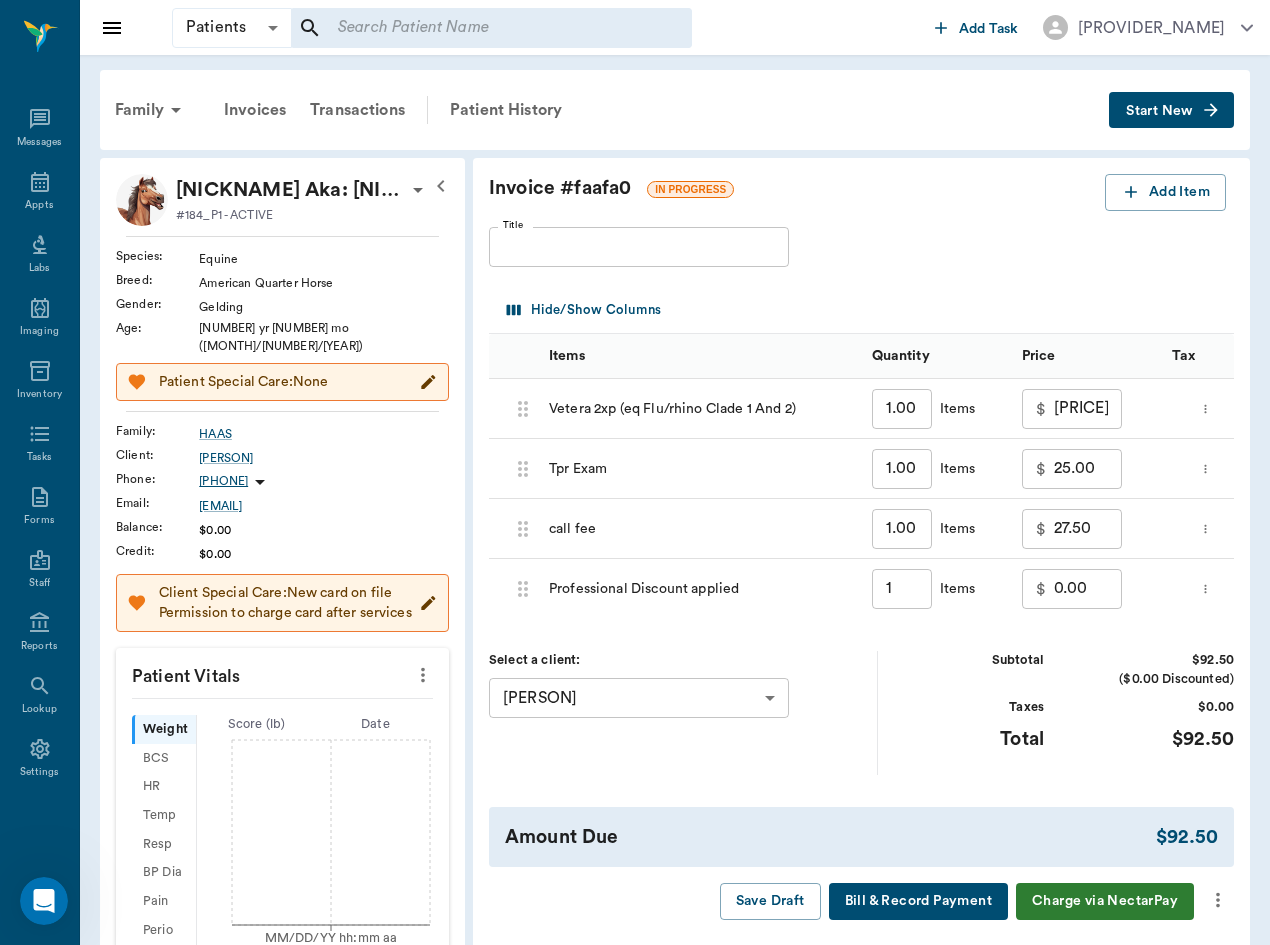 click on "0.00" at bounding box center (1088, 589) 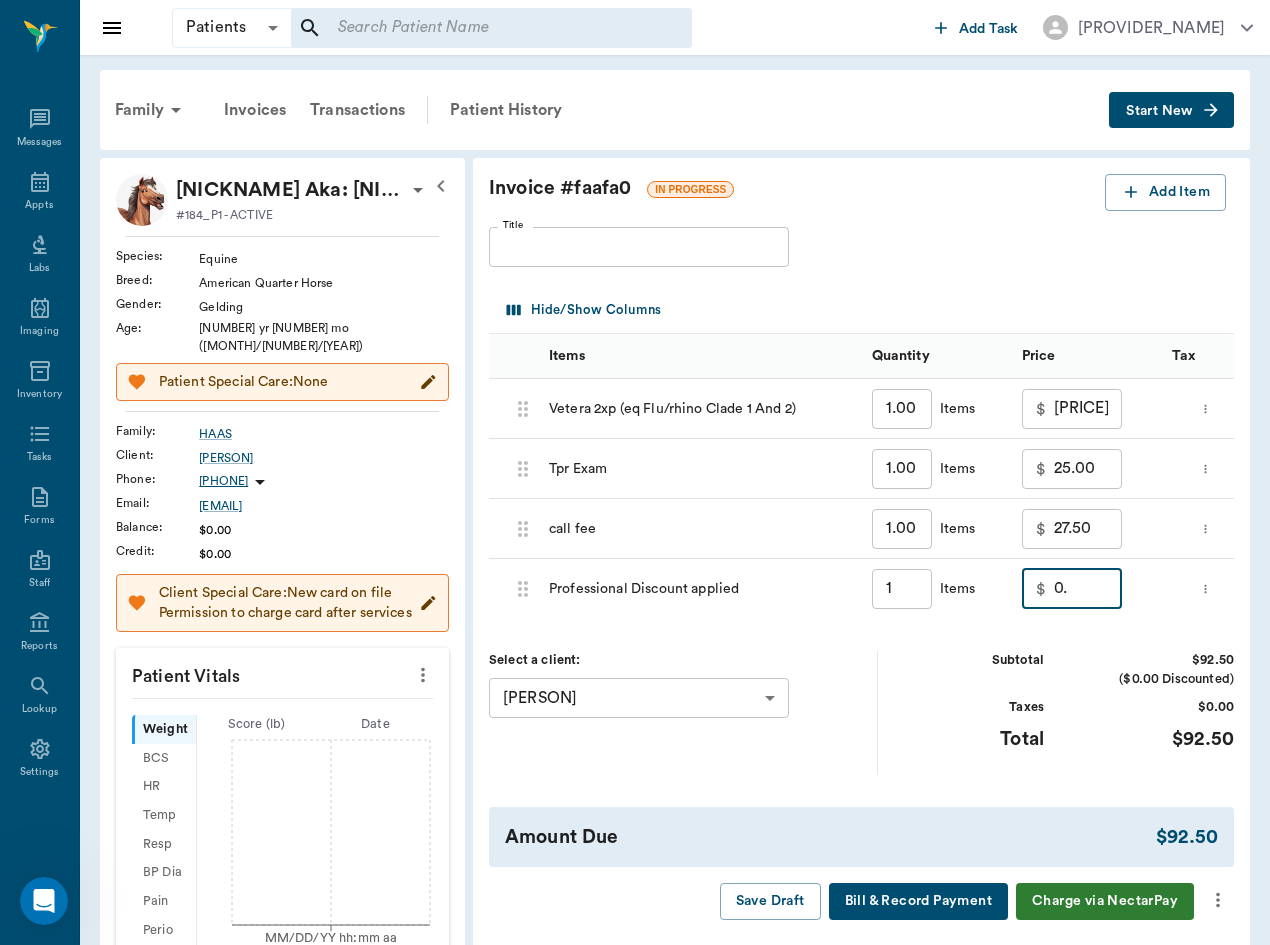 type on "0" 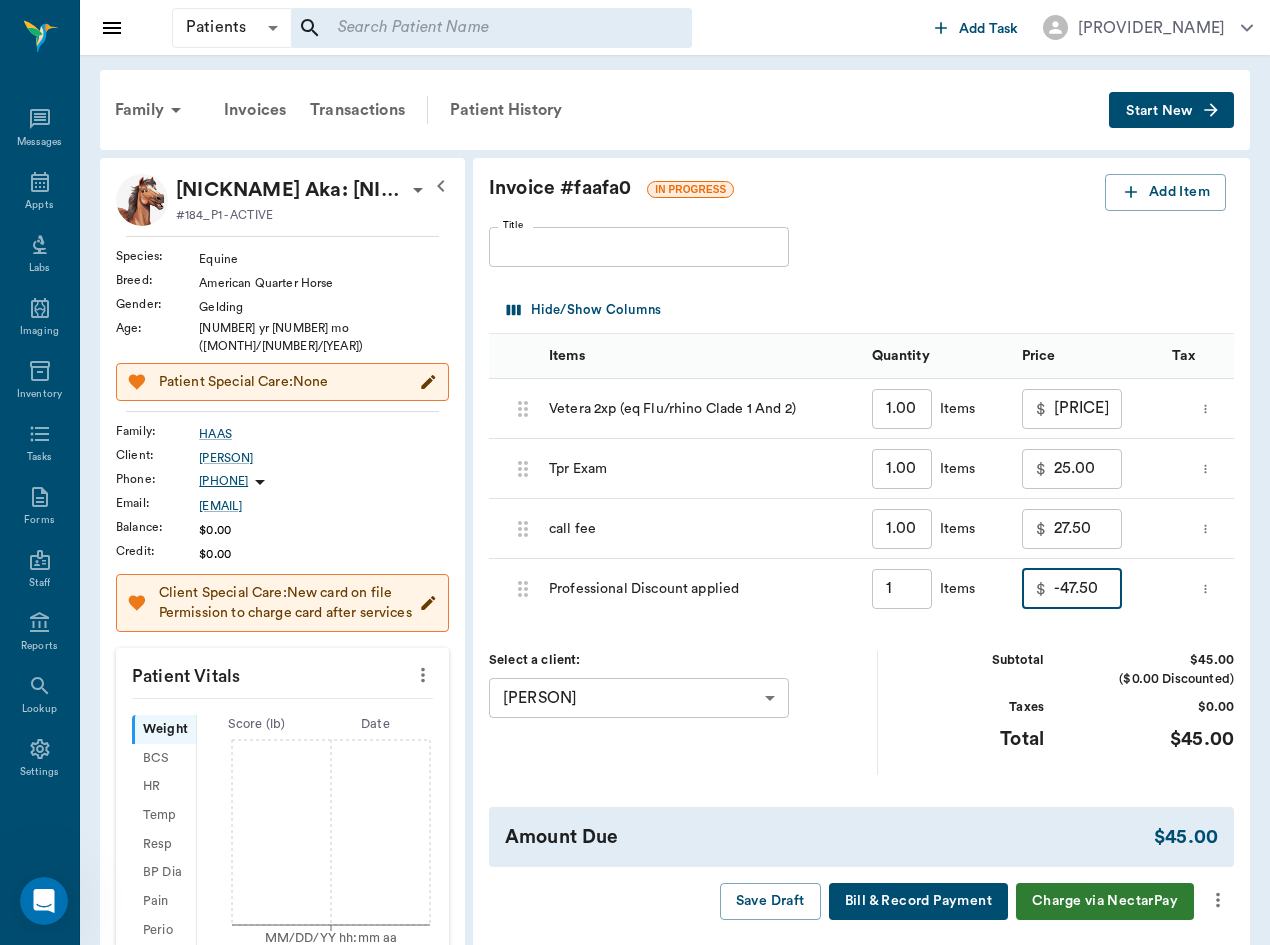 type on "-47.50" 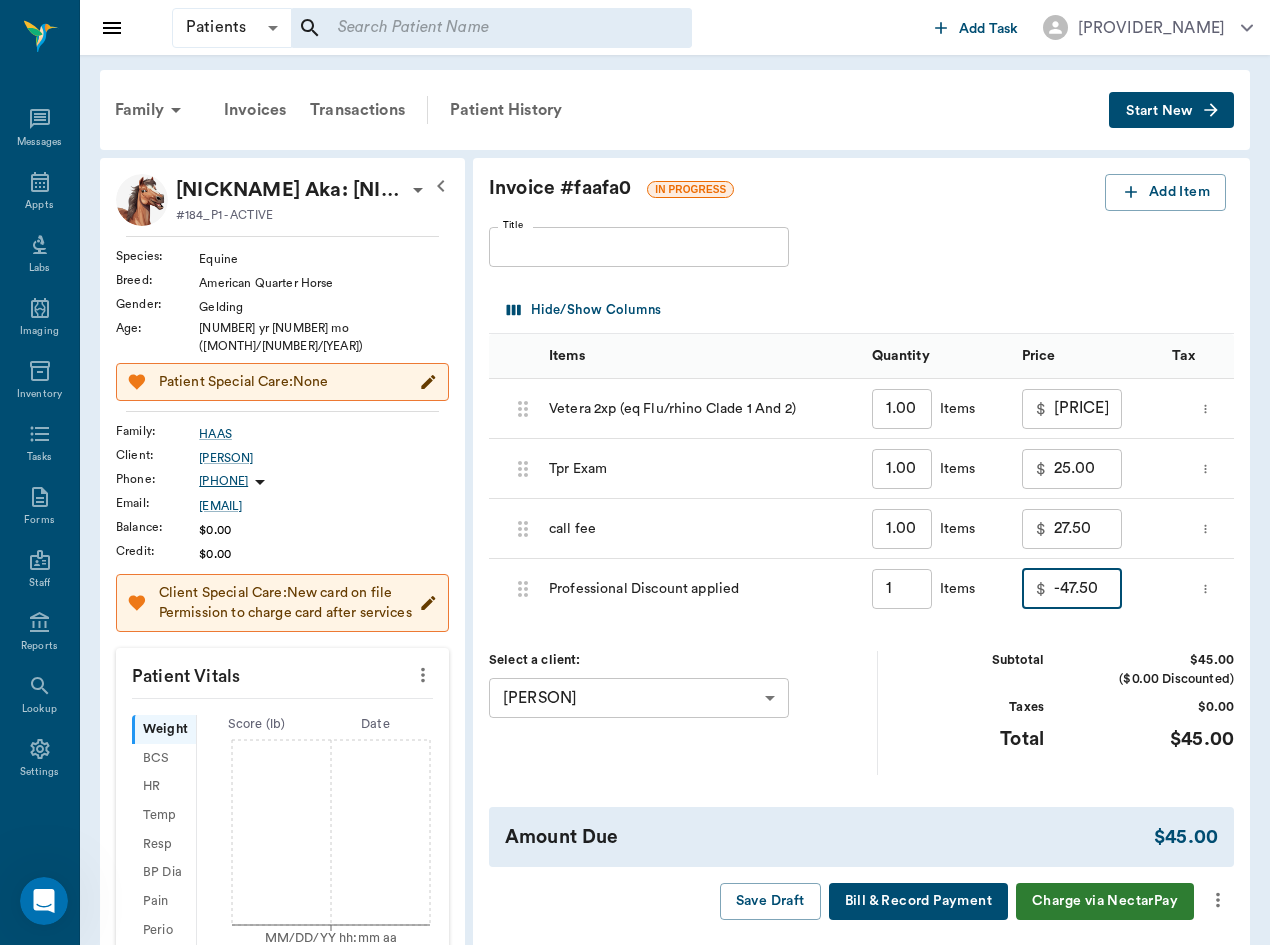 click on "-47.50" at bounding box center (1088, 589) 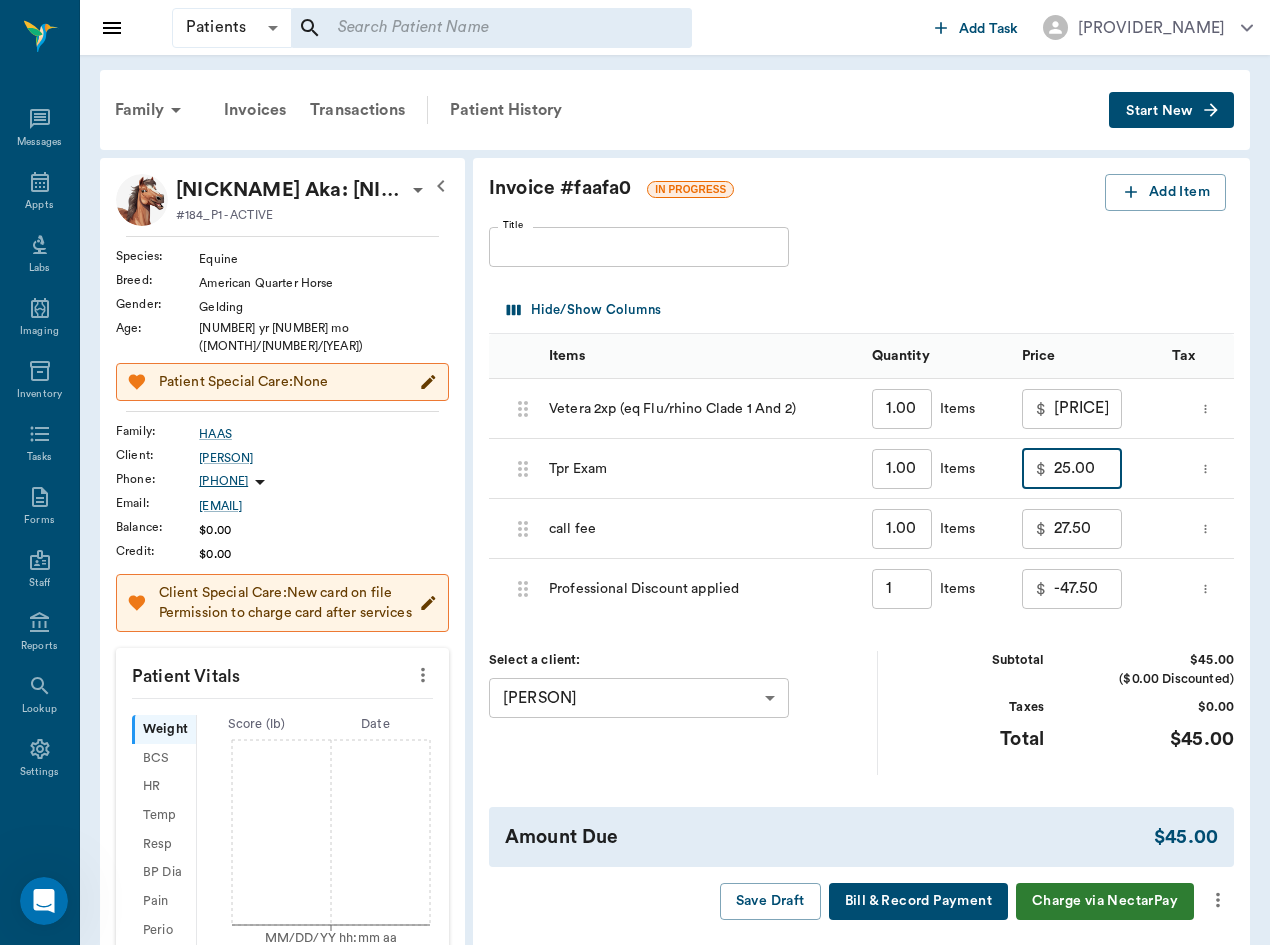 drag, startPoint x: 1013, startPoint y: 475, endPoint x: 941, endPoint y: 470, distance: 72.1734 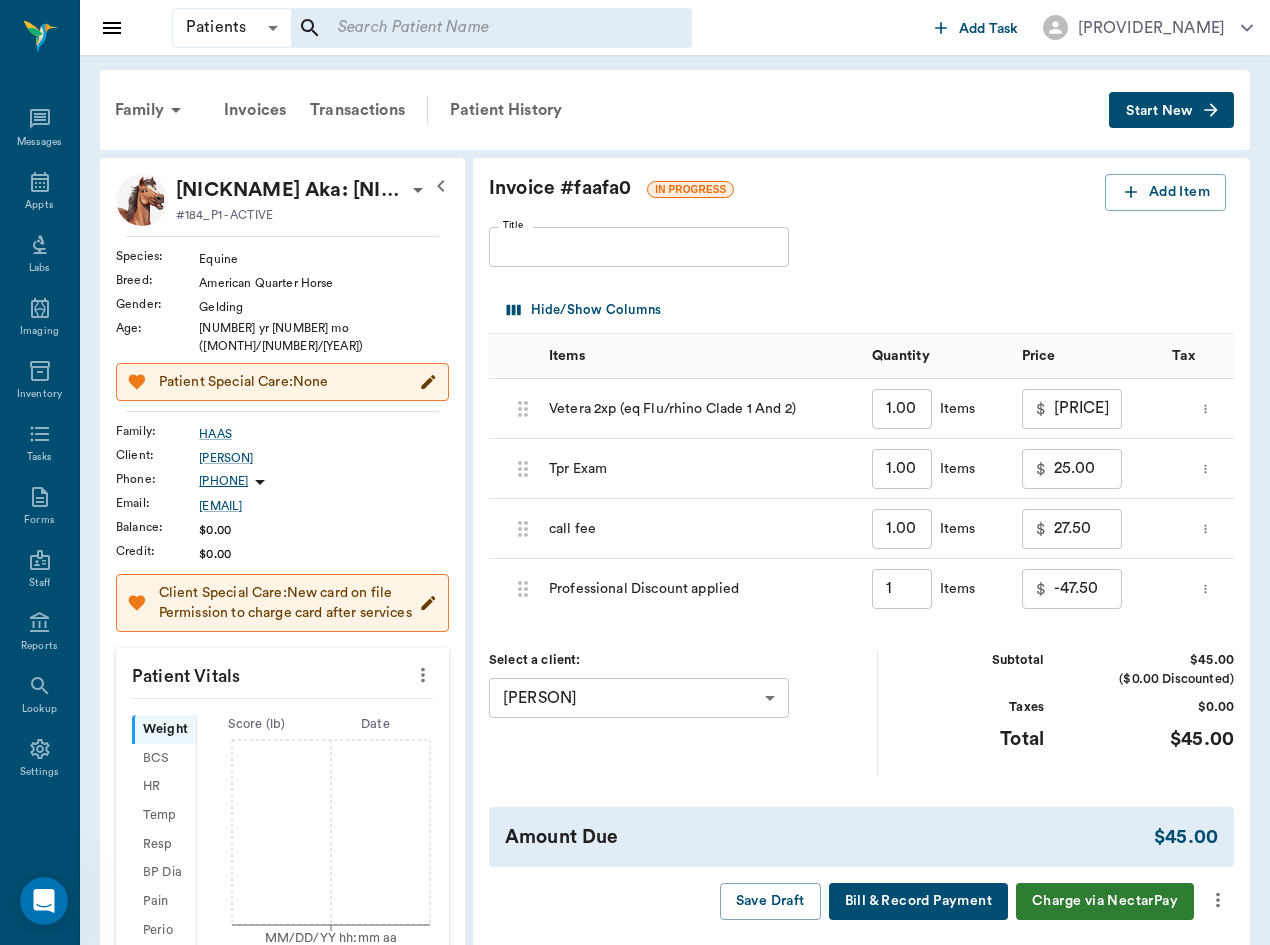 click on "$ 25.00 ​" at bounding box center (1072, 469) 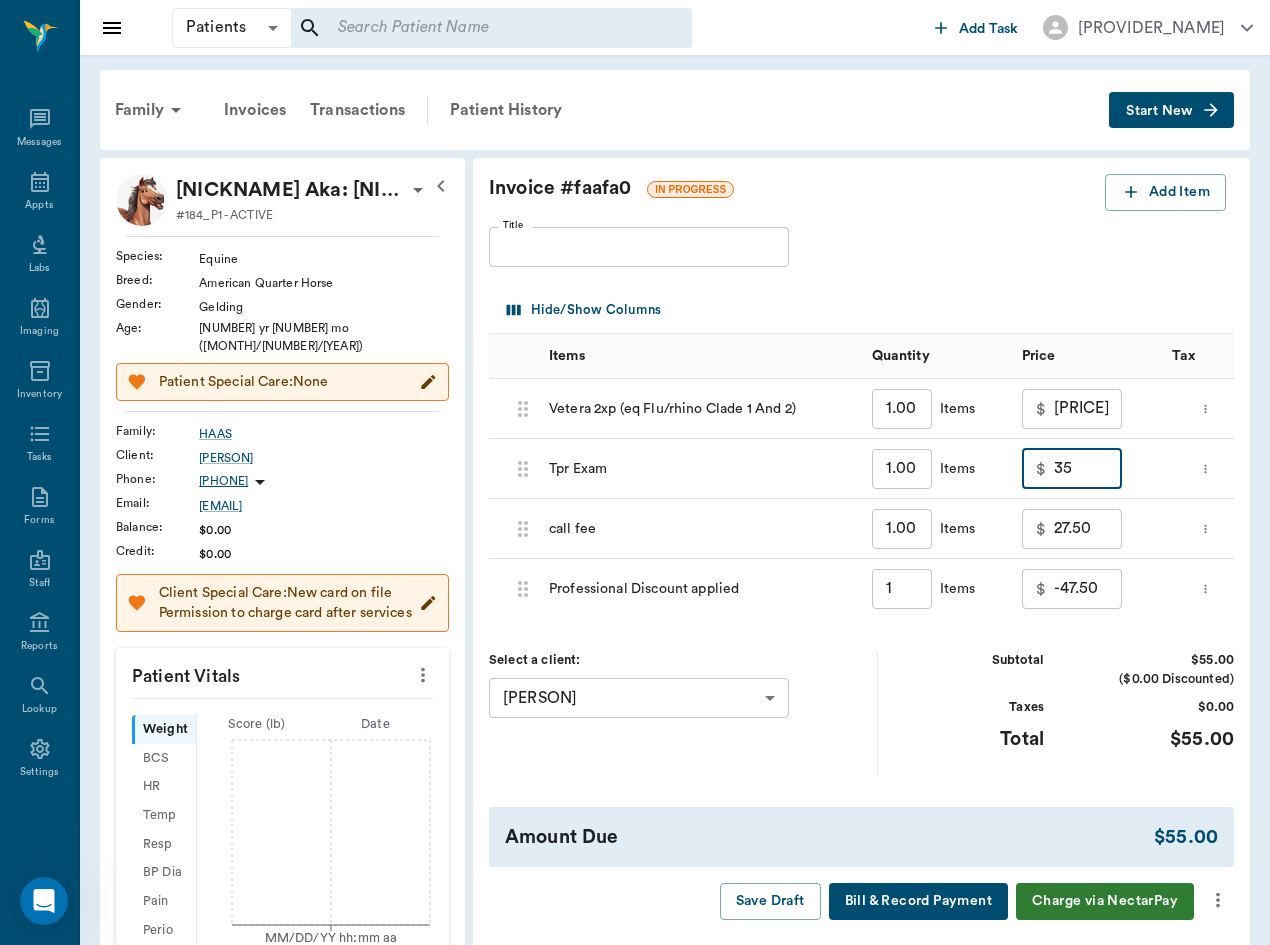 type on "35.00" 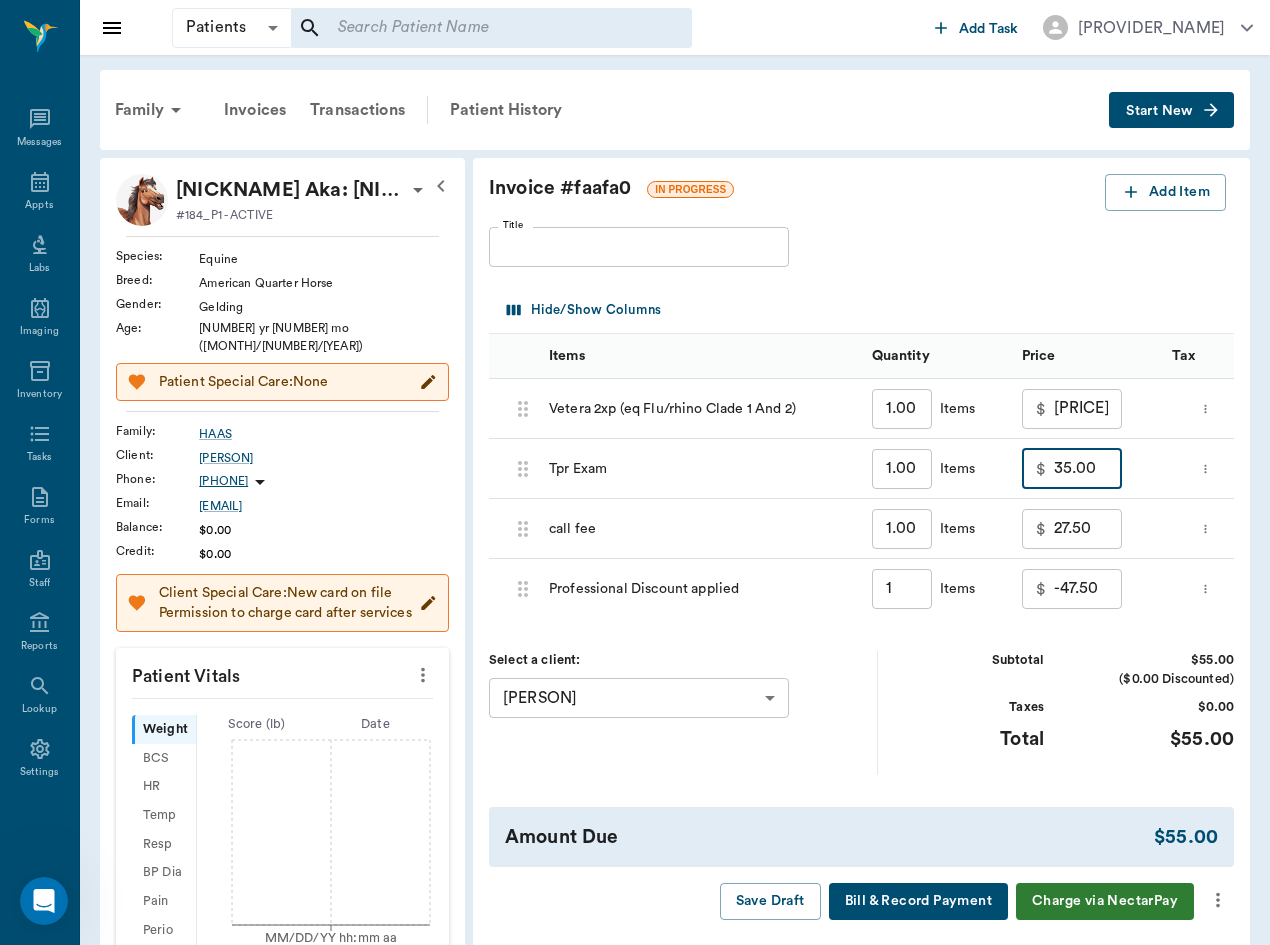 type 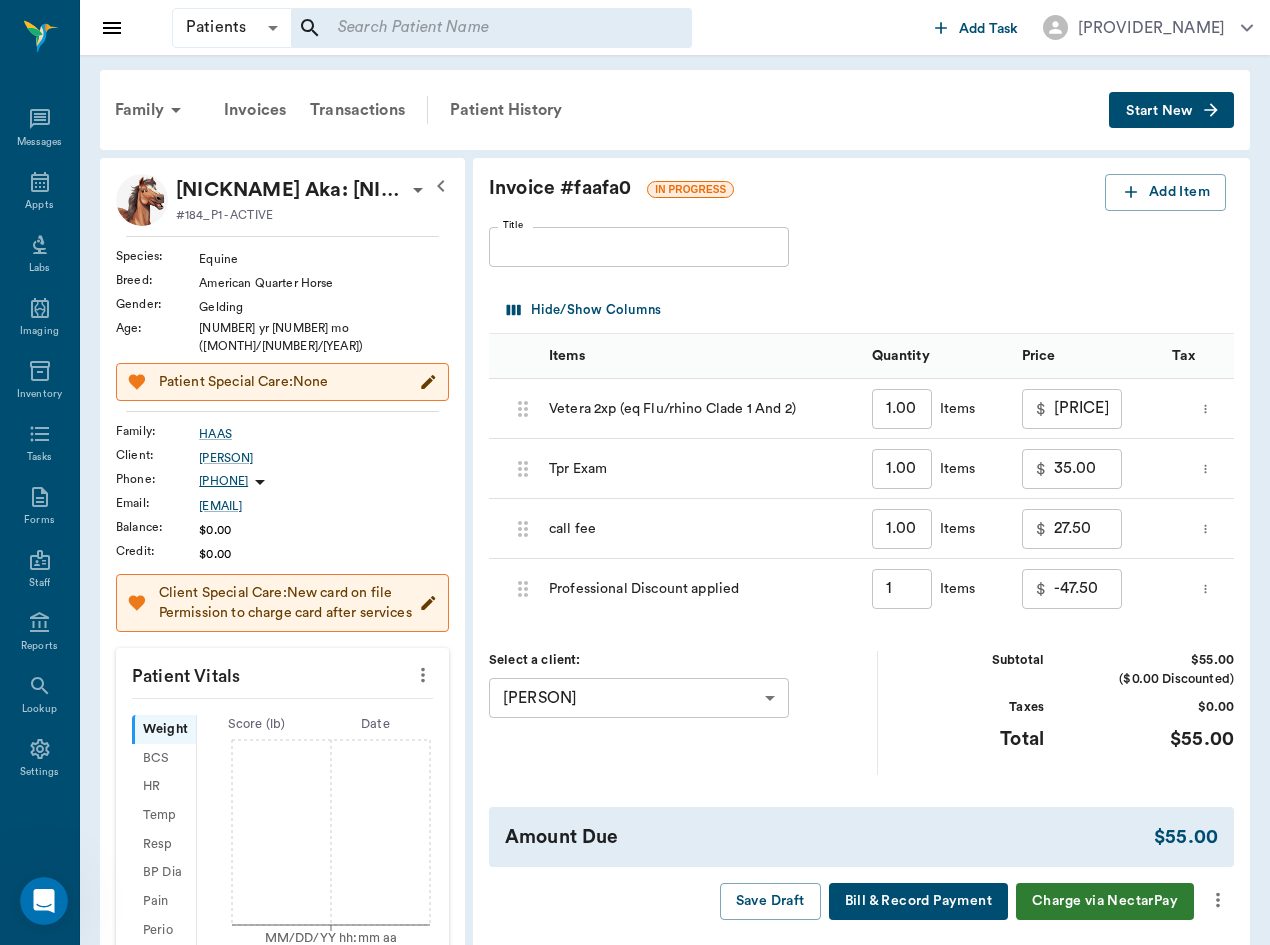 click on "-47.50" at bounding box center (1088, 589) 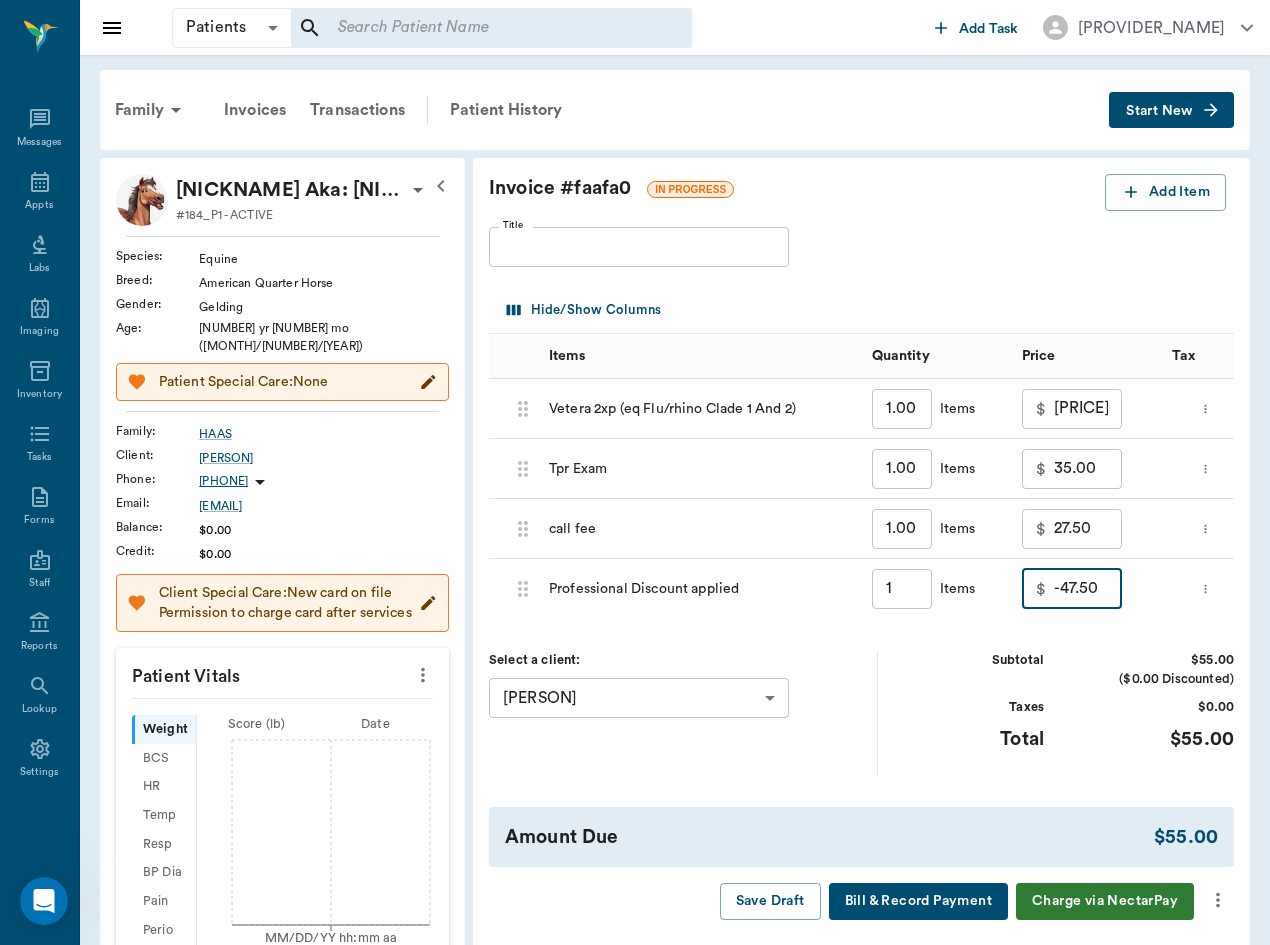 drag, startPoint x: 1014, startPoint y: 591, endPoint x: 950, endPoint y: 591, distance: 64 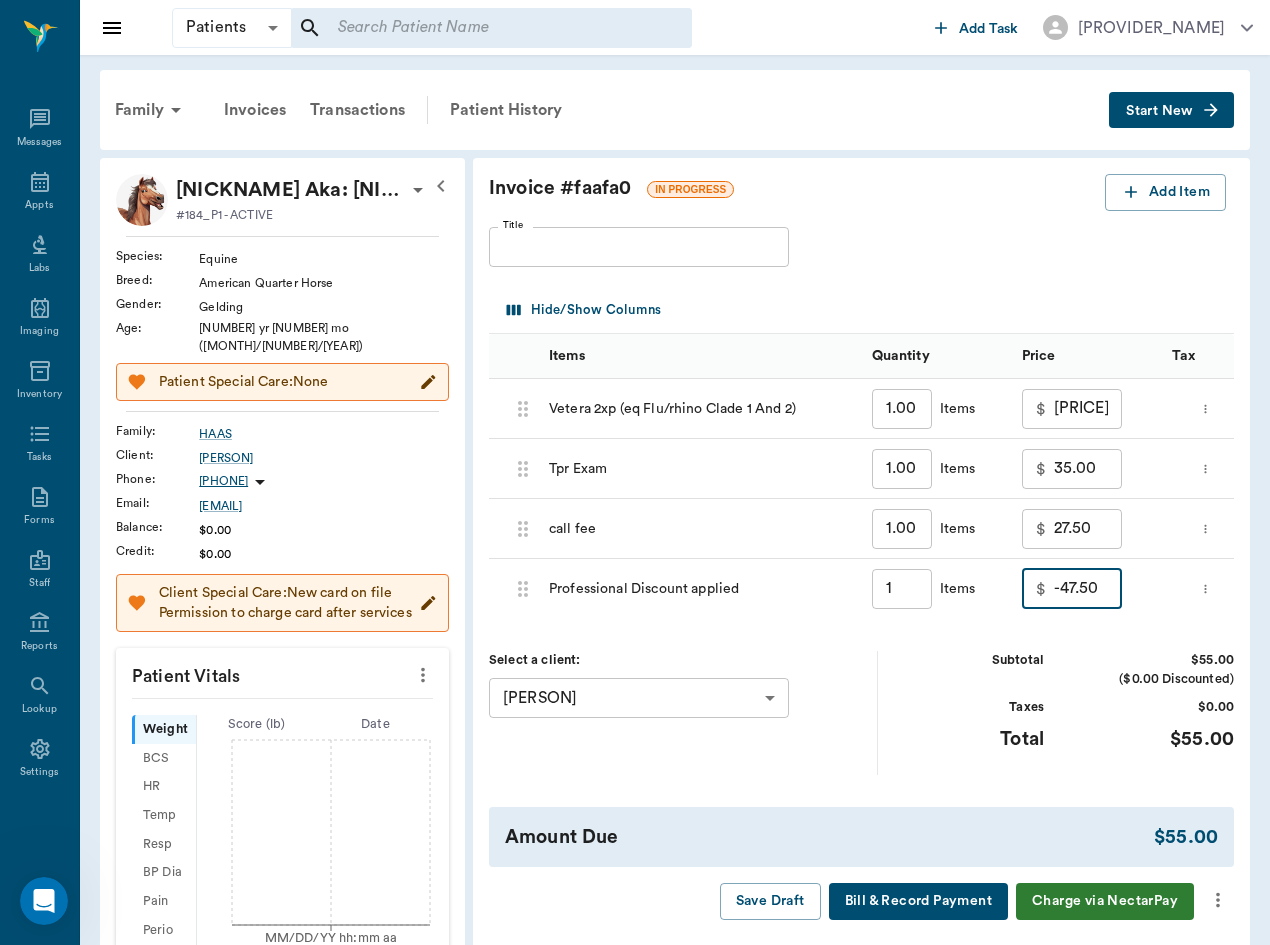 click on "$ -47.50 ​" at bounding box center [1072, 589] 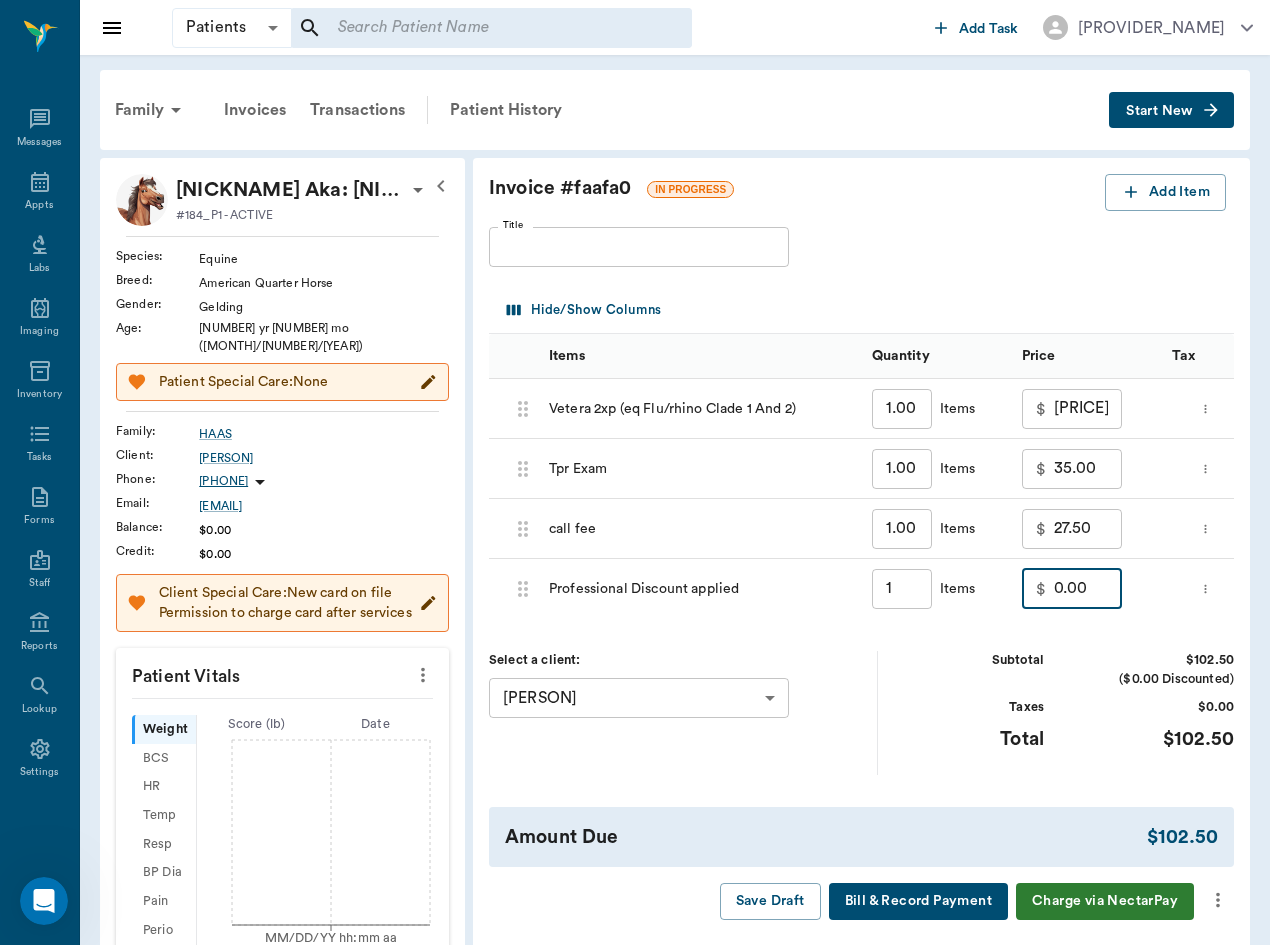 drag, startPoint x: 1023, startPoint y: 590, endPoint x: 926, endPoint y: 582, distance: 97.32934 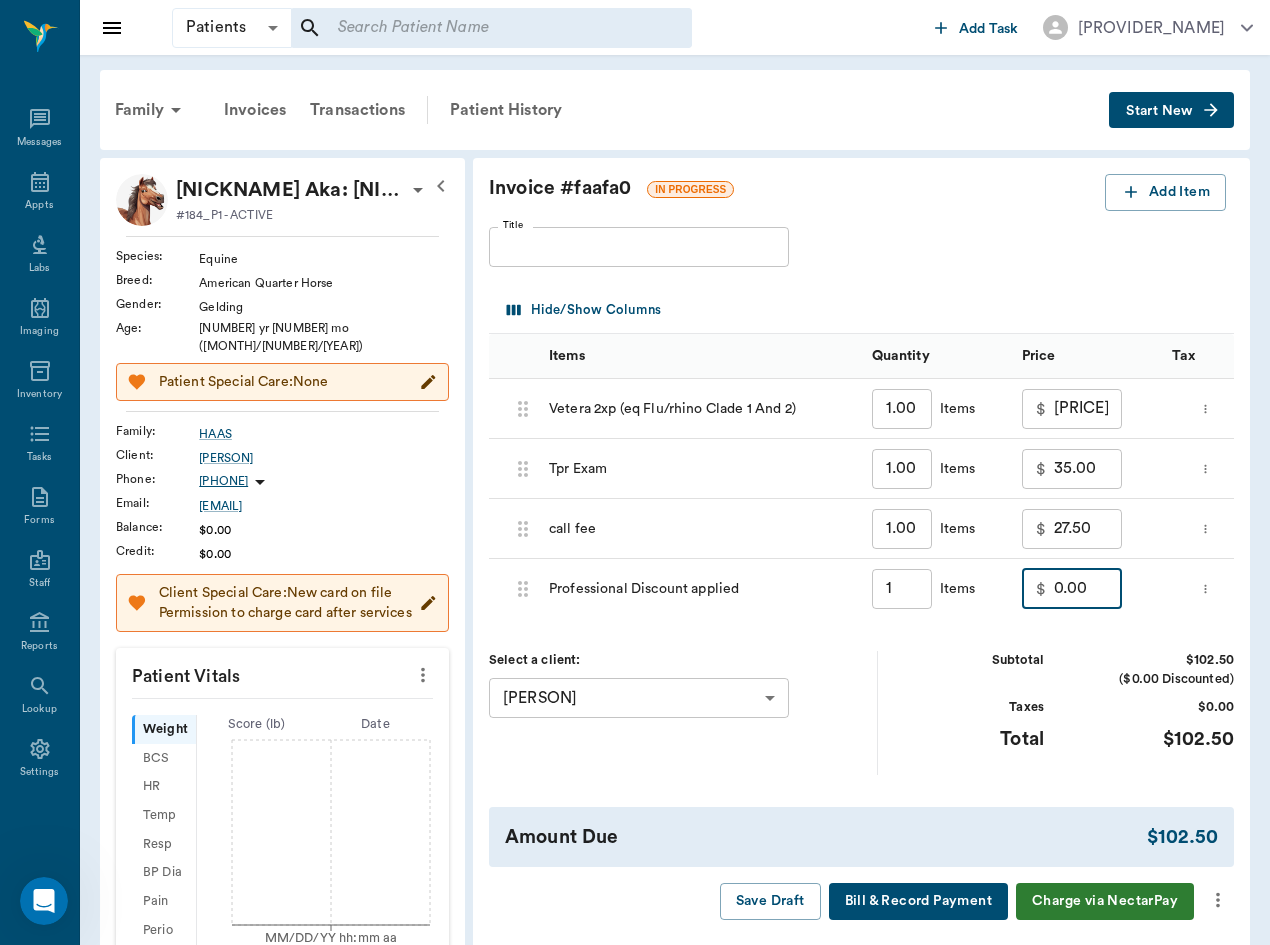 click on "$ 0.00 ​" at bounding box center (1087, 589) 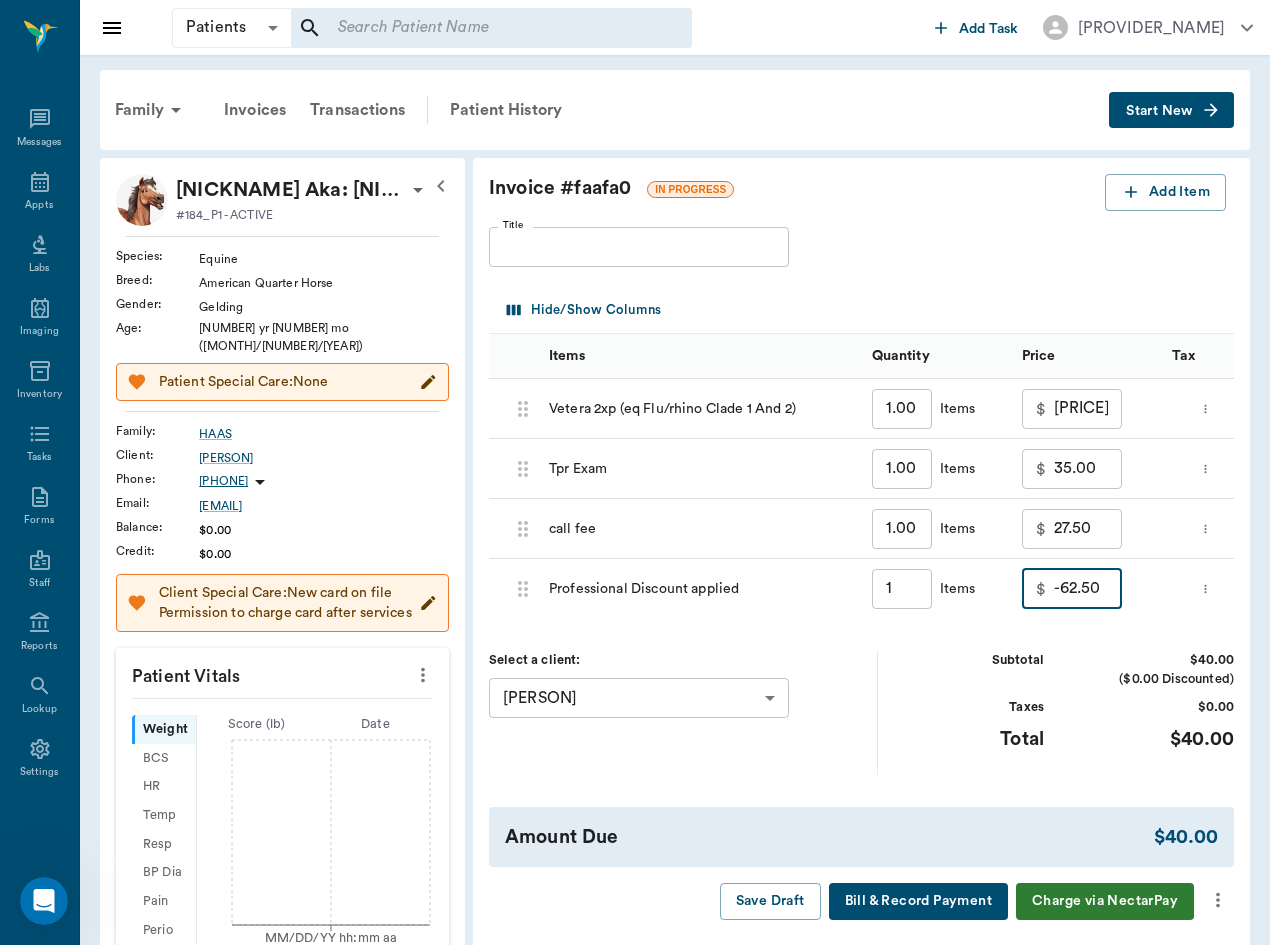 type on "-62.50" 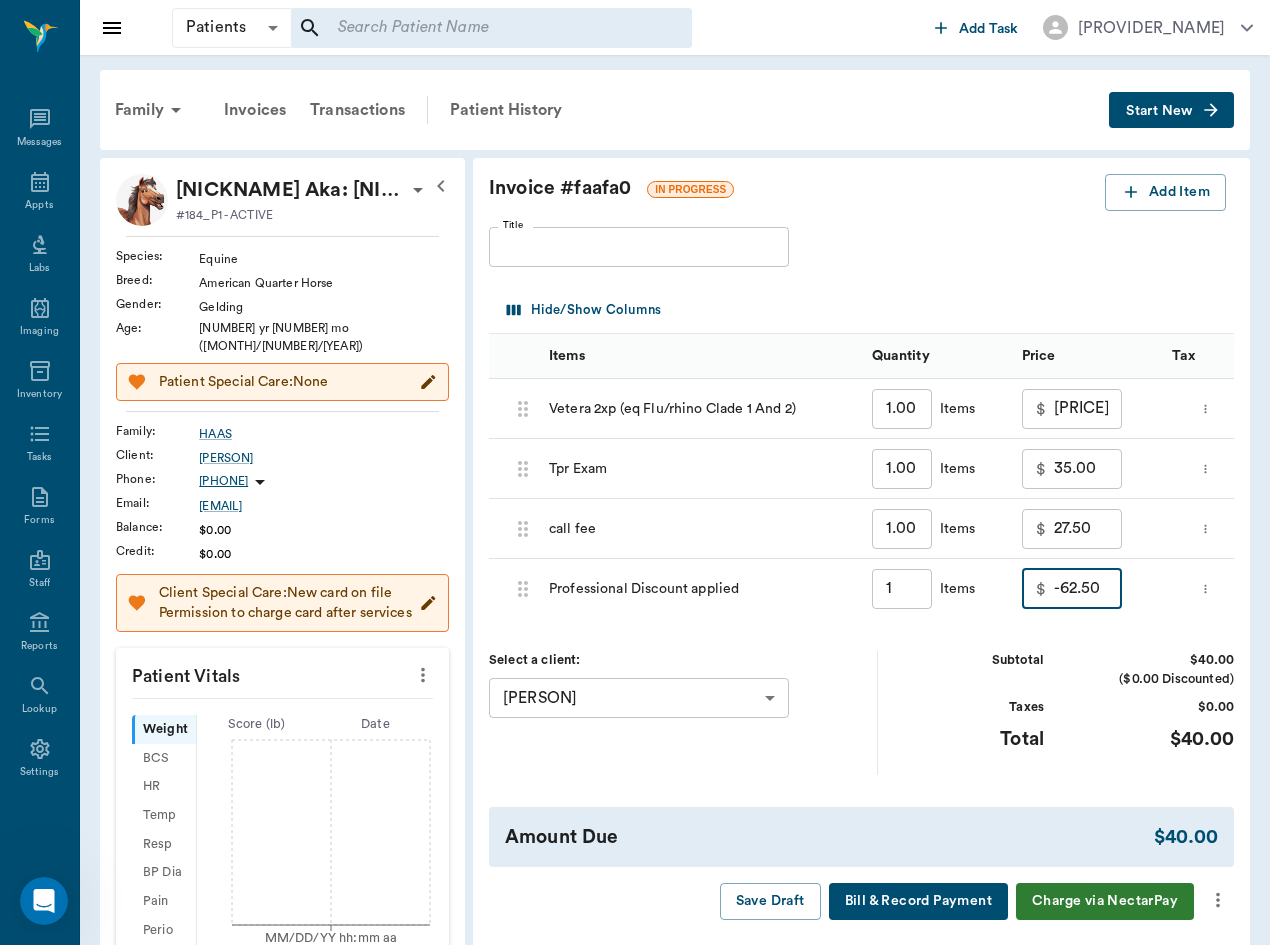 click on "Select a client: [PERSON] [PERSON] [ID] ​ Subtotal $40.00 ($0.00 Discounted) Taxes $0.00 Total $40.00" at bounding box center (861, 712) 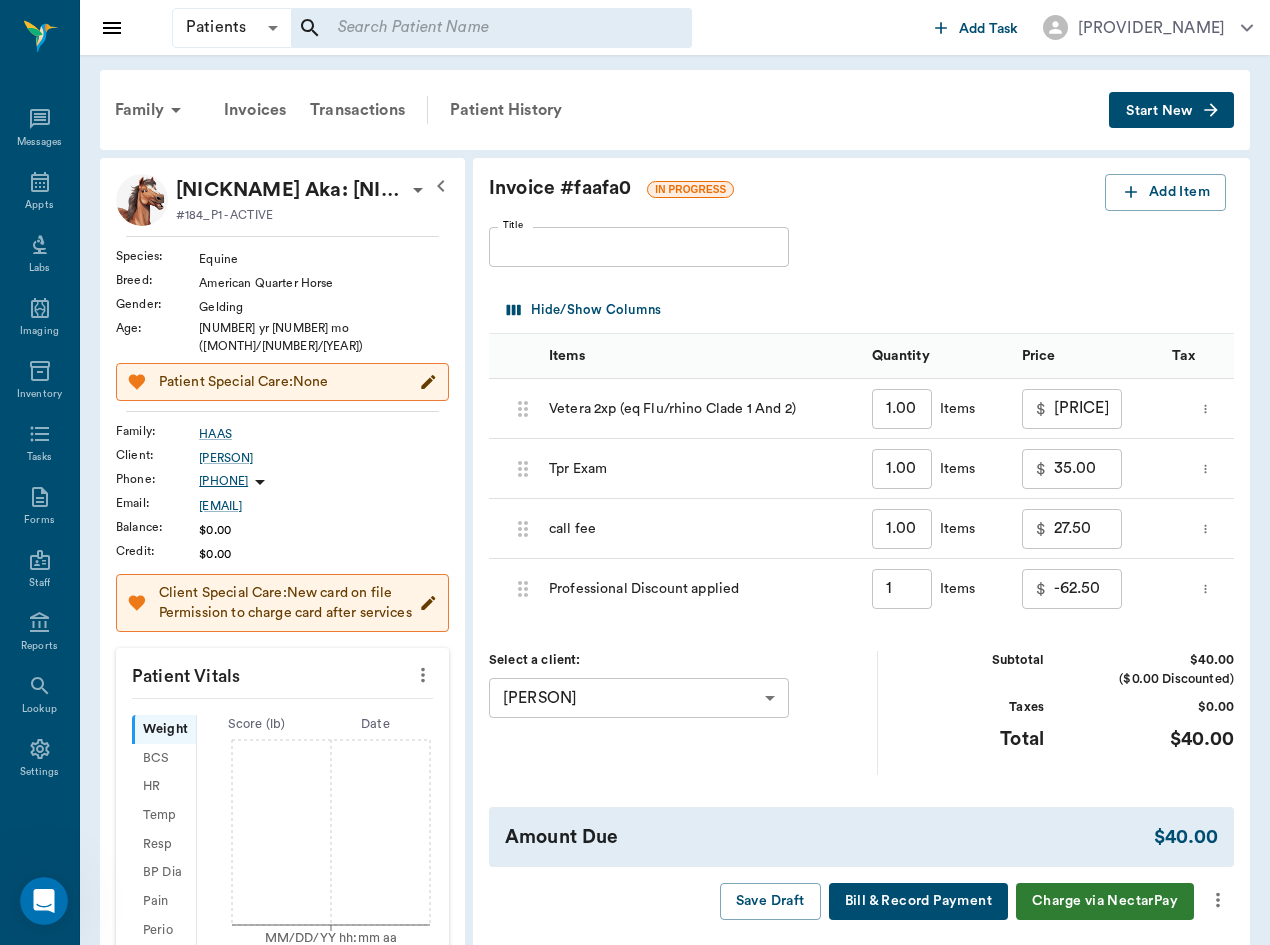 click on "Invoice # faafa0 IN PROGRESS Add Item Title Title Hide/Show Columns   Items Quantity Price Tax Provider 687ad9abe402e4b8339b76d5 Vetera 2xp (eq Flu/rhino Clade 1 And 2) 1.00 ​ Items $ 40.00 ​ $0.00 Brittany Newsham none-649b3e03b5bc7e03f9326794 ​ 687ad9b1d6d69d935a3e0377 Tpr Exam 1.00 ​ Items $ 35.00 ​ $0.00 Brittany Newsham none-649b3e03b5bc7e03f9326794 ​ 687ad9b3e2dc79acbcc1f0ef call fee 1.00 ​ Items $ 27.50 ​ $0.00 Brittany Newsham none-649b3e03b5bc7e03f9326794 ​ 687ada1eb314b641ad2bb98b Professional Discount applied 1 ​ Items $ -62.50 ​ $0.00 ​ ​ Select a client: Jolene Haas 669014f8271b0e4e465dc7fc ​ Subtotal $40.00 ($0.00 Discounted) Taxes $0.00 Total $40.00 Amount Due $40.00 Save Draft Bill ​& Record Payment Charge via NectarPay" at bounding box center (861, 547) 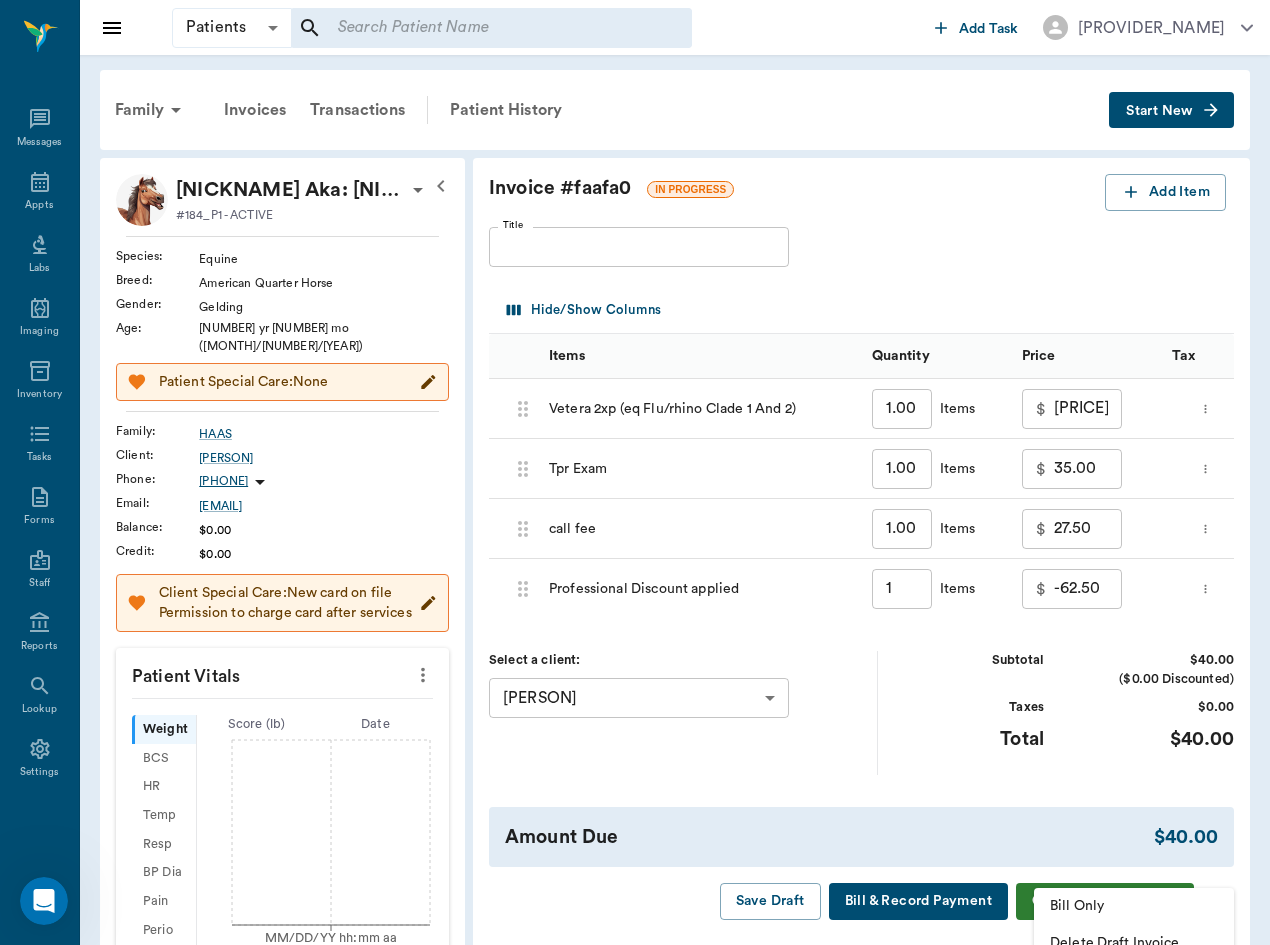 click on "Bill Only" at bounding box center (1134, 906) 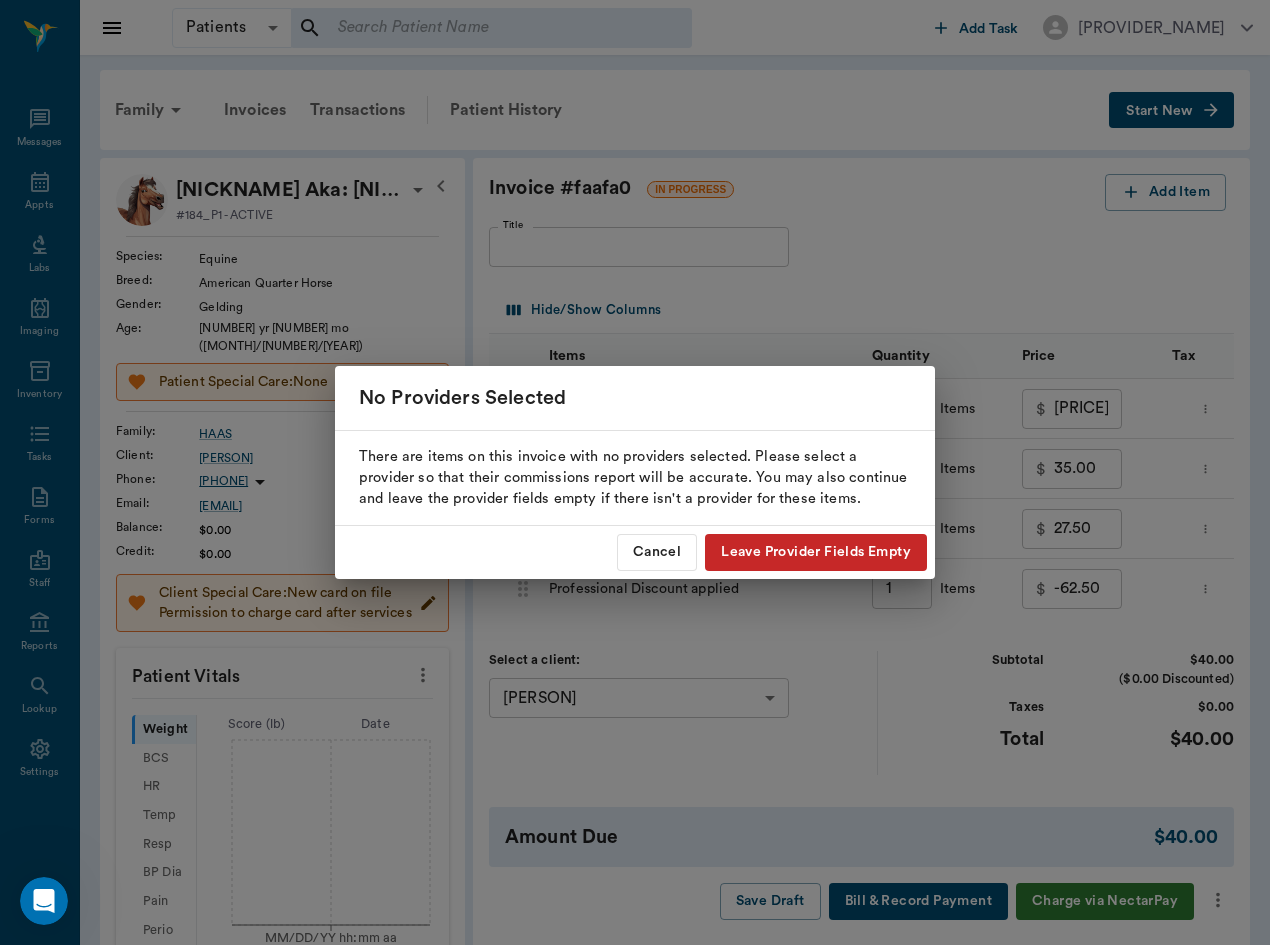 click on "Leave Provider Fields Empty" at bounding box center (816, 552) 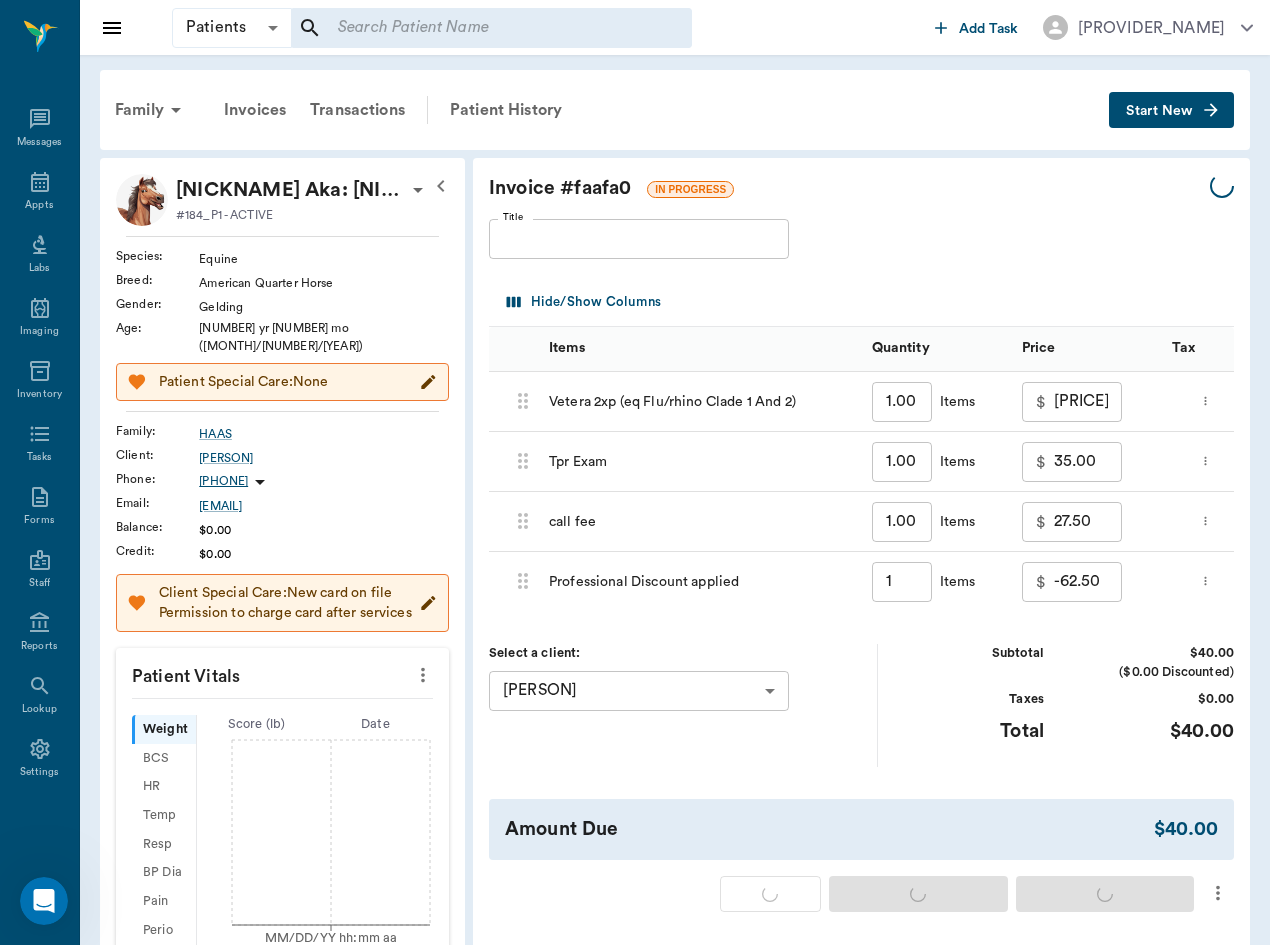 type on "1.00" 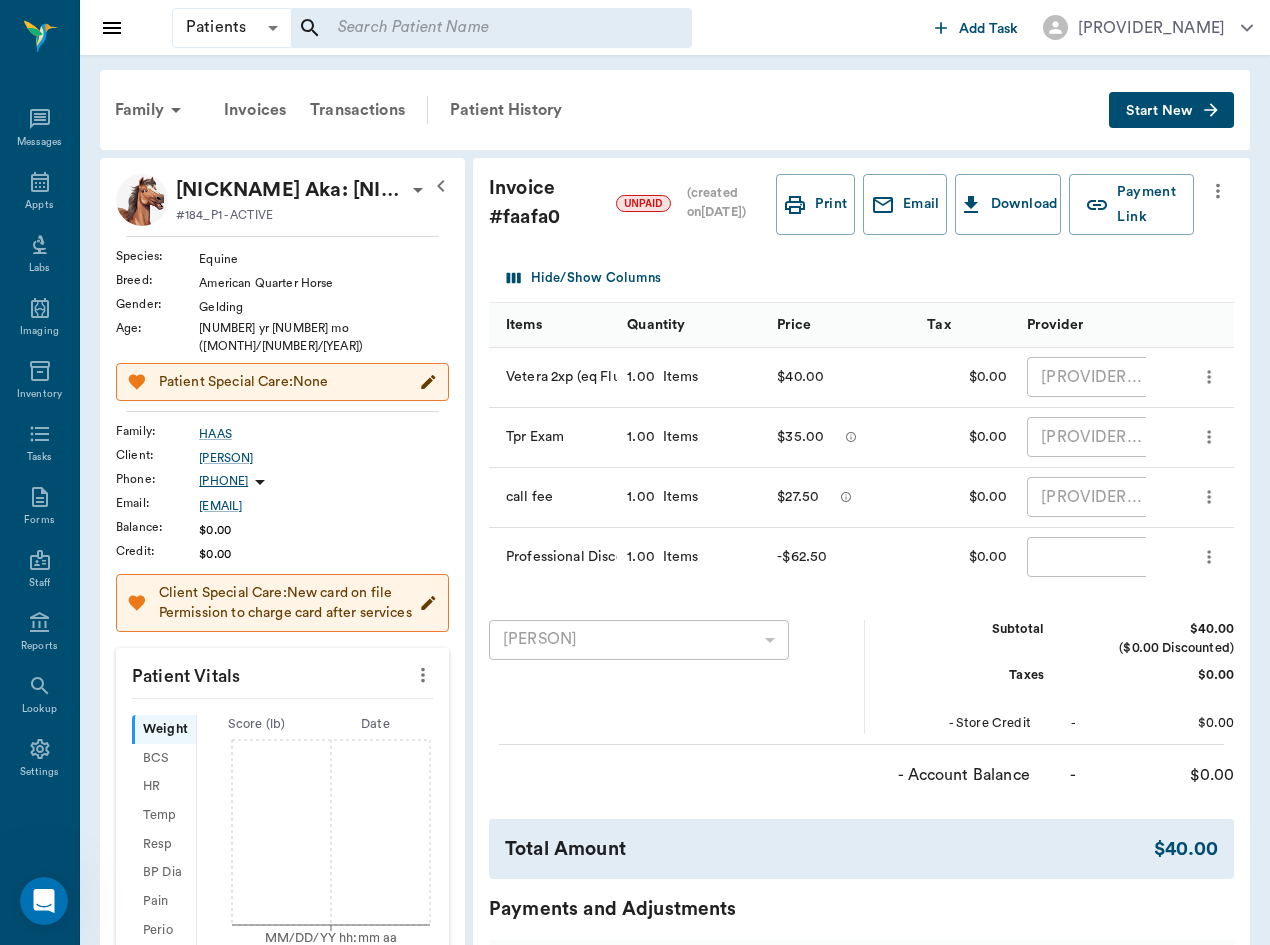 scroll, scrollTop: 0, scrollLeft: 0, axis: both 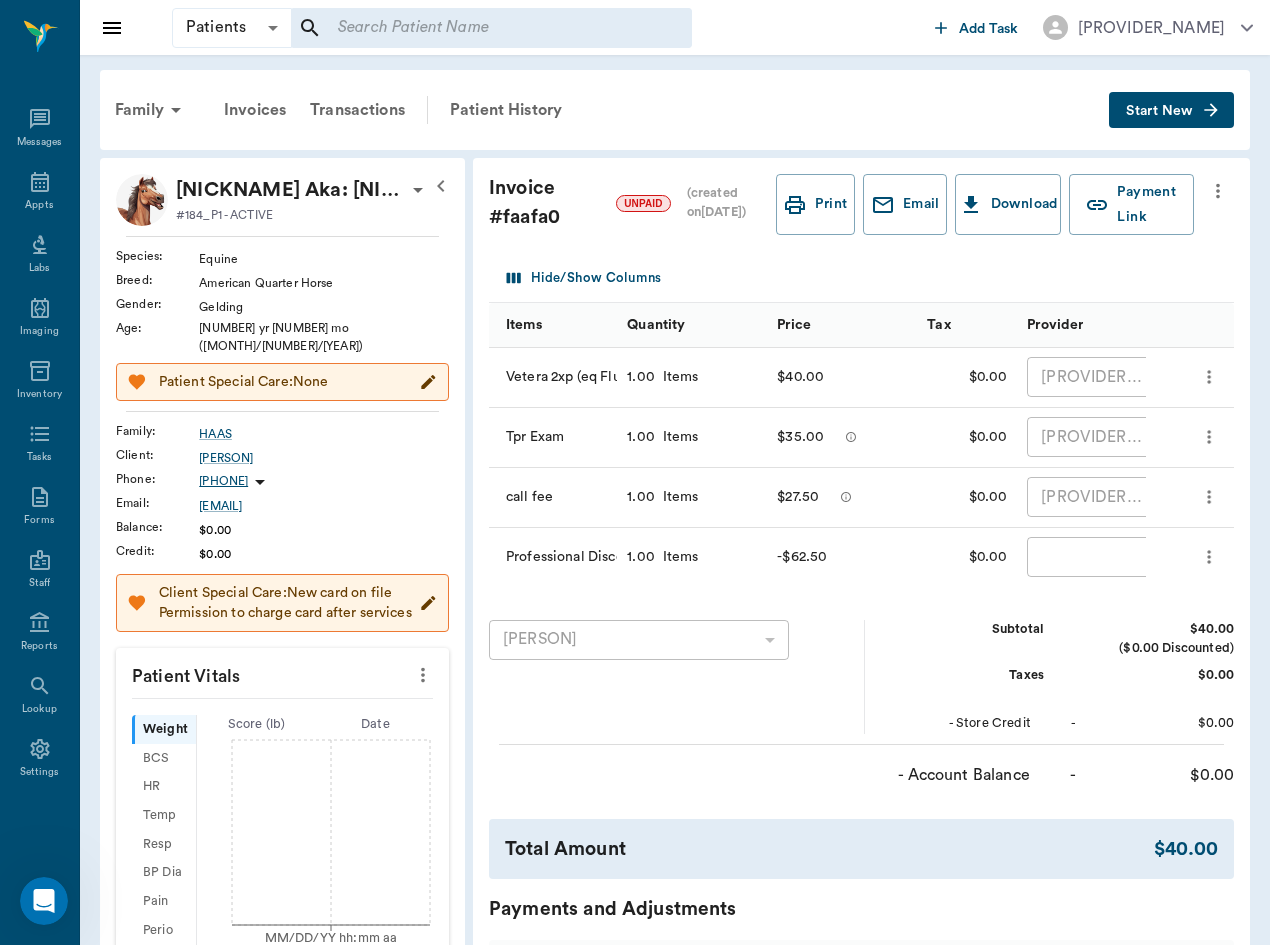 click at bounding box center (491, 28) 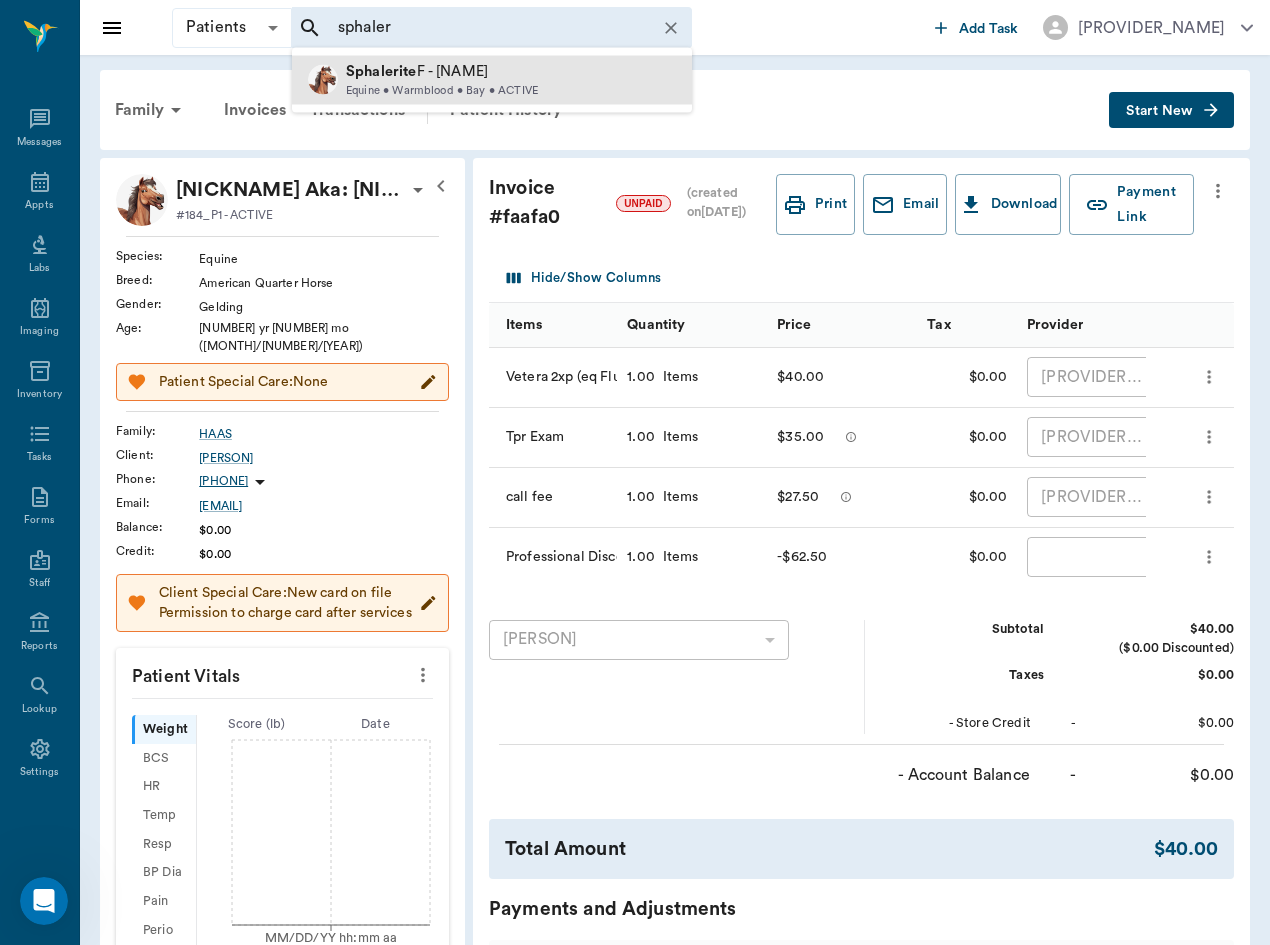 click on "Sphalerite F  - [LAST]" at bounding box center (442, 72) 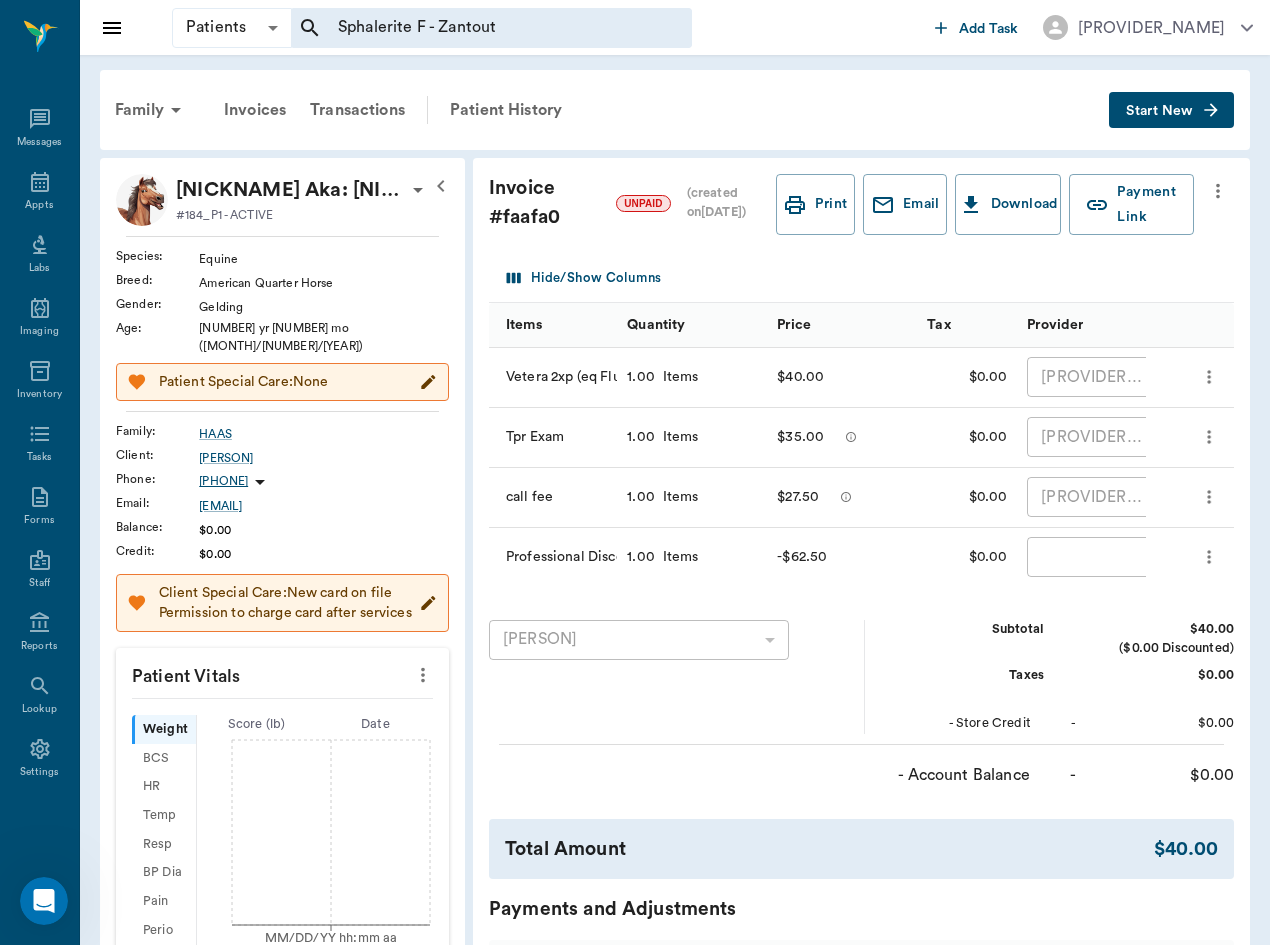 type 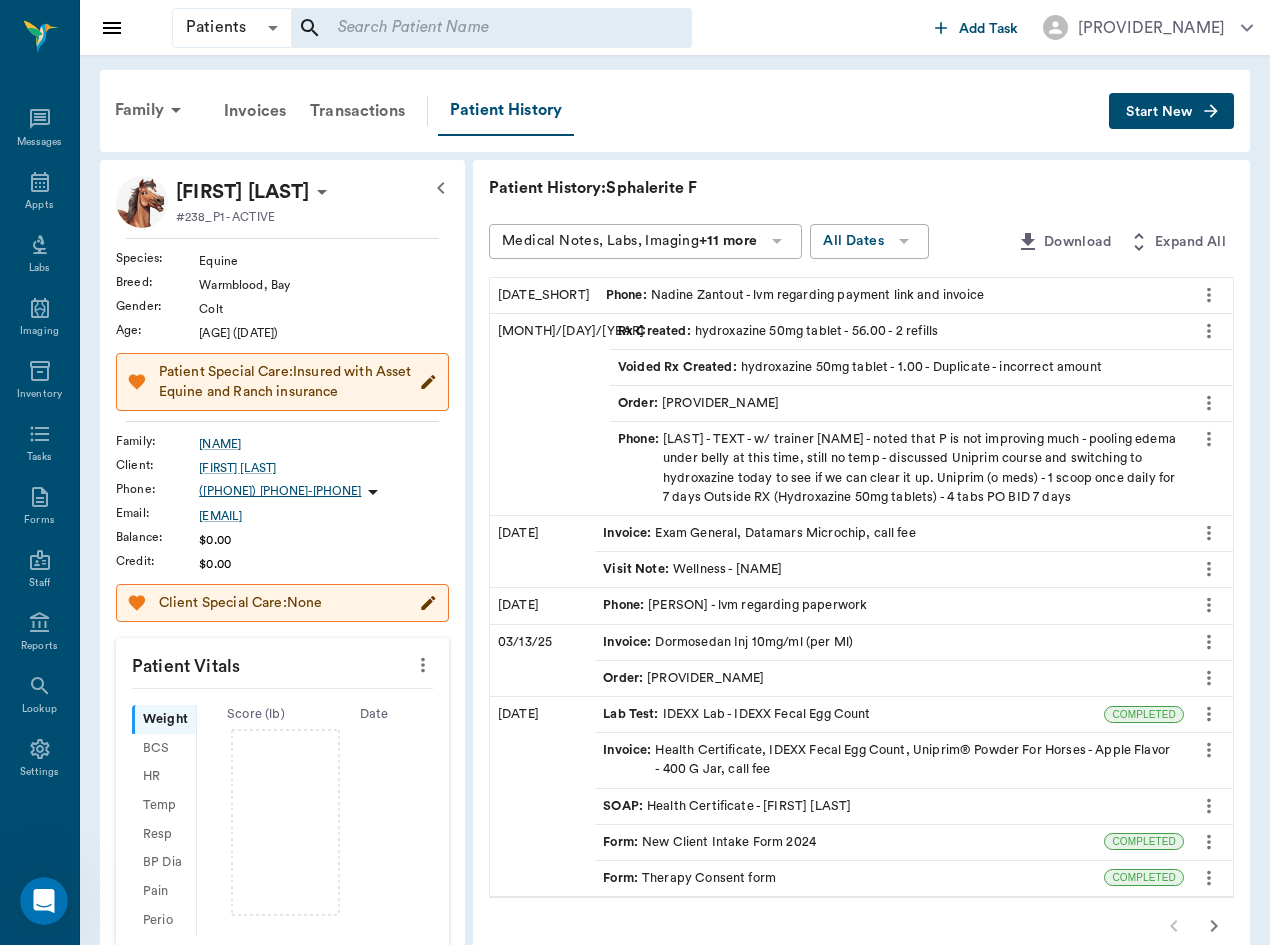 click on "Start New" at bounding box center (1159, 112) 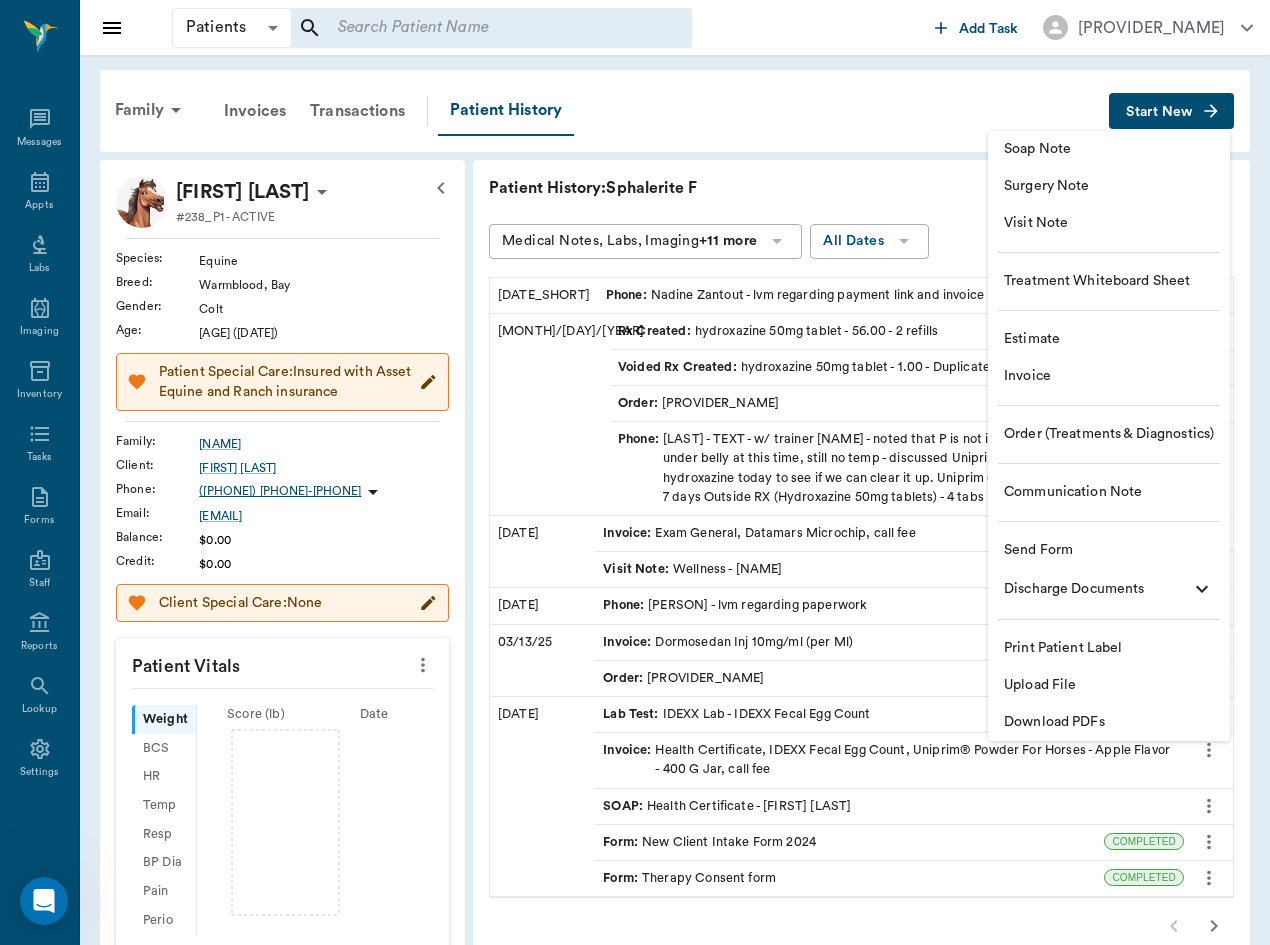 click on "Soap Note Surgery Note Visit Note Treatment Whiteboard Sheet Estimate Invoice Order (Treatments & Diagnostics) Communication Note Send Form Discharge Documents Print Patient Label Upload File Download PDFs" at bounding box center [1109, 436] 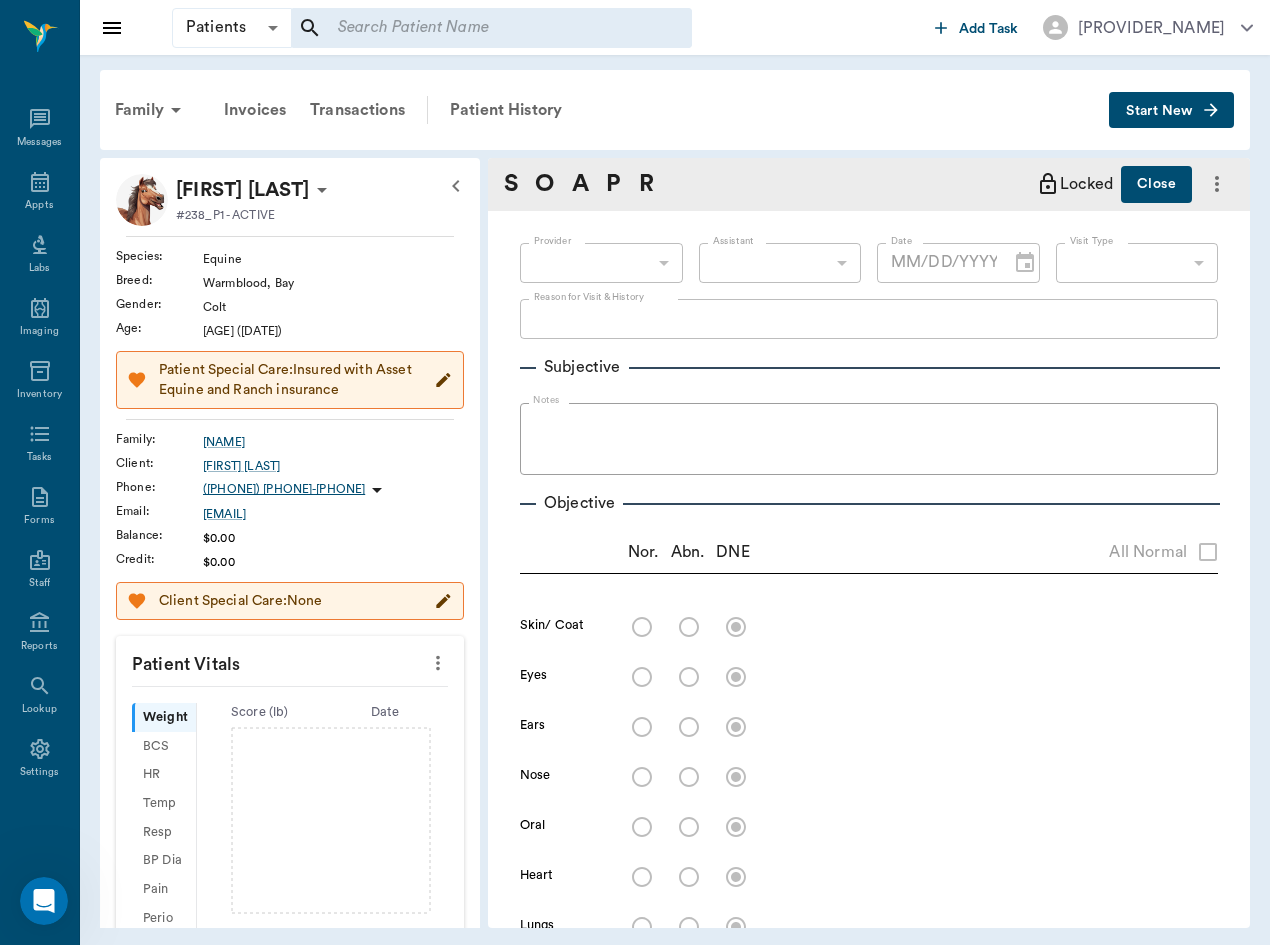 type on "[DATE]" 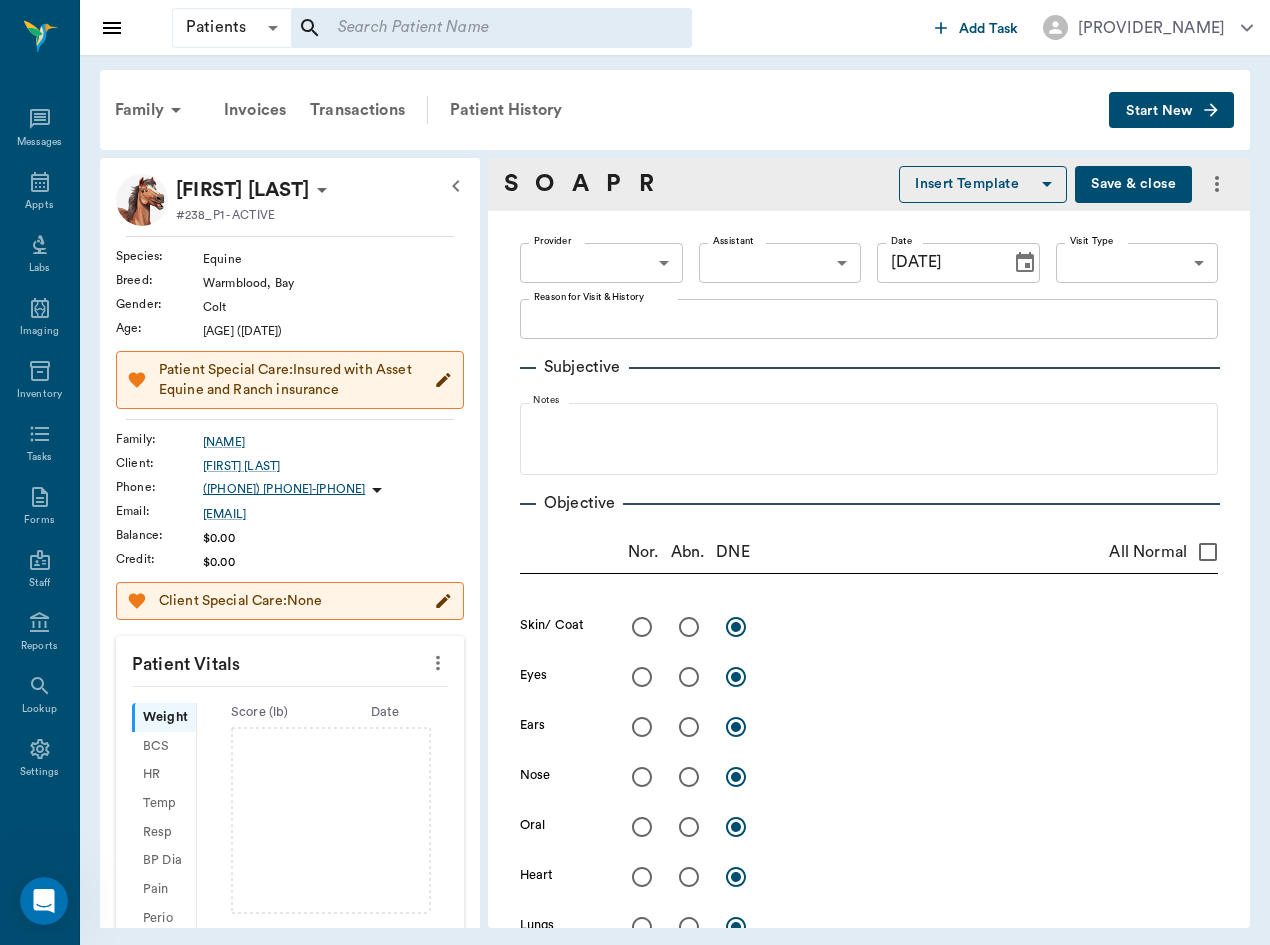 click on "Provider ​ Provider Assistant ​ Assistant Date 07/18/2025 Date Visit Type ​ Visit Type" at bounding box center (869, 263) 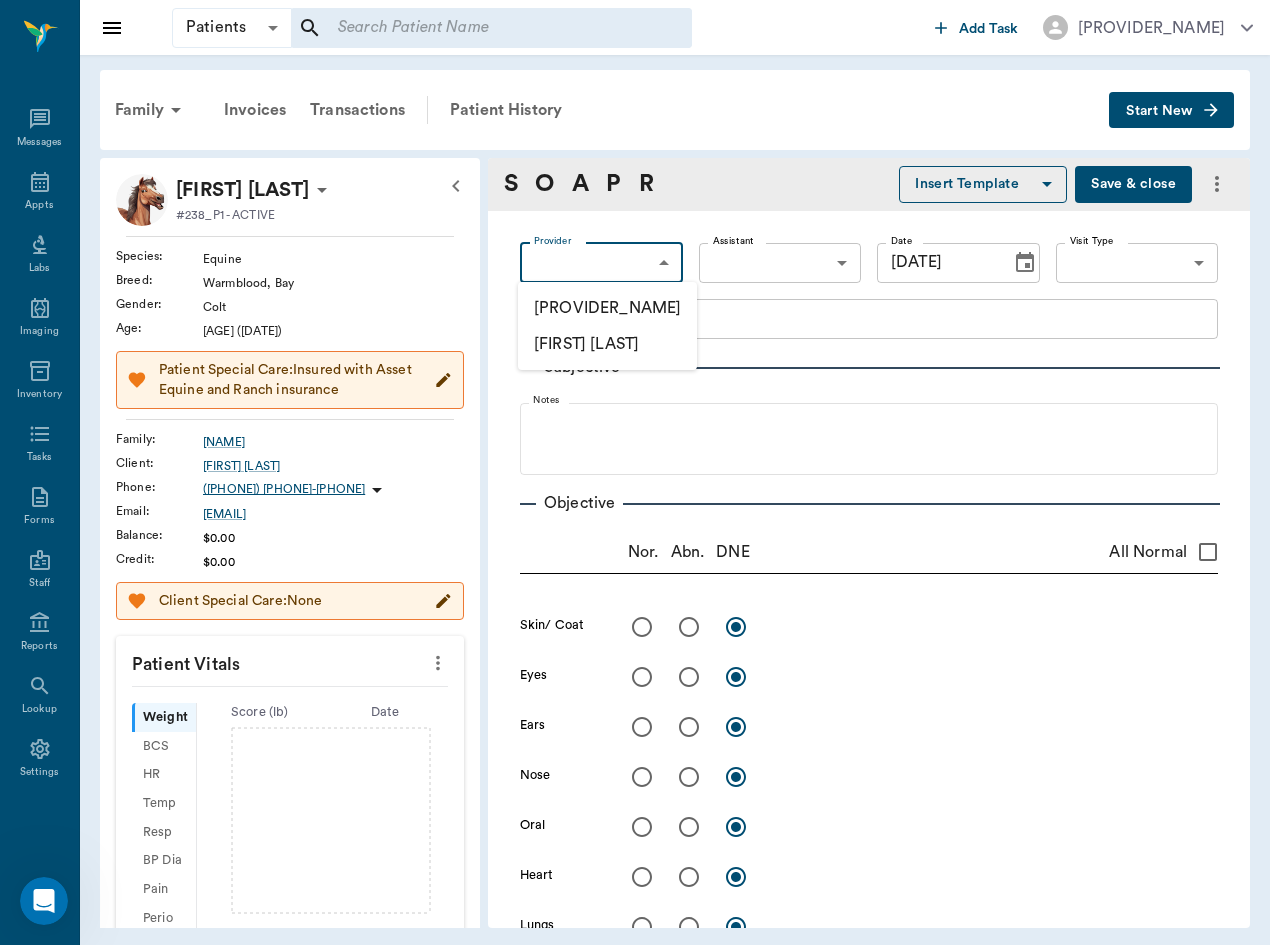 click on "Patients Patients ​ ​ Add Task Brittany Newsham Nectar Messages Appts Labs Imaging Inventory Tasks Forms Reports Lookup Settings Family Invoices Transactions Patient History Start New Sphalerite F Zantout #238_P1    -    ACTIVE   Species : Equine Breed : Warmblood, Bay Gender : Colt Age : 1 yr 1 mo ([MONTH]/[DAY]/[YEAR]) Patient Special Care:  Insured with Asset Equine and Ranch insurance Family : [NAME] Client : [NAME] Phone : ([PHONE]) [PHONE]-[PHONE] Email : [EMAIL] Balance : $0.00 Credit : $0.00 Client Special Care:  None Patient Vitals Weight BCS HR Temp Resp BP Dia Pain Perio Score ( lb ) Date Ongoing diagnosis Current Rx hydroxazine 50mg tablet 05/31/26 Reminders Upcoming appointments Schedule Appointment S O A P R Insert Template  Save & close Provider ​ Provider Assistant ​ Assistant Date [MONTH]/[DAY]/[YEAR] Date Visit Type ​ Visit Type Reason for Visit & History x Reason for Visit & History Subjective Notes Objective Nor. Abn. DNE All Normal Skin/ Coat x Eyes x Ears x Nose x Oral x Heart x x" at bounding box center [635, 472] 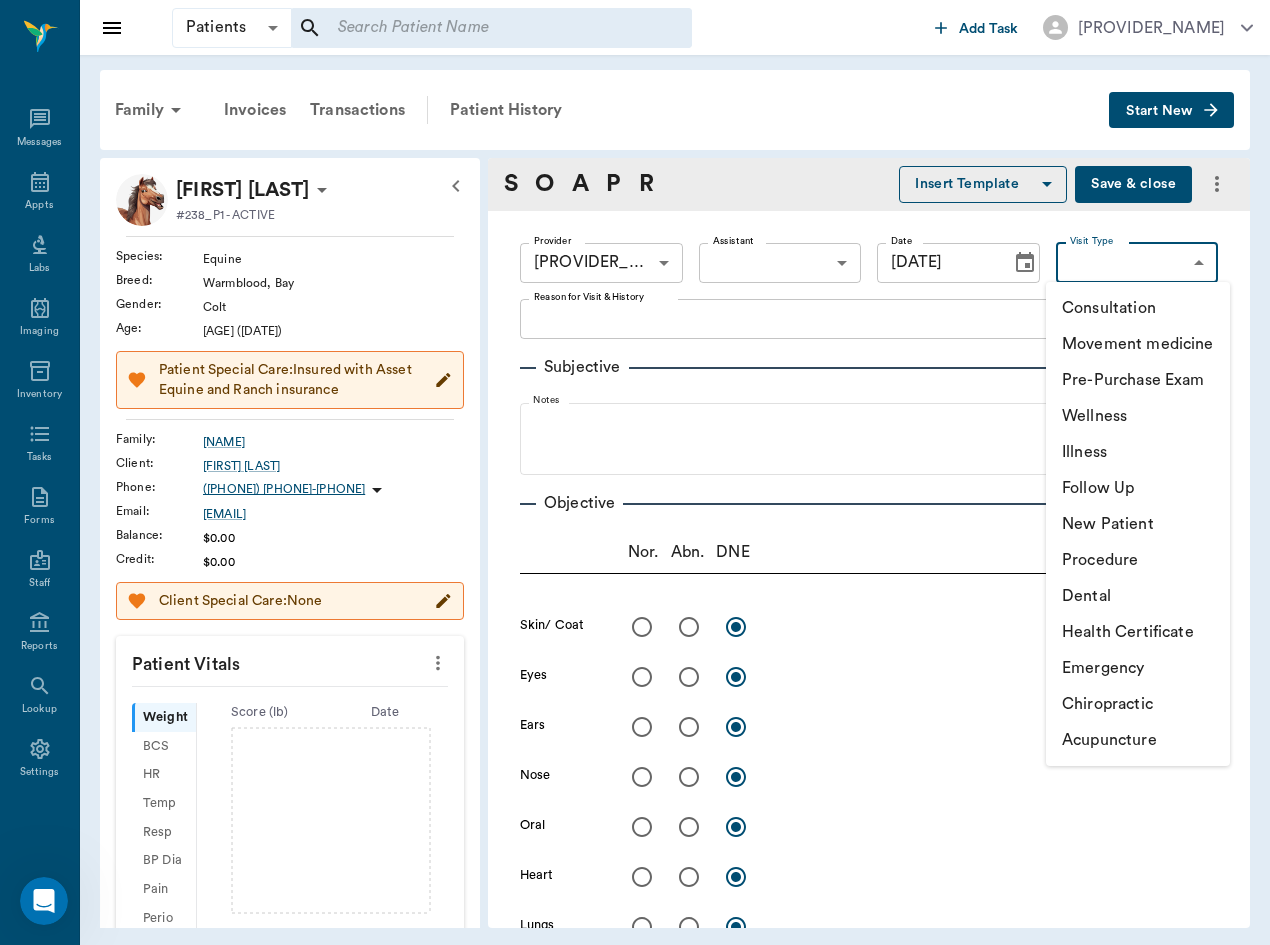 click on "Patients Patients ​ ​ Add Task [NAME] Nectar Messages Appts Labs Imaging Inventory Tasks Forms Staff Reports Lookup Settings Family Invoices Transactions Patient History Start New Sphalerite F [LAST] #238_P1    -    ACTIVE   Species : Equine Breed : Warmblood, Bay Gender : Colt Age : 1 yr 1 mo (05/29/2024) Patient Special Care:  Insured with Asset Equine and Ranch insurance Family : [LAST] Client : [NAME] Phone : [PHONE] Email : [EMAIL] Balance : $0.00 Credit : $0.00 Client Special Care:  None Patient Vitals Weight BCS HR Temp Resp BP Dia Pain Perio Score ( lb ) Date Ongoing diagnosis Current Rx hydroxazine 50mg tablet 05/31/26 Reminders Upcoming appointments Schedule Appointment S O A P R Insert Template  Save& close Provider [NAME] 649b3e03b5bc7e03f9326794 Provider Assistant ​ Assistant Date 07/18/2025 Date Visit Type ​ Visit Type Reason for Visit & History x Reason for Visit & History Subjective Notes Objective Nor. Abn. DNE All Normal Skin/ Coat x" at bounding box center (635, 472) 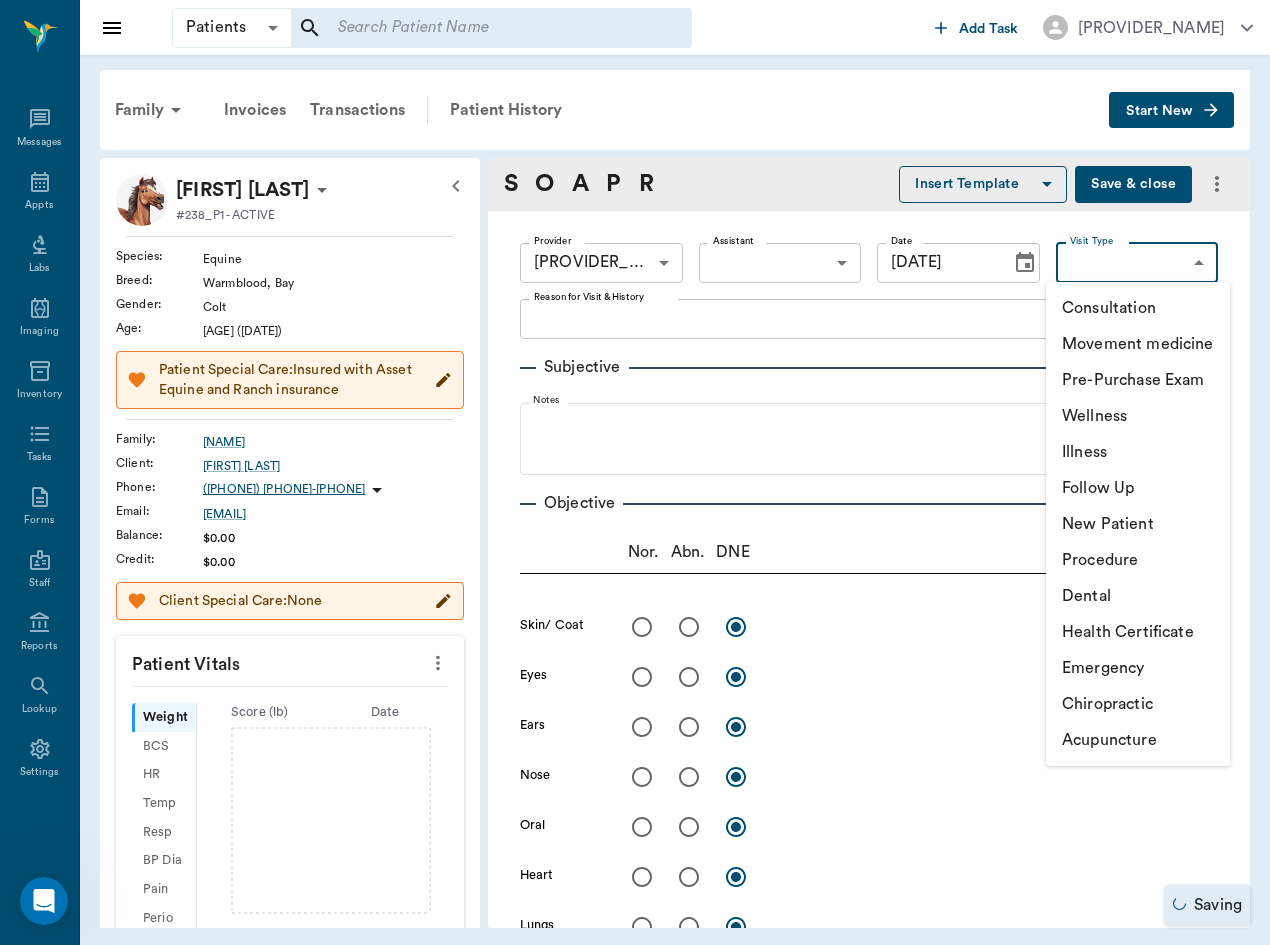 click on "Wellness" at bounding box center (1138, 416) 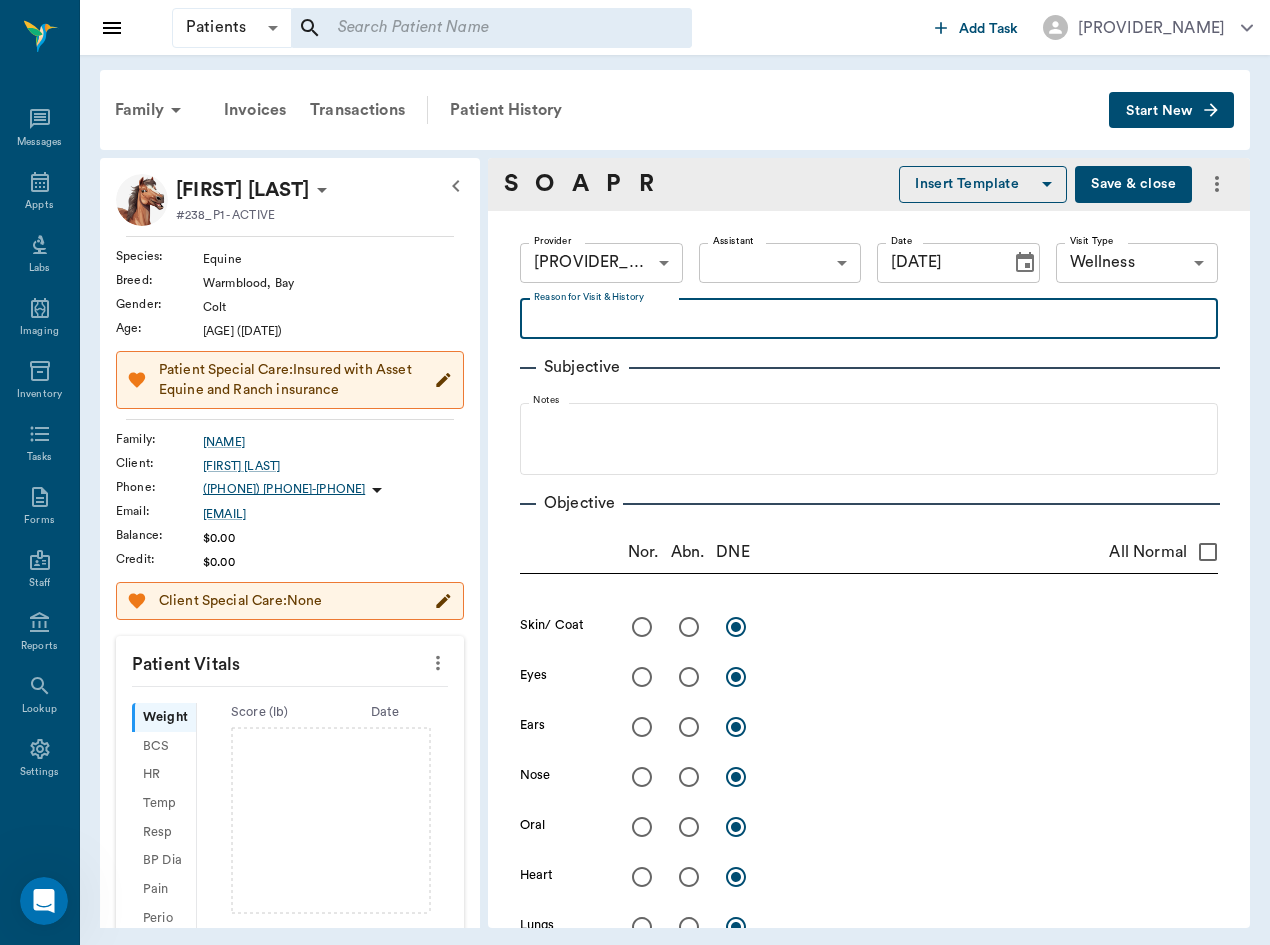 click on "Reason for Visit & History" at bounding box center [869, 318] 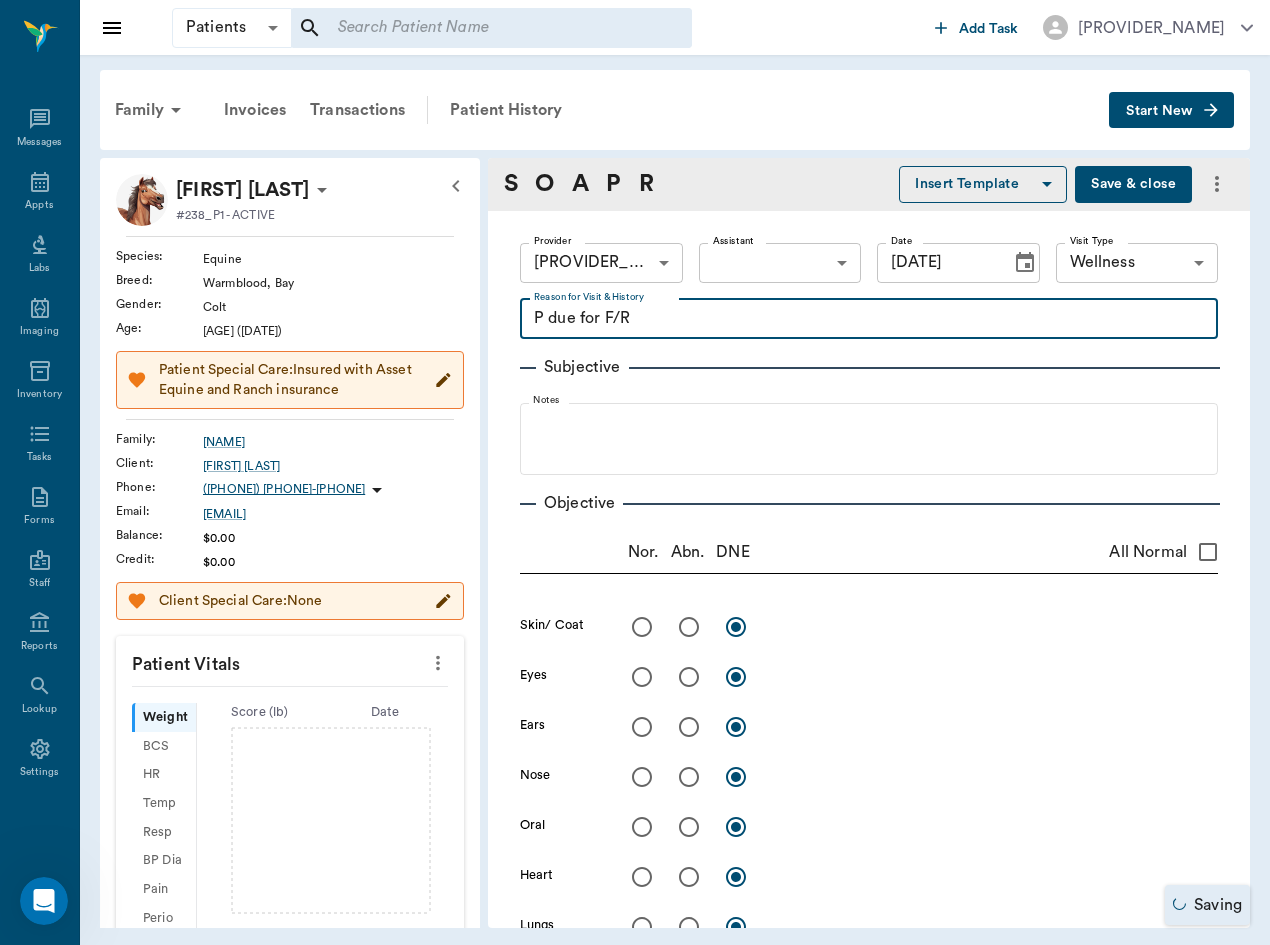 type on "P due for F/R" 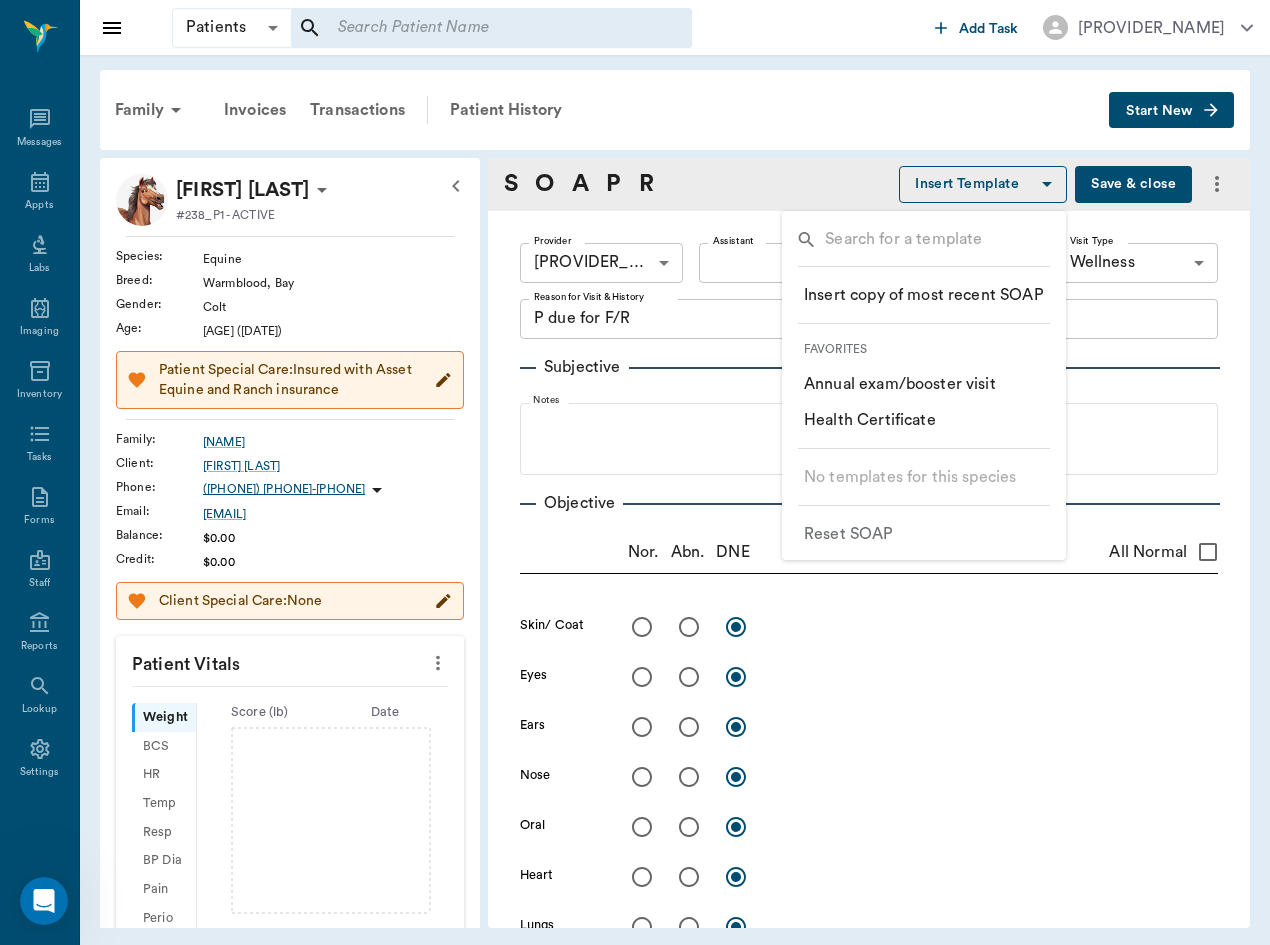 click on "​ Health Certificate" at bounding box center (924, 420) 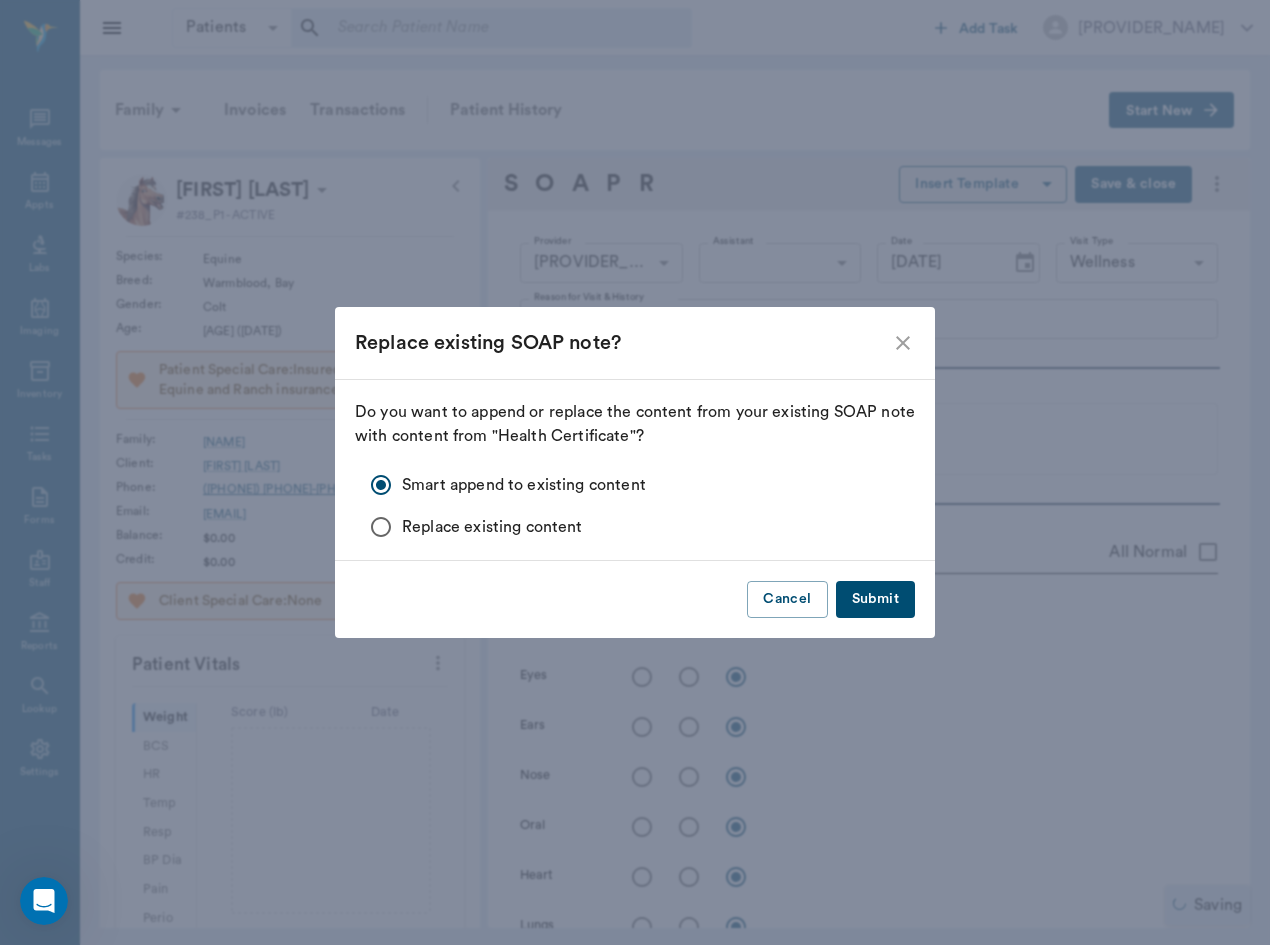 click on "Submit" at bounding box center (875, 599) 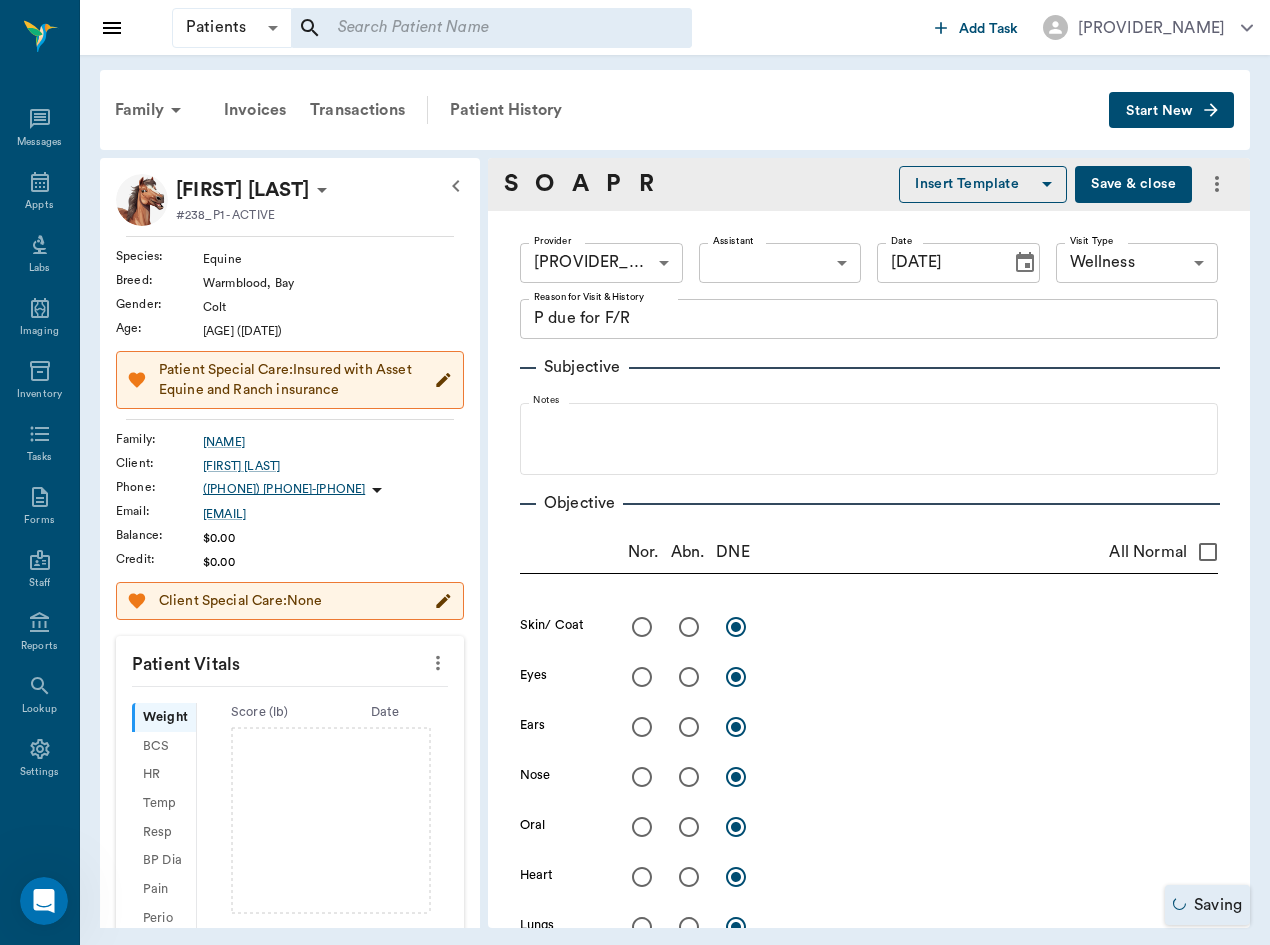 radio on "true" 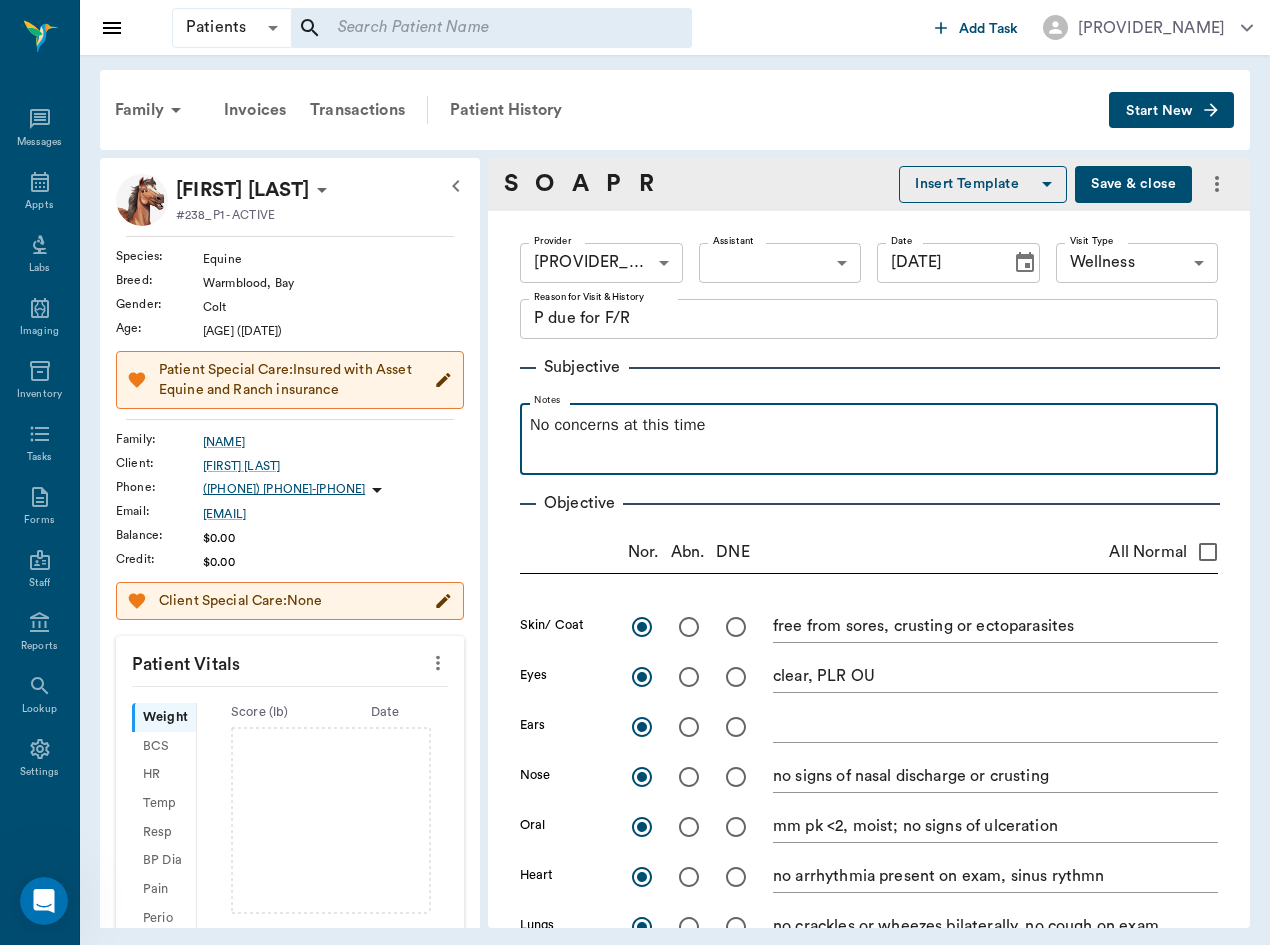 drag, startPoint x: 743, startPoint y: 447, endPoint x: 492, endPoint y: 432, distance: 251.44781 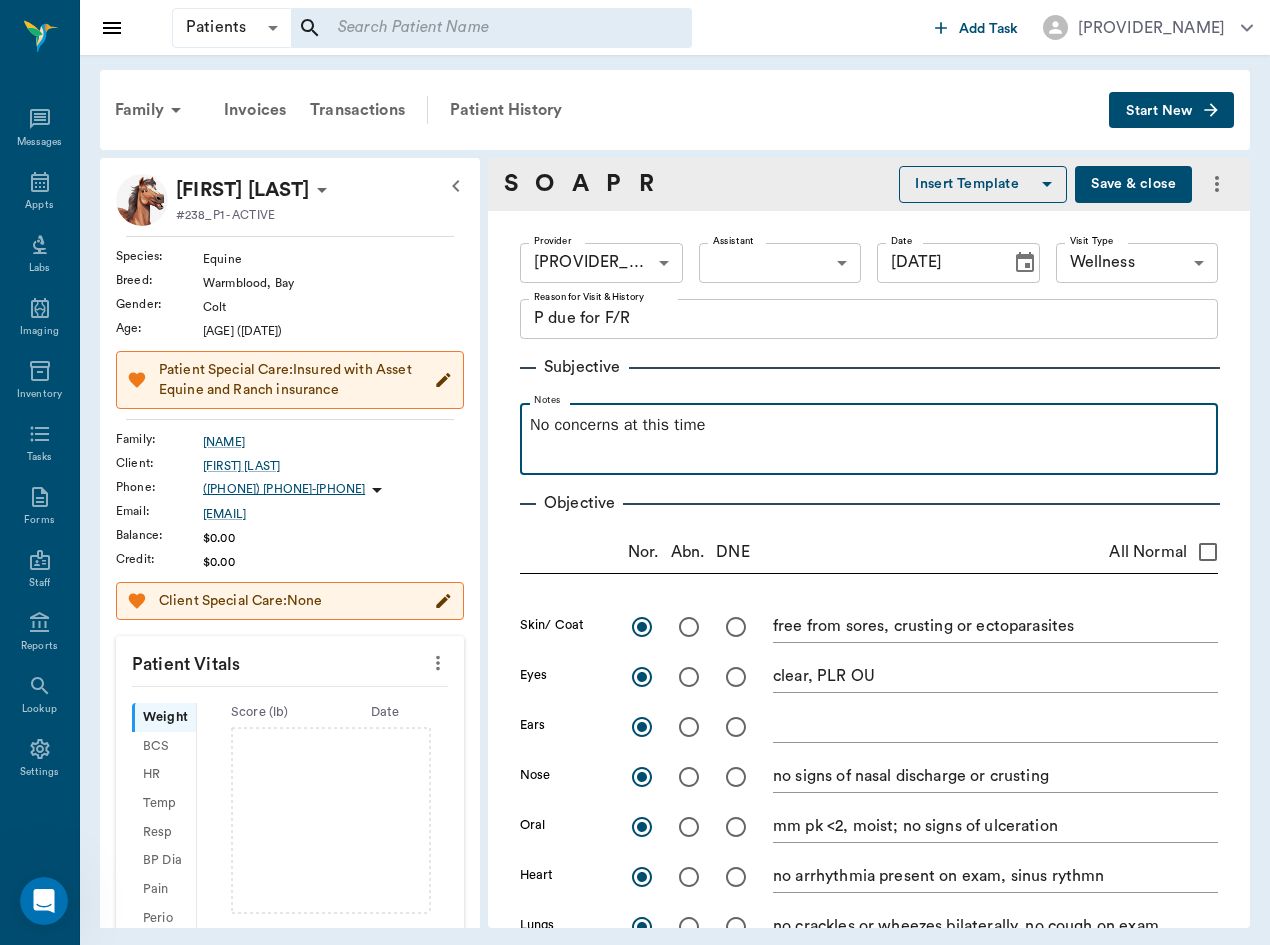 click on "Provider [FIRST] [LAST] Provider Assistant ​ Assistant Date 07/18/2025 Date Visit Type Wellness 65d2c202a8044d23520120c5 Visit Type Reason for Visit ​ History P due for F/R  x Reason for Visit ​ History Subjective Notes No concerns at this time Objective Nor. Abn. DNE All Normal Skin/ Coat free from sores, crusting or ectoparasites x Eyes clear, PLR OU x Ears x Nose no signs of nasal discharge or crusting x Oral mm pk ​ 2, moist; no signs of ulceration x Heart no arrhythmia present on exam, sinus rythmn x Lungs no crackles or wheezes bilaterally, no cough on exam x Lymph Nodes PLN wnl x Abdomen Borborygmi present x4, wnl (1/4) x Urogenital external genitalia wnl x MS ambulatory x4, no lameness seen or noted by O; DP 1/4 x4 (wnl) x Neuro no ataxia present on exam x Rectal x Notes Problems ​ Rule-outs ​ Diagnoses ​ Healthy animal Notes Plan Treatments Health Certificate Qty (Items) * 1 Qty (Items) * Instructions x Instructions call fee Qty (Items) * 1 Qty (Items) * Instructions" at bounding box center [869, 1287] 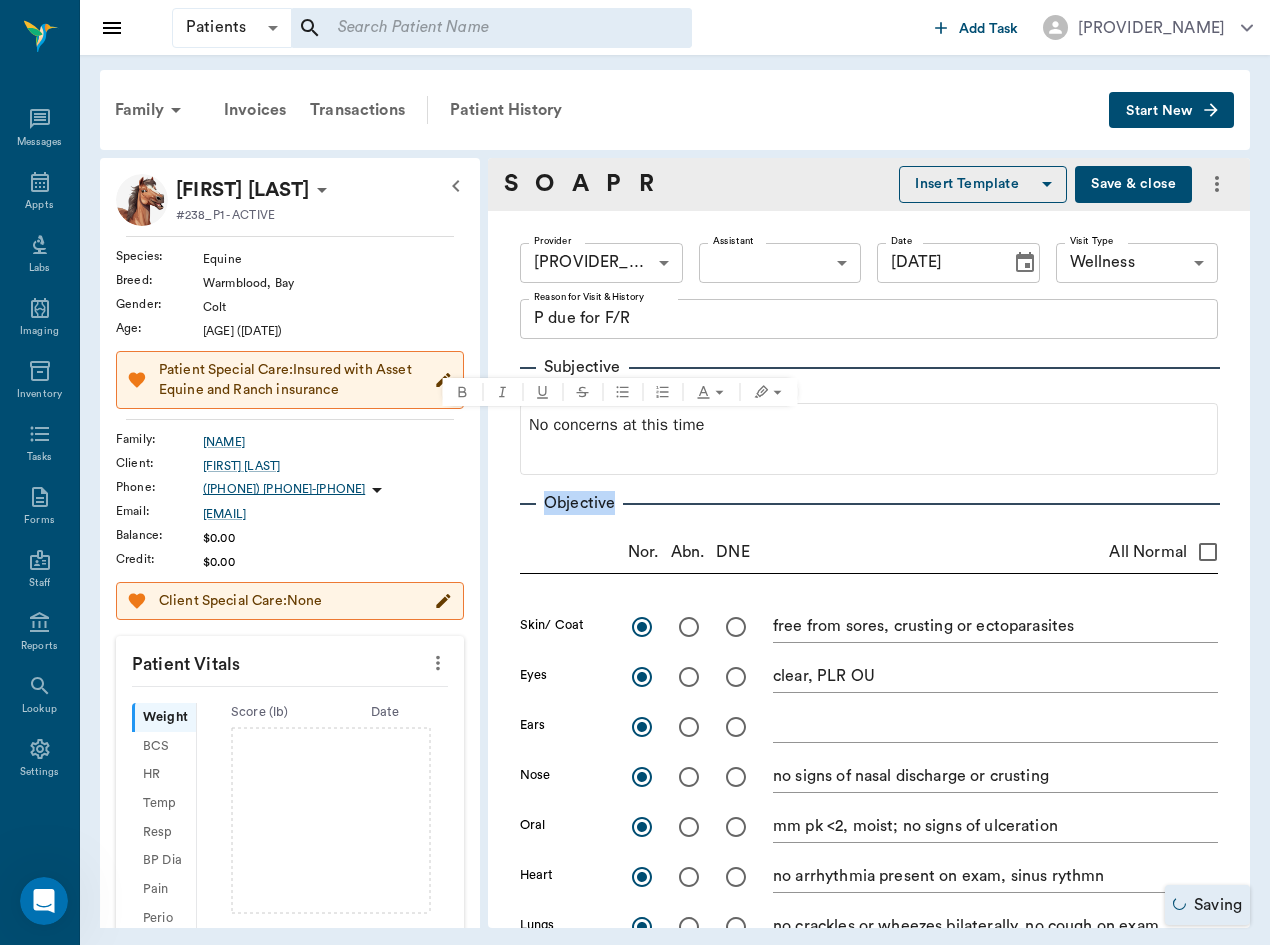 click at bounding box center (870, 504) 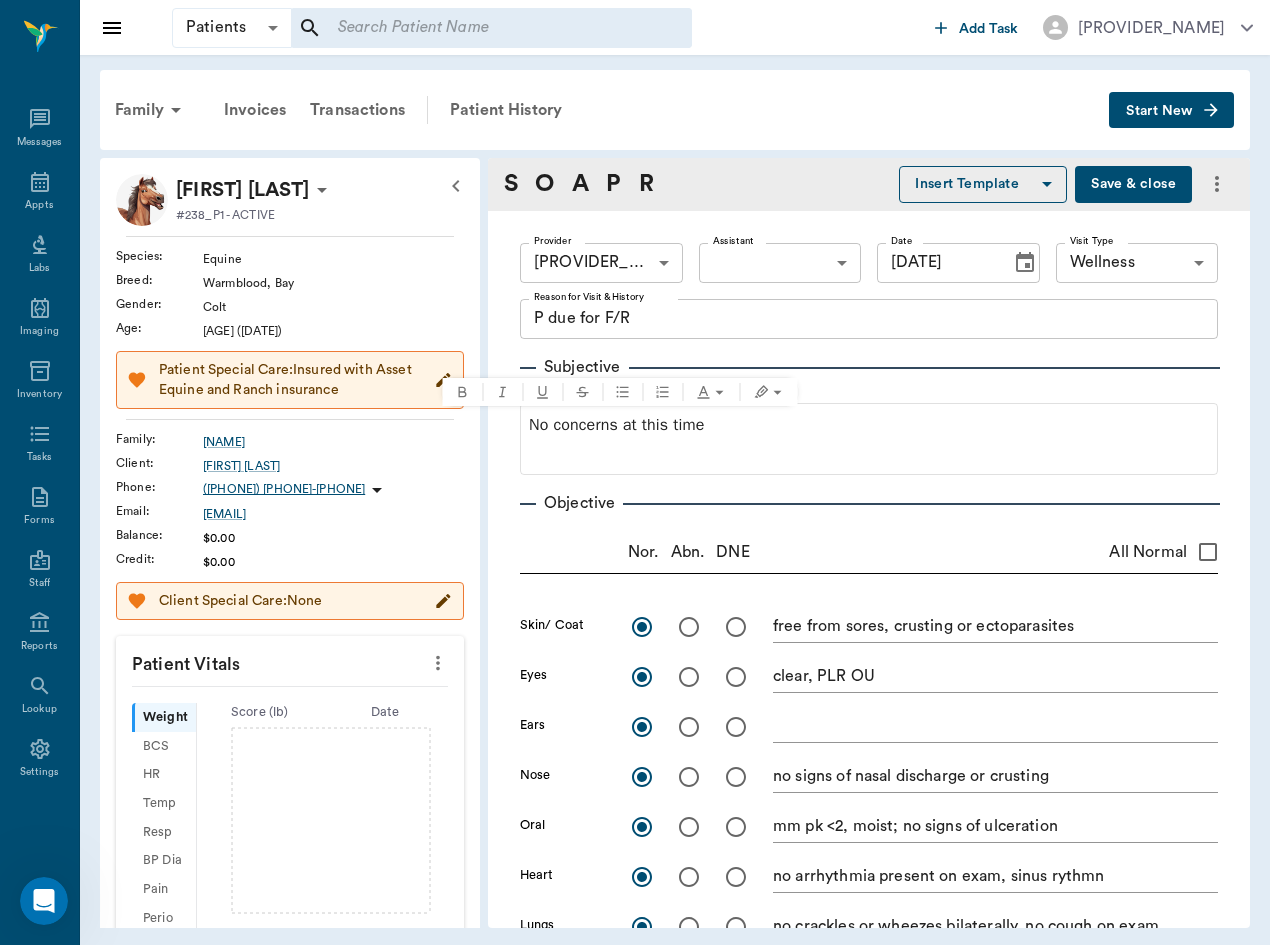 click on "Objective Nor. Abn. DNE All Normal Skin/ Coat free from sores, crusting or ectoparasites x Eyes clear, PLR OU x Ears x Nose no signs of nasal discharge or crusting x Oral mm pk <2, moist; no signs of ulceration x Heart no arrhythmia present on exam, sinus rythmn x Lungs no crackles or wheezes bilaterally, no cough on exam x Lymph Nodes PLN wnl x Abdomen Borborygmi present x4, wnl (1/4) x Urogenital external genitalia wnl x MS ambulatory x4, no lameness seen or noted by O; DP 1/4 x4 (wnl) x Neuro no ataxia present on exam x Rectal x Notes" at bounding box center (869, 916) 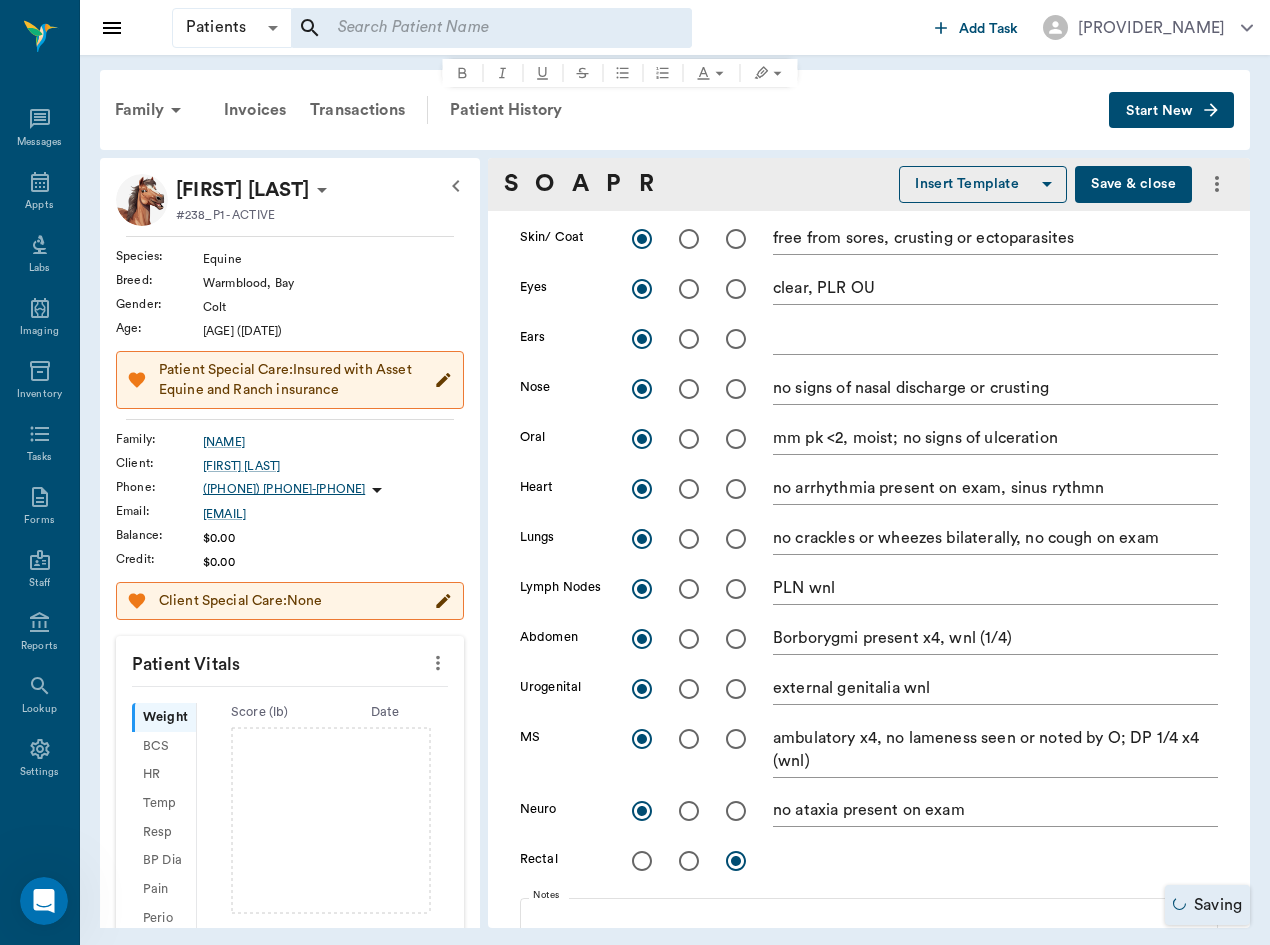 scroll, scrollTop: 399, scrollLeft: 0, axis: vertical 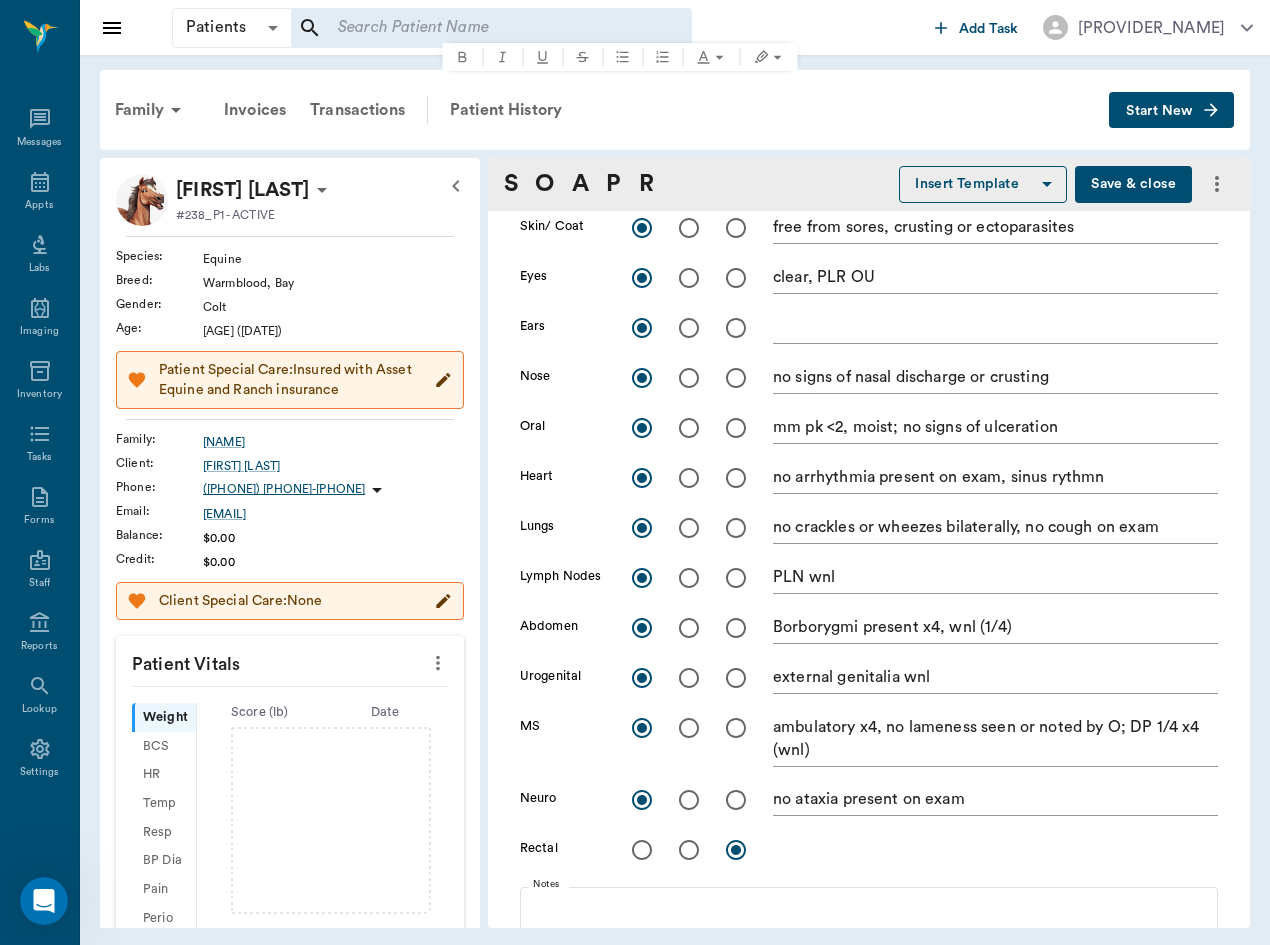 click at bounding box center (689, 678) 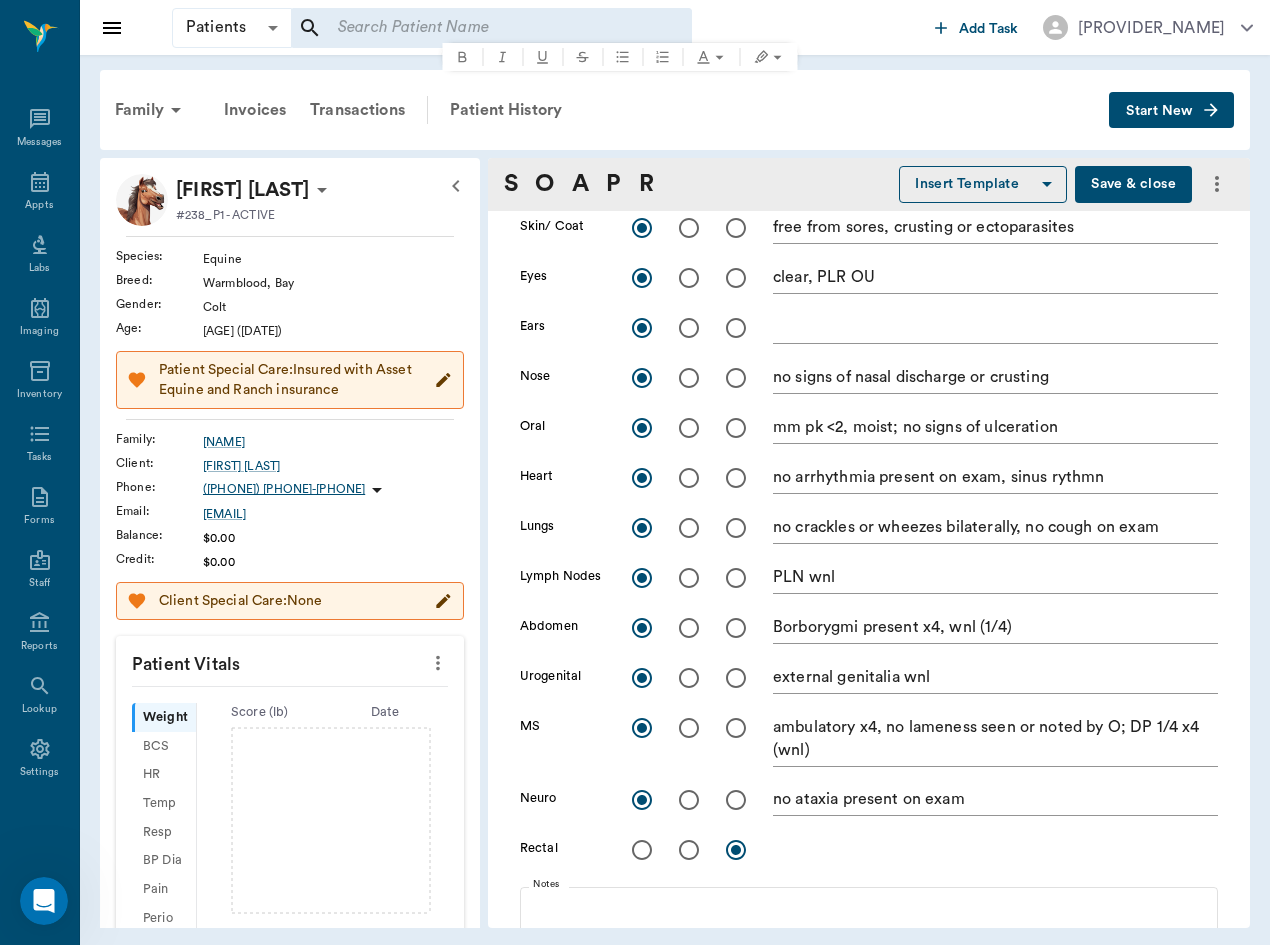 radio on "true" 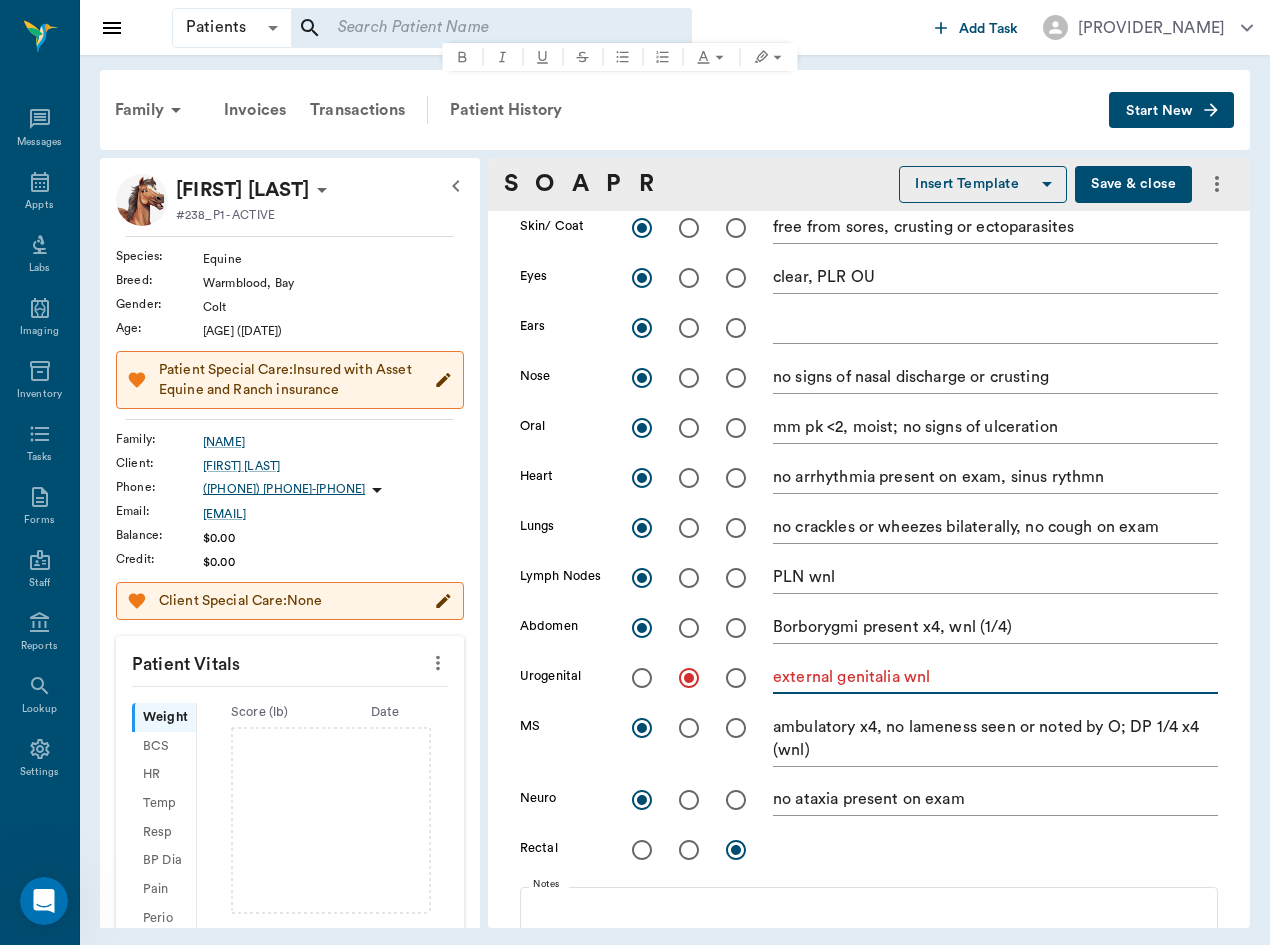 click on "external genitalia wnl" at bounding box center (995, 677) 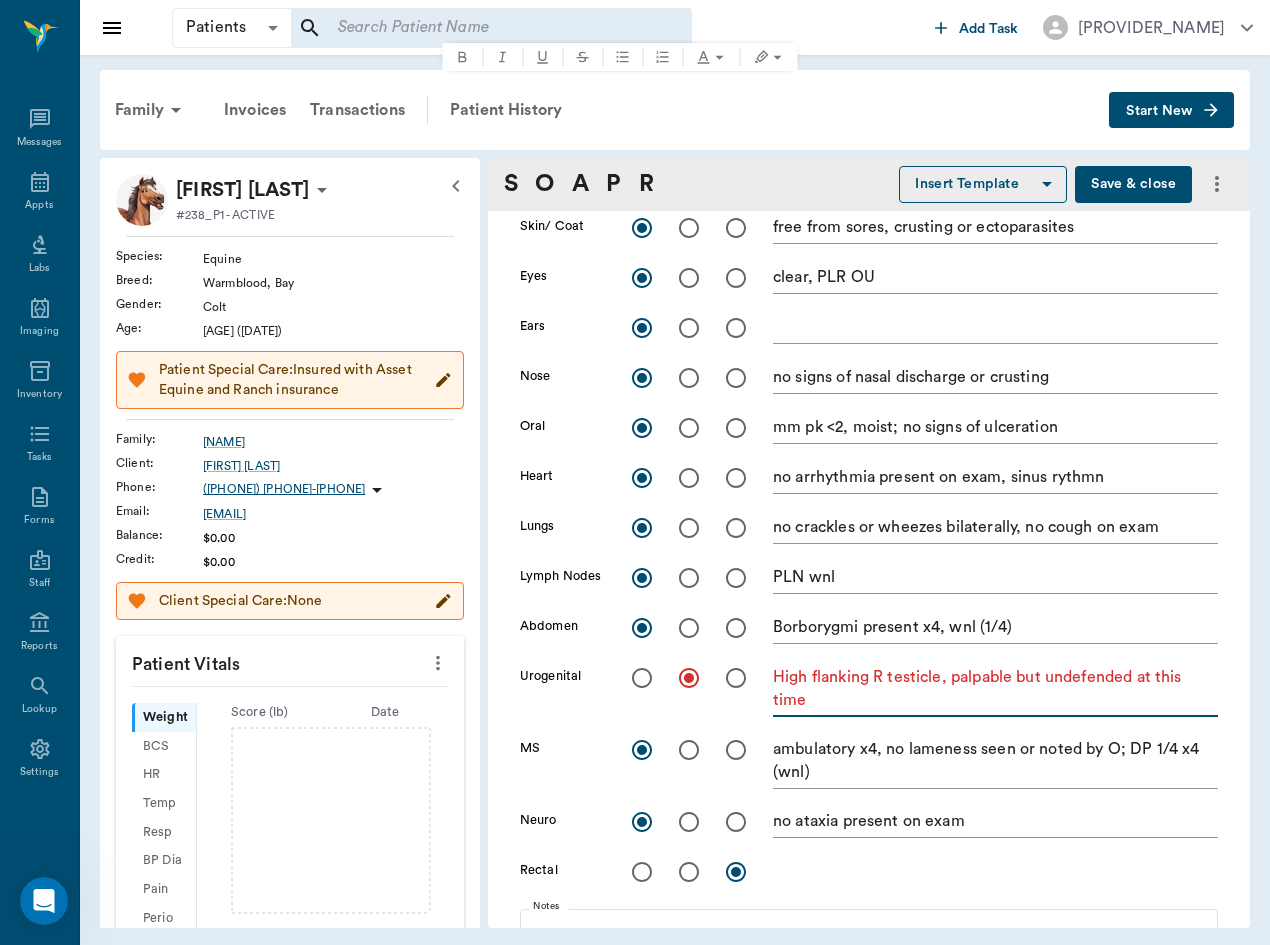 click on "High flanking R testicle, palpable but undefended at this time" at bounding box center (995, 689) 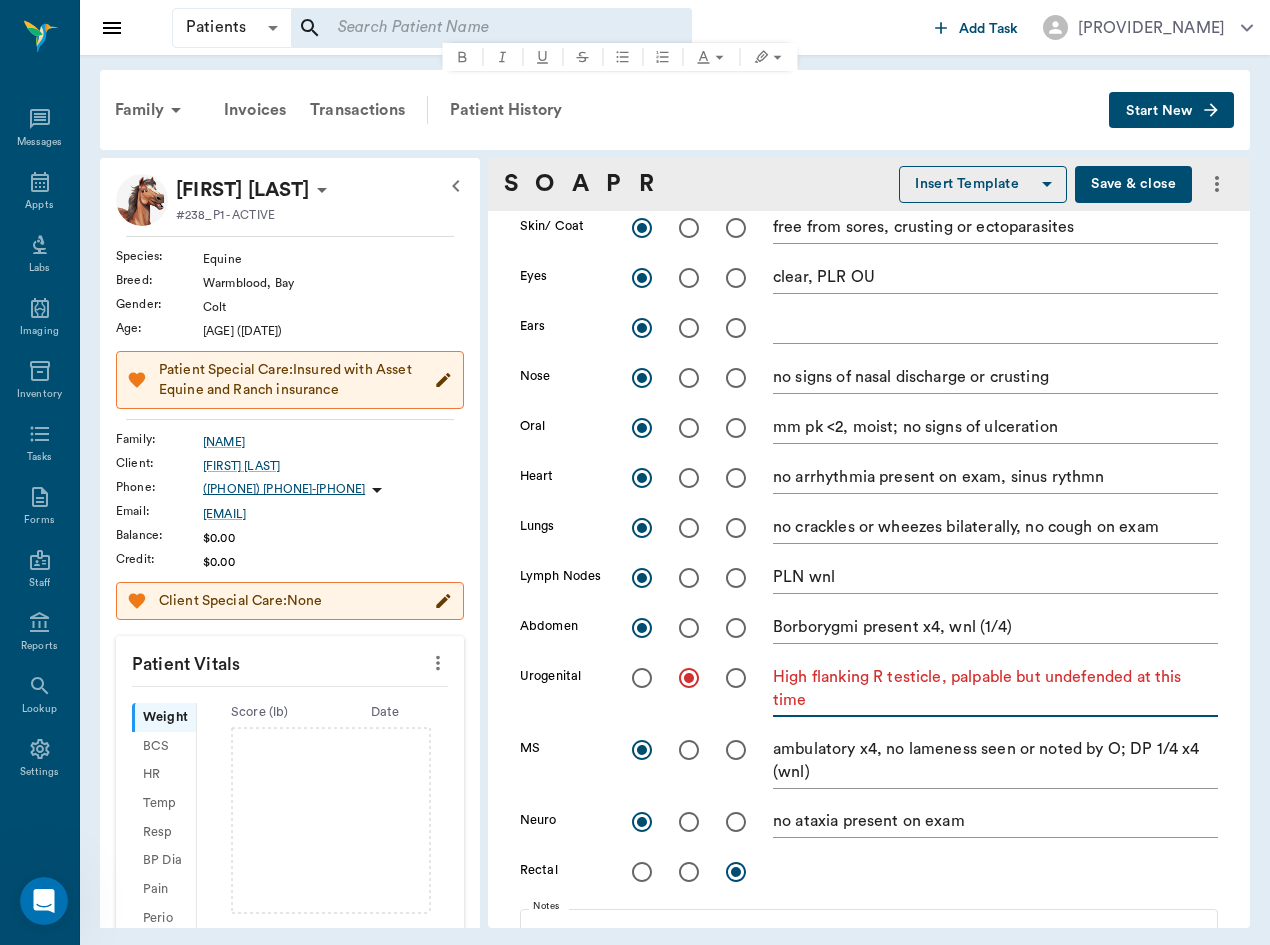 click on "High flanking R testicle, palpable but undefended at this time" at bounding box center (995, 689) 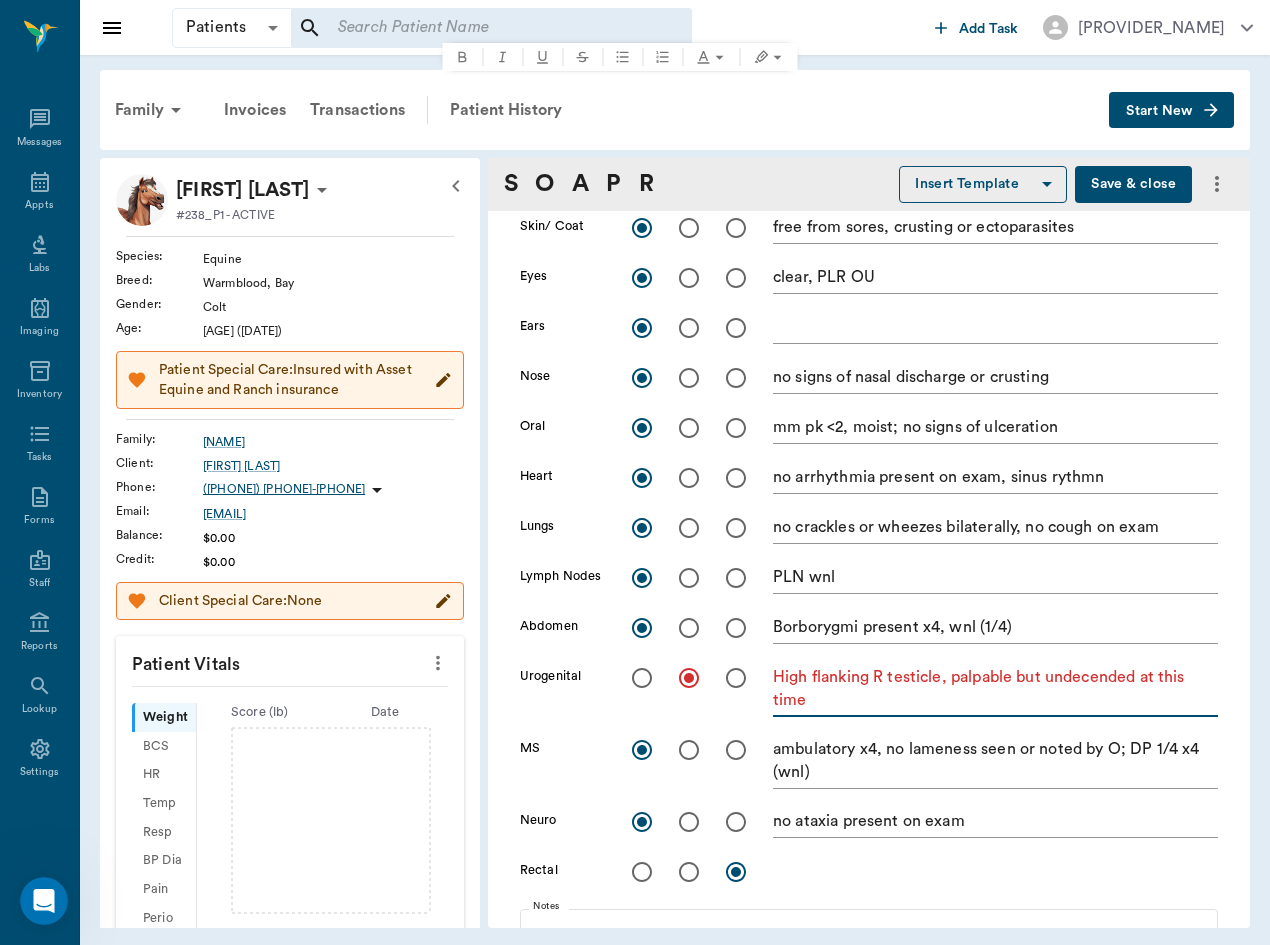 click on "High flanking R testicle, palpable but undecended at this time  x" at bounding box center [995, 689] 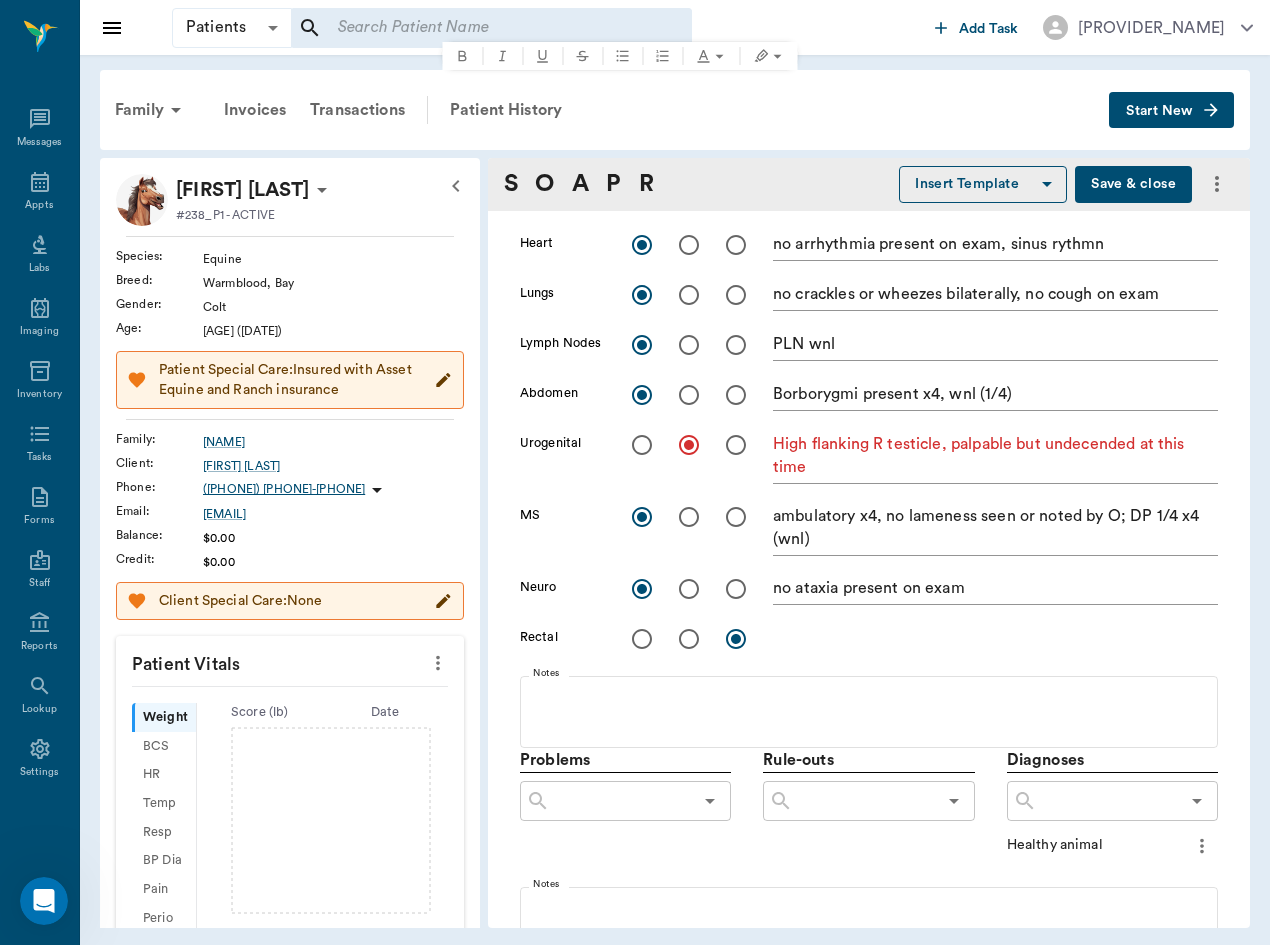 scroll, scrollTop: 634, scrollLeft: 0, axis: vertical 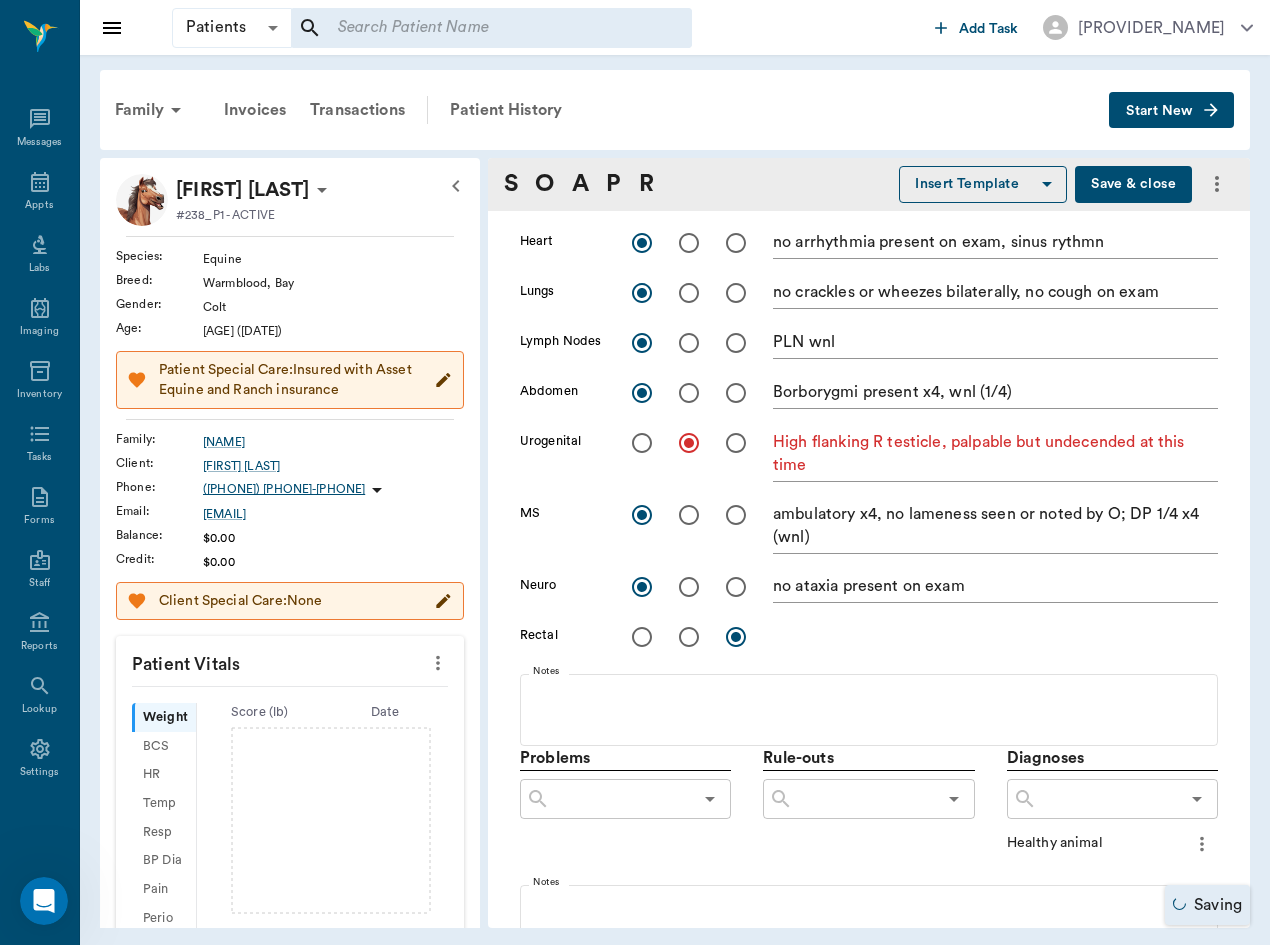 click on "High flanking R testicle, palpable but undecended at this time" at bounding box center (995, 454) 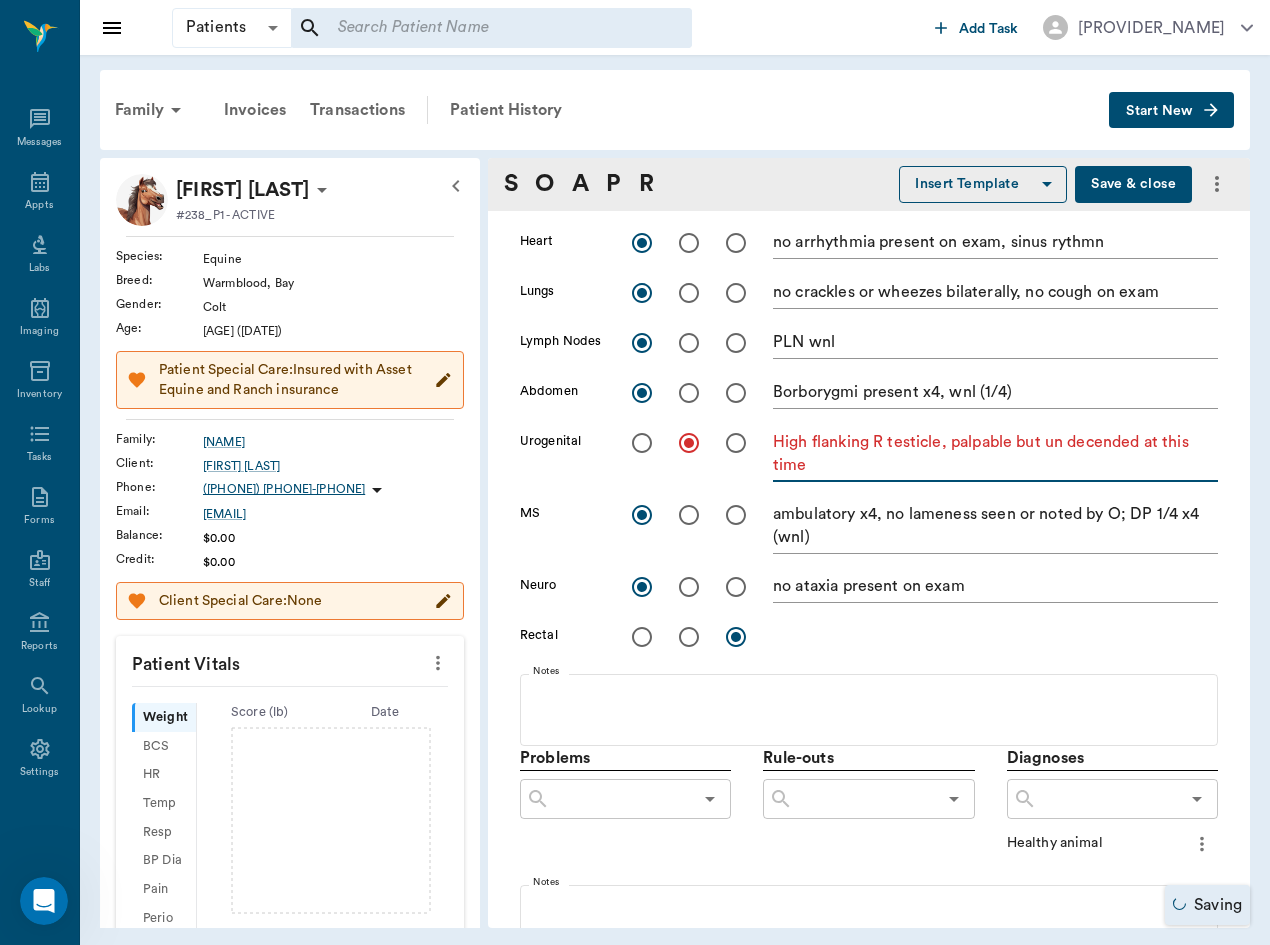type on "High flanking R testicle, palpable but undecended at this time" 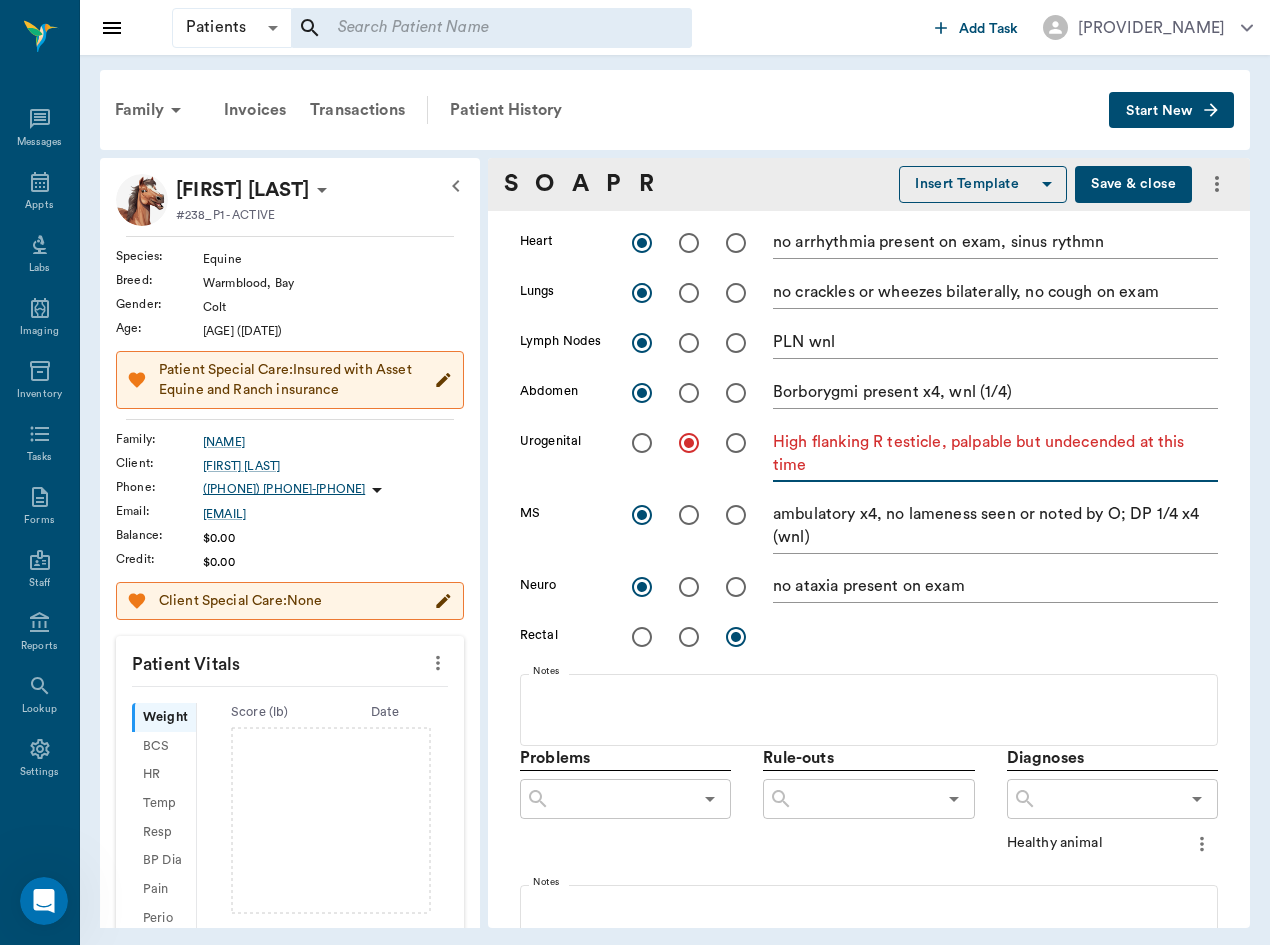 click on "High flanking R testicle, palpable but undecended at this time" at bounding box center (995, 454) 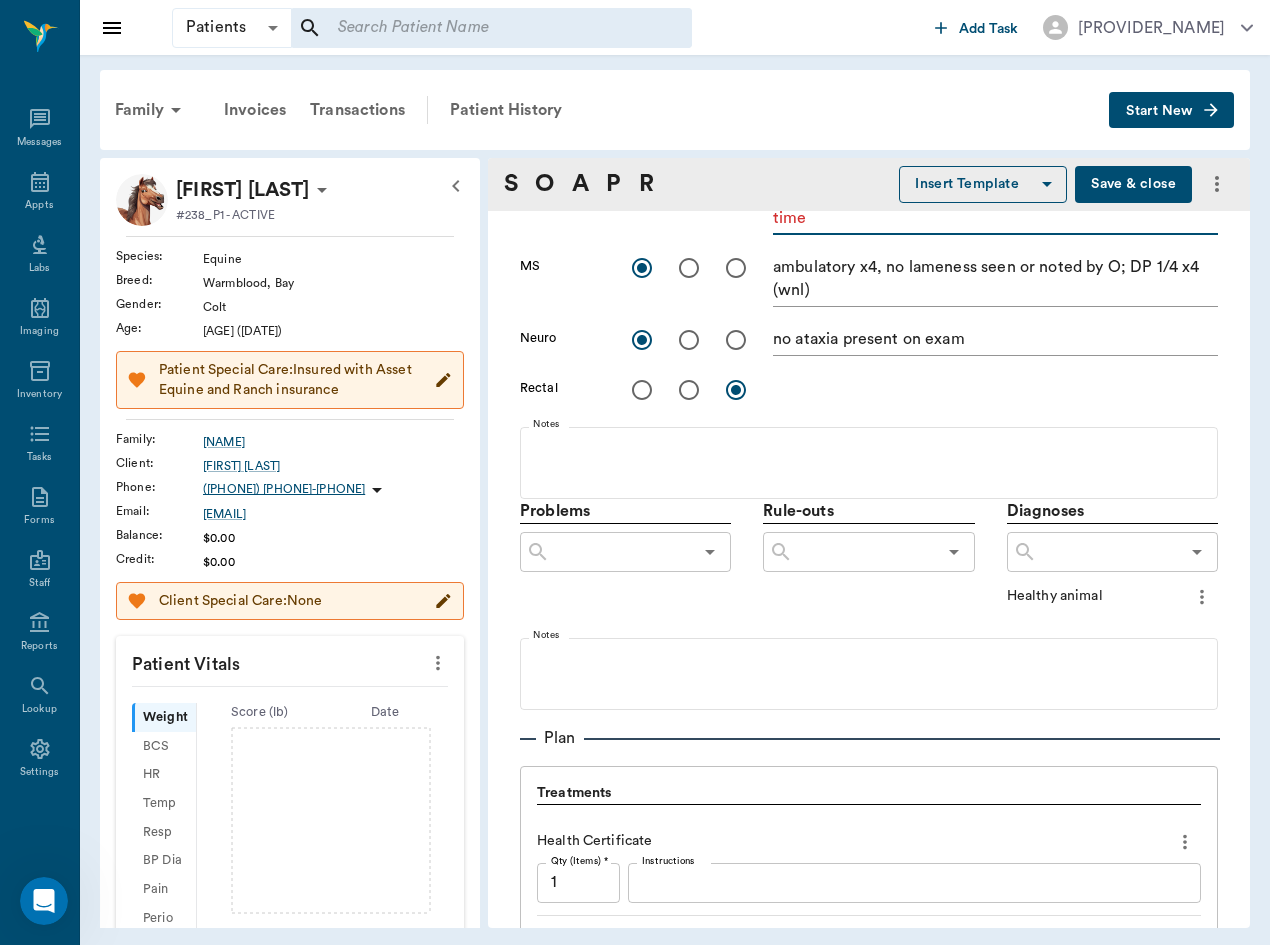 scroll, scrollTop: 985, scrollLeft: 0, axis: vertical 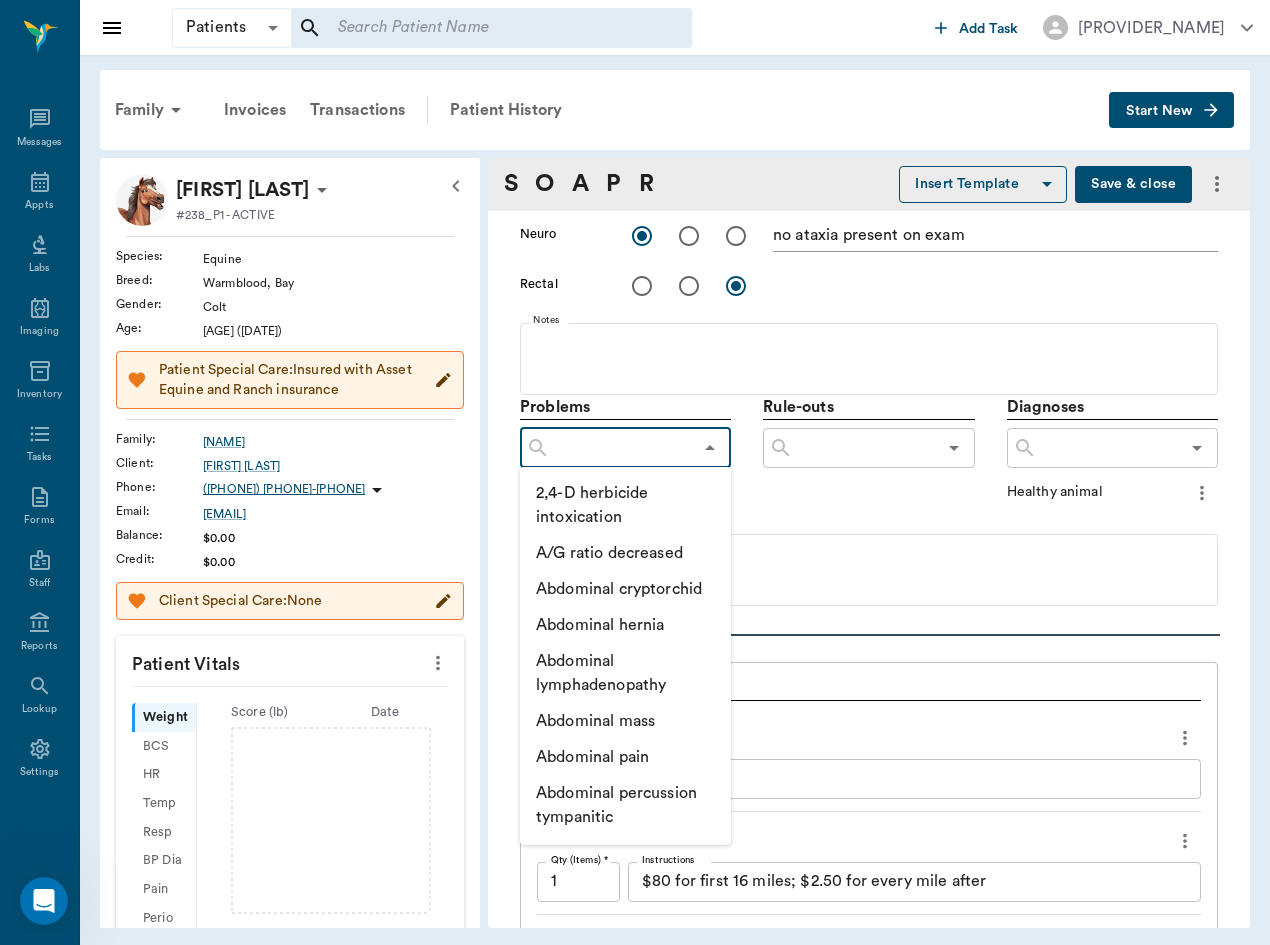click at bounding box center [621, 448] 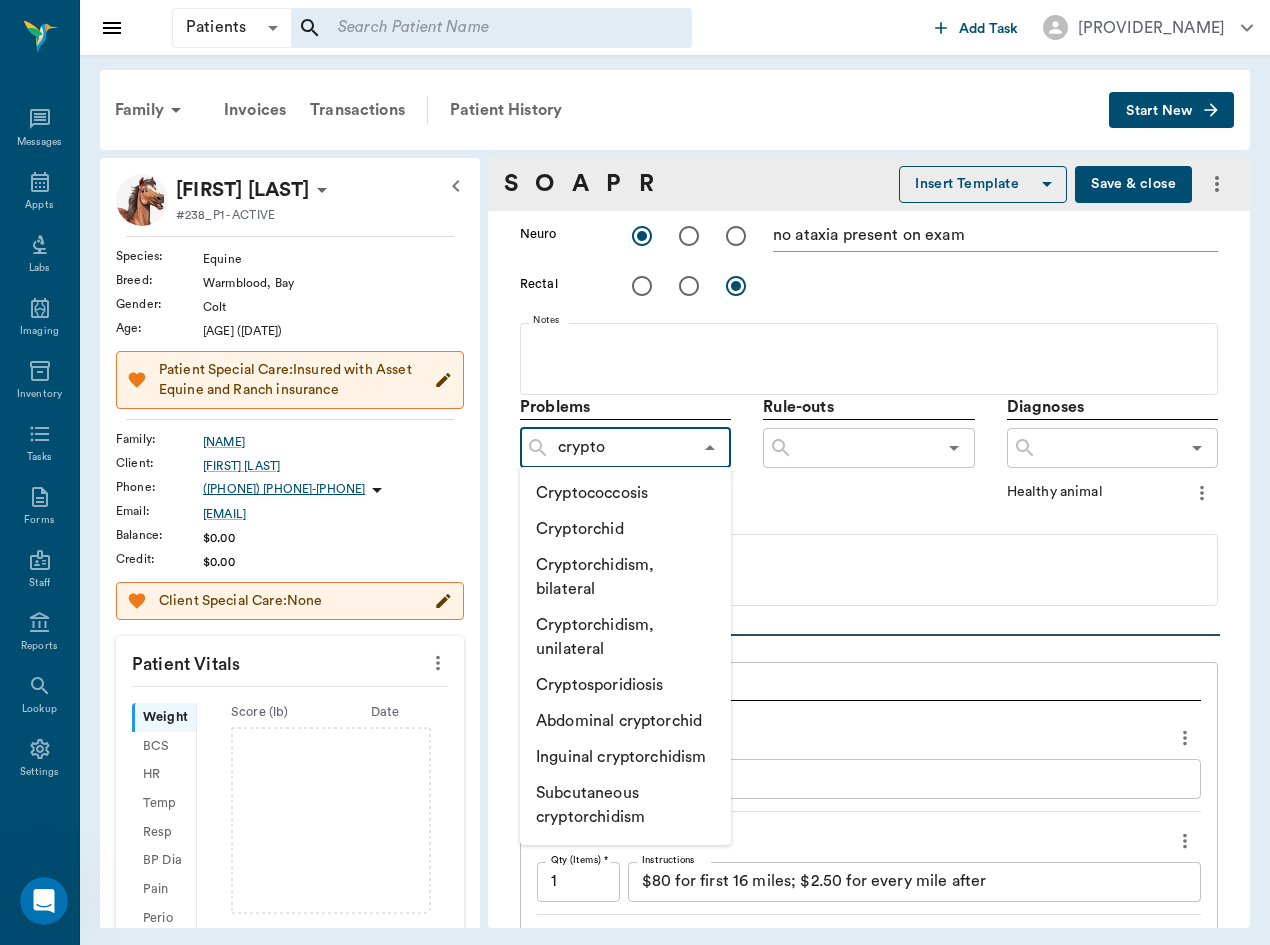 type on "crypto" 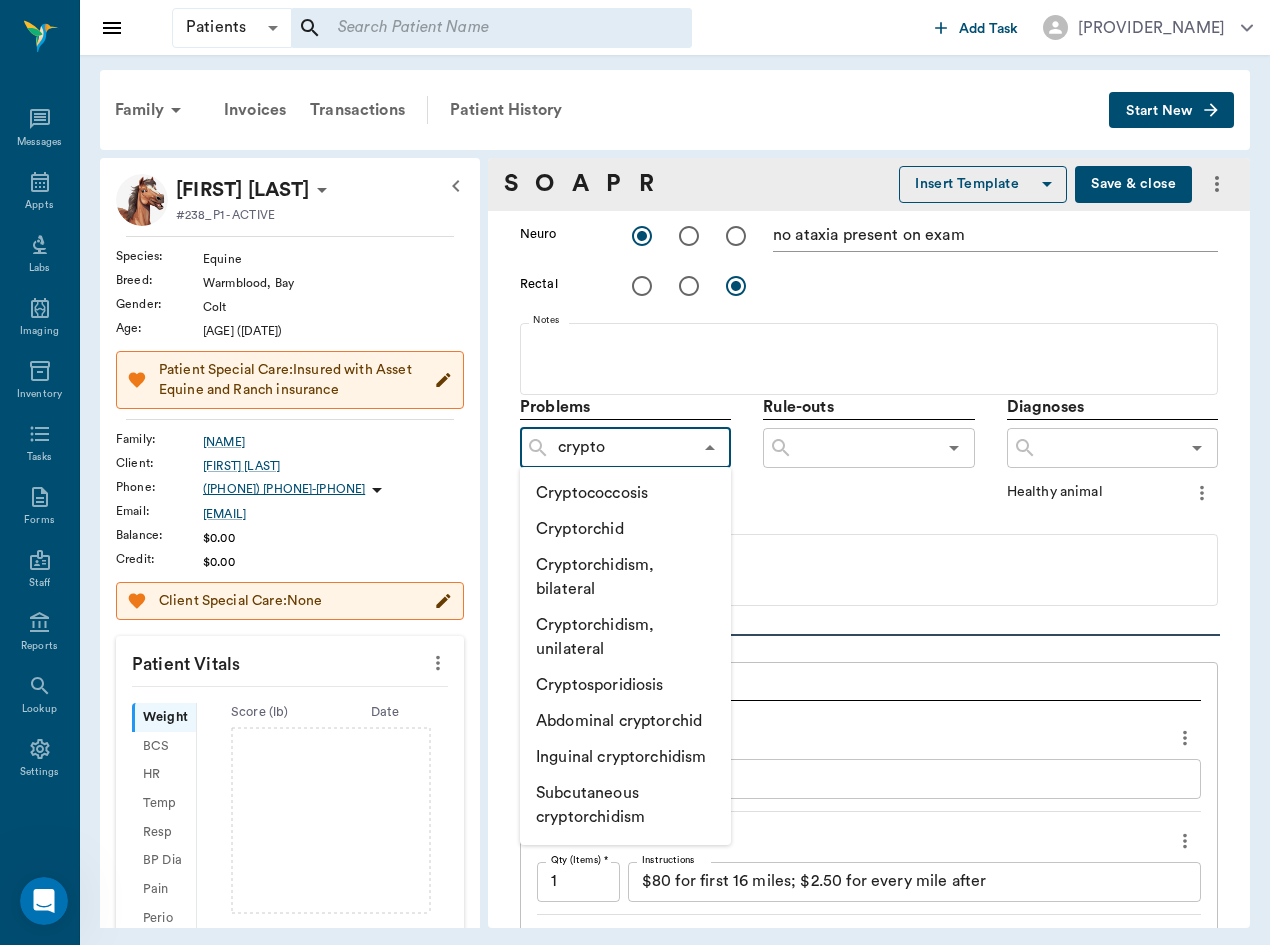 type 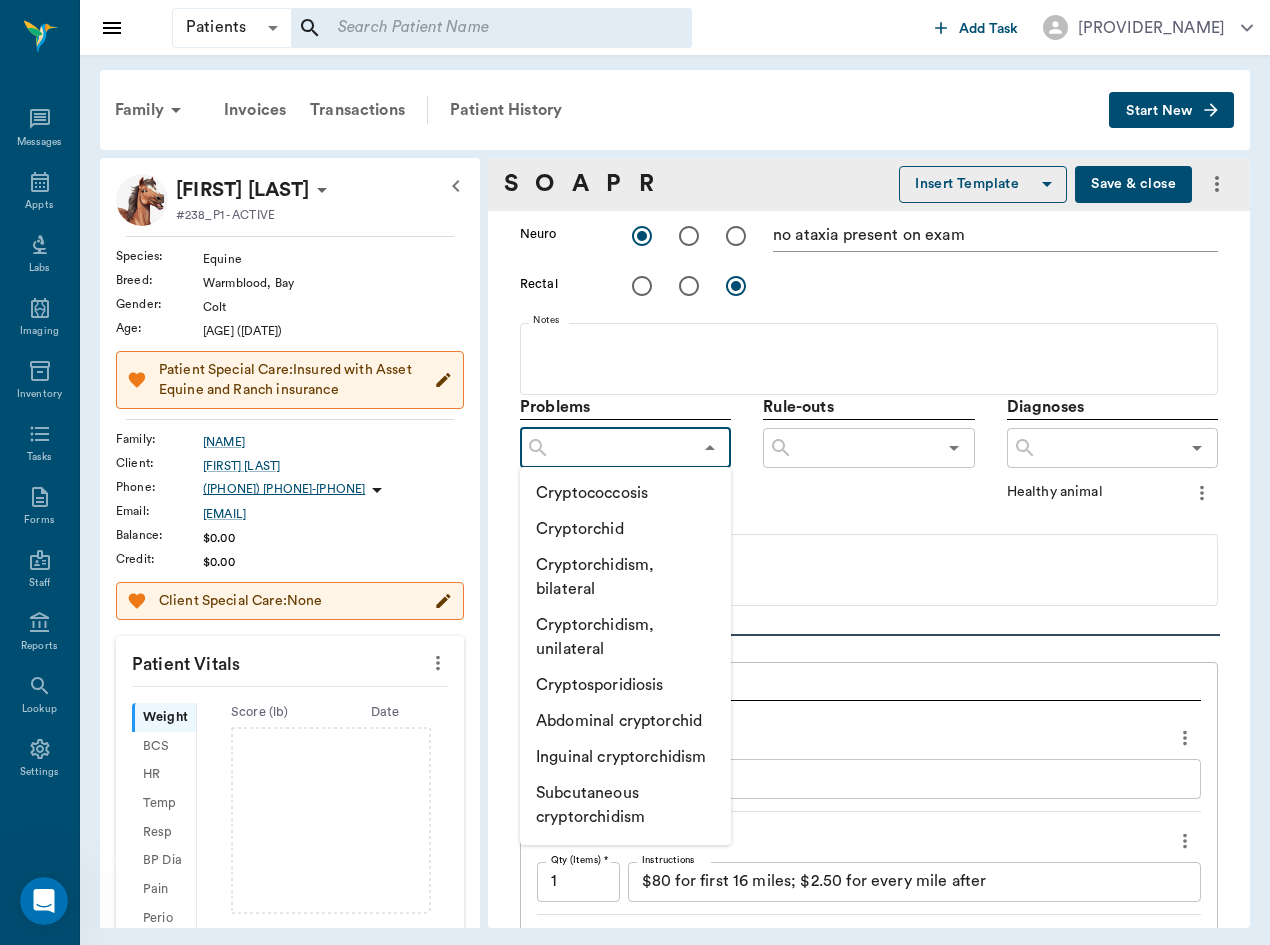 click on "Problems ​ Rule-outs ​ Diagnoses ​ Healthy animal Notes" at bounding box center (869, 500) 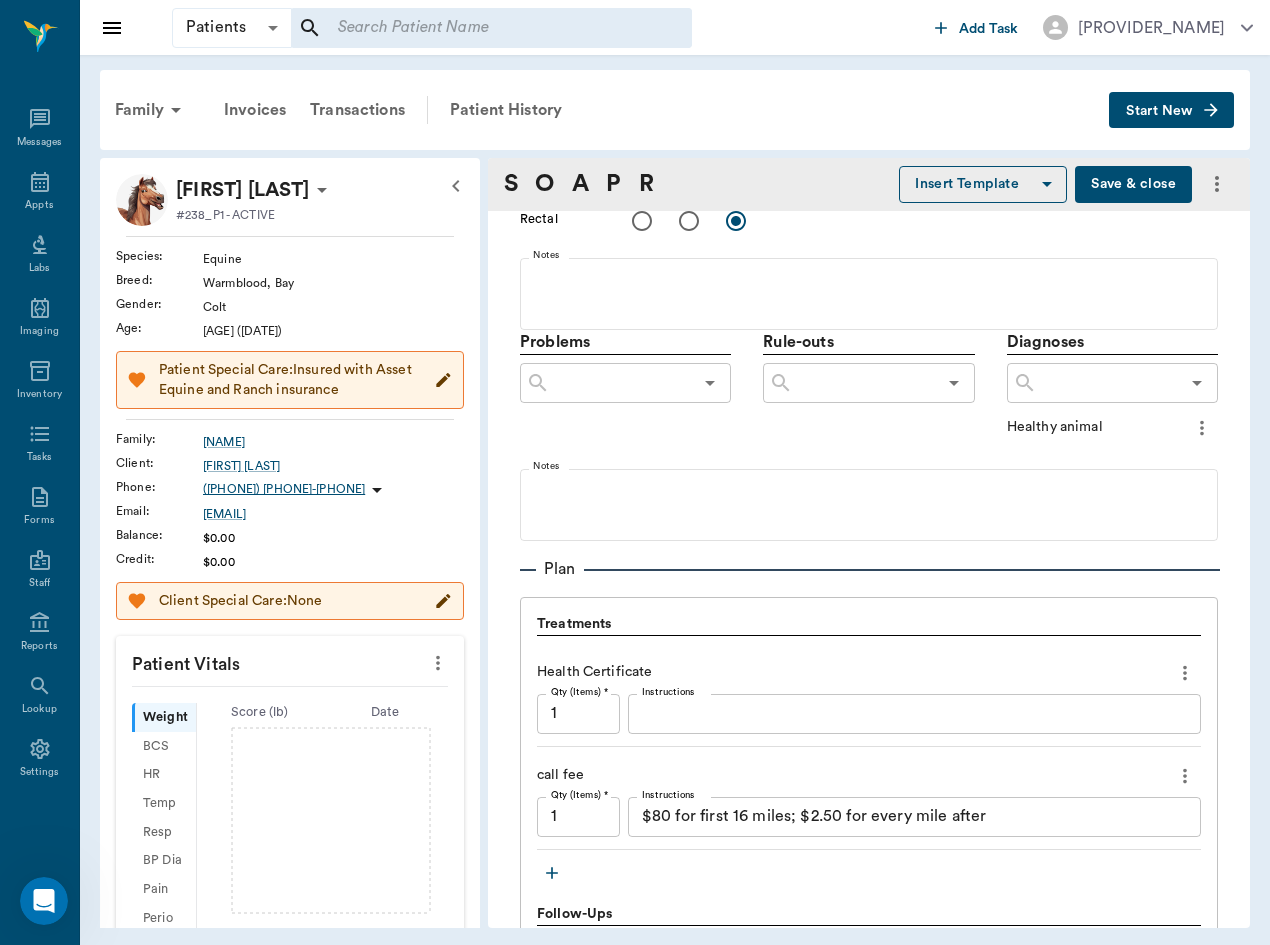 scroll, scrollTop: 1041, scrollLeft: 0, axis: vertical 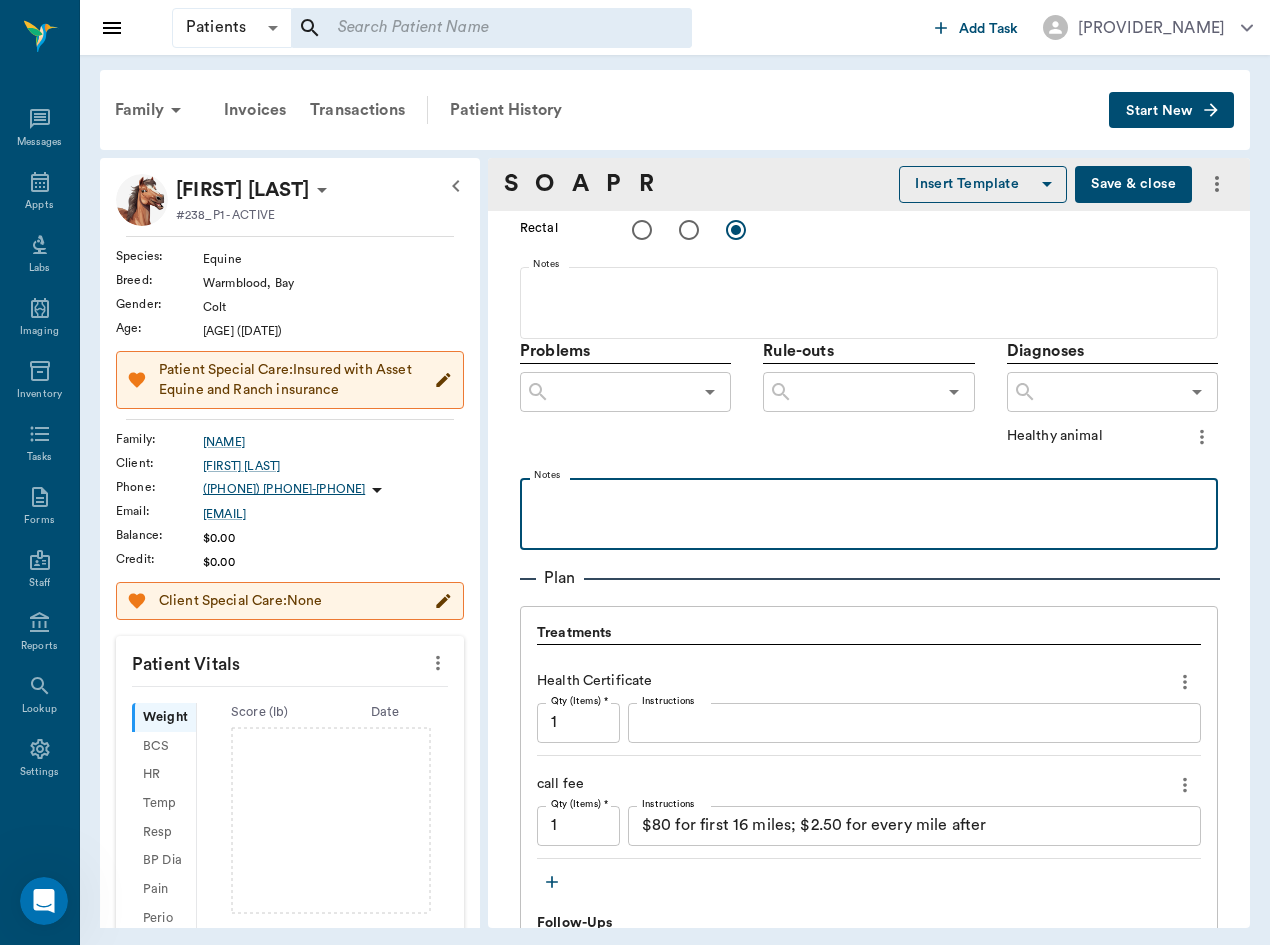click at bounding box center [869, 513] 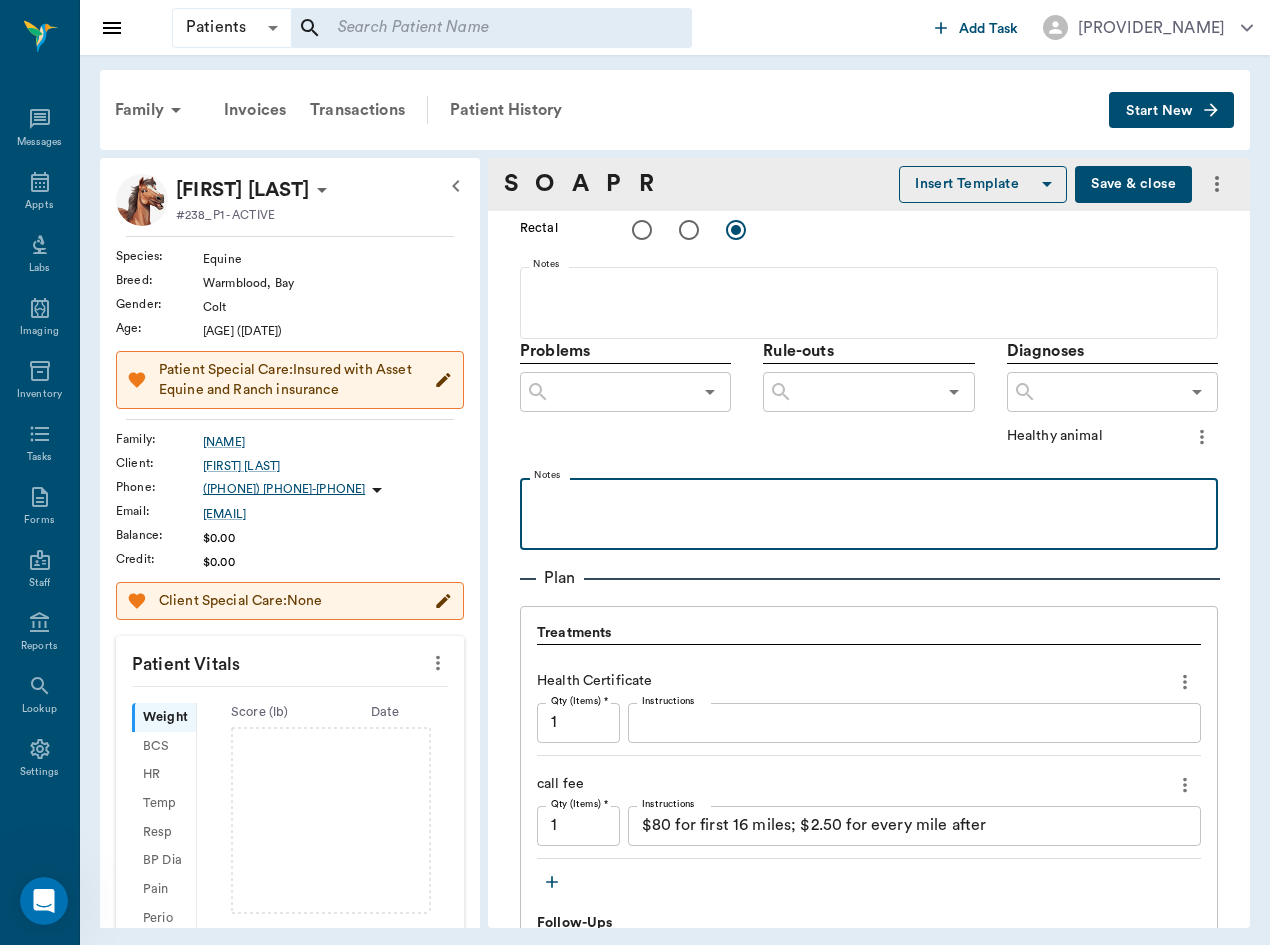 type 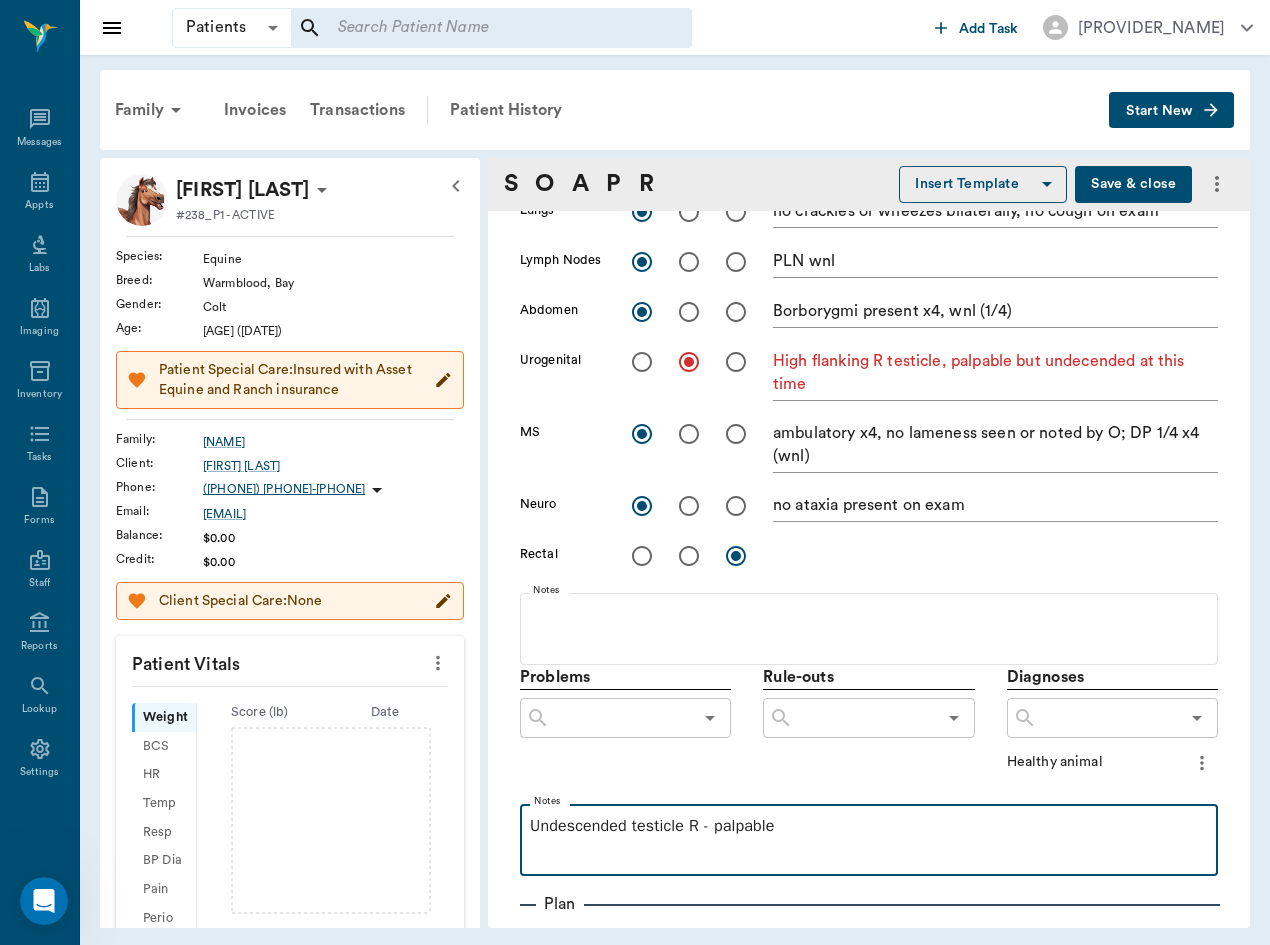 scroll, scrollTop: 711, scrollLeft: 0, axis: vertical 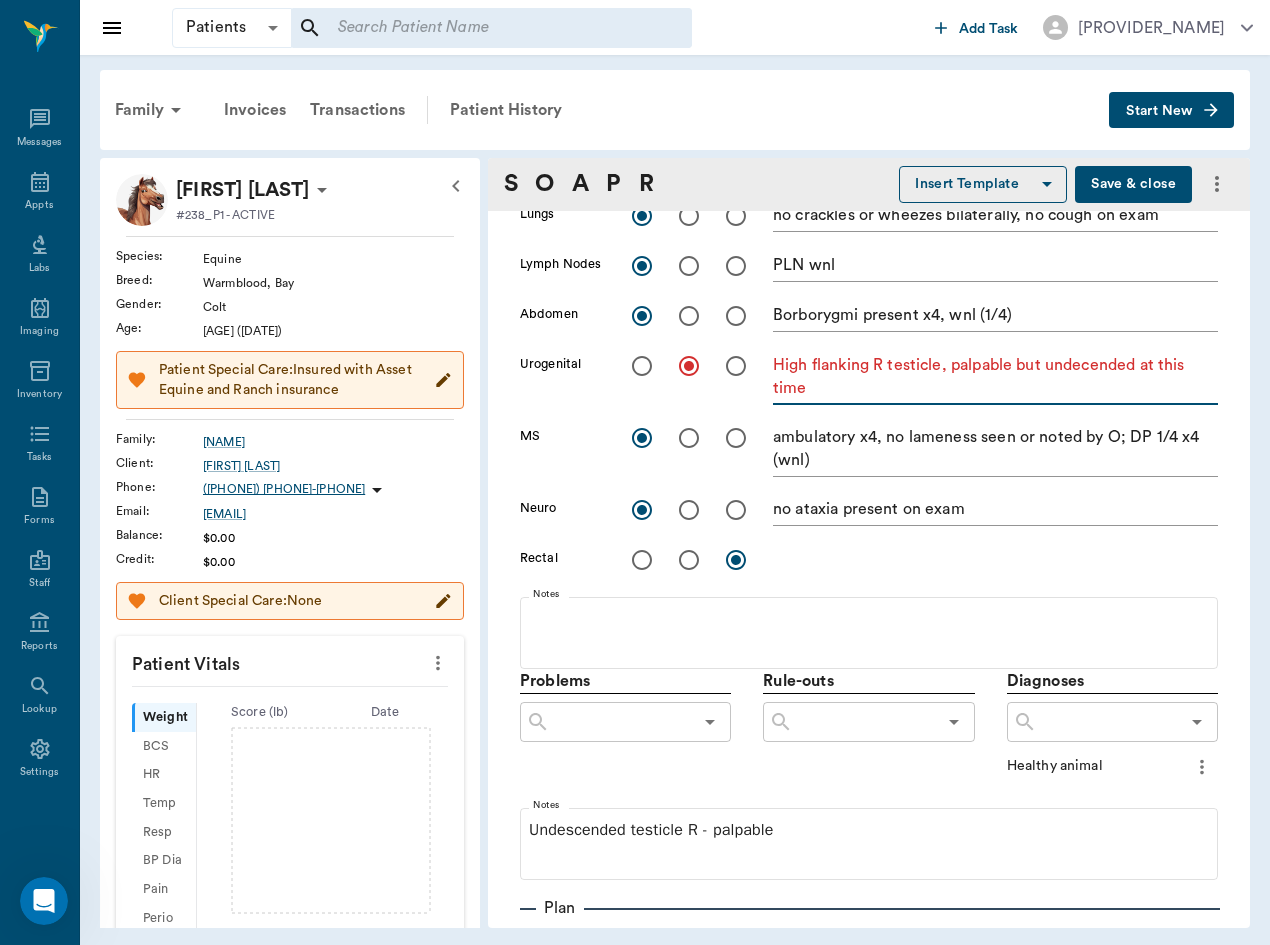 drag, startPoint x: 774, startPoint y: 362, endPoint x: 1069, endPoint y: 391, distance: 296.422 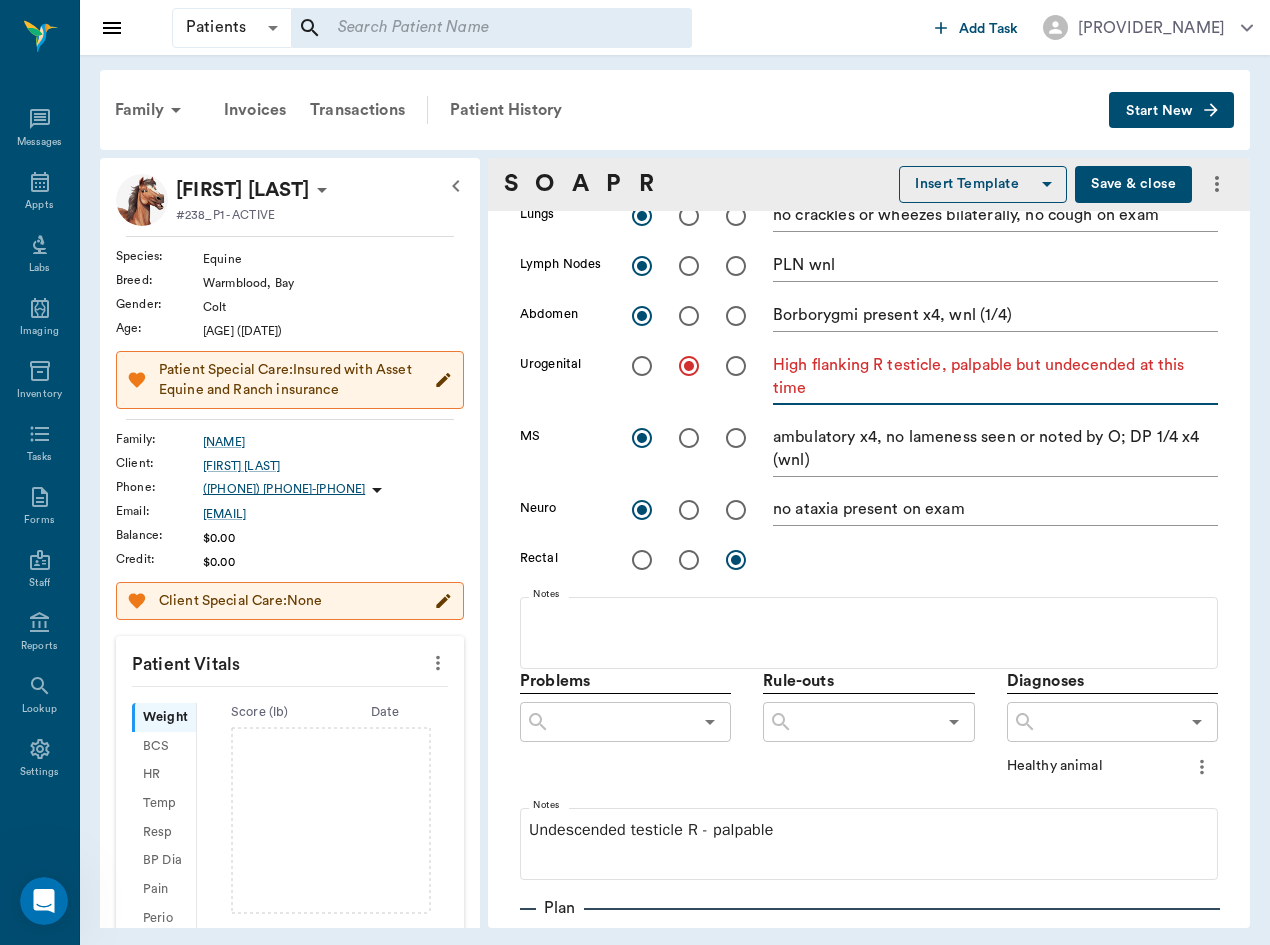 click on "High flanking R testicle, palpable but undecended at this time" at bounding box center [995, 377] 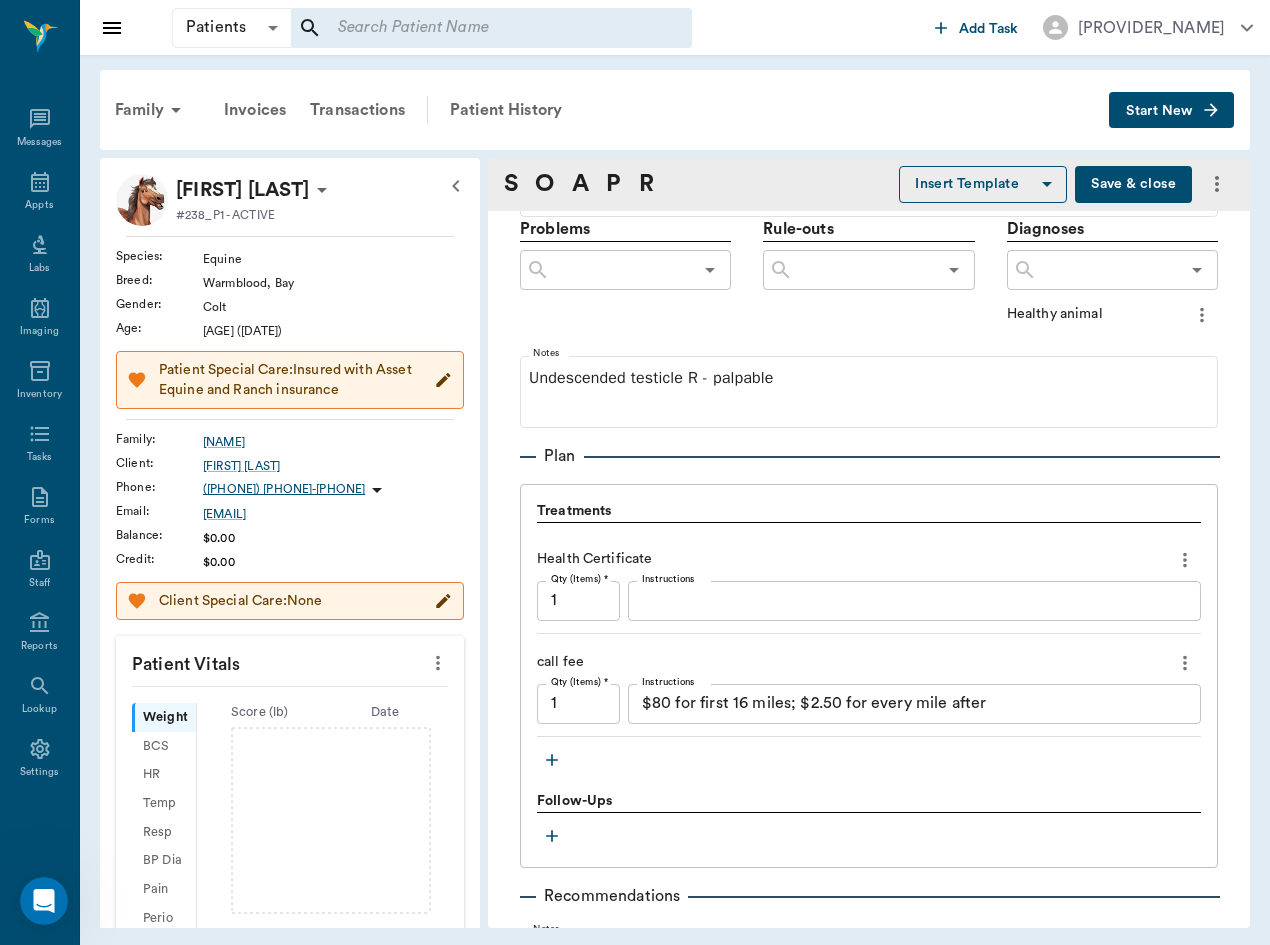 scroll, scrollTop: 1145, scrollLeft: 0, axis: vertical 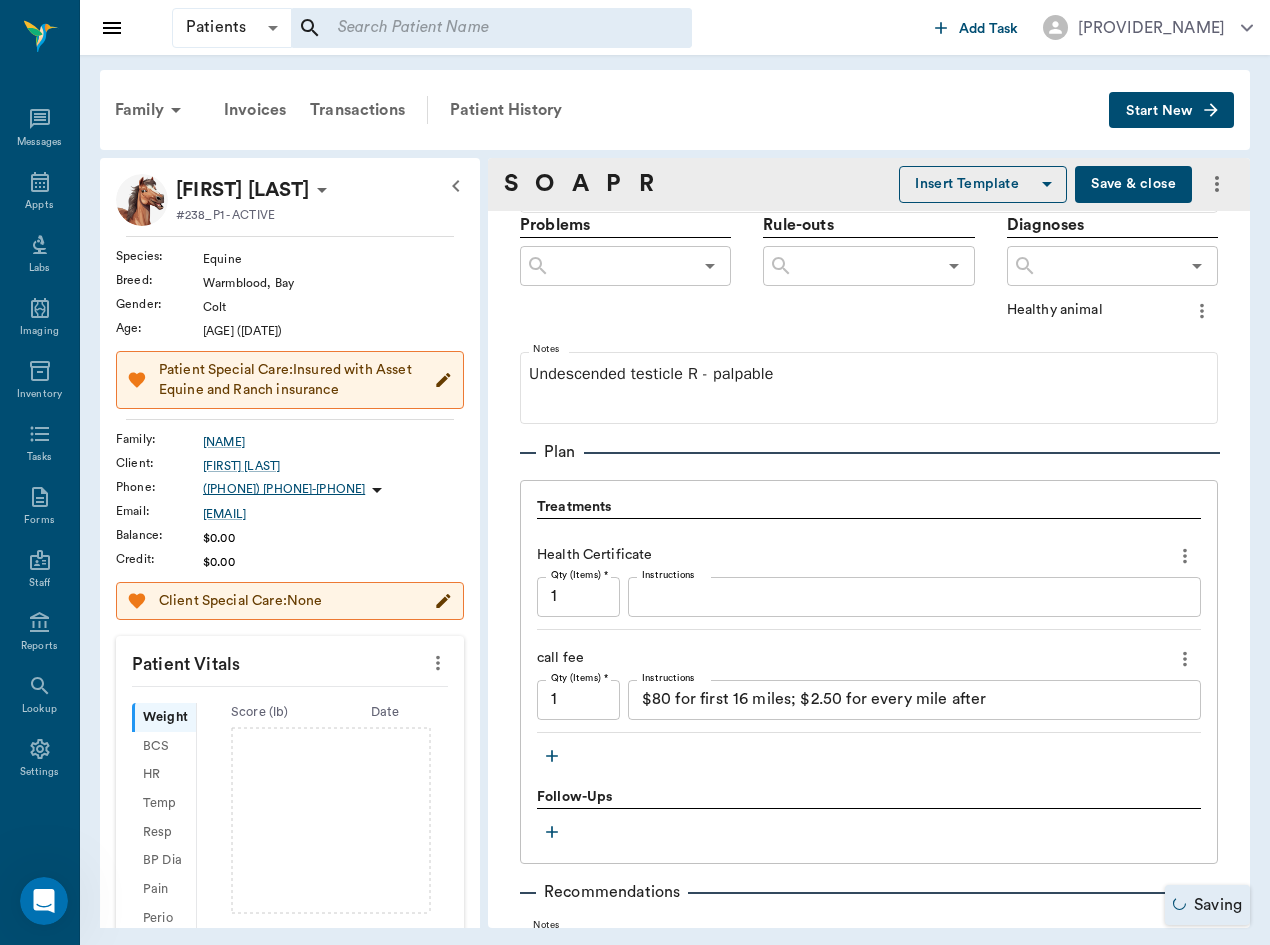 type on "undescended R testicle but palpable" 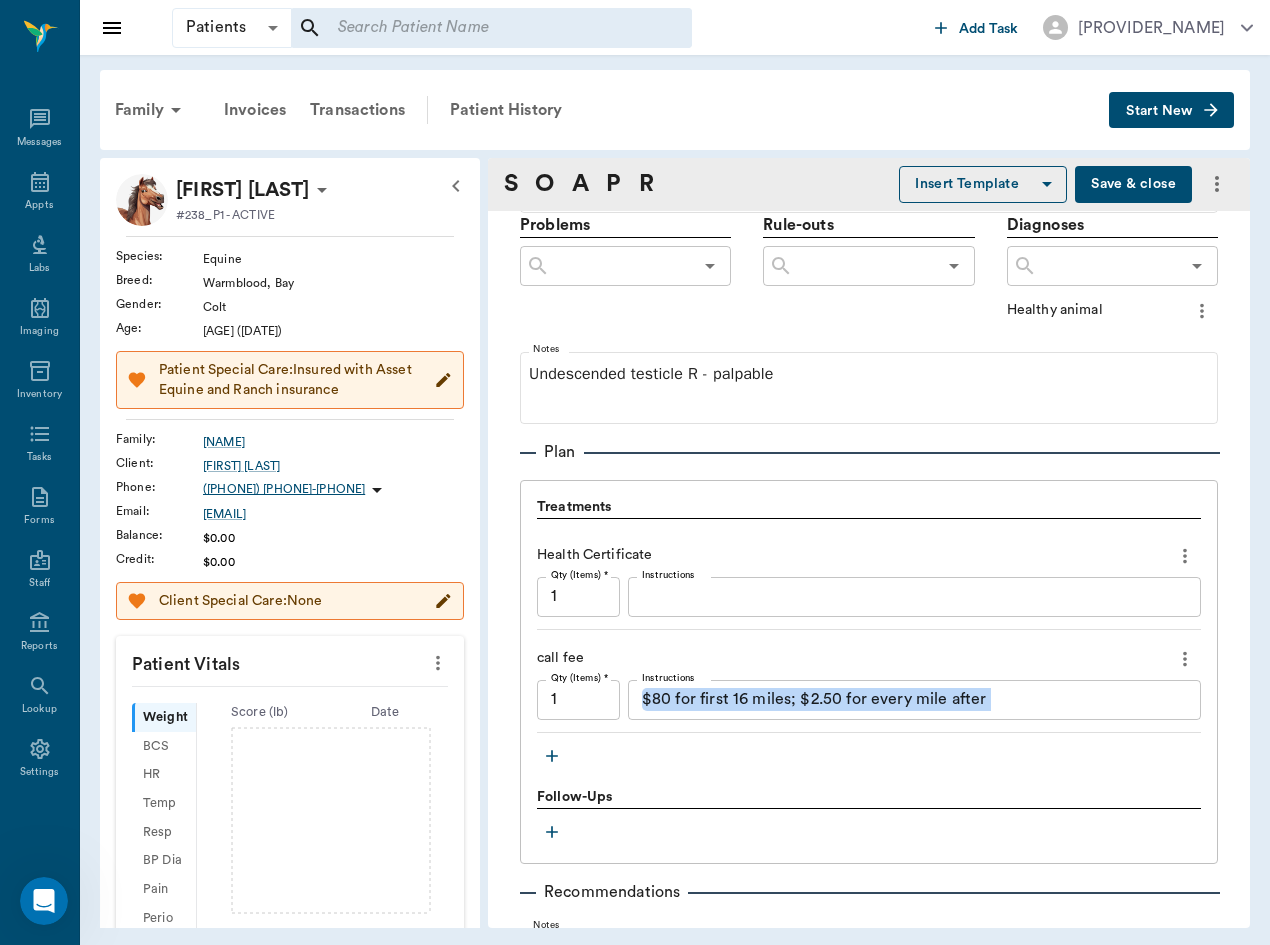 click on "$[PRICE] for first 16 miles; $[PRICE] for every mile after x Instructions" at bounding box center [914, 700] 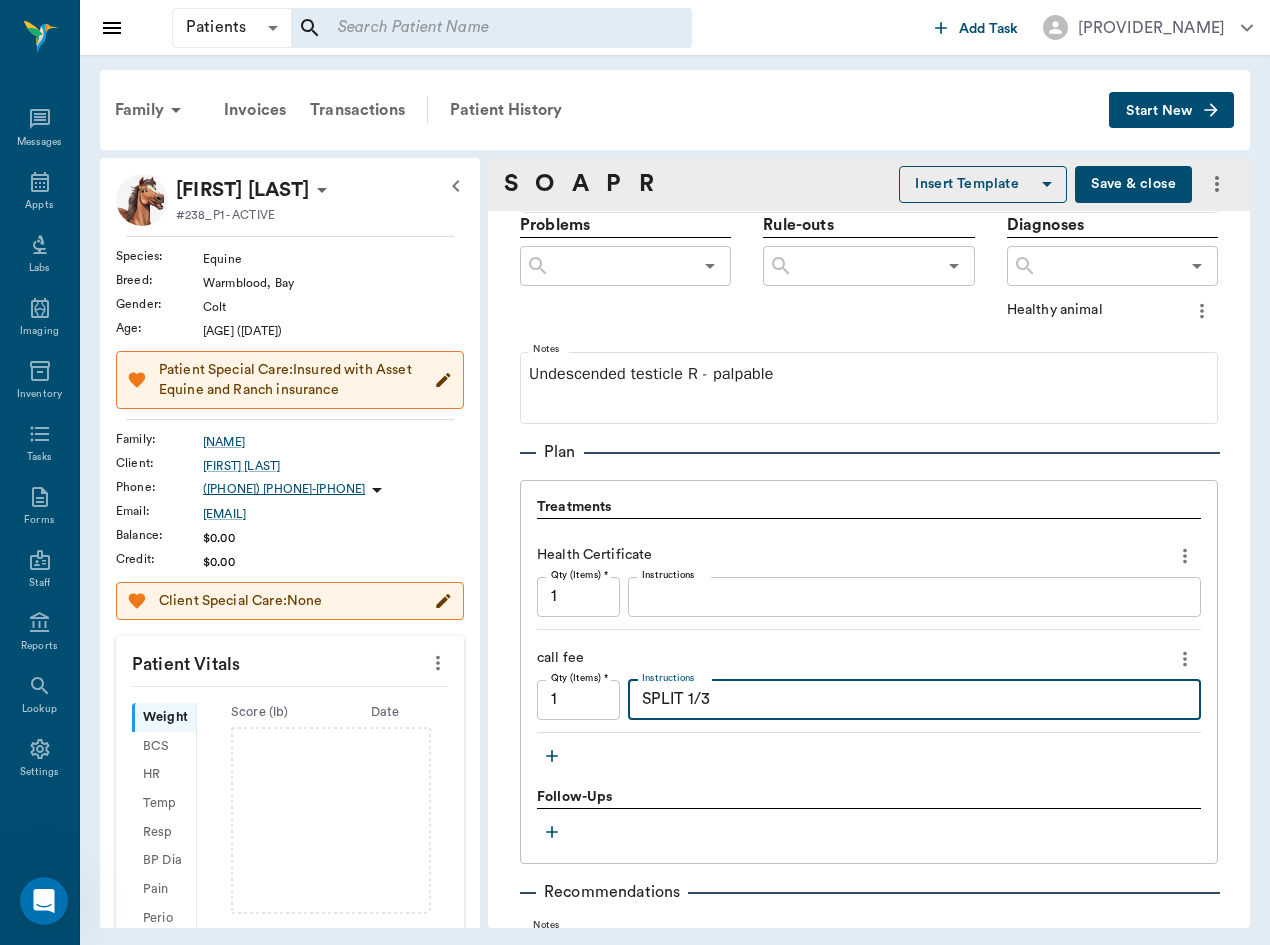 type on "SPLIT 1/3" 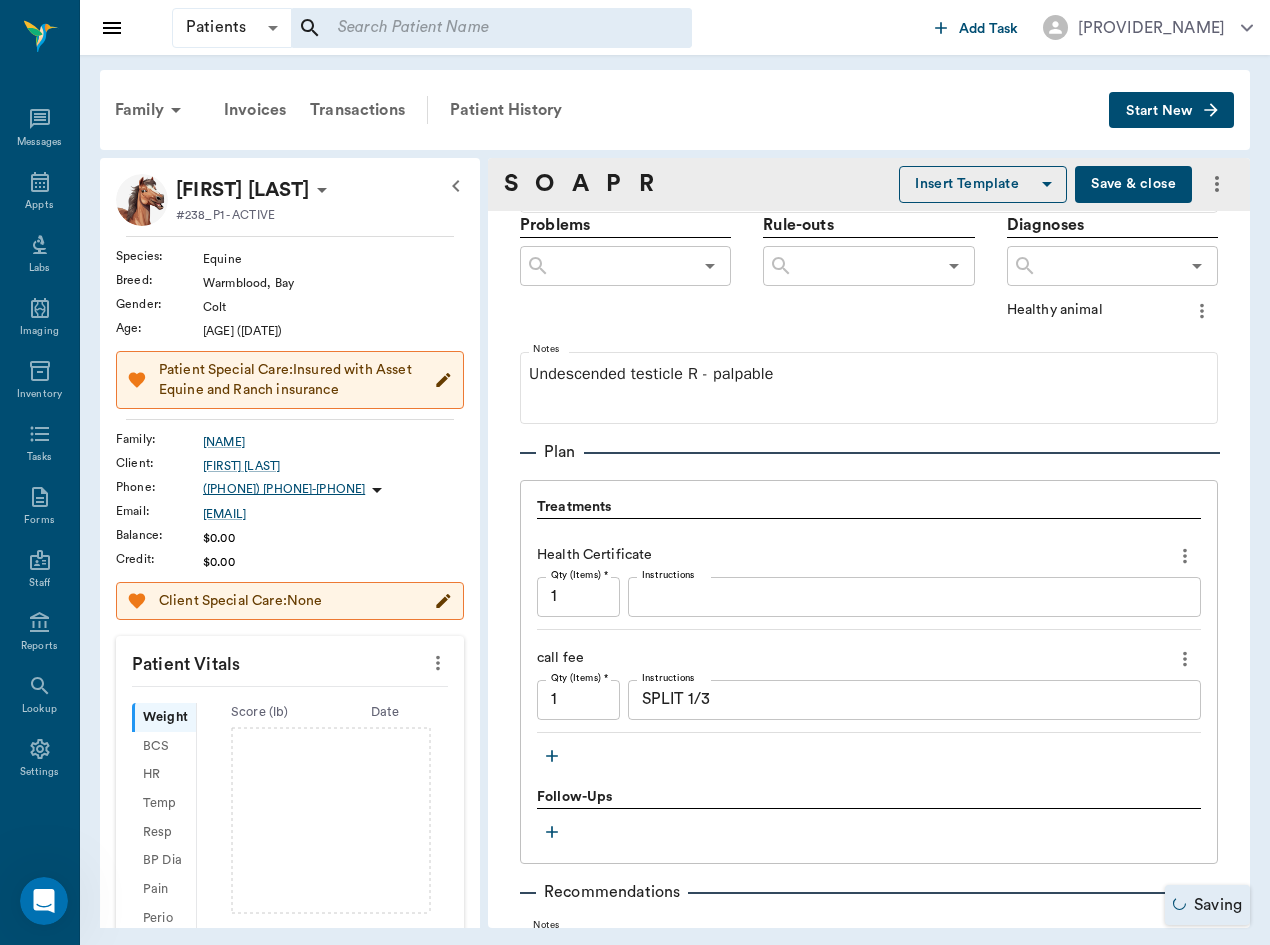 click on "Health Certificate Qty (Items) * 1 Qty (Items) * Instructions x Instructions call fee Qty (Items) * 1 Qty (Items) * Instructions SPLIT 1/3 x Instructions" at bounding box center (869, 630) 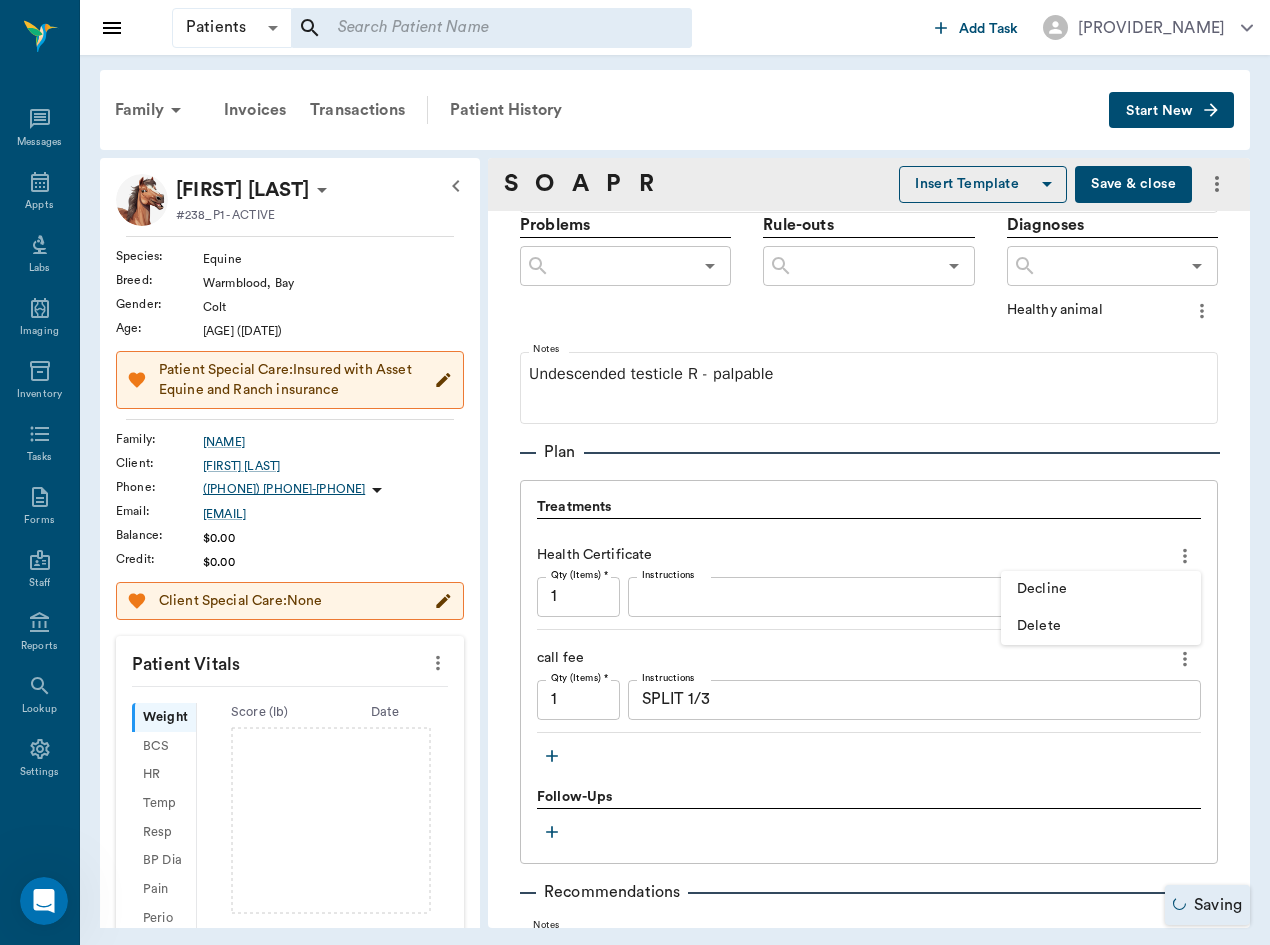 click on "Decline" at bounding box center [1101, 589] 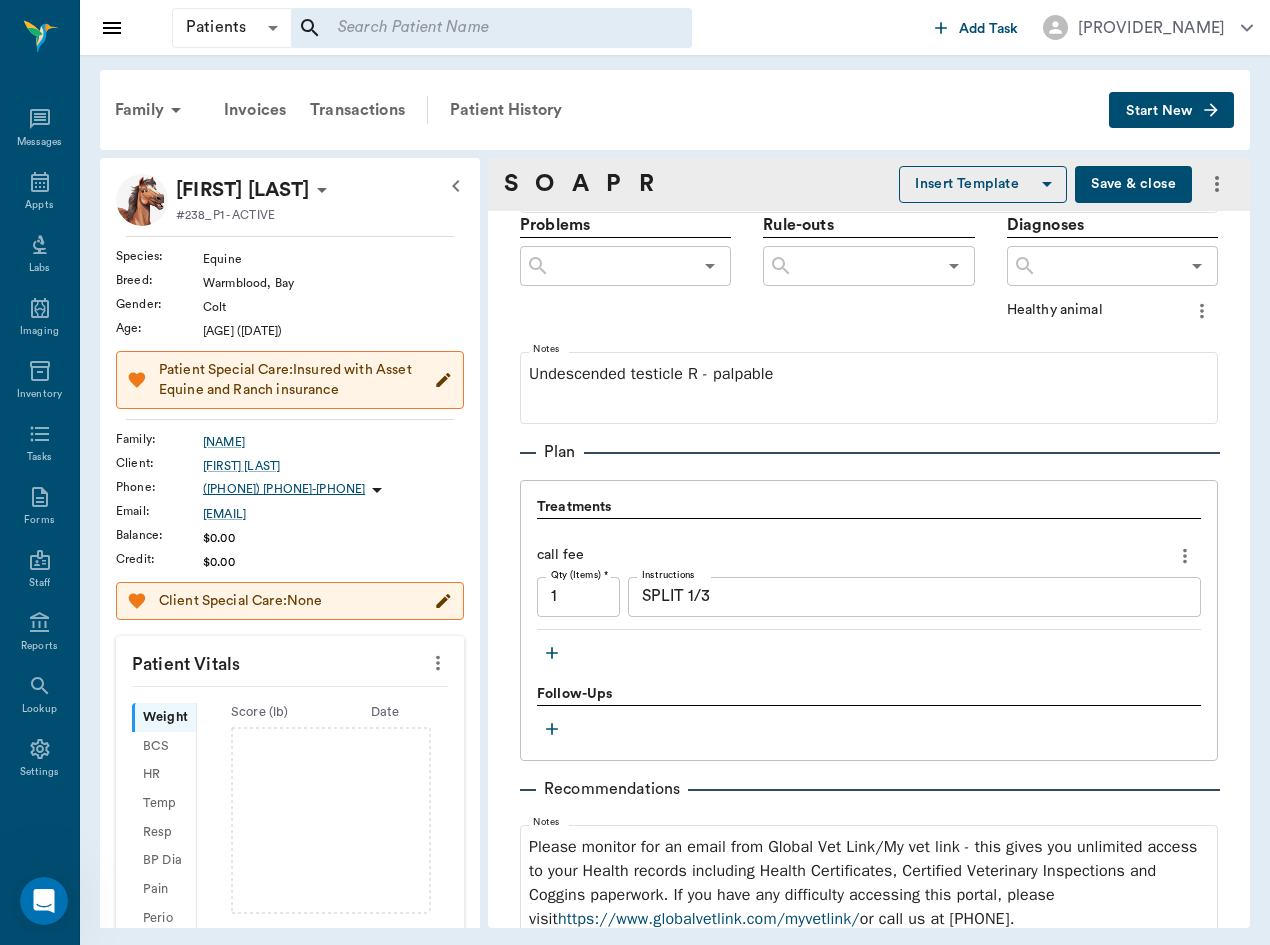 click 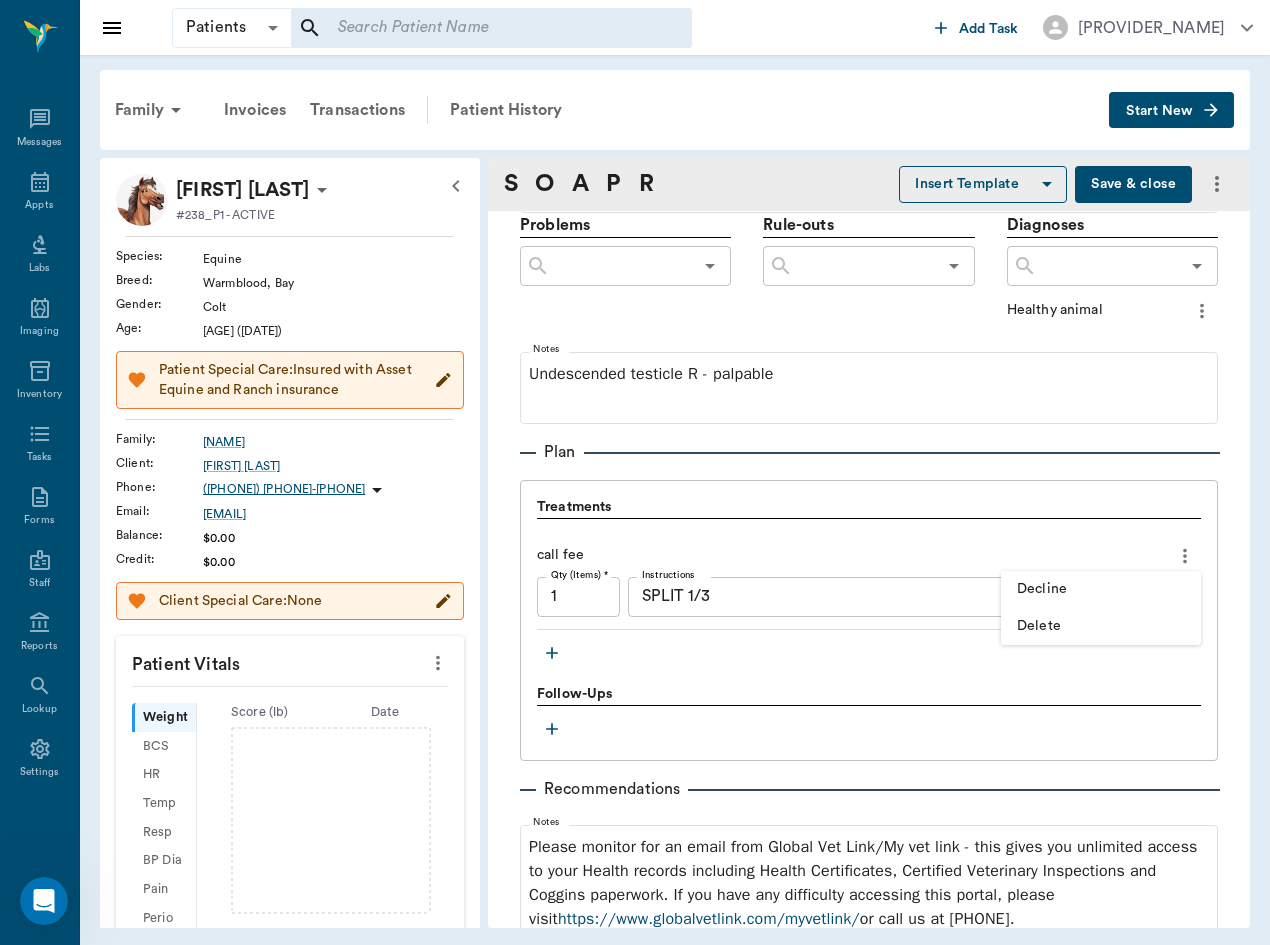 click at bounding box center [635, 472] 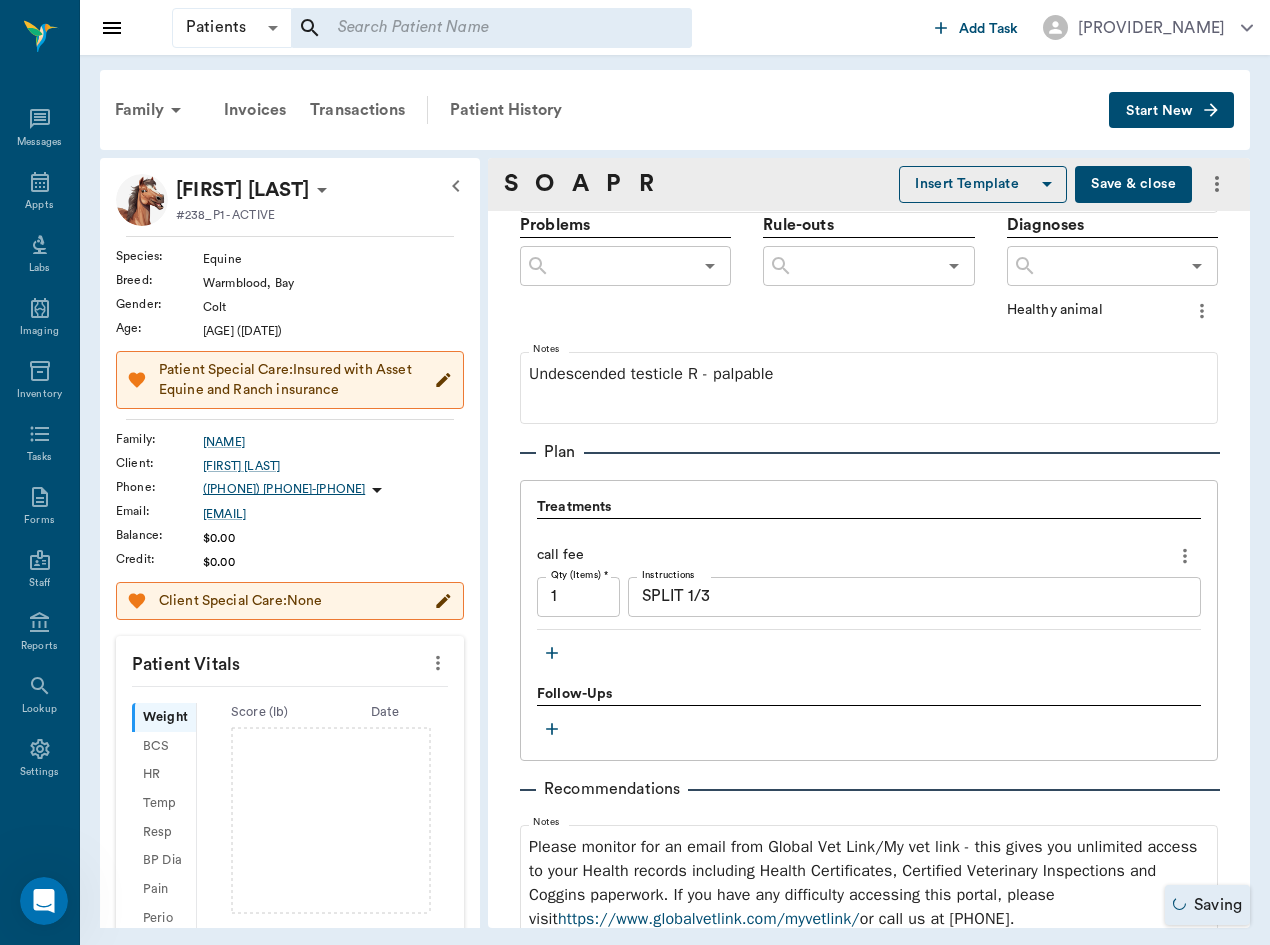 click 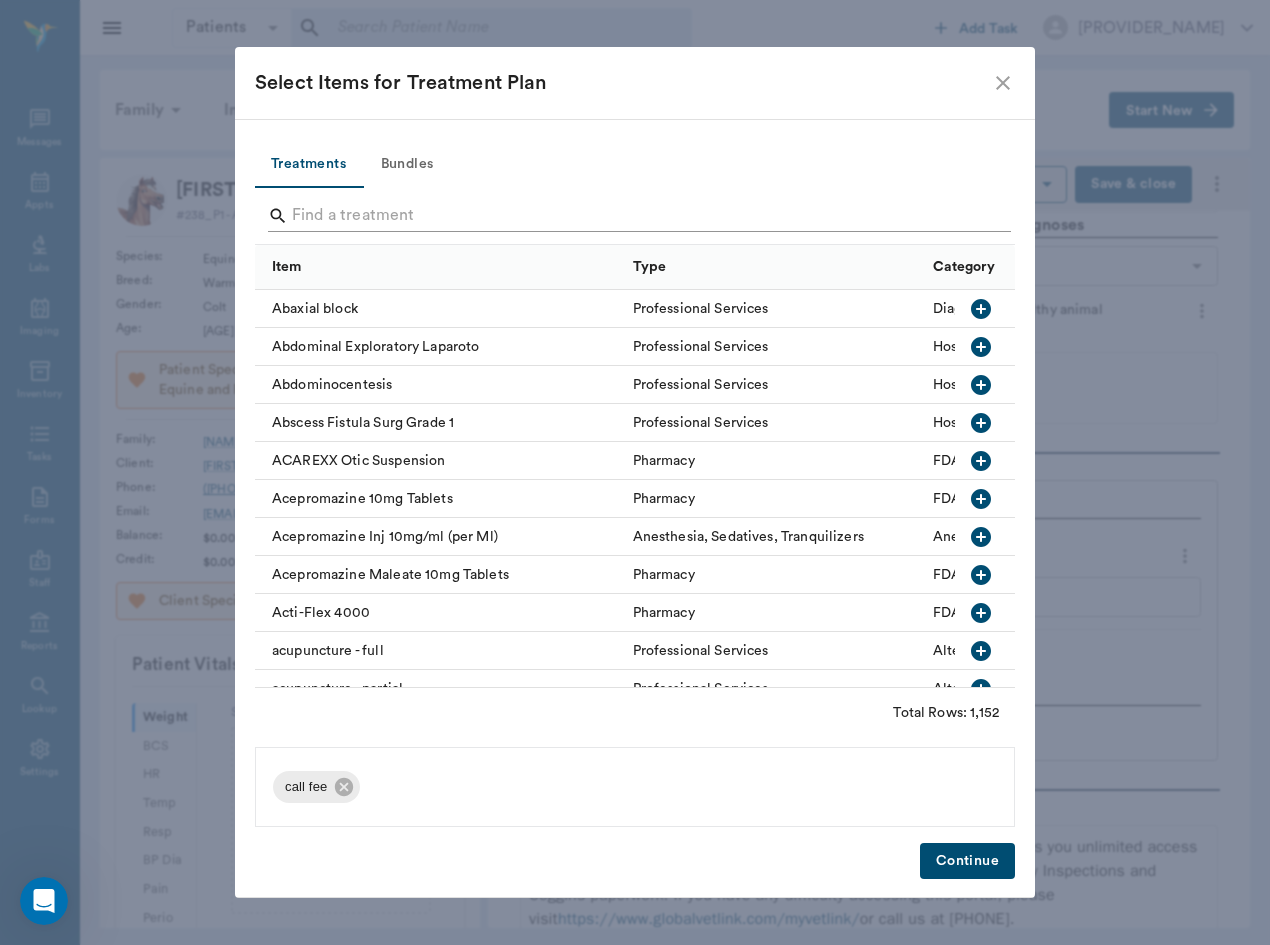 click at bounding box center [636, 216] 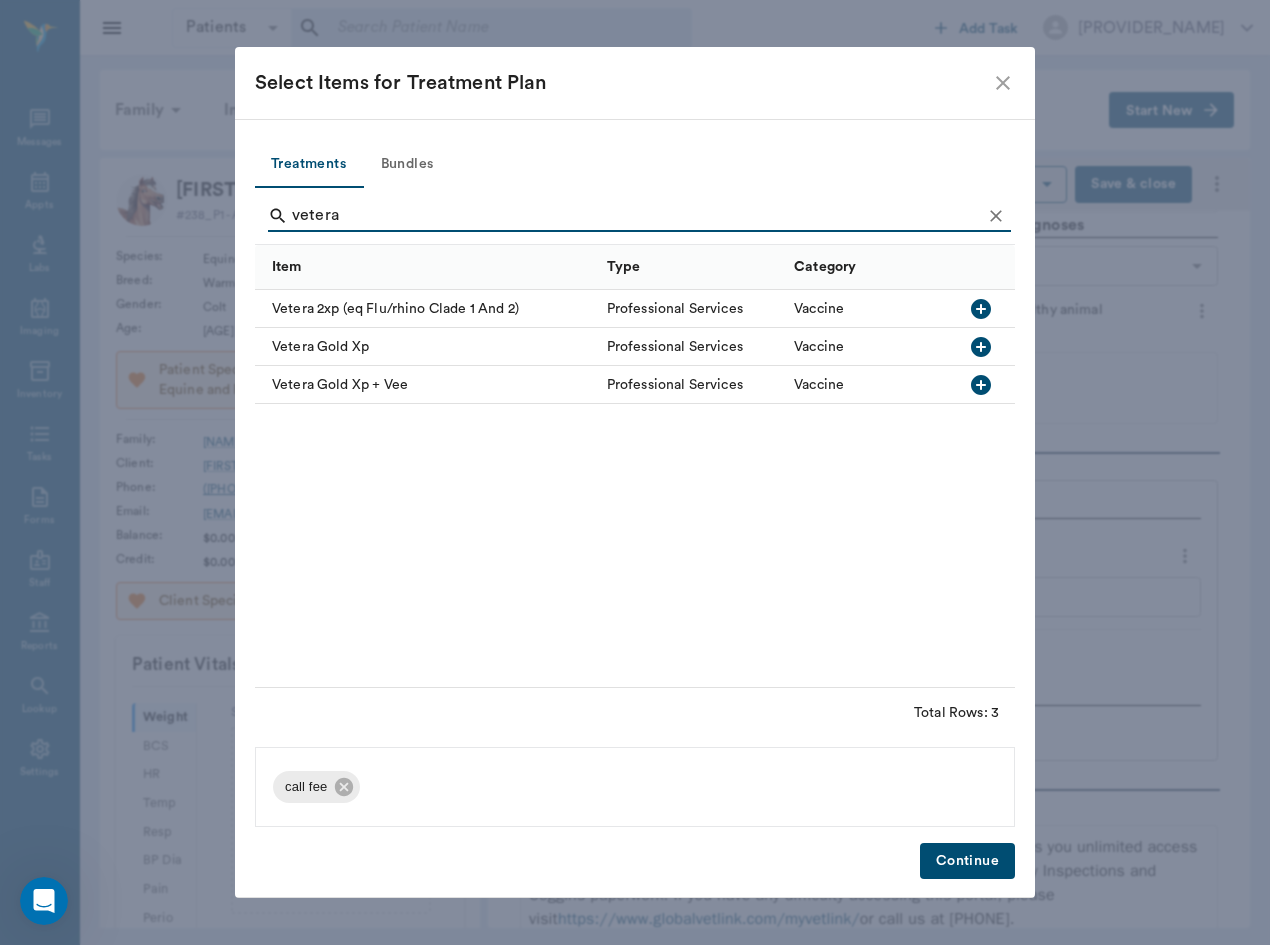click on "Vetera 2xp (eq Flu/rhino Clade 1 And 2)" at bounding box center (426, 309) 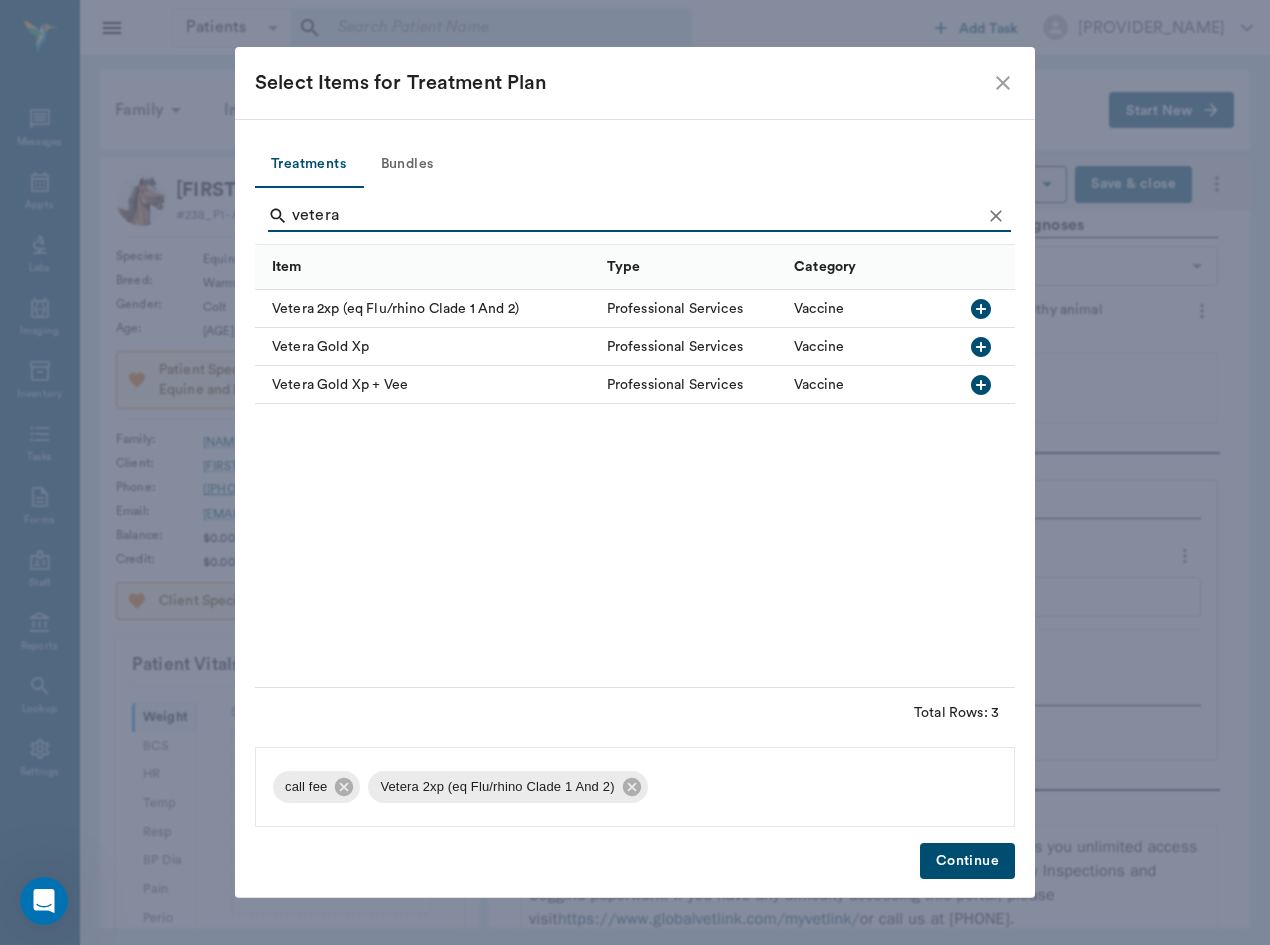 click on "vetera" at bounding box center [636, 216] 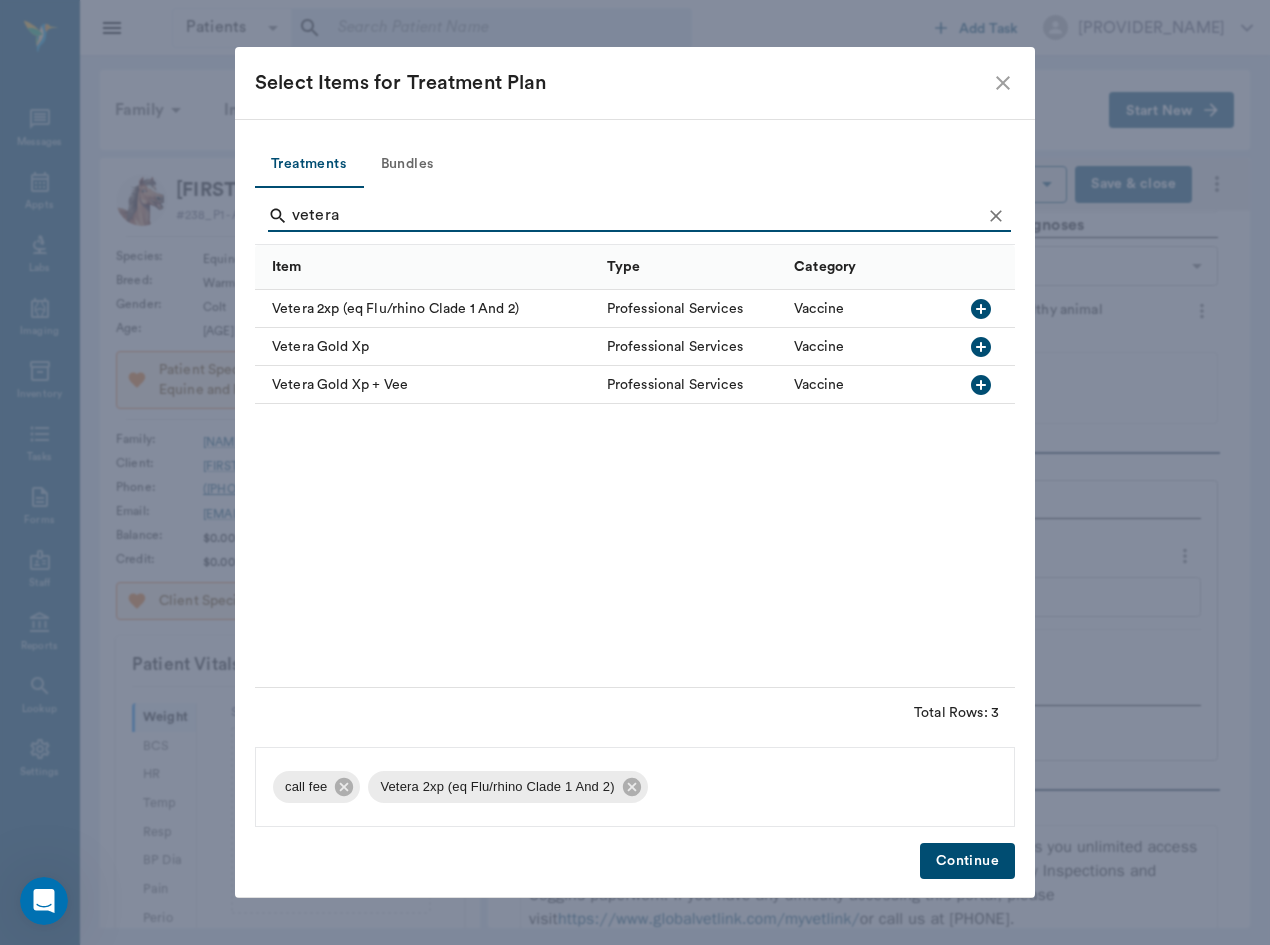 click on "vetera" at bounding box center [636, 216] 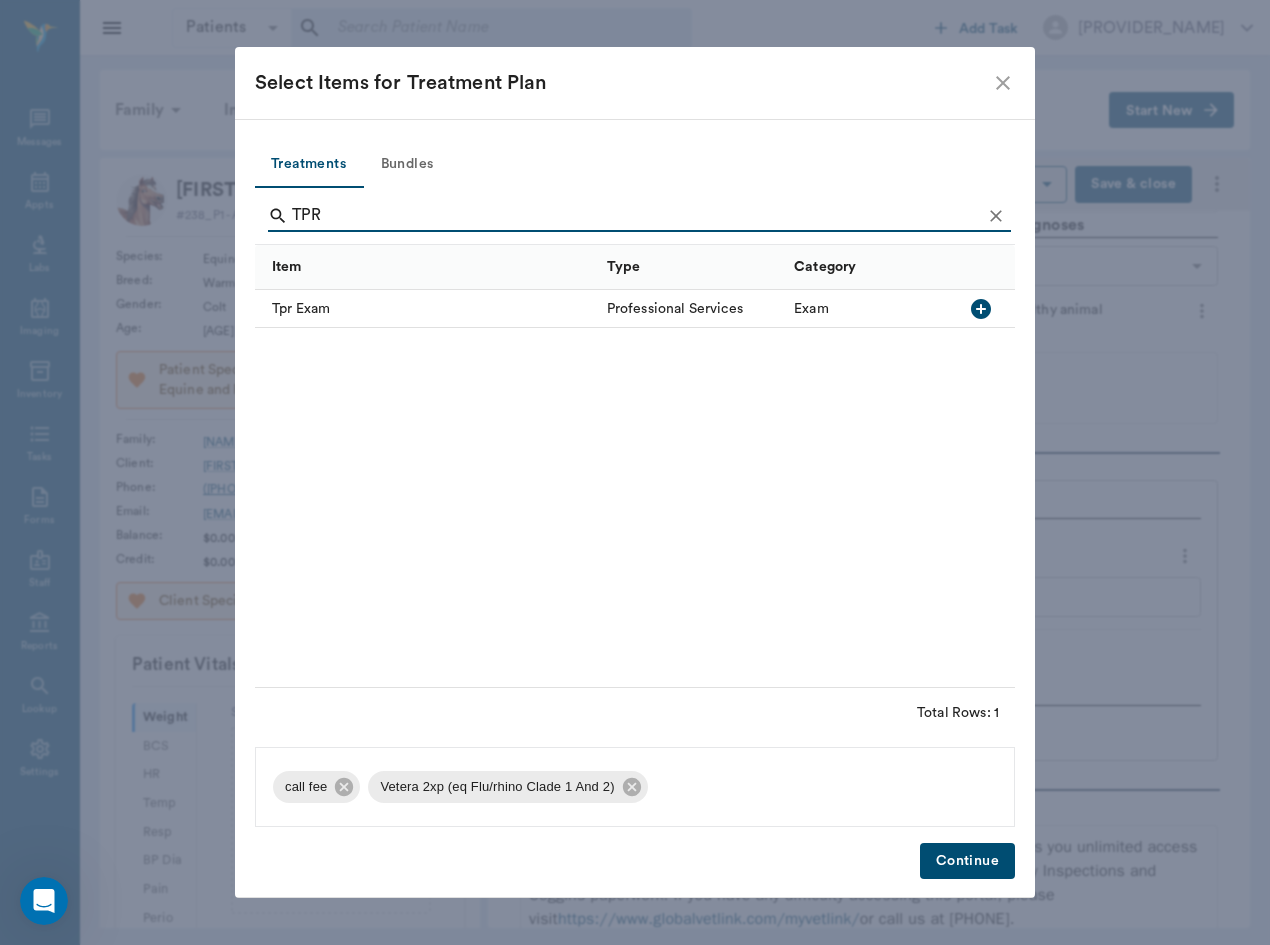 drag, startPoint x: 342, startPoint y: 213, endPoint x: 259, endPoint y: 202, distance: 83.725746 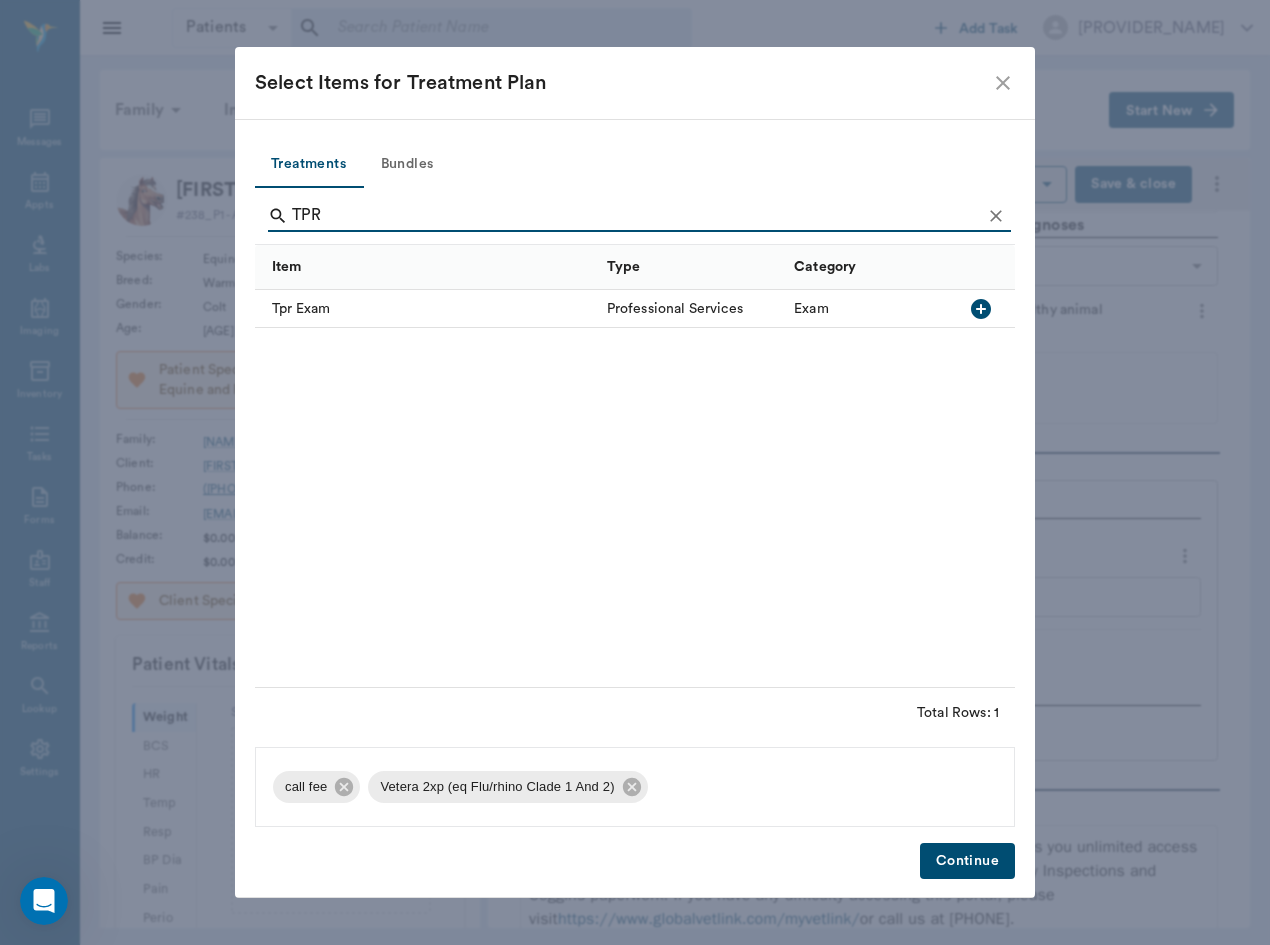 click on "TPR" at bounding box center (635, 216) 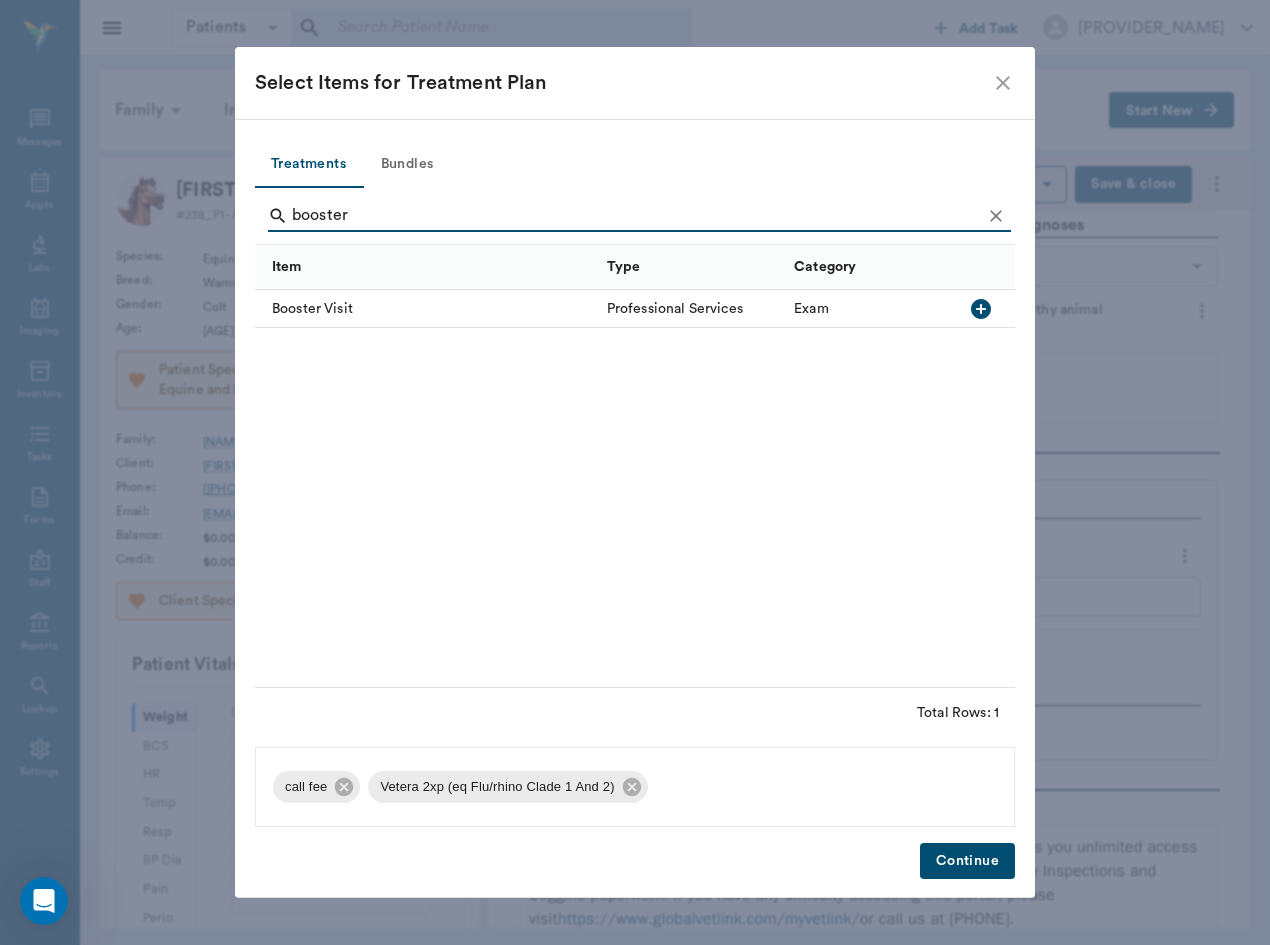 type on "booster" 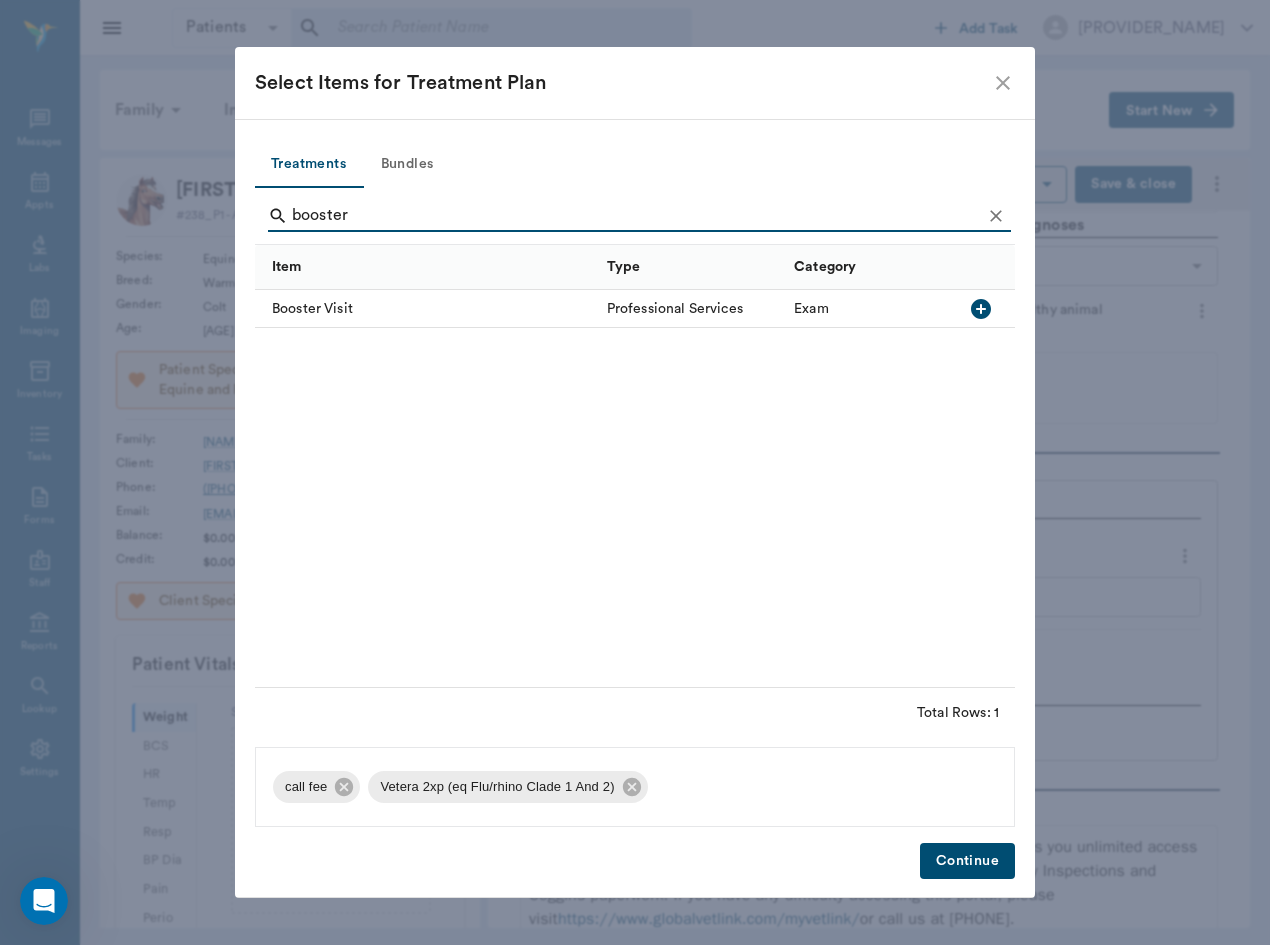 click on "Booster Visit" at bounding box center (426, 309) 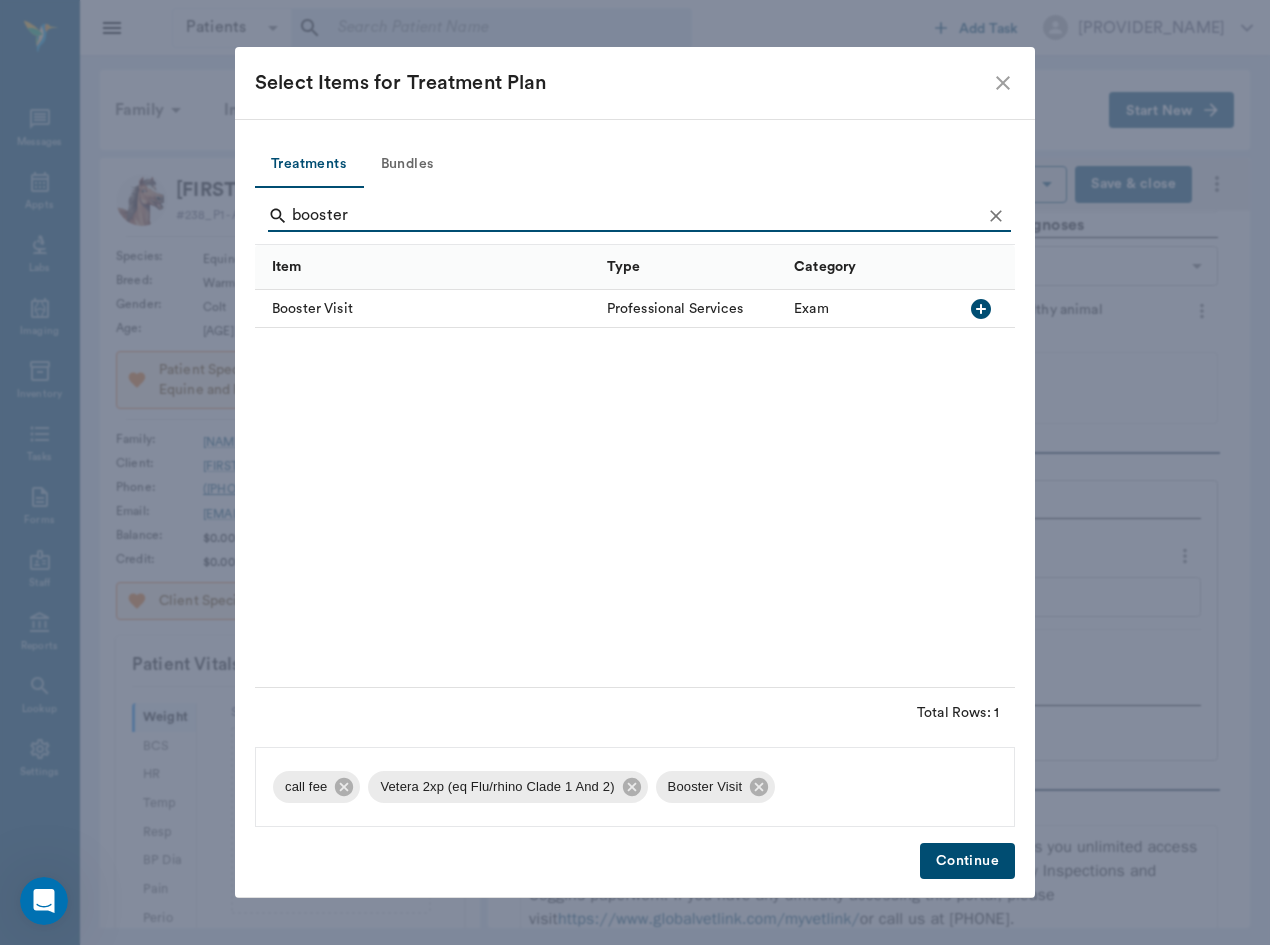 click on "Continue" at bounding box center (967, 861) 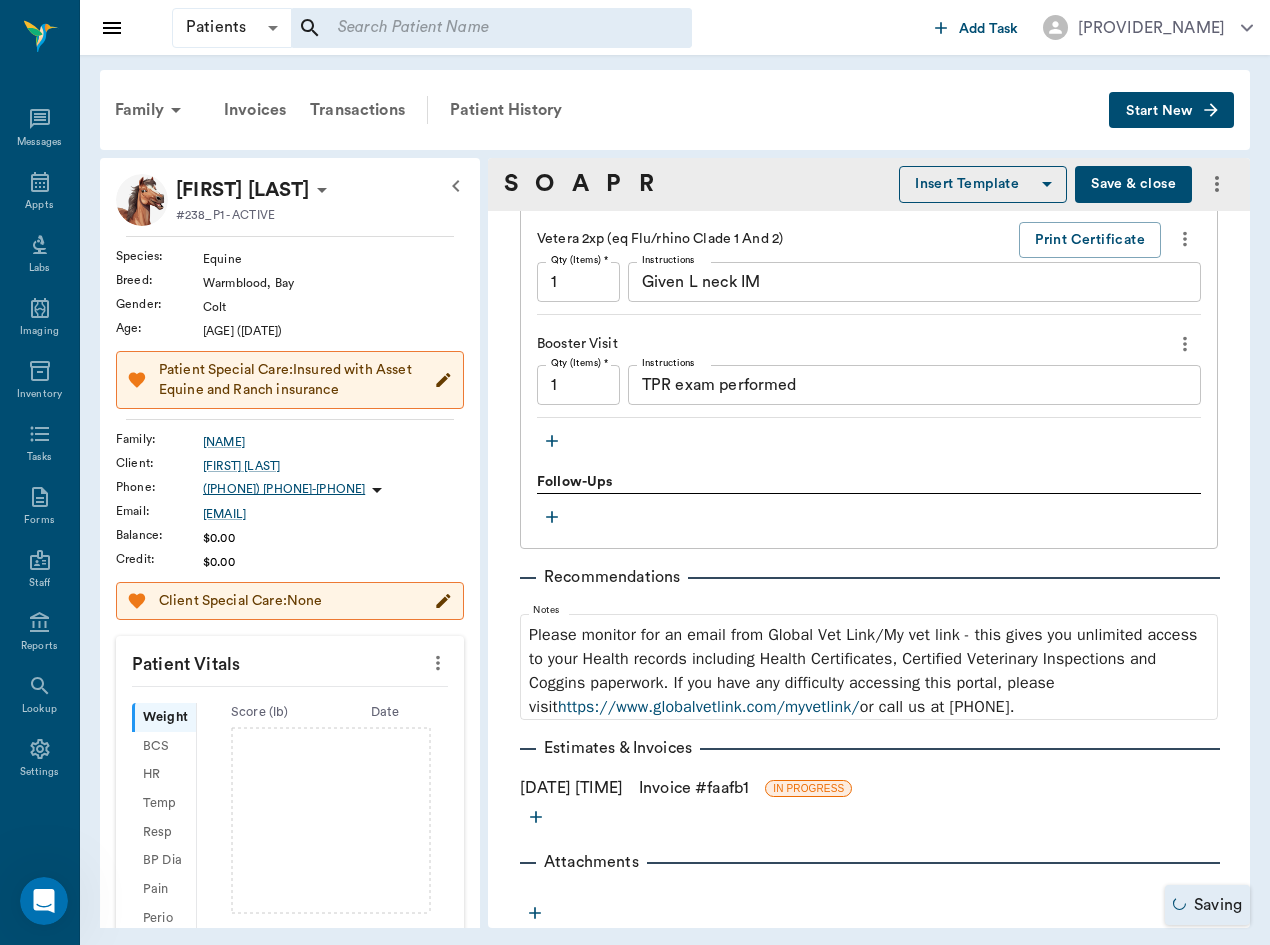 scroll, scrollTop: 1564, scrollLeft: 0, axis: vertical 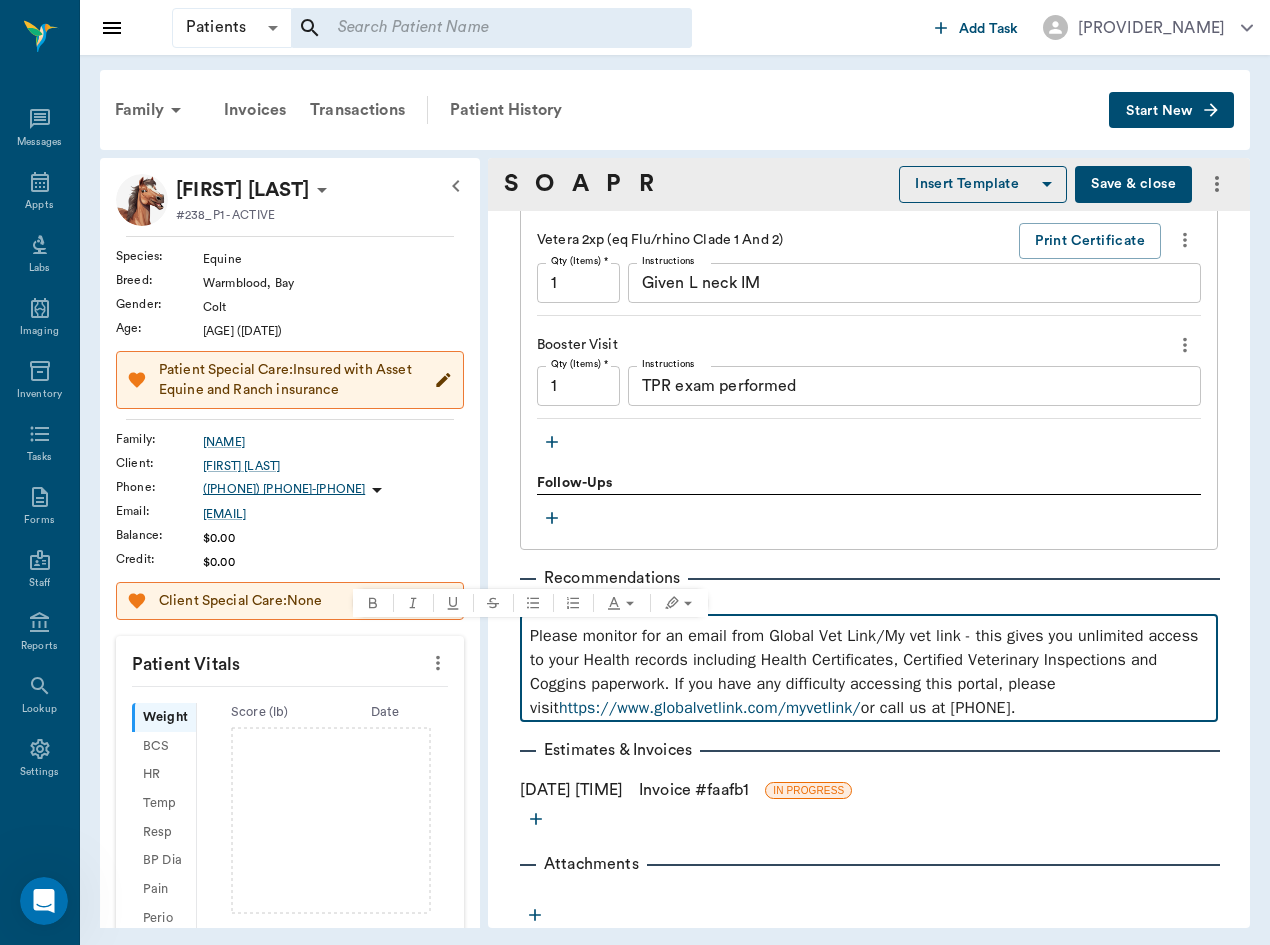 drag, startPoint x: 1076, startPoint y: 700, endPoint x: 507, endPoint y: 623, distance: 574.1864 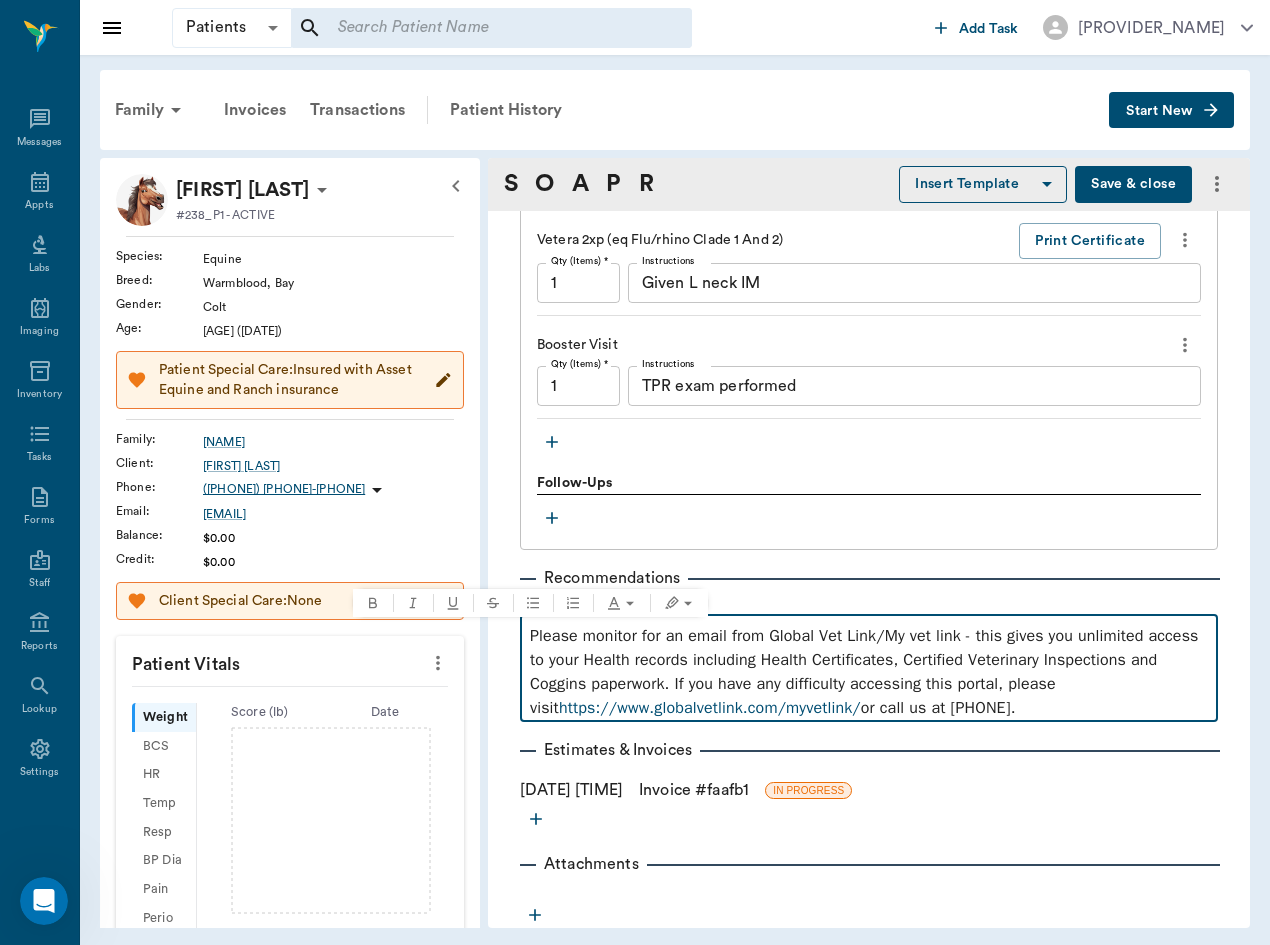 click on "Provider [PERSON] [ID] Provider Assistant ​ Assistant Date 07/18/2025 Date Visit Type Wellness [ID] Visit Type Reason for Visit & History P due for F/R  x Reason for Visit & History Subjective Notes No concerns at this time Objective Nor. Abn. DNE All Normal Skin/ Coat free from sores, crusting or ectoparasites x Eyes clear, PLR OU x Ears x Nose no signs of nasal discharge or crusting x Oral mm pk <2, moist; no signs of ulceration x Heart no arrhythmia present on exam, sinus rythmn x Lungs no crackles or wheezes bilaterally, no cough on exam x Lymph Nodes PLN wnl x Abdomen Borborygmi present x4, wnl (1/4) x Urogenital undescended R testicle but palpable  x MS ambulatory x4, no lameness seen or noted by O; DP 1/4 x4 (wnl) x Neuro no ataxia present on exam x Rectal x Notes Problems ​ Rule-outs ​ Diagnoses ​ Healthy animal Notes Undescended testicle R - palpable  Plan Treatments call fee Qty (Items) * 1 Qty (Items) * Instructions SPLIT 1/3 x Instructions 1" at bounding box center (869, -211) 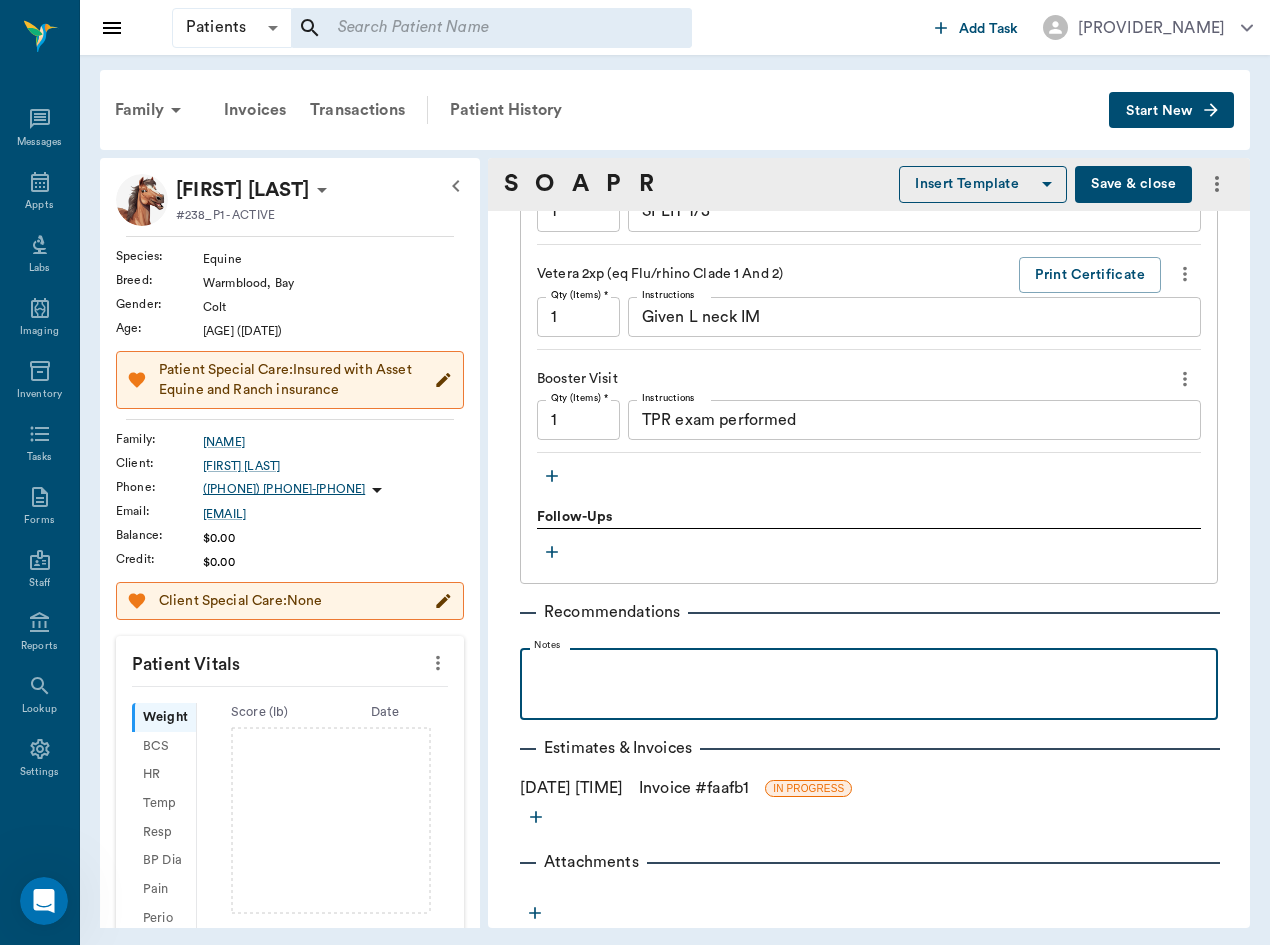 scroll, scrollTop: 1529, scrollLeft: 0, axis: vertical 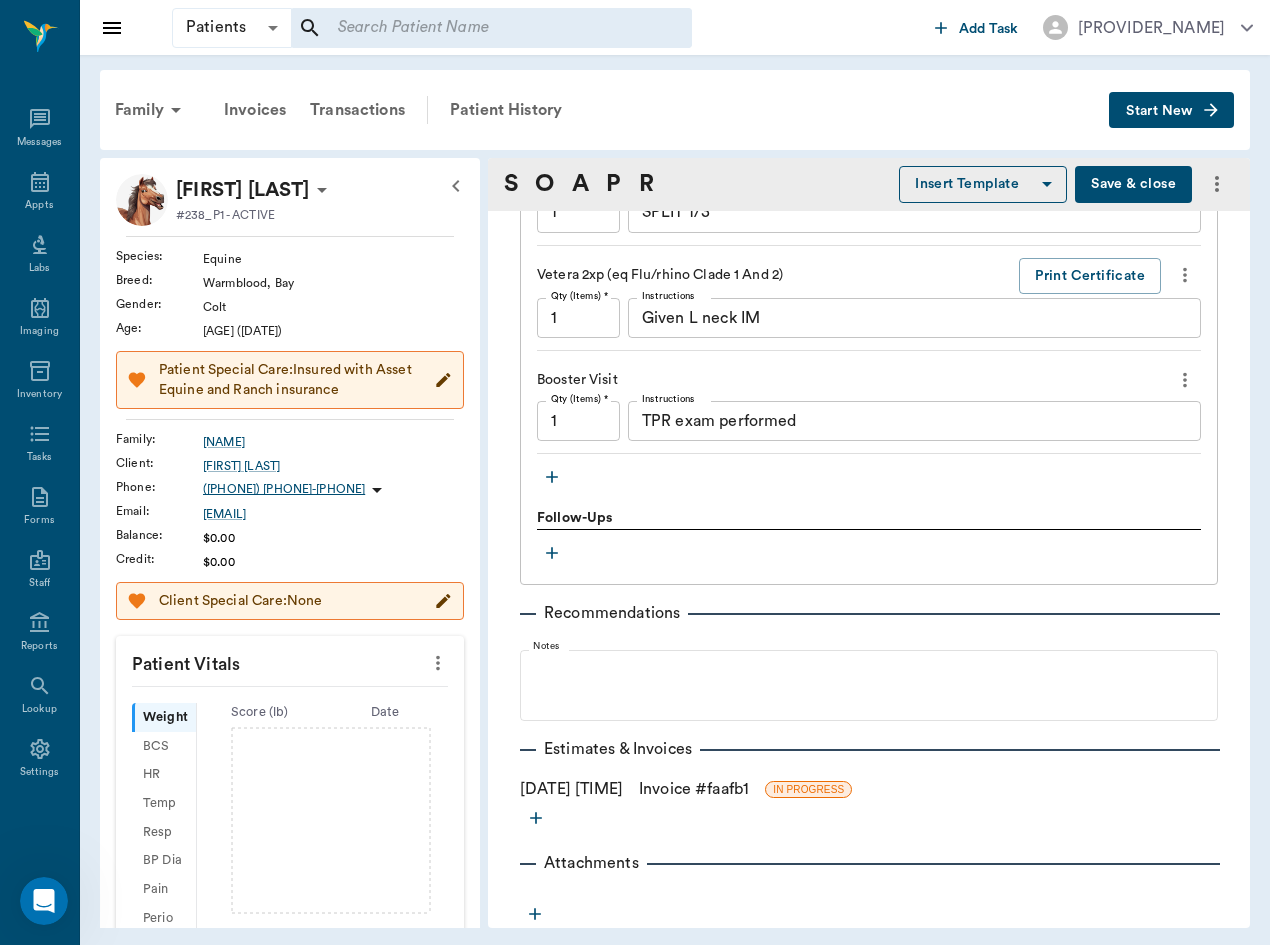 click on "Invoice # faafb1" at bounding box center (694, 789) 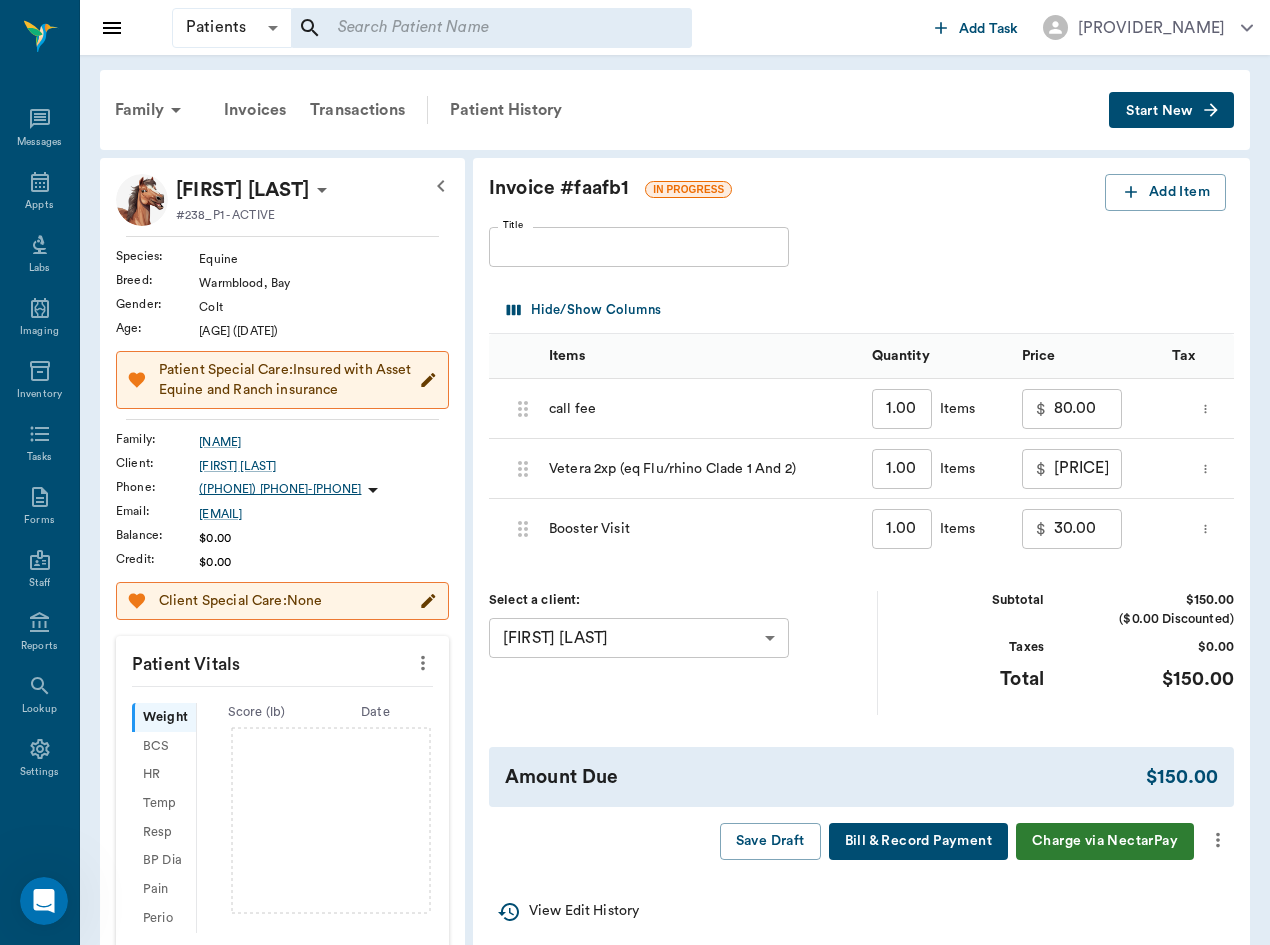click on "30.00" at bounding box center (1088, 529) 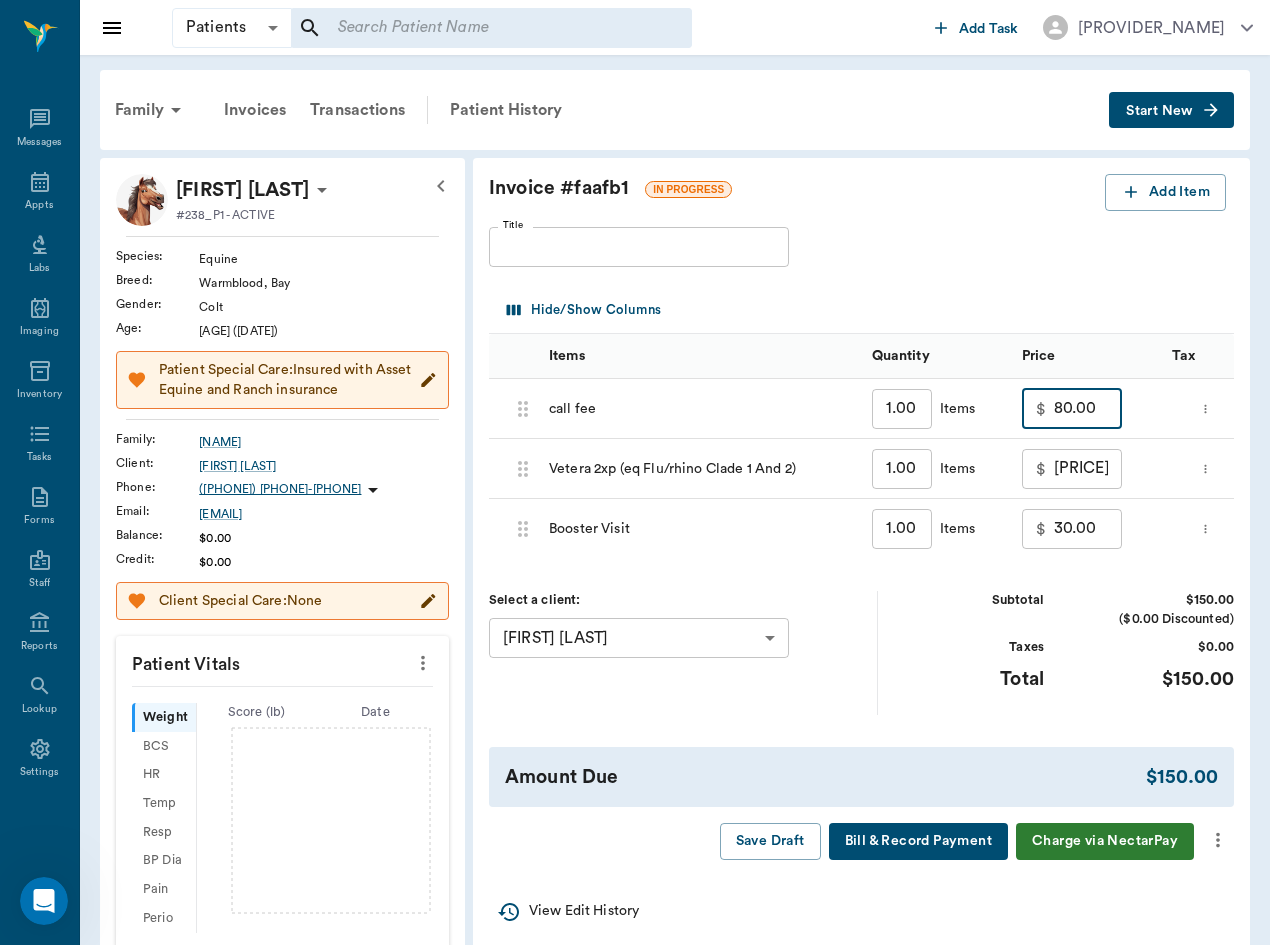 drag, startPoint x: 1010, startPoint y: 409, endPoint x: 898, endPoint y: 412, distance: 112.04017 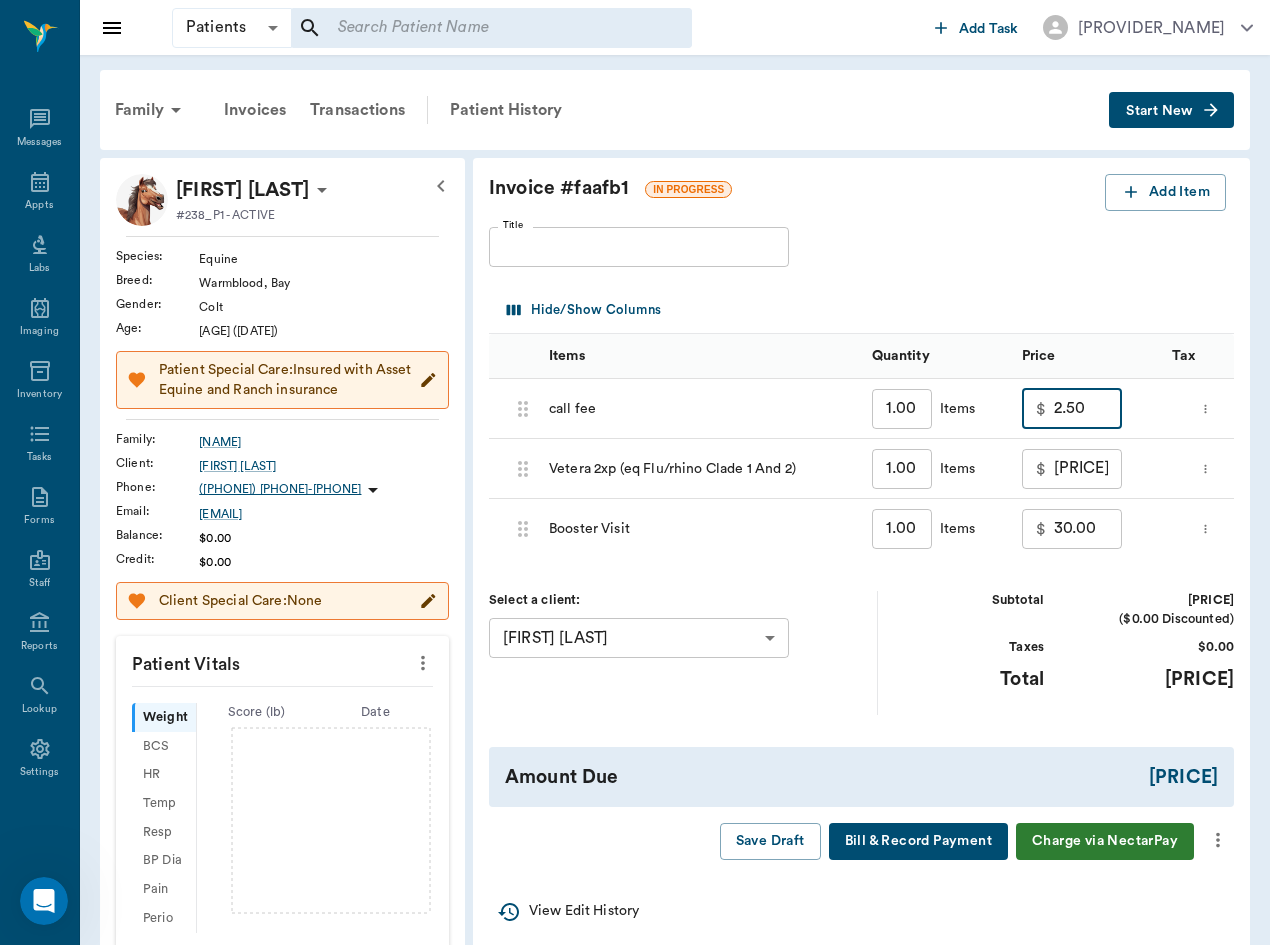 click on "2.50" at bounding box center [1088, 409] 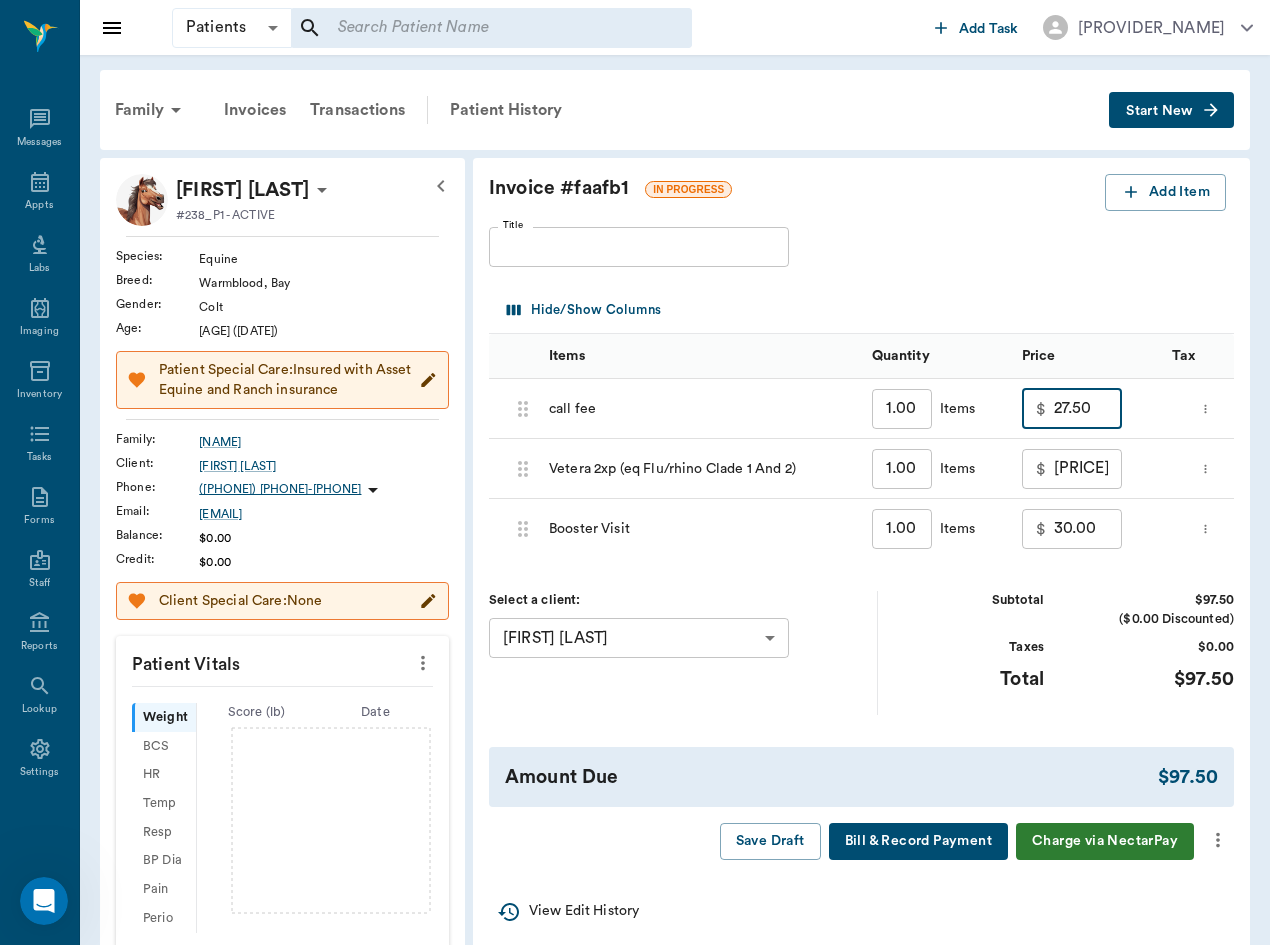 type on "27.50" 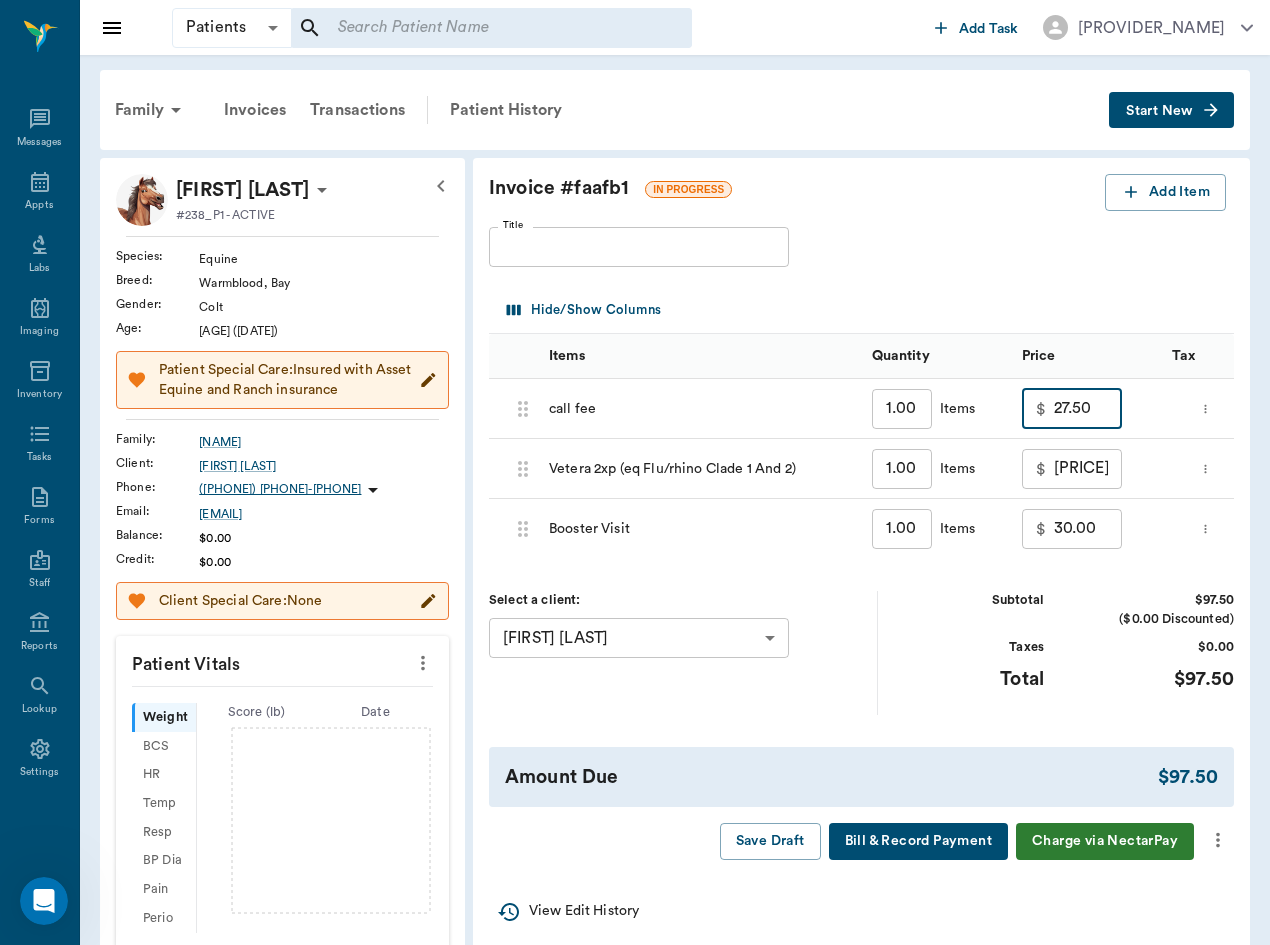 click on "Title Title" at bounding box center (861, 247) 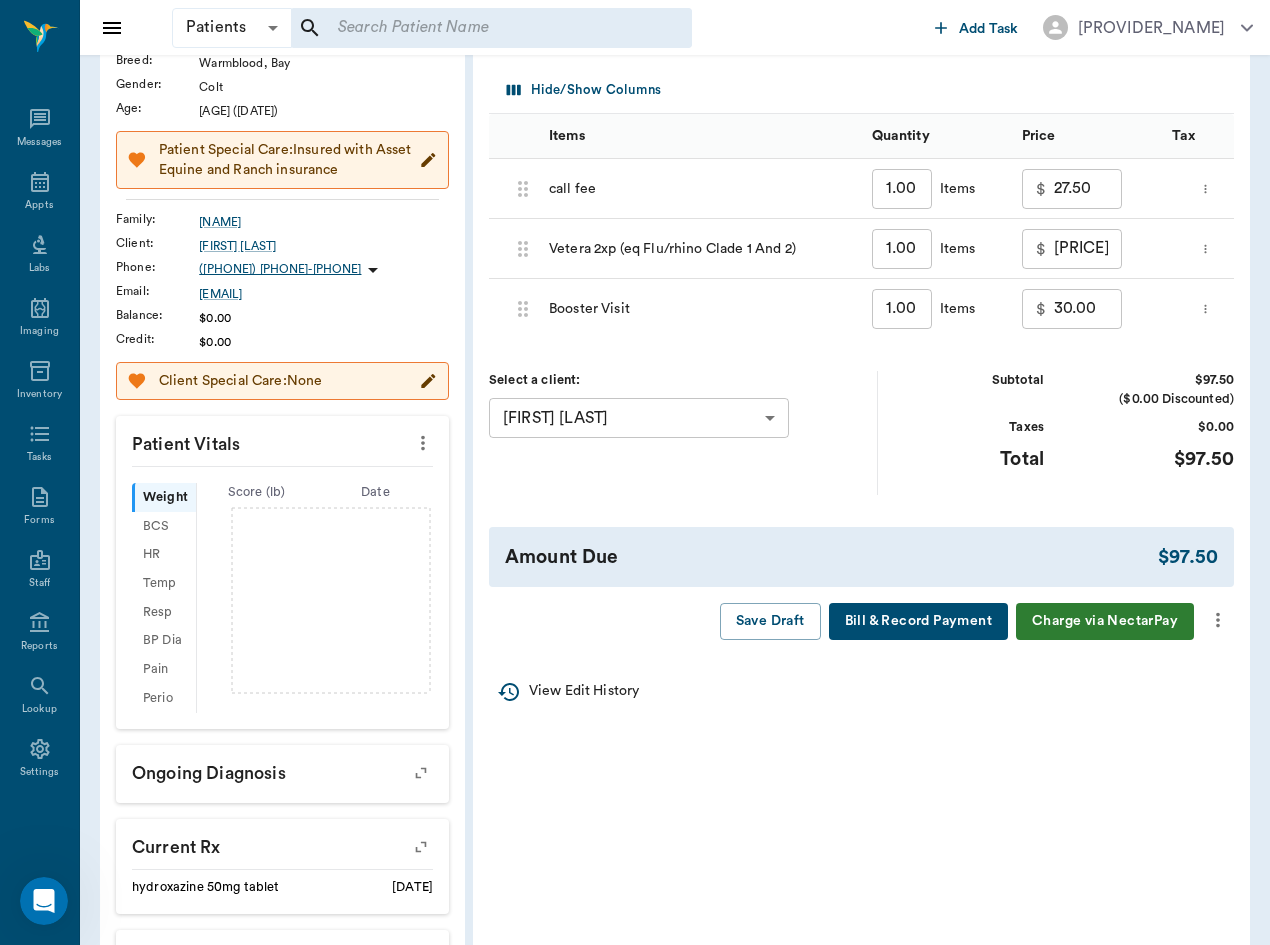 scroll, scrollTop: 221, scrollLeft: 0, axis: vertical 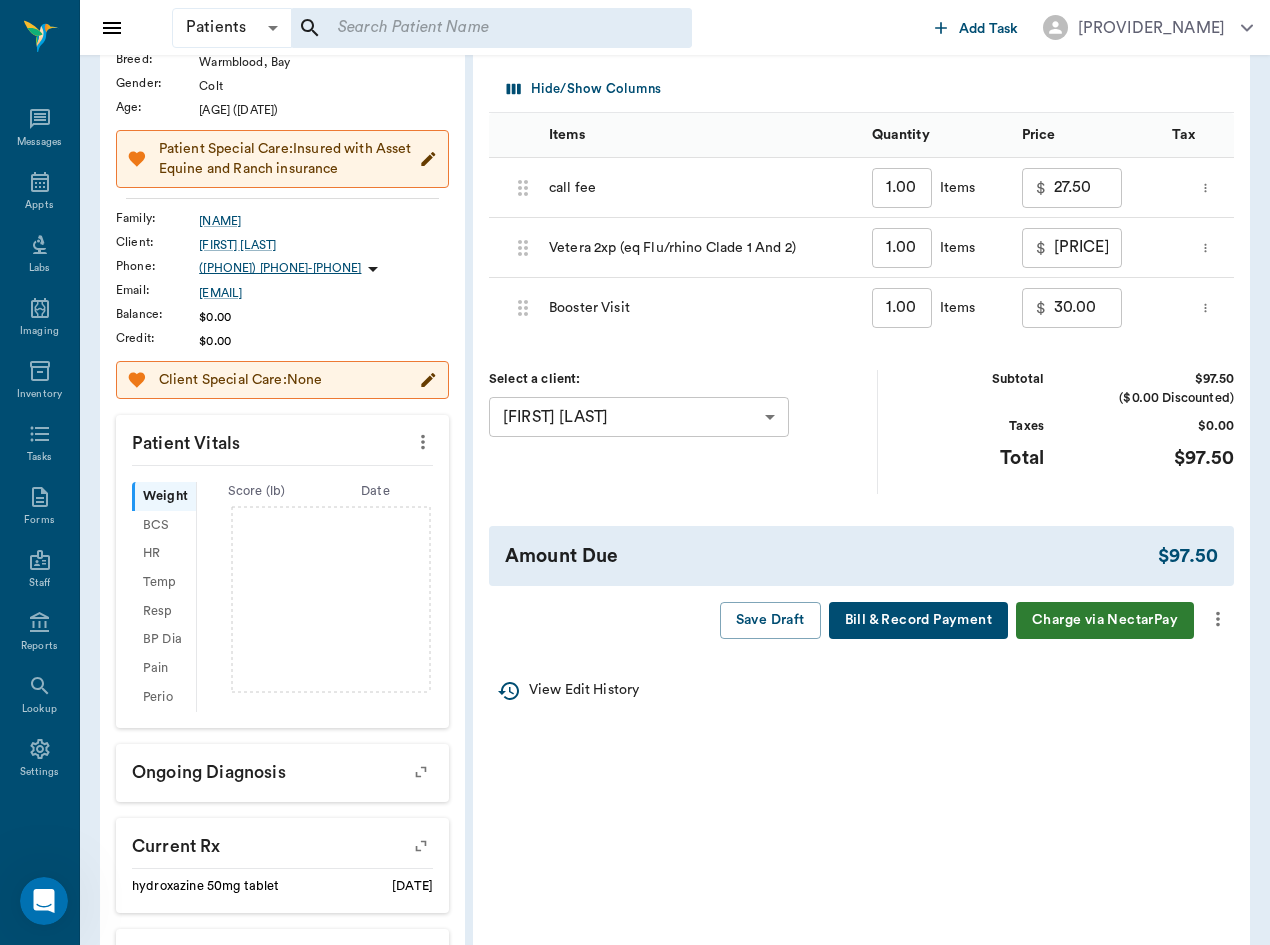 click 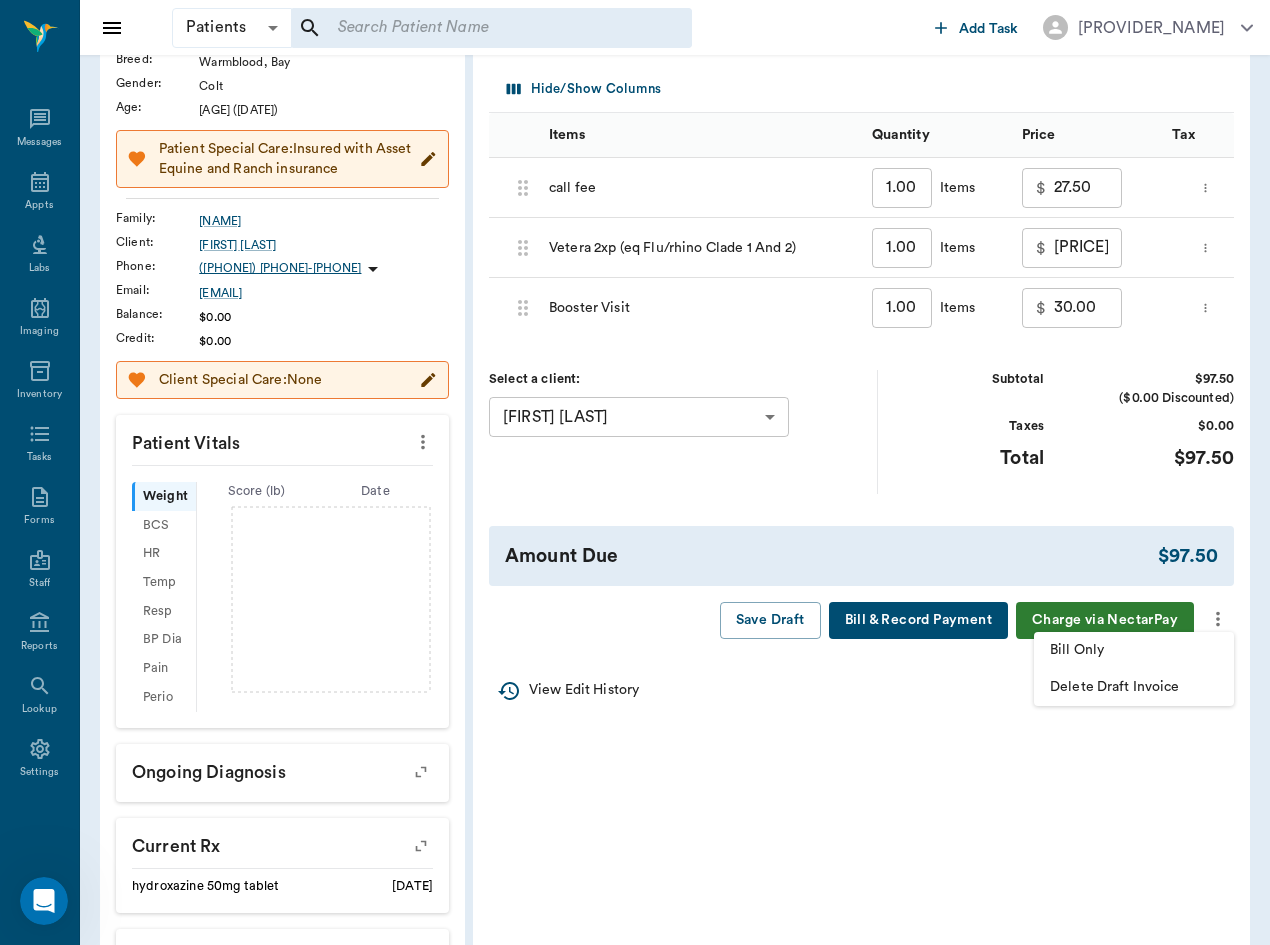 click on "Bill Only" at bounding box center (1134, 650) 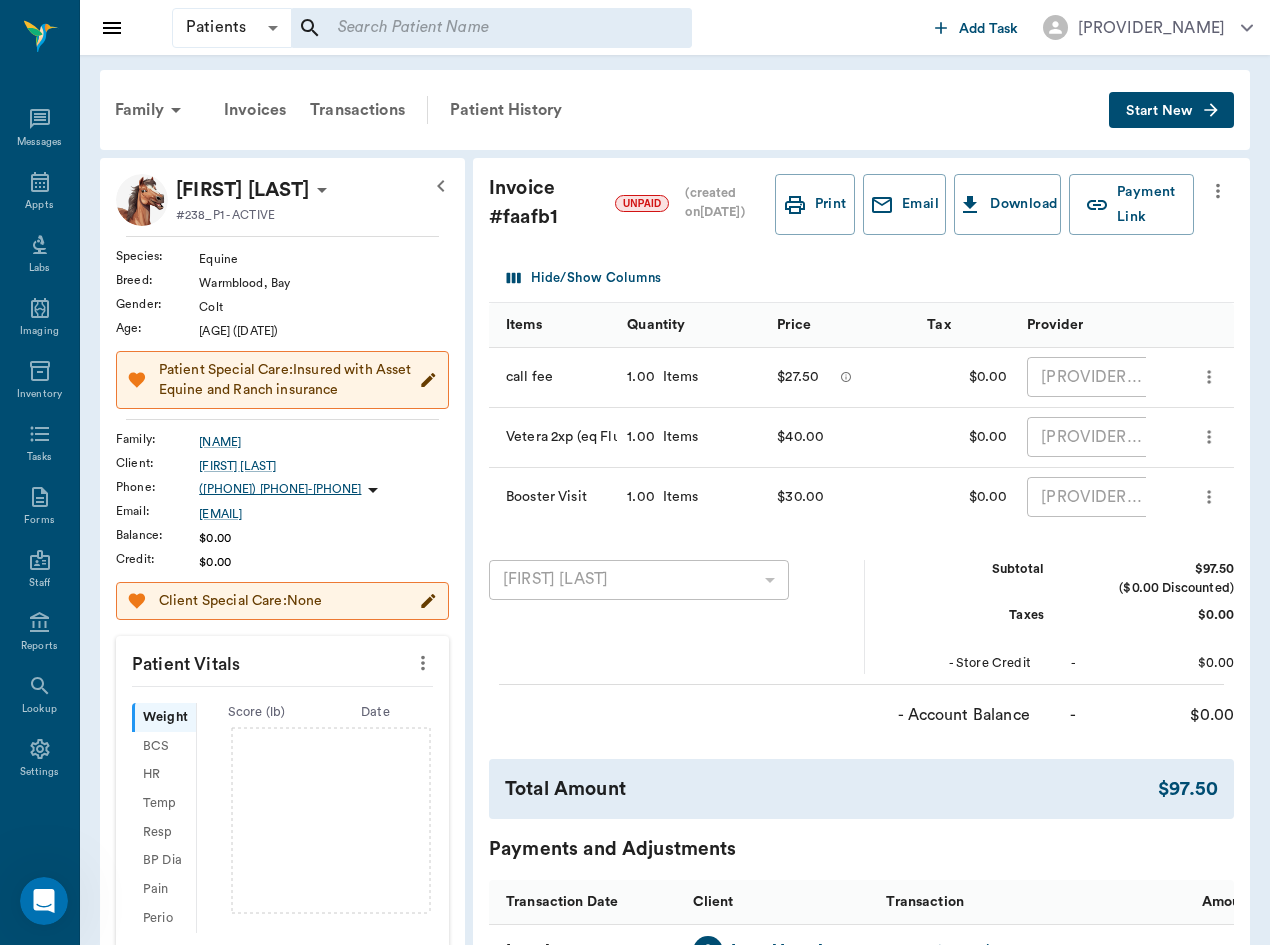 scroll, scrollTop: 0, scrollLeft: 0, axis: both 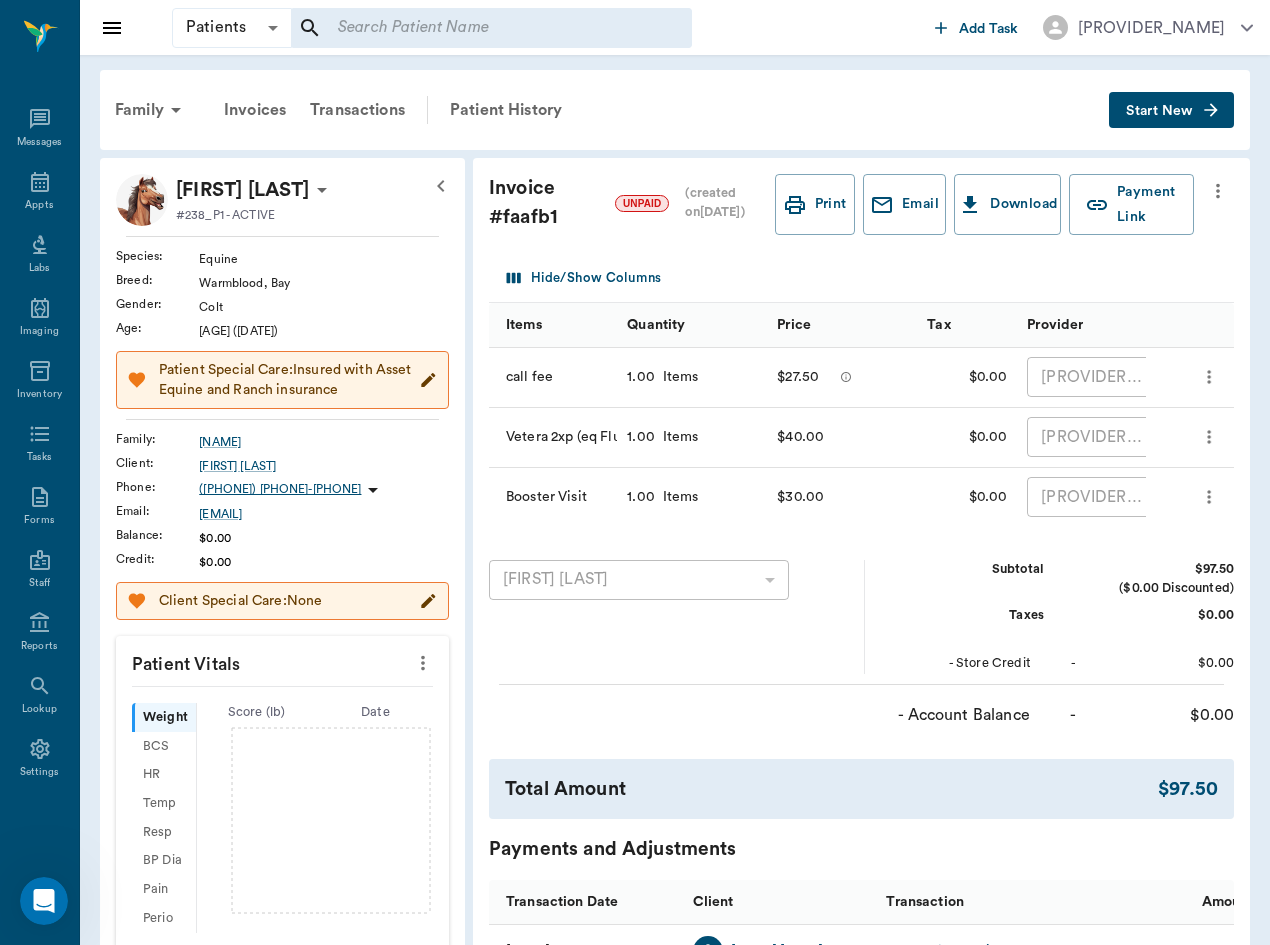 click at bounding box center [491, 28] 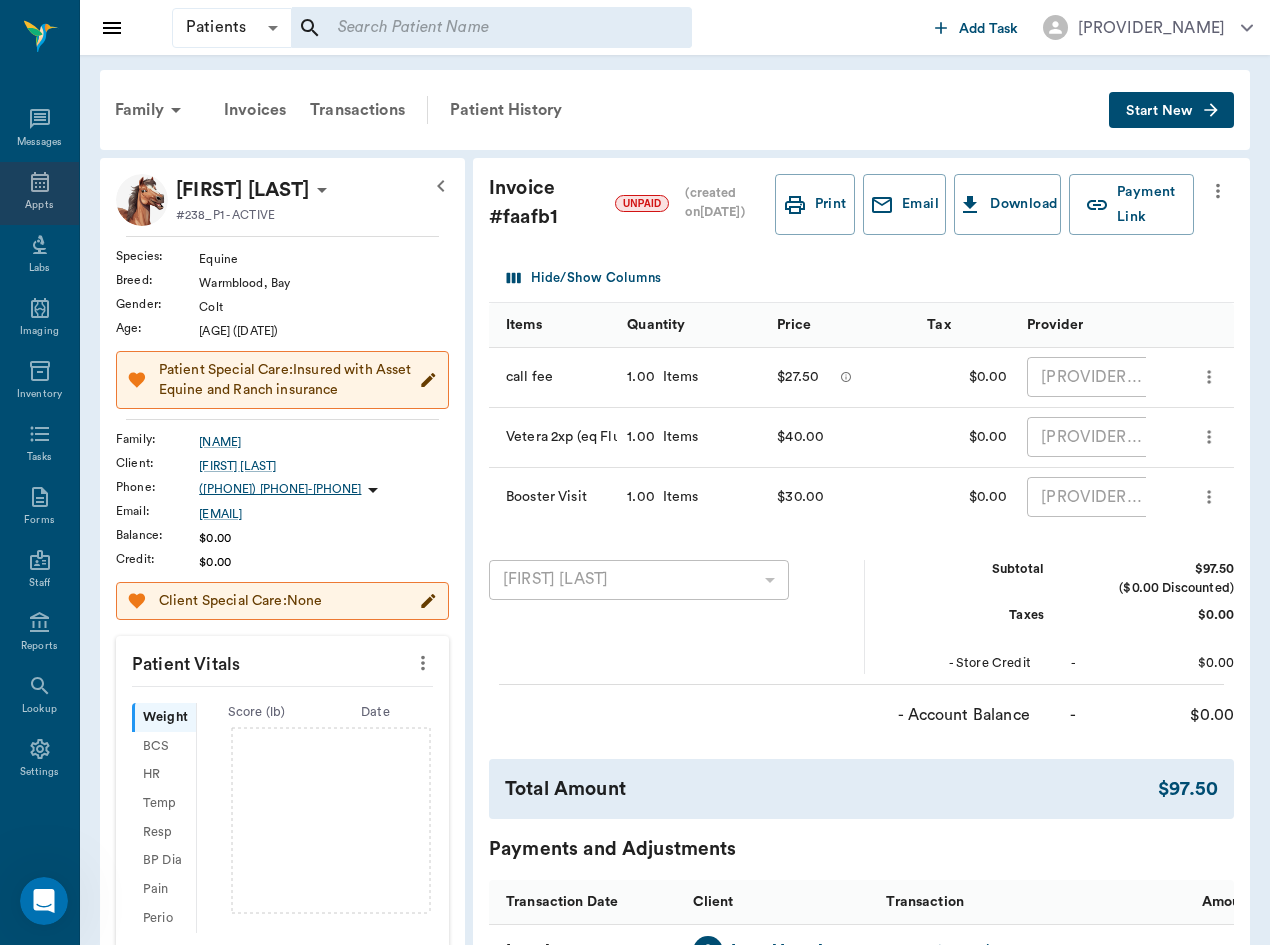 click 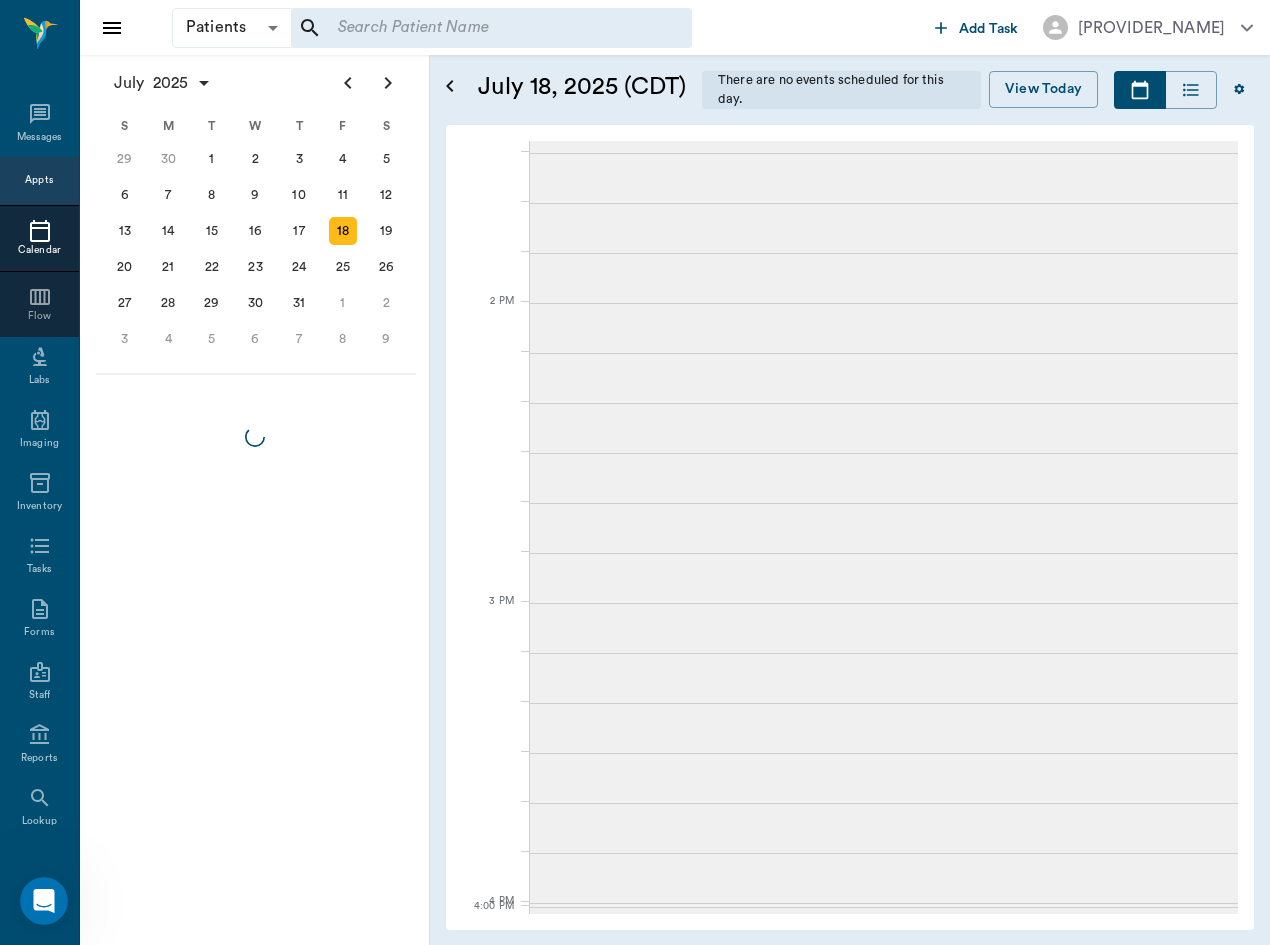 scroll, scrollTop: 1648, scrollLeft: 0, axis: vertical 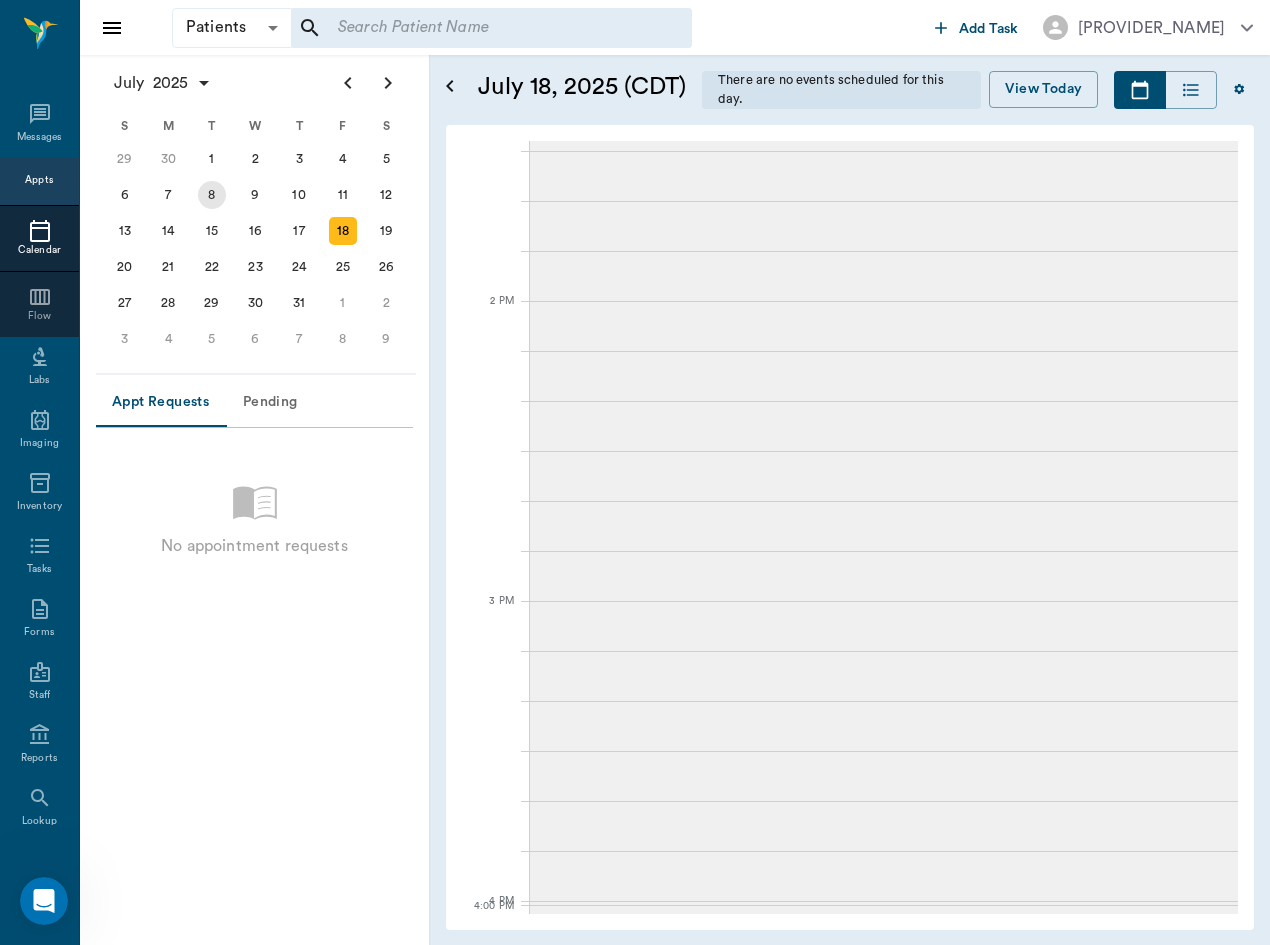click on "8" at bounding box center (212, 195) 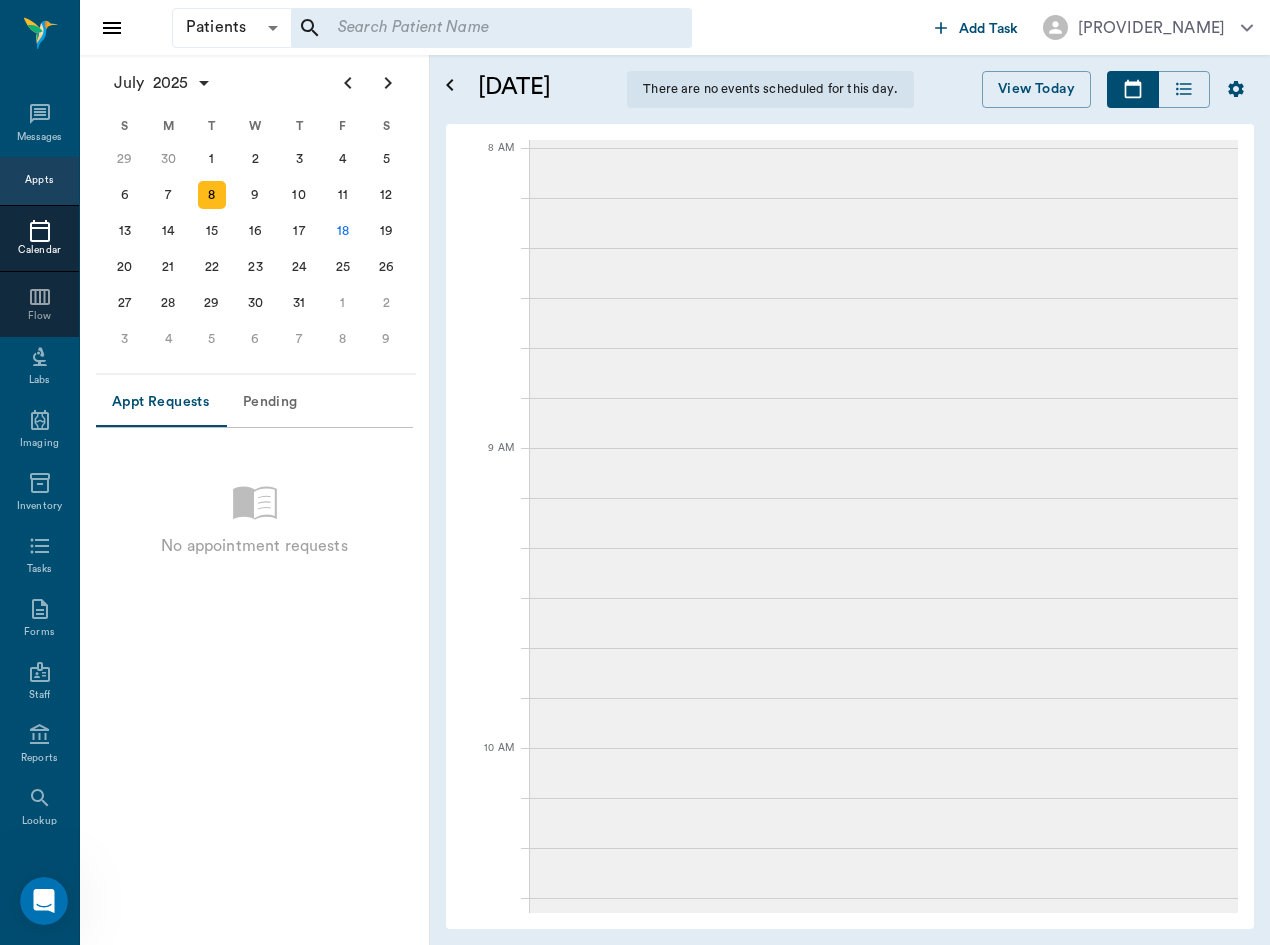 click on "8" at bounding box center (212, 195) 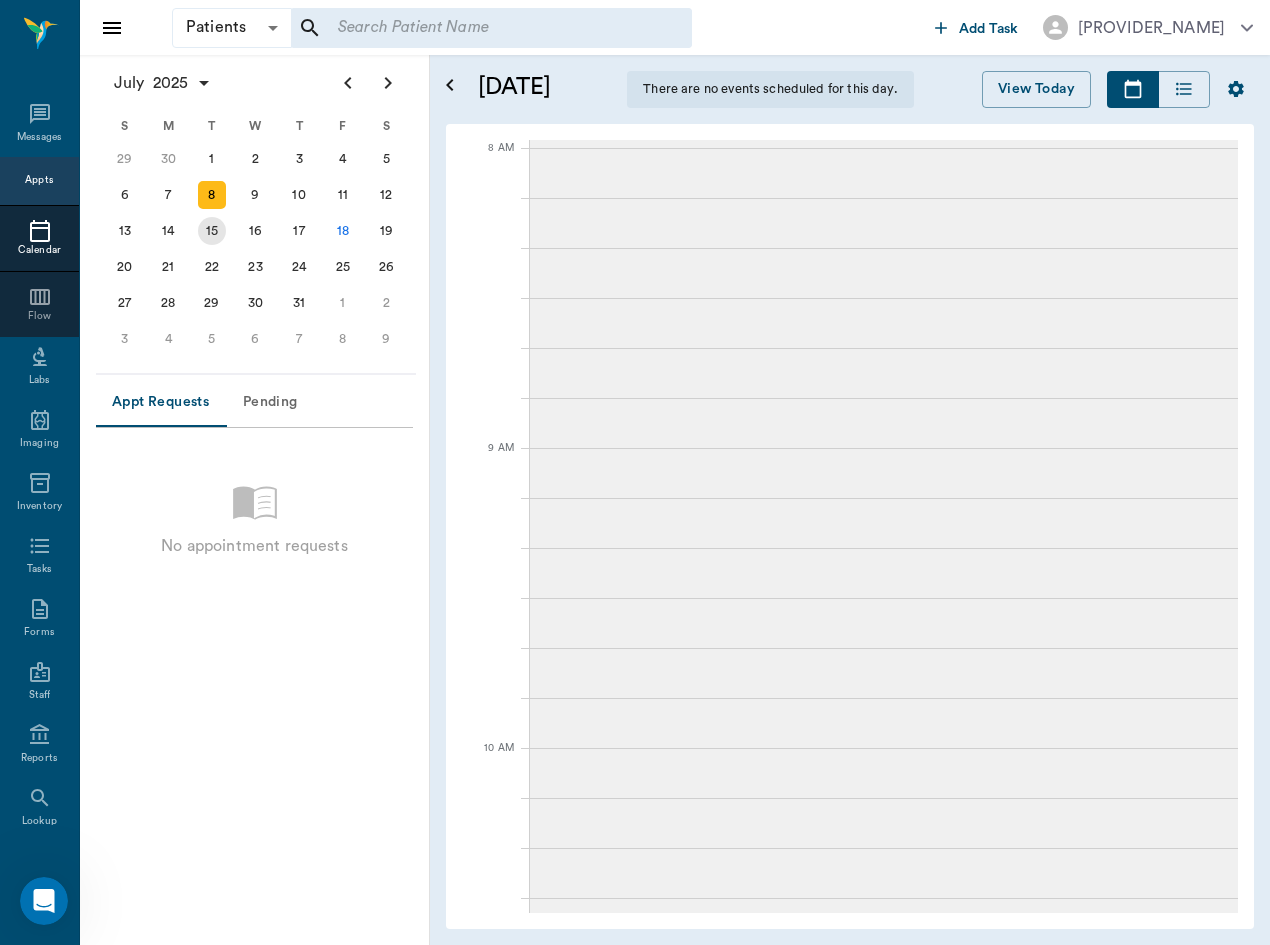 click on "15" at bounding box center [212, 231] 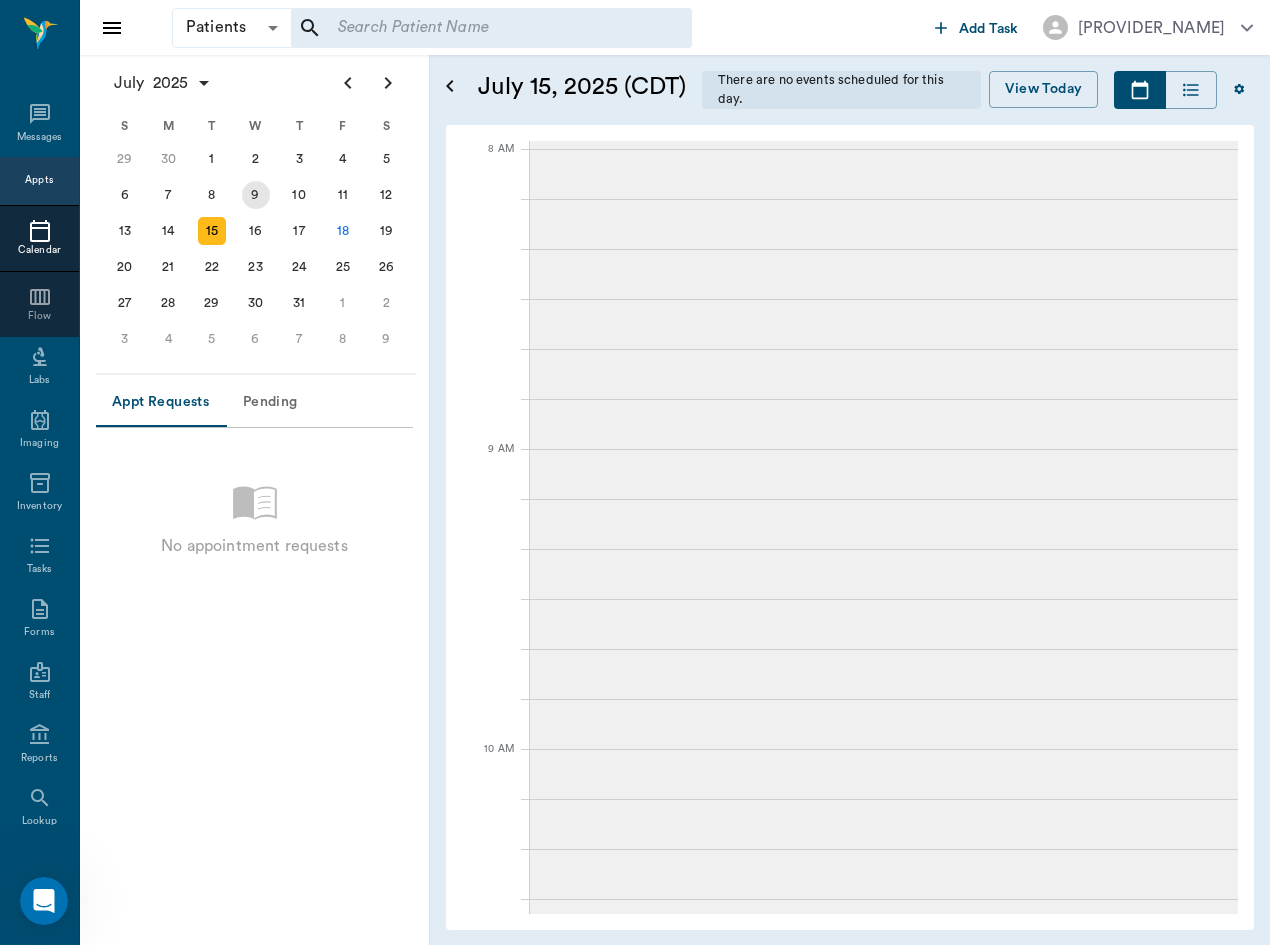 click on "9" at bounding box center (256, 195) 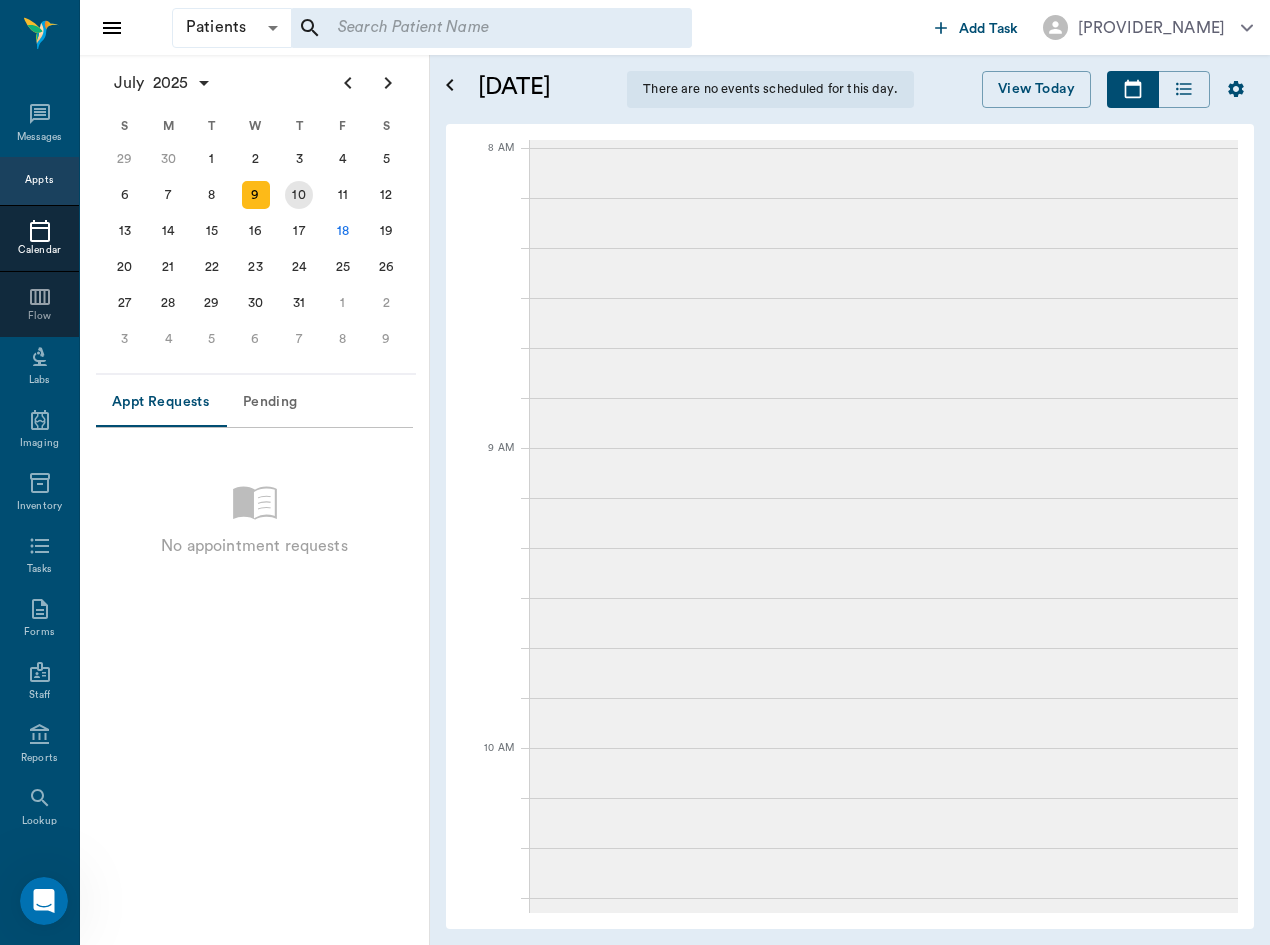 click on "10" at bounding box center (299, 195) 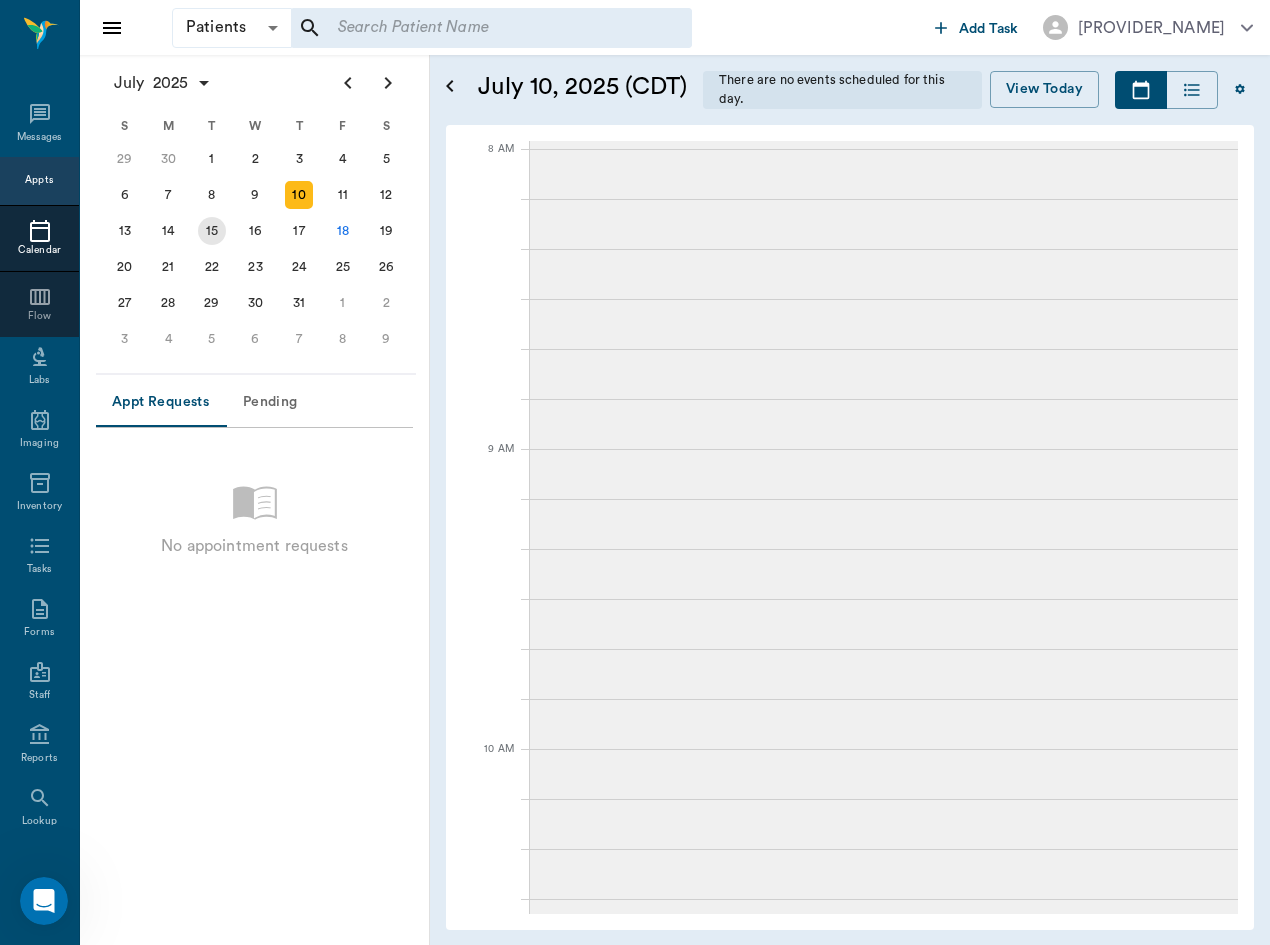 click on "15" at bounding box center (212, 231) 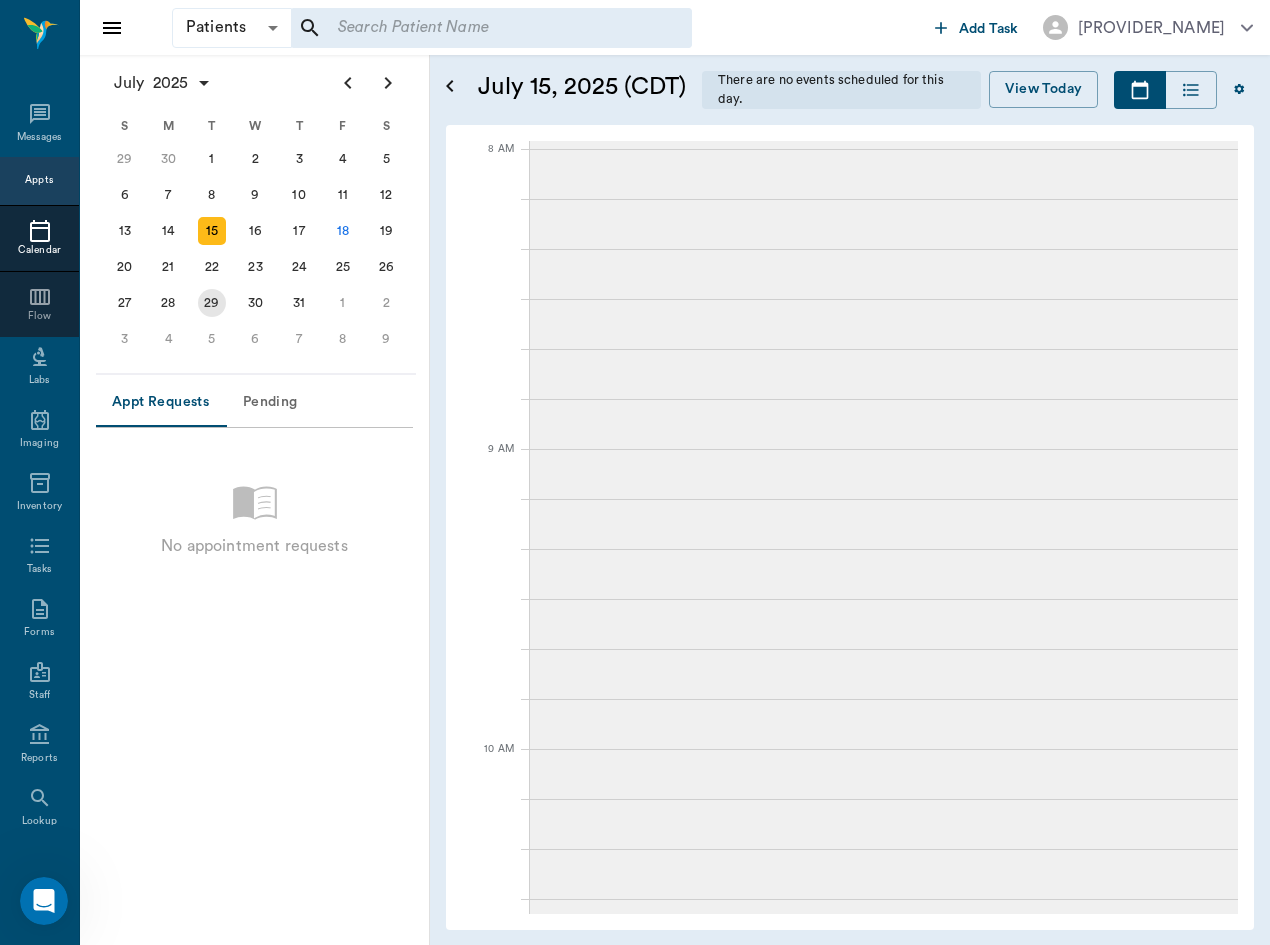 click on "29" at bounding box center [212, 303] 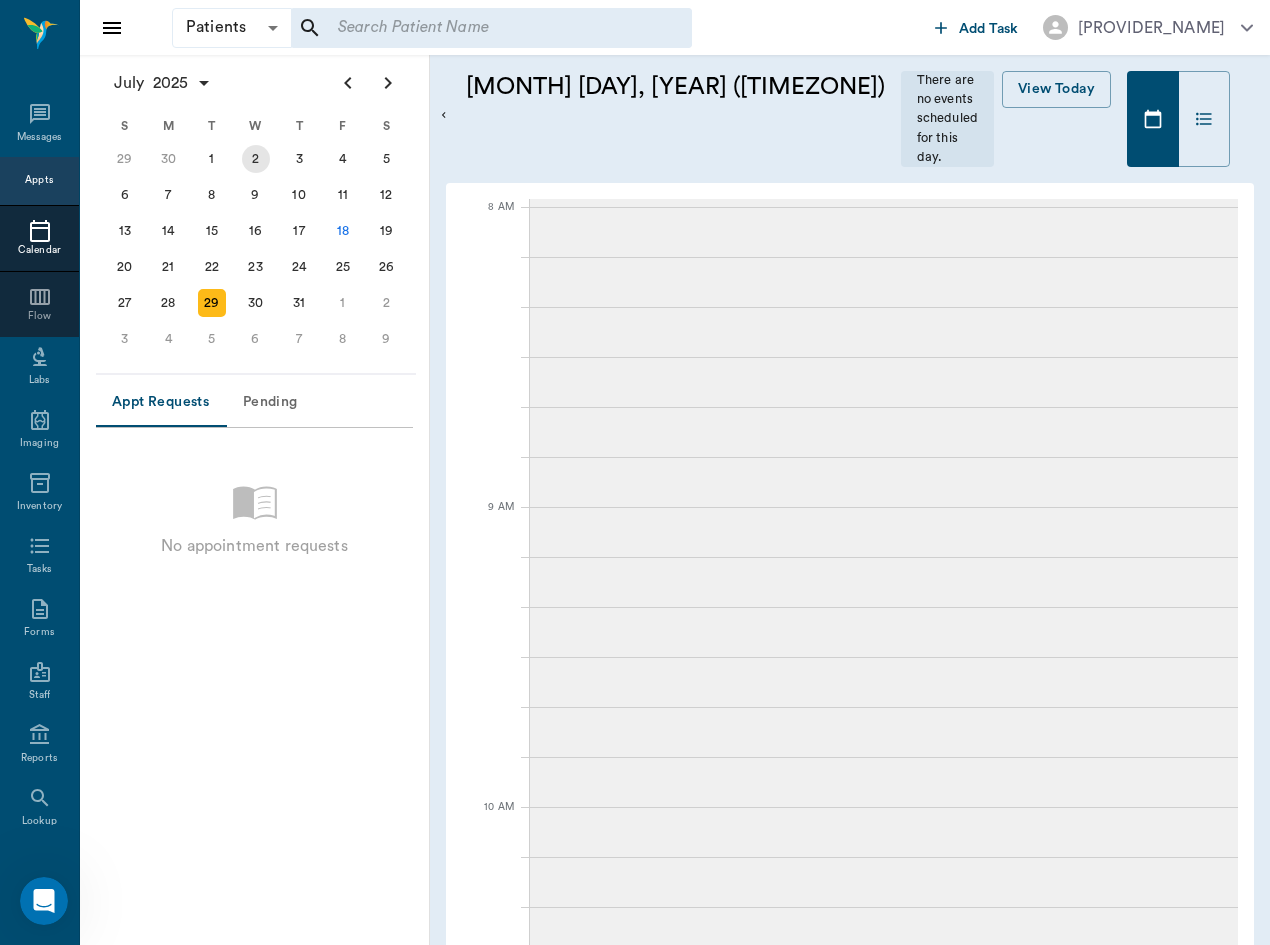 click on "2" at bounding box center [256, 159] 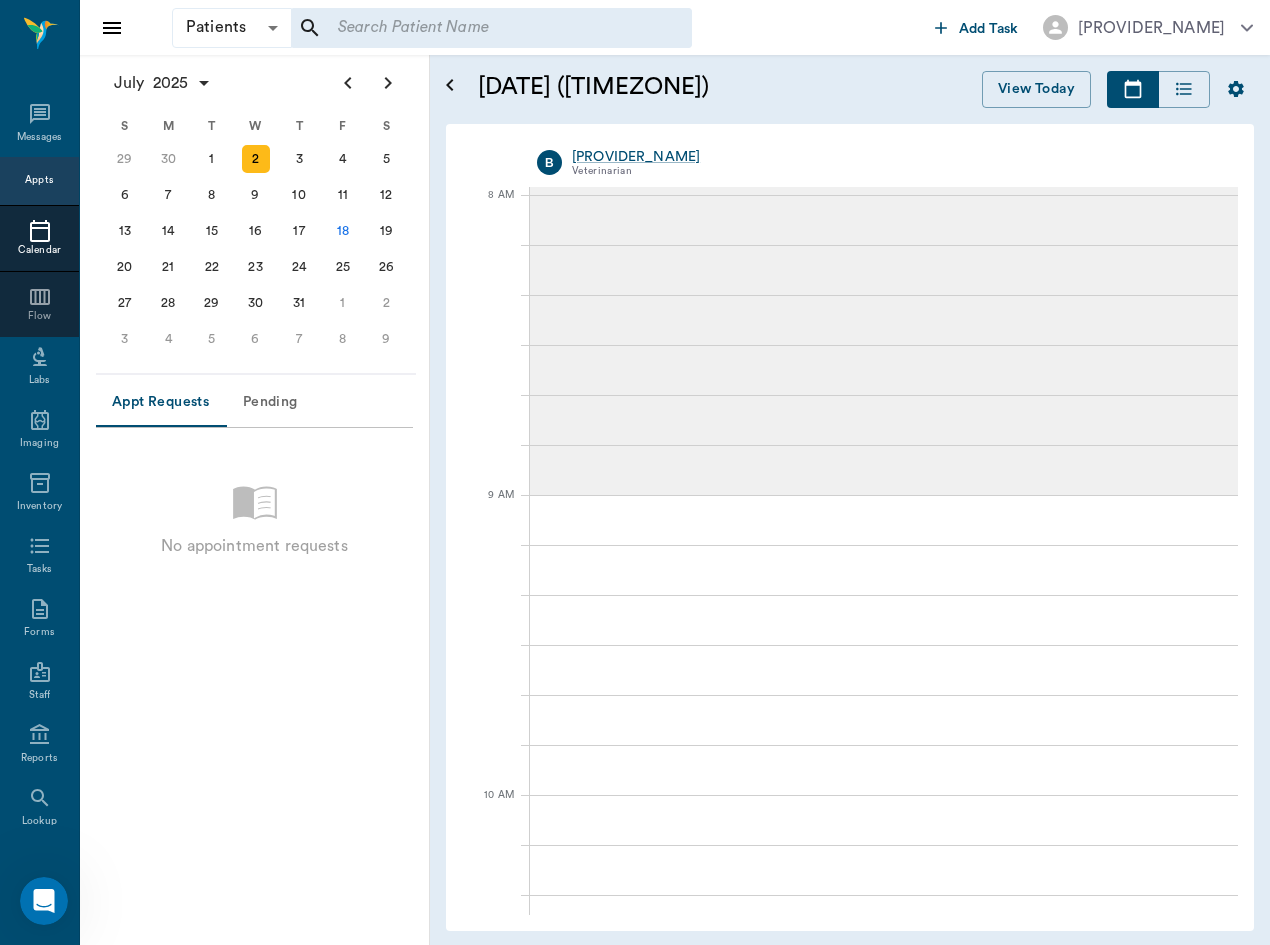 click on "[DATE]" at bounding box center (212, 159) 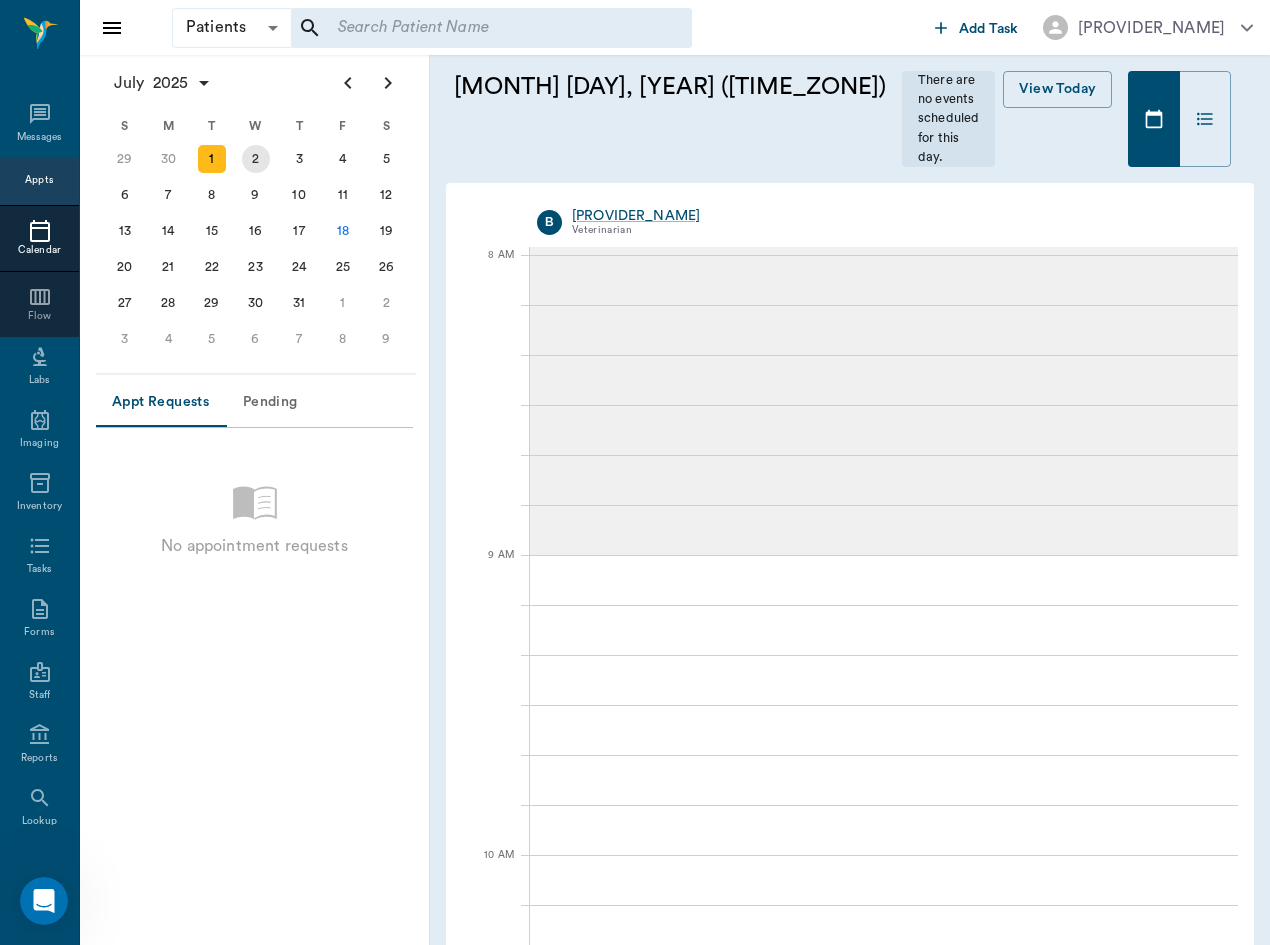 click on "3" at bounding box center [299, 159] 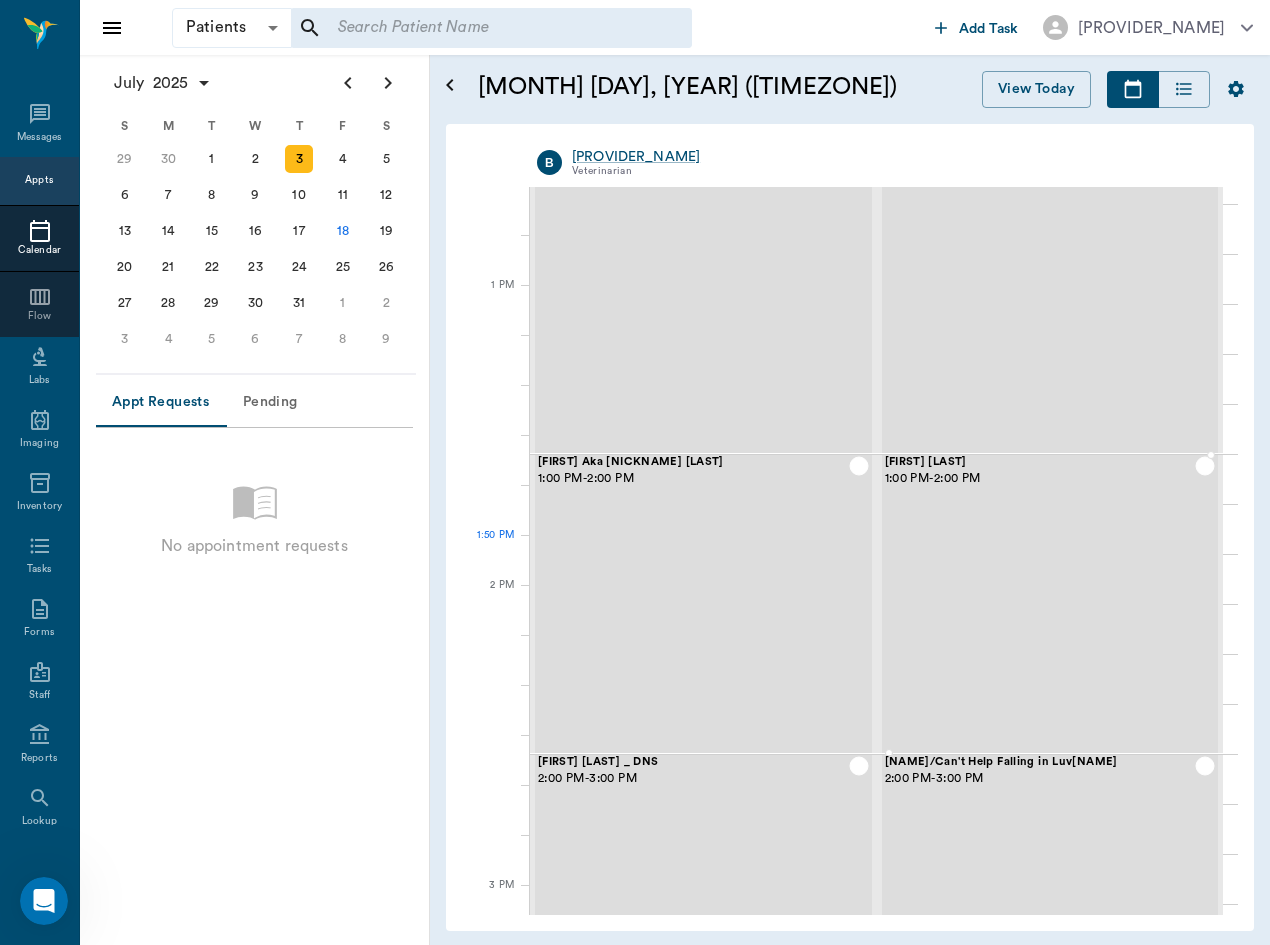 scroll, scrollTop: 1458, scrollLeft: 0, axis: vertical 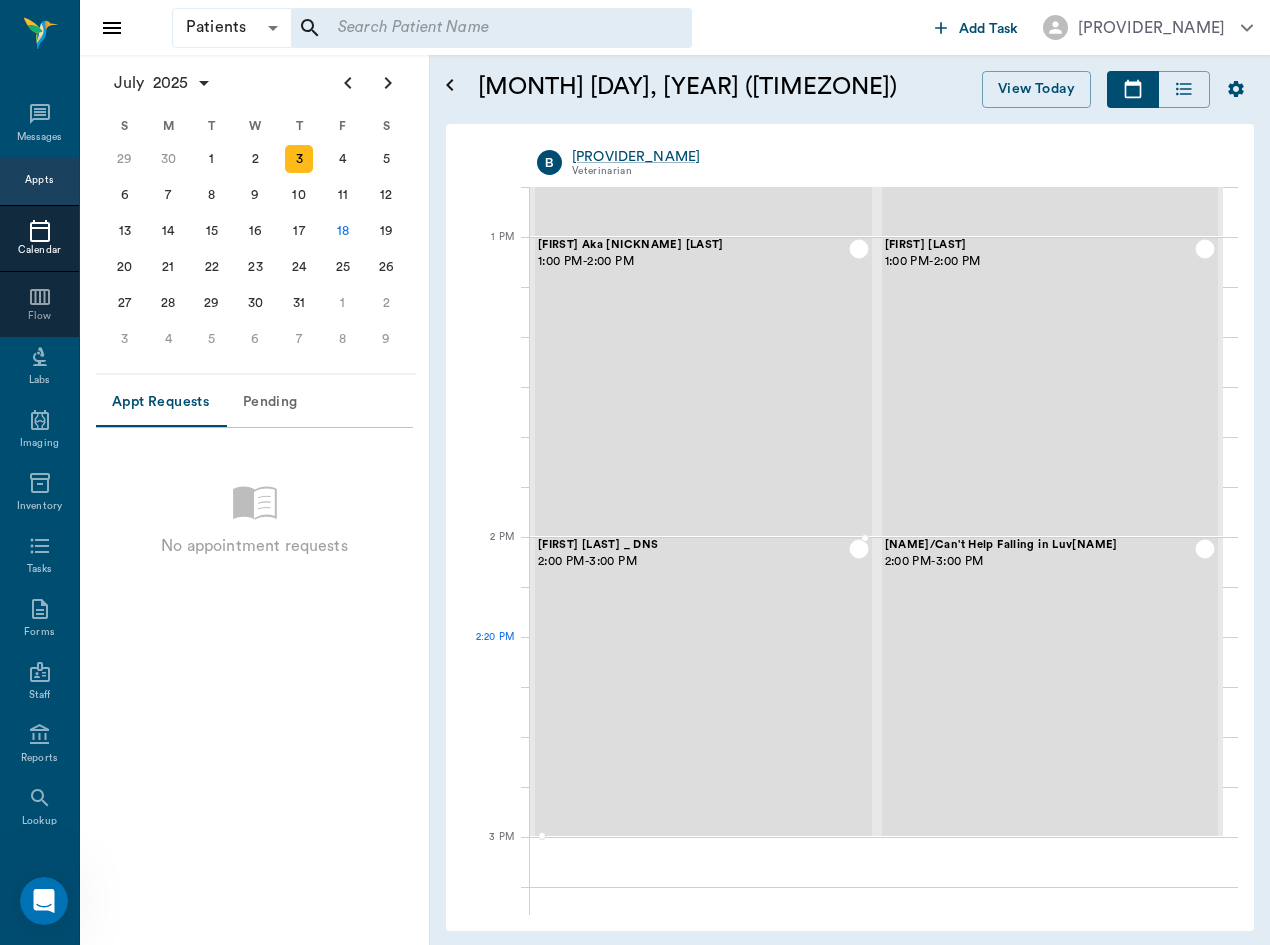 click on "Contarita [LAST] _ DNS [HOUR]:[MINUTE] [AM/PM] - [HOUR]:[MINUTE] [AM/PM]" at bounding box center [693, 687] 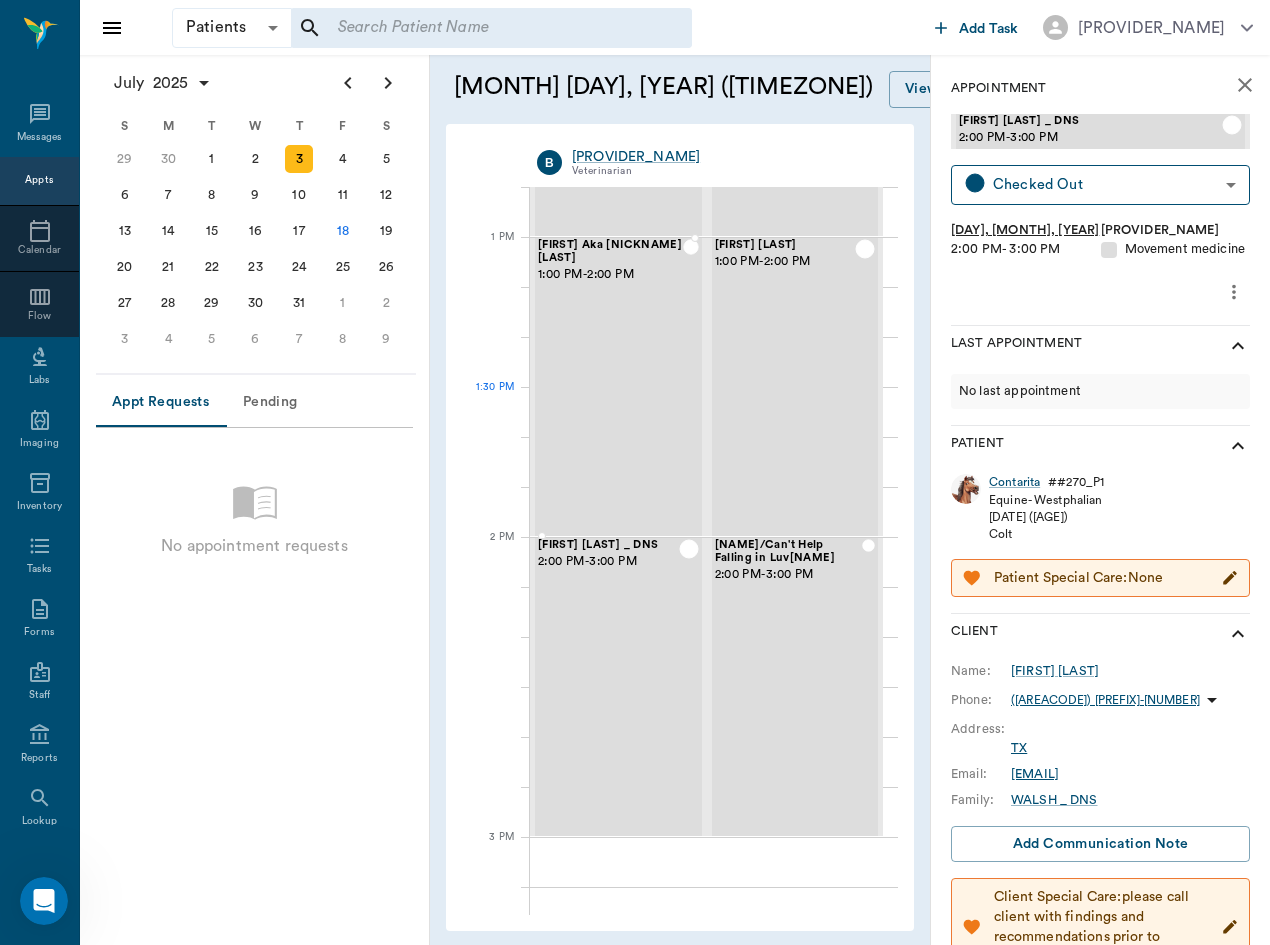 click on "[PERSON] Aka Sunshine Valley [PERSON] [TIME]  -  [TIME]" at bounding box center [610, 387] 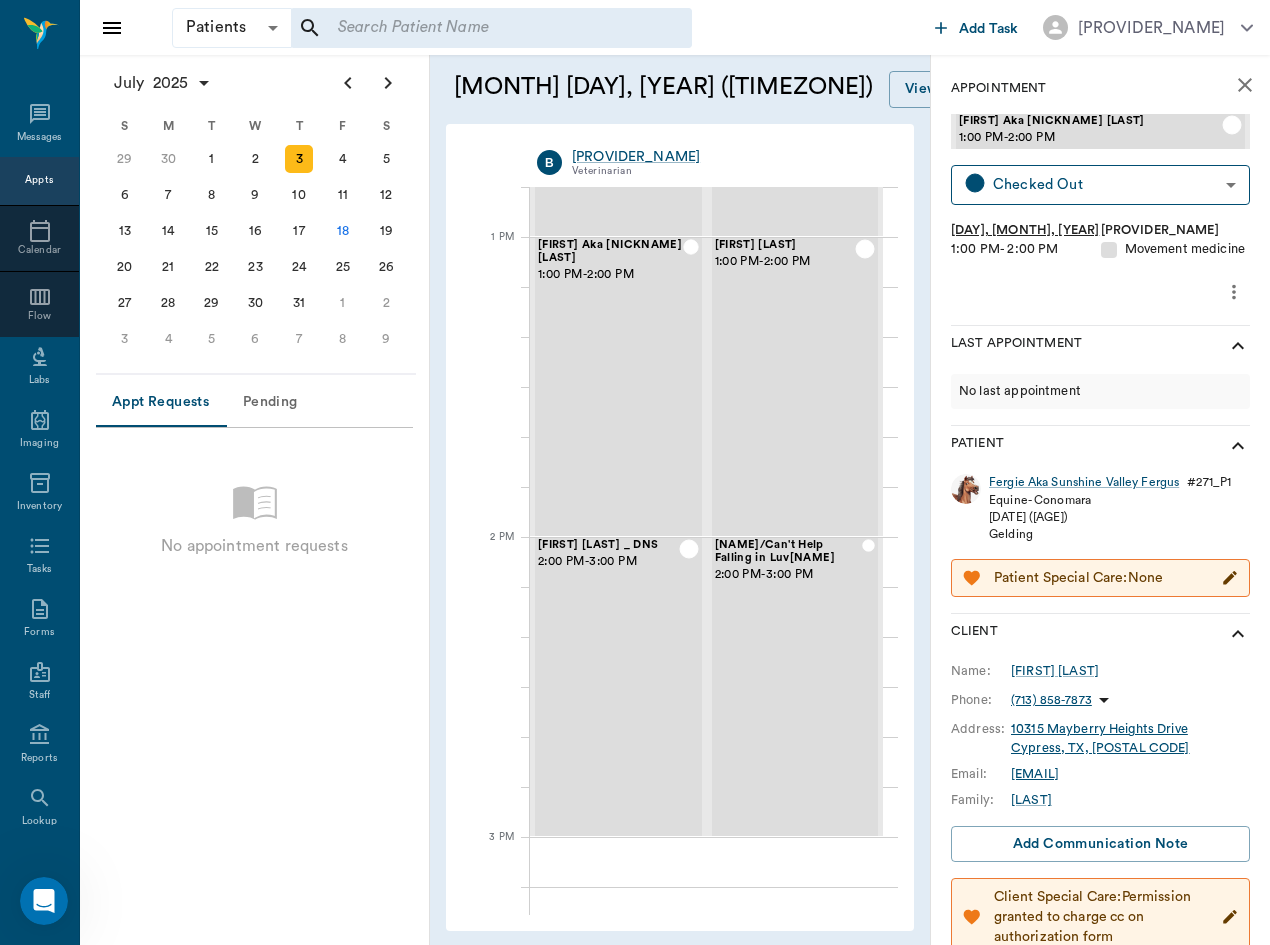 click on "[PET_NAME] Aka Sunshine Valley [PET_NAME] # 271_P1 Equine - Conomara [DATE] ([AGE]) Gelding Patient Special Care: None" at bounding box center (1100, 539) 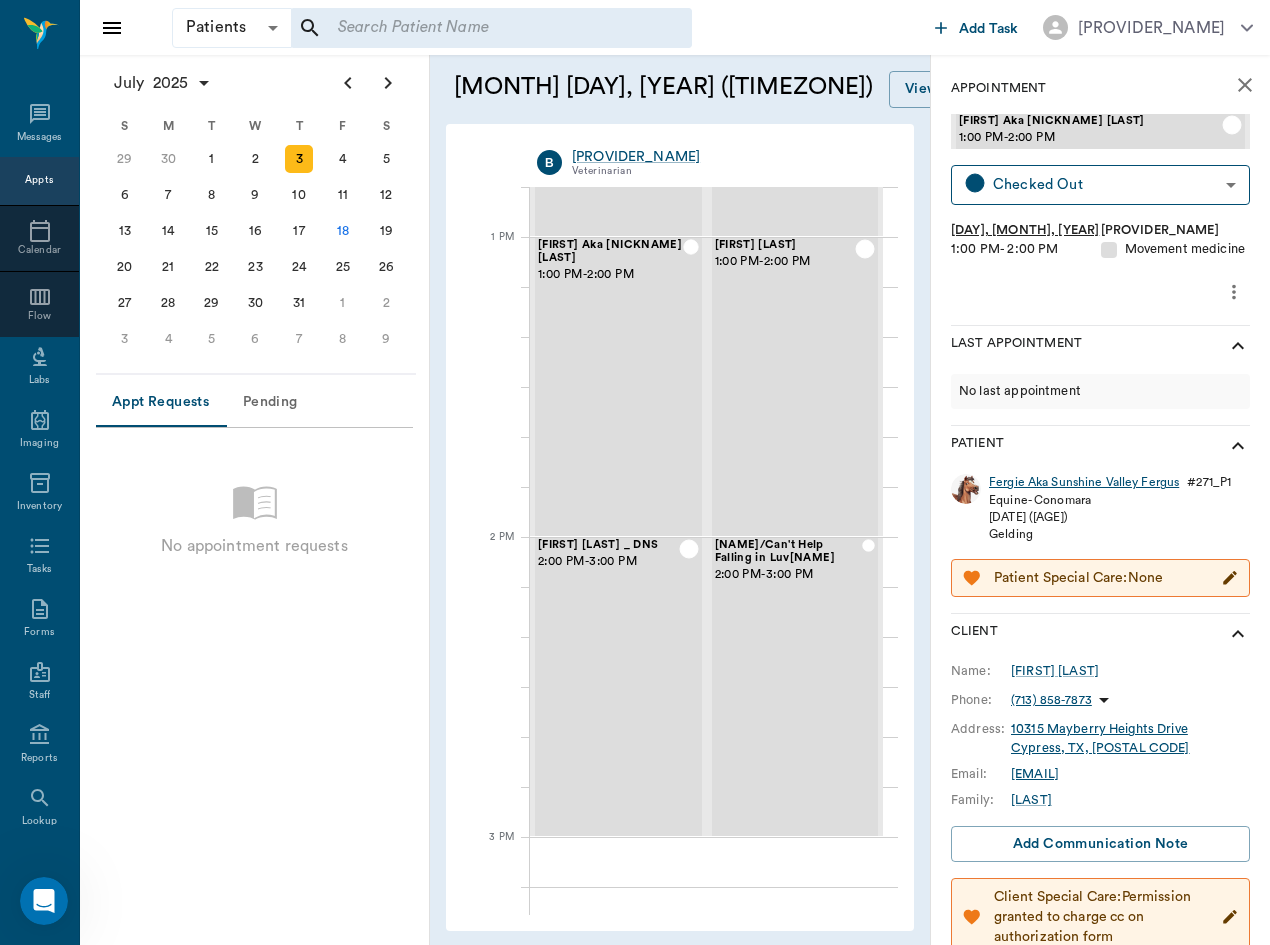 click on "Fergie Aka Sunshine Valley Fergus" at bounding box center [1084, 482] 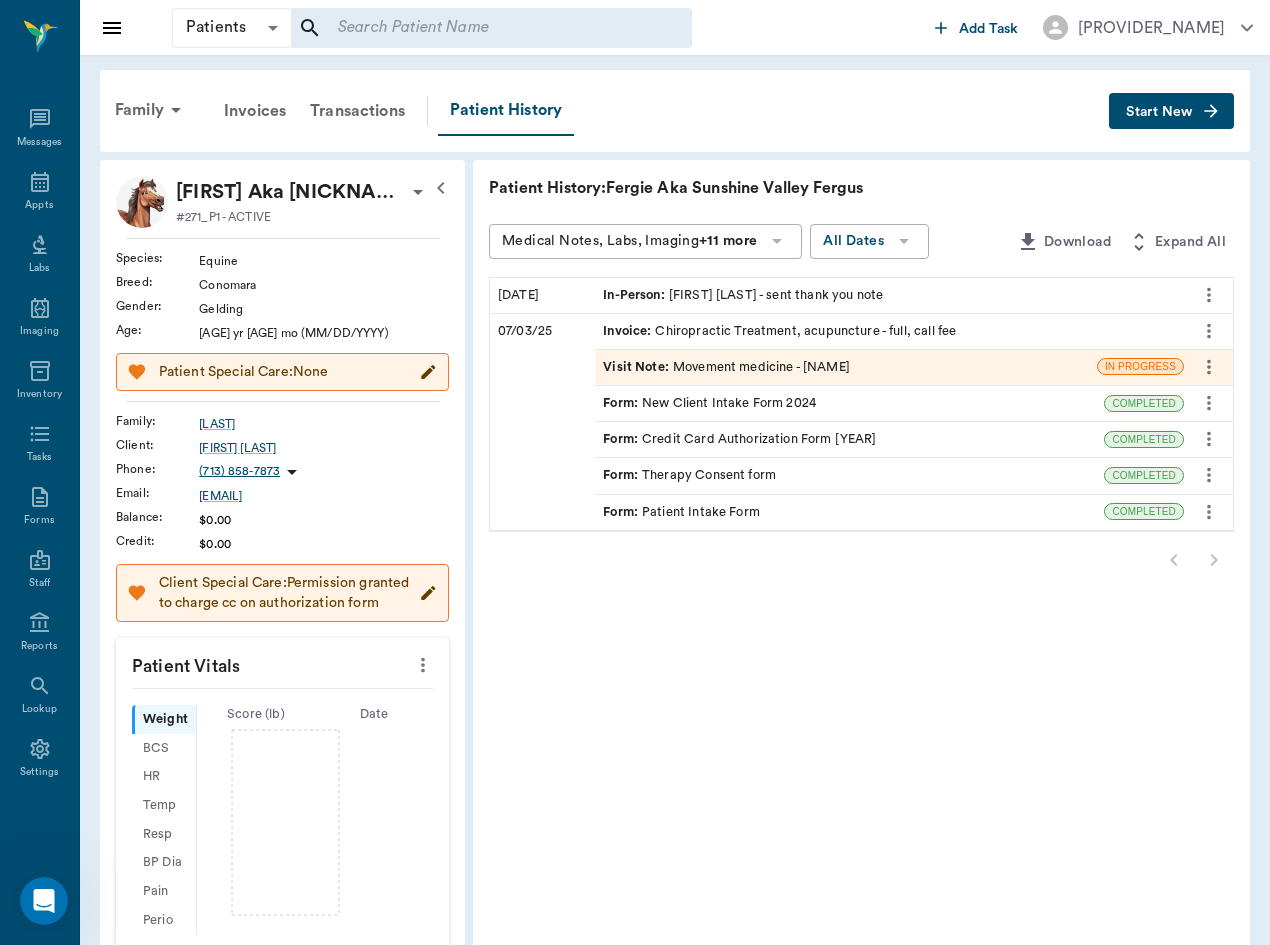 click on "Start New" at bounding box center [1171, 111] 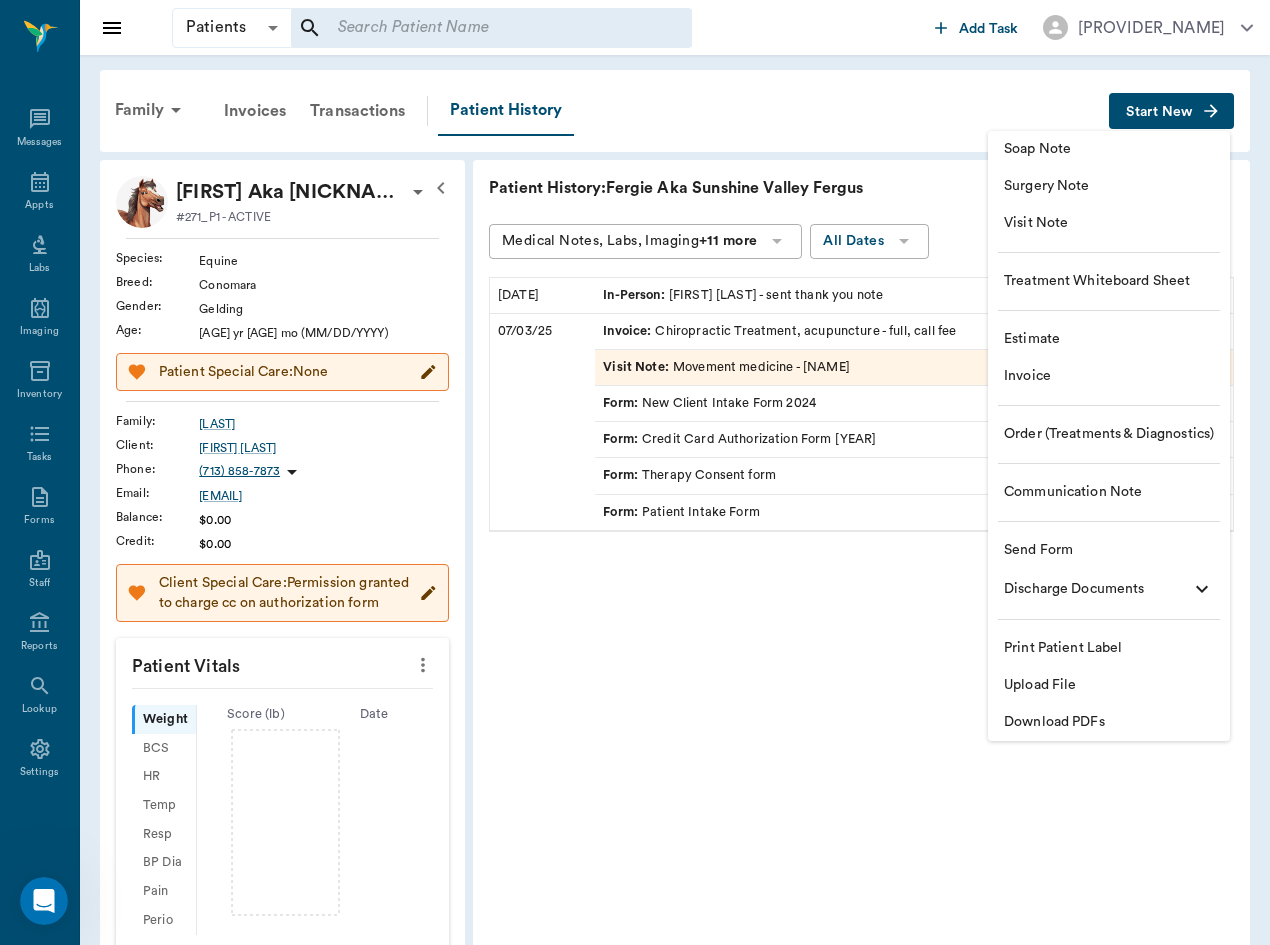 click on "Visit Note" at bounding box center (1109, 223) 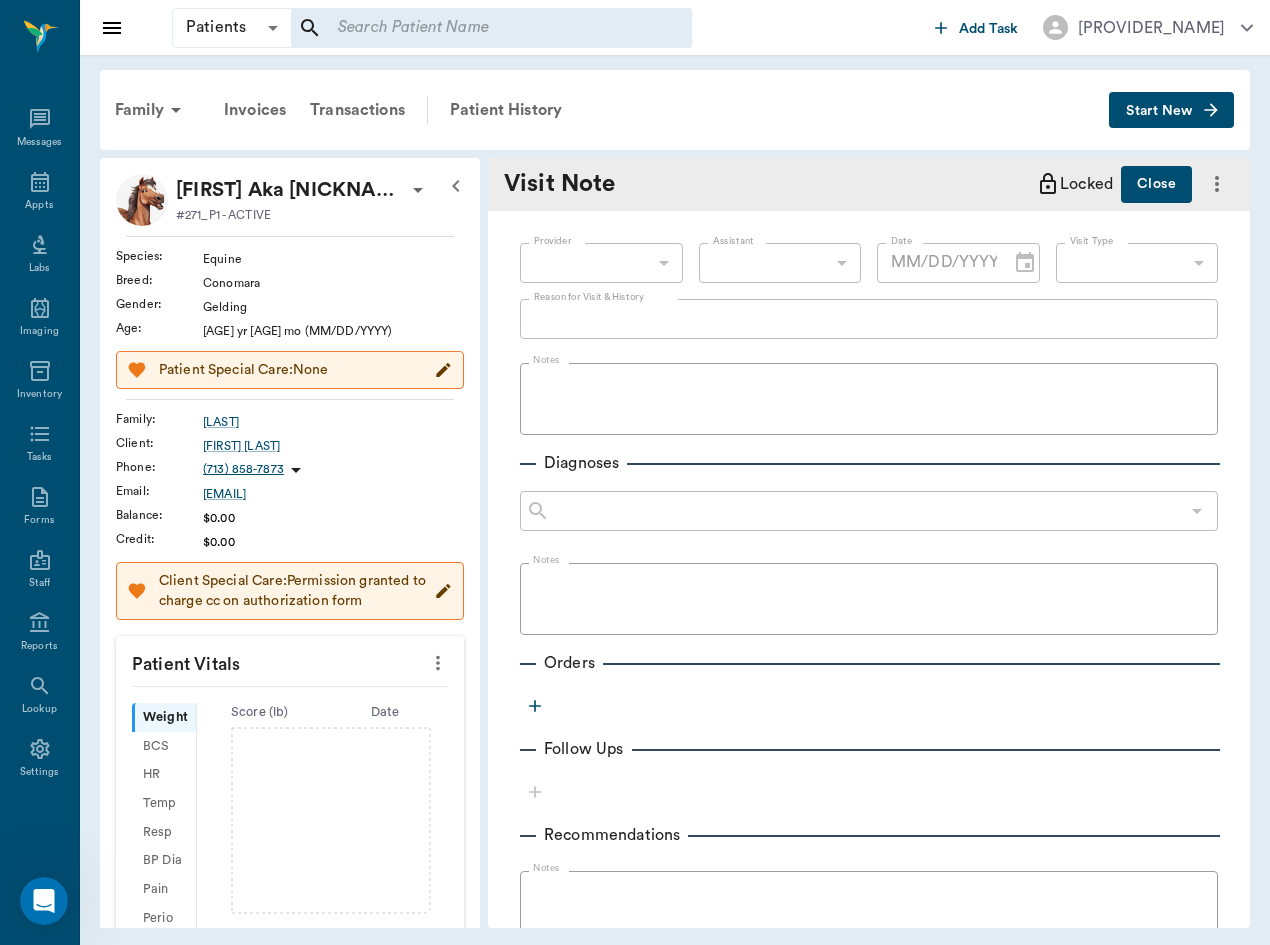 type on "[DATE]" 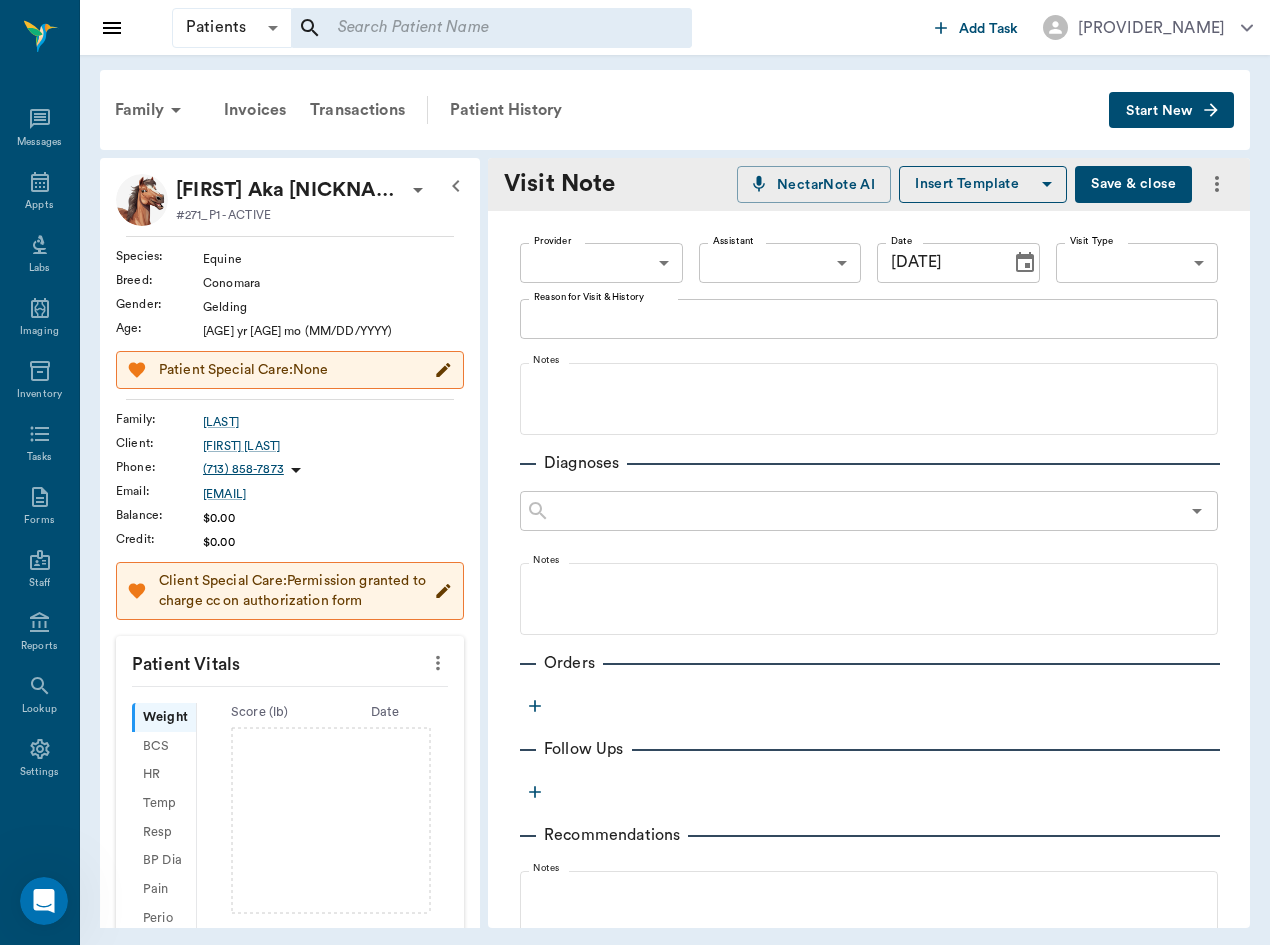 click on "Patients Patients ​ ​ Add Task [NAME] Nectar Messages Appts Labs Imaging Inventory Tasks Forms Staff Reports Lookup Settings Family Invoices Transactions Patient History Start New Fergie Aka Sunshine Valley Fergus HENDERSON #[ID] - ACTIVE Species : Equine Breed : Conomara Gender : Gelding Age : 4 yr 9 mo (10/08/2020) Patient Special Care: None Family : HENDERSON Client : [NAME] Phone : (555) 555-5555 Email : [EMAIL] Balance : $0.00 Credit : $0.00 Client Special Care: Permission granted to charge cc on authorization form Patient Vitals Weight BCS HR Temp Resp BP Dia Pain Perio Score ( lb ) Date Ongoing diagnosis Current Rx Reminders Upcoming appointments Schedule Appointment Visit Note NectarNote AI Insert Template Save close Provider ​ Provider Assistant ​ Assistant Date [MONTH]/[DAY]/[YEAR] Date Visit Type ​ Visit Type Reason for Visit & History x Reason for Visit & History Notes Diagnoses ​ Notes Orders Follow Ups Recommendations Notes Attachments" at bounding box center (635, 472) 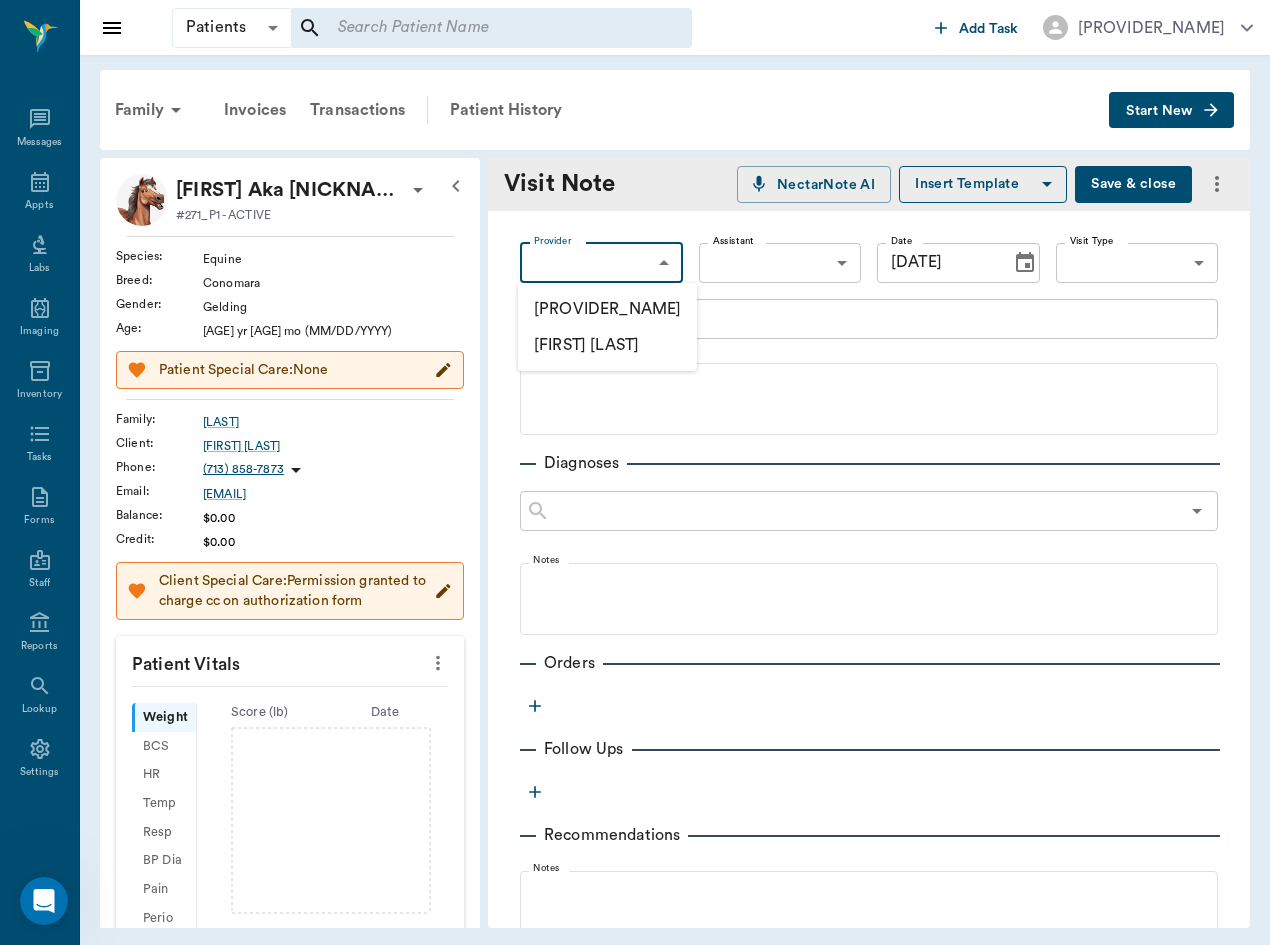 click on "[PROVIDER_NAME]" at bounding box center (607, 309) 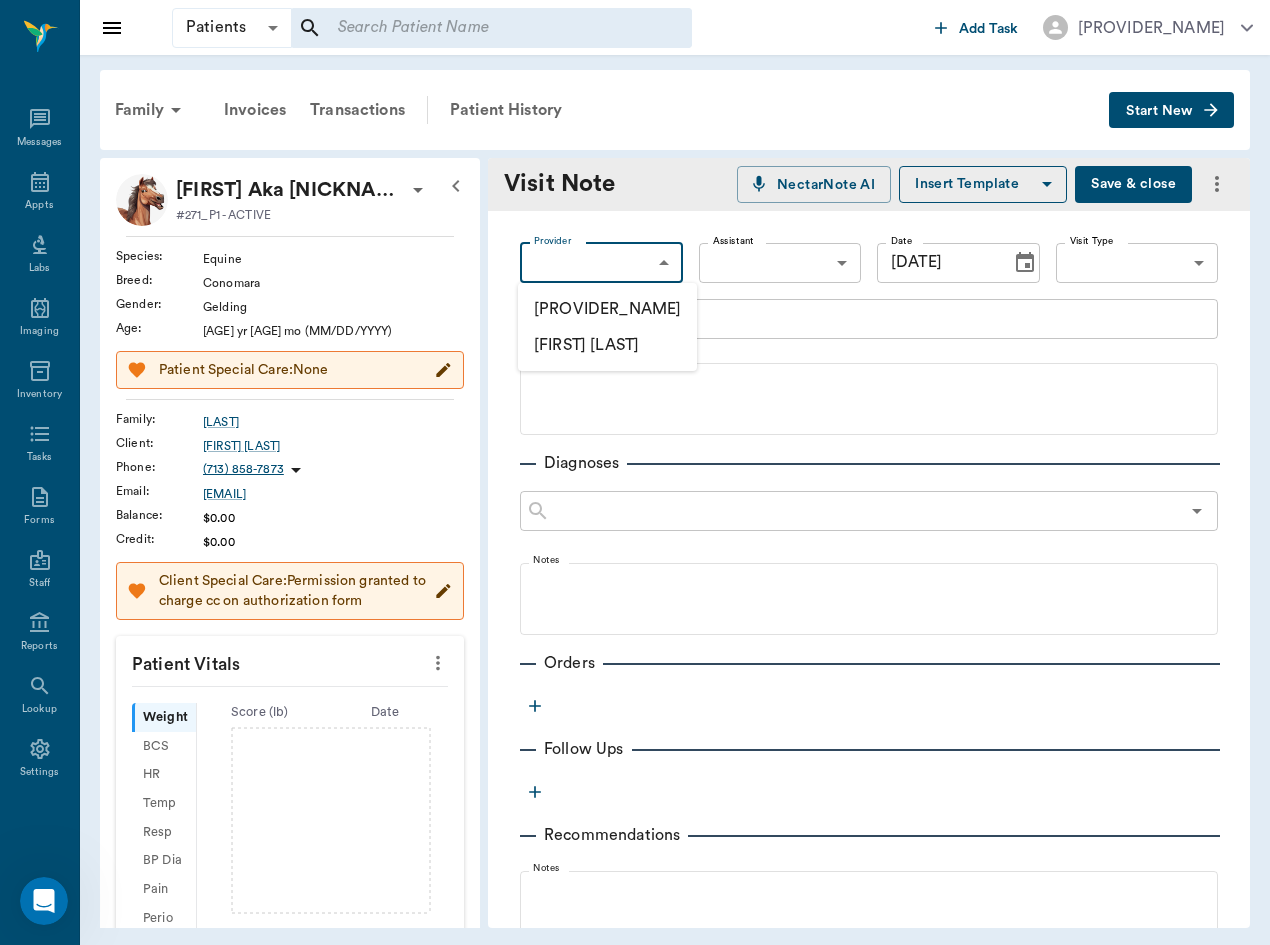 type on "[ID]" 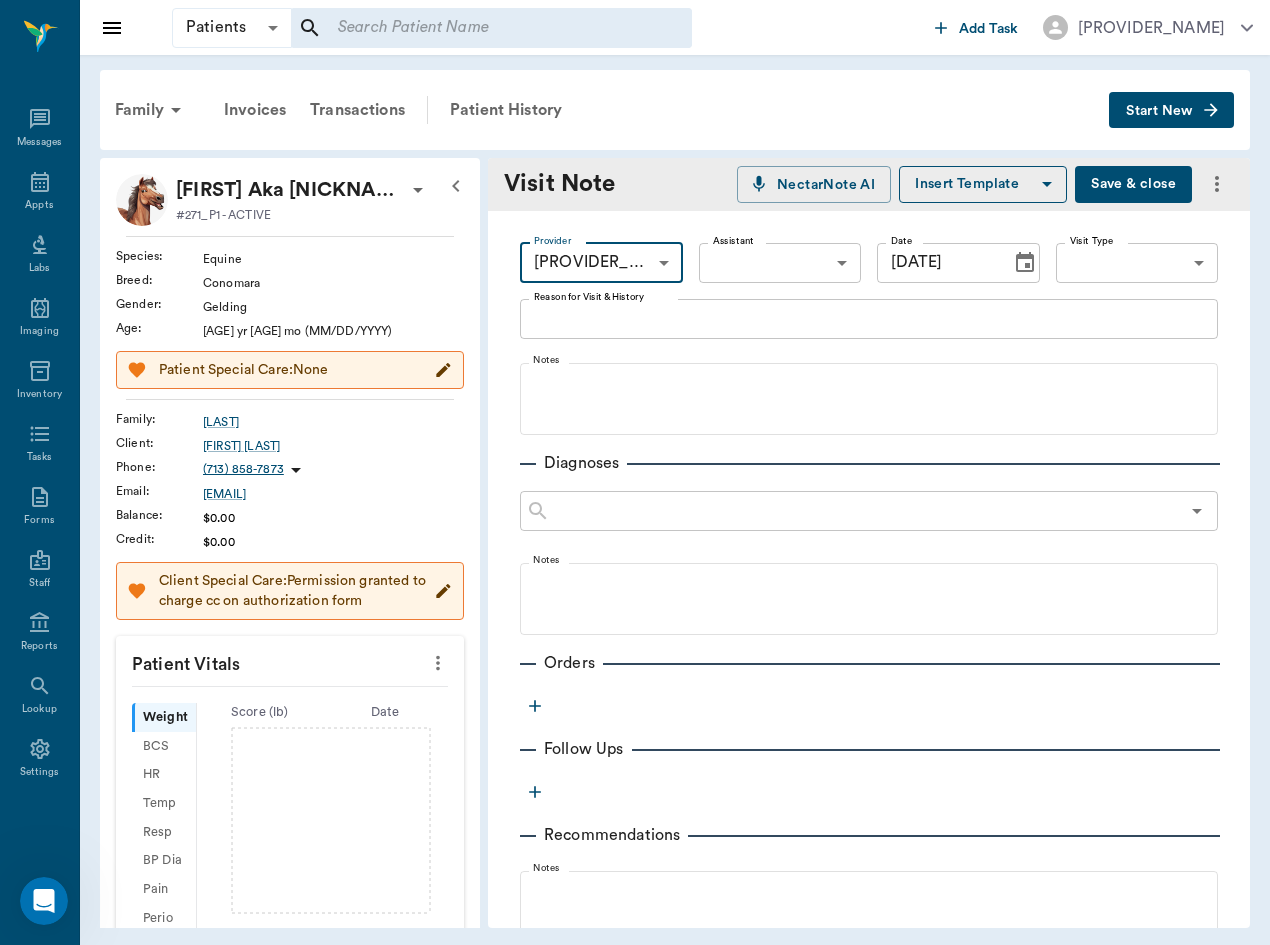 click on "Provider [FIRST] [LAST] Provider Assistant ​ Assistant Date 07/18/2025 Date Visit Type ​ Visit Type" at bounding box center (869, 263) 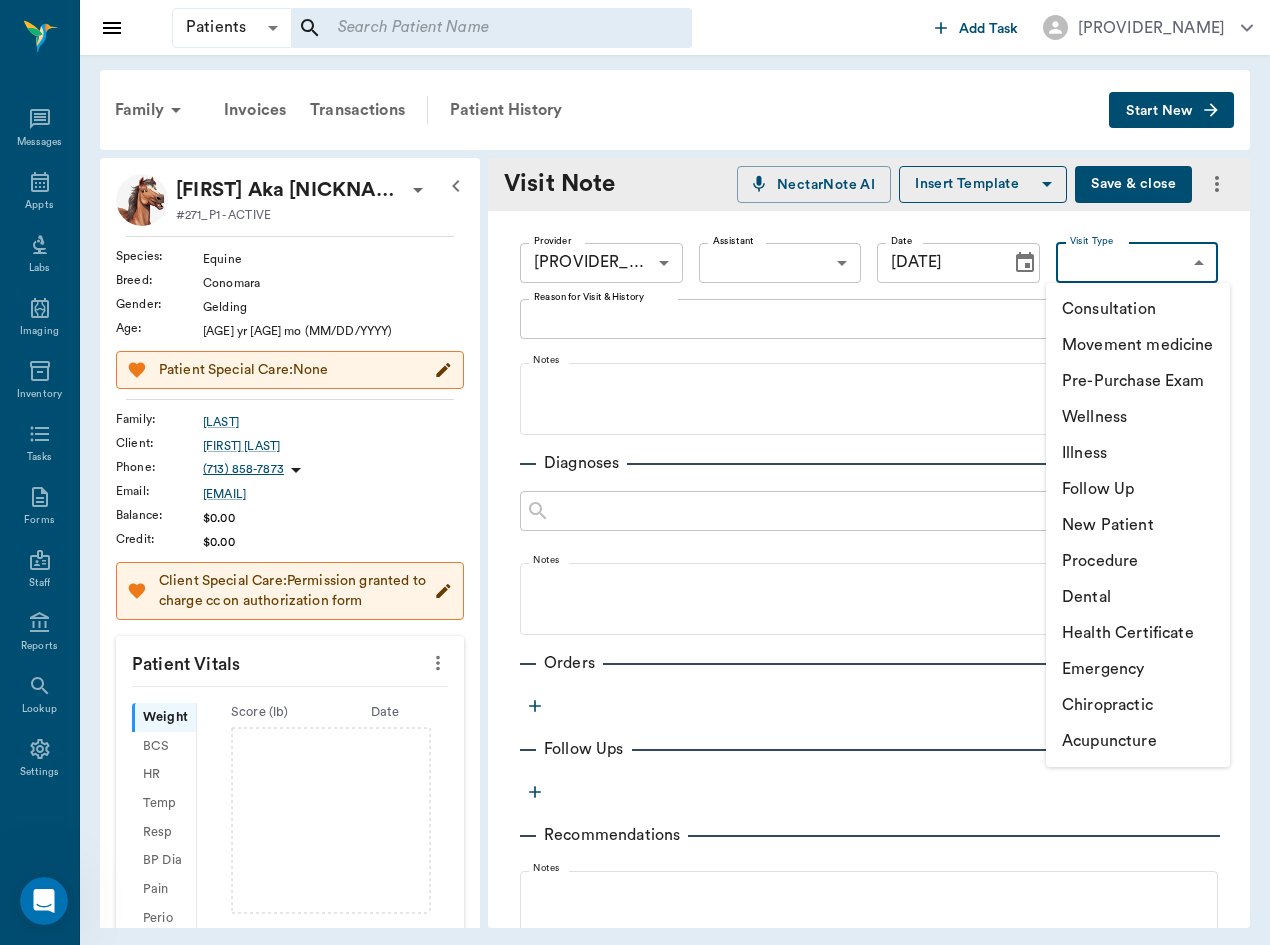 click on "Patients Patients ​ ​ Add Task [FIRST] [LAST] Nectar Messages Appts Labs Imaging Inventory Tasks Forms Staff Reports Lookup Settings Family Invoices Transactions Patient History Start New Fergie Aka Sunshine Valley Fergus [LAST] #271_P1 - ACTIVE Species : Equine Breed : Conomara Gender : Gelding Age : 4 yr 9 mo (10/08/2020) Patient Special Care: None Family : [LAST] Client : Lauren [LAST] Phone : (713) 858-7873 Email : Lhernderson@quantumgas.coim Balance : $0.00 Credit : $0.00 Client Special Care: Permission granted to charge cc on authorization form Patient Vitals Weight BCS HR Temp Resp BP Dia Pain Perio Score ( lb ) Date Ongoing diagnosis Current Rx Reminders Upcoming appointments Schedule Appointment Visit Note NectarNote AI Insert Template Save ​ close Provider [FIRST] [LAST] Provider Assistant ​ Assistant Date 07/18/2025 Date Visit Type ​ Visit Type Reason for Visit ​ History x Reason for Visit ​ History Notes Diagnoses ​ Notes Orders Notes" at bounding box center (635, 472) 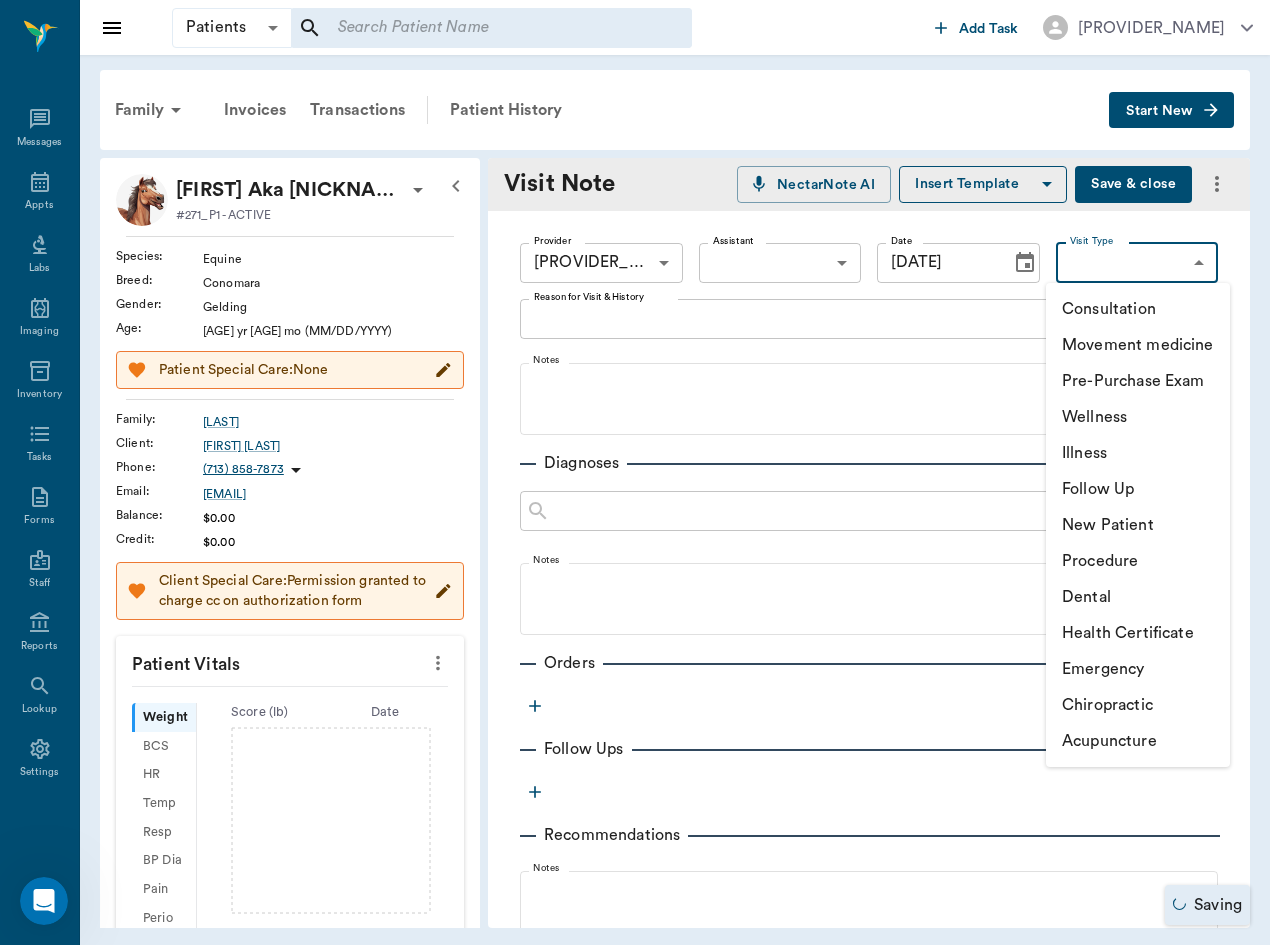 click on "Wellness" at bounding box center (1138, 417) 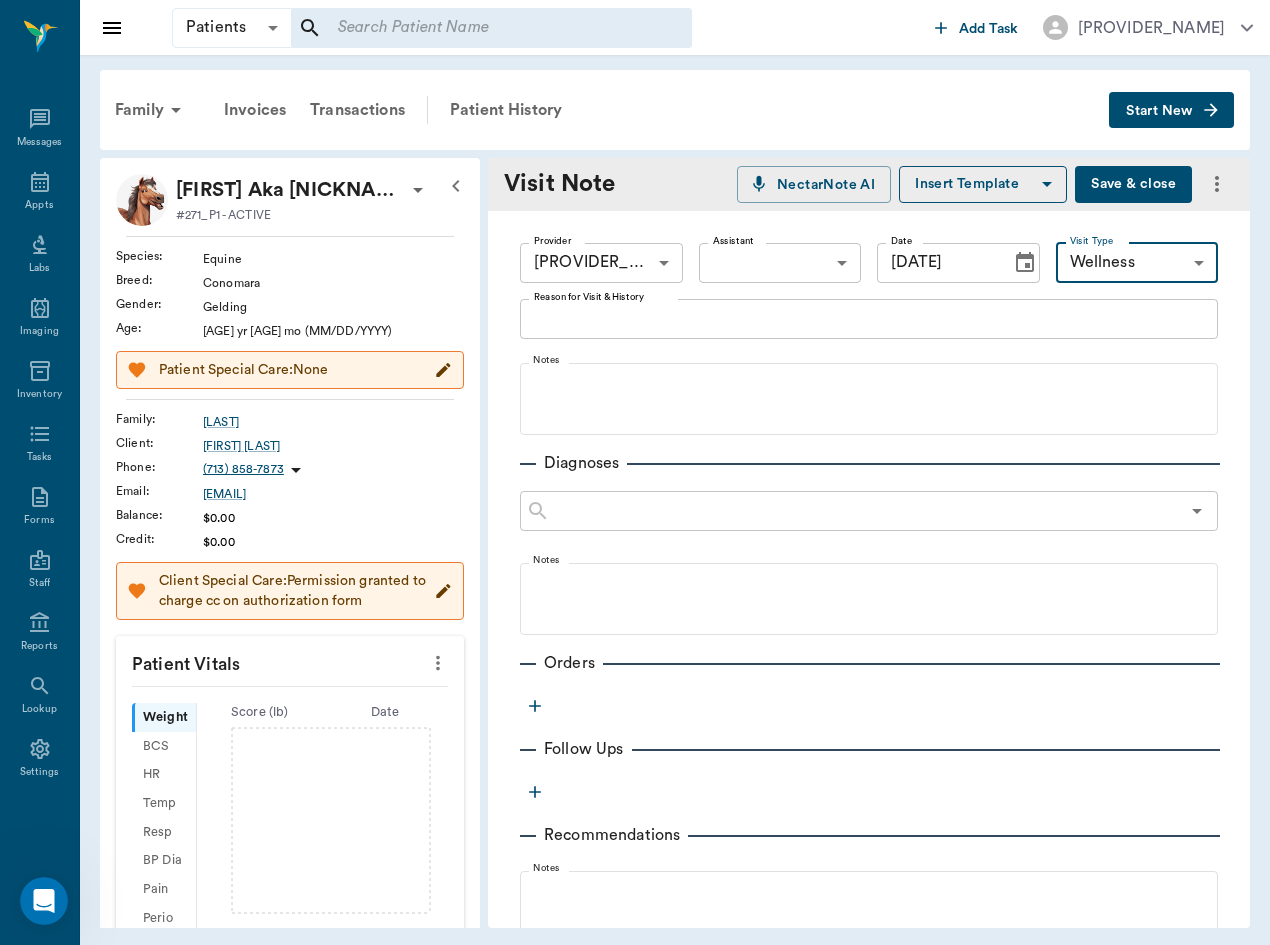 click on "Provider [PERSON] [ID] Provider Assistant ​ Assistant Date [DATE] Date Visit Type Wellness [ID] Visit Type" at bounding box center [869, 263] 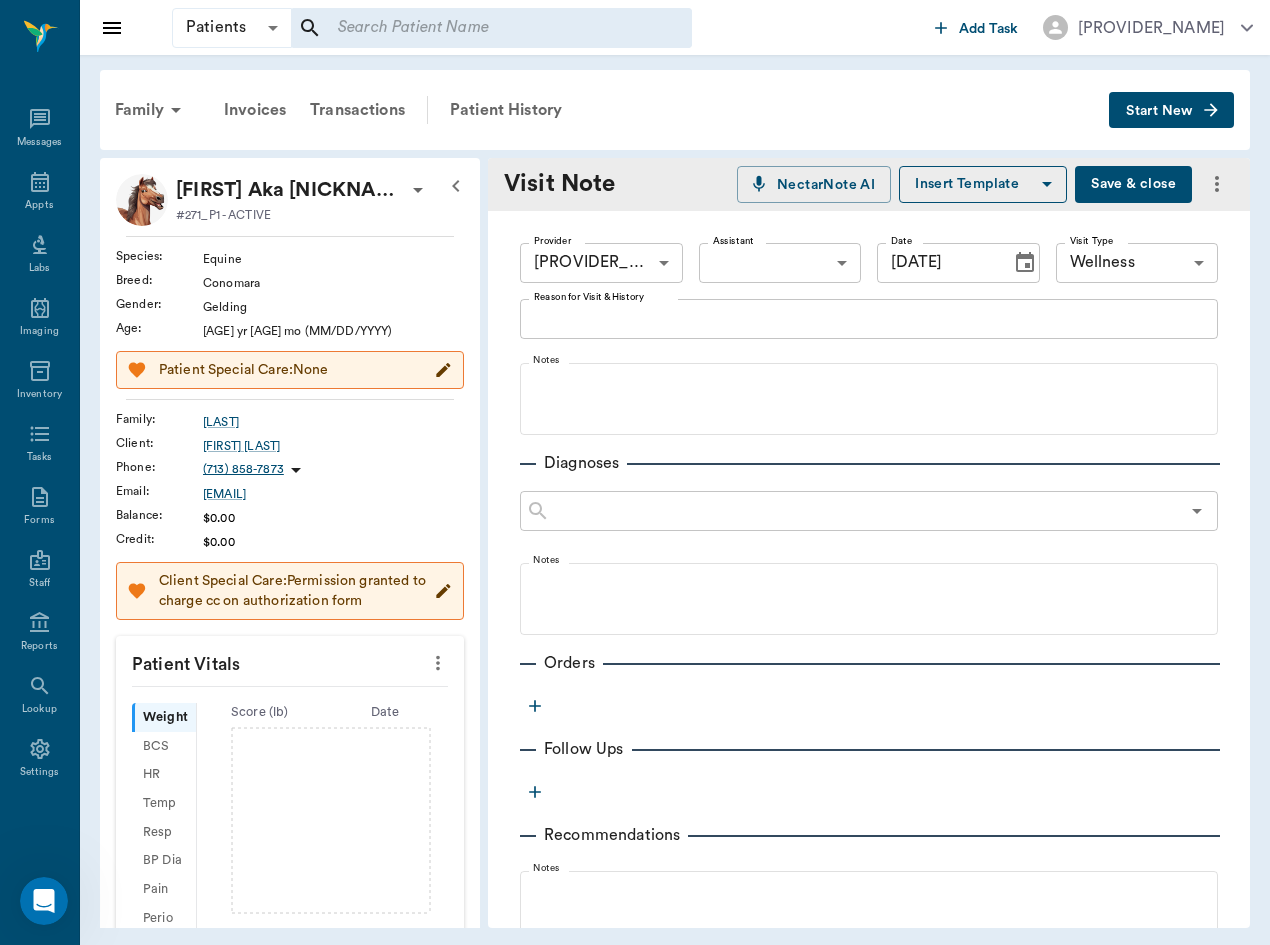click on "x Reason for Visit & History" at bounding box center [869, 319] 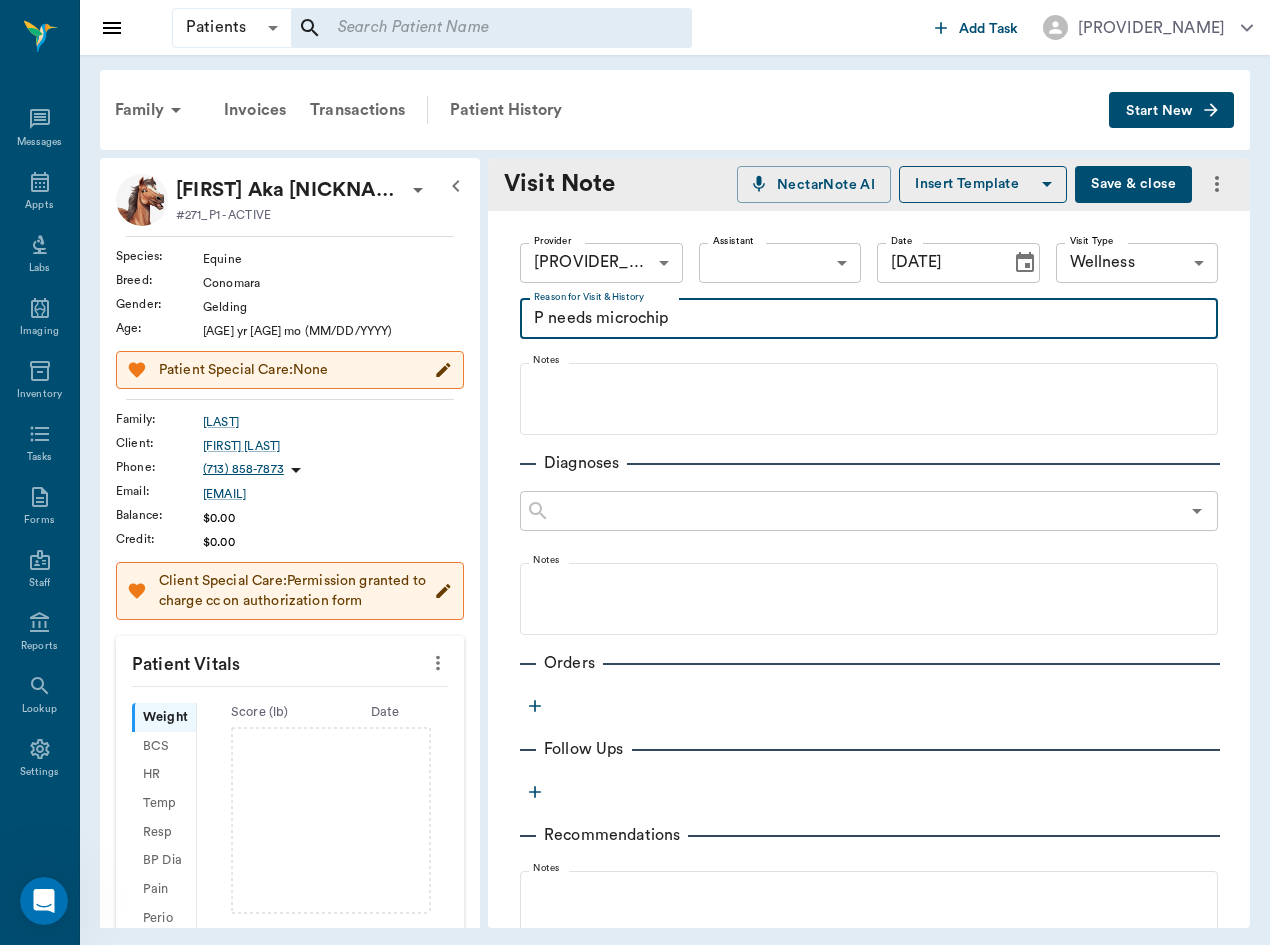 type on "P needs microchip" 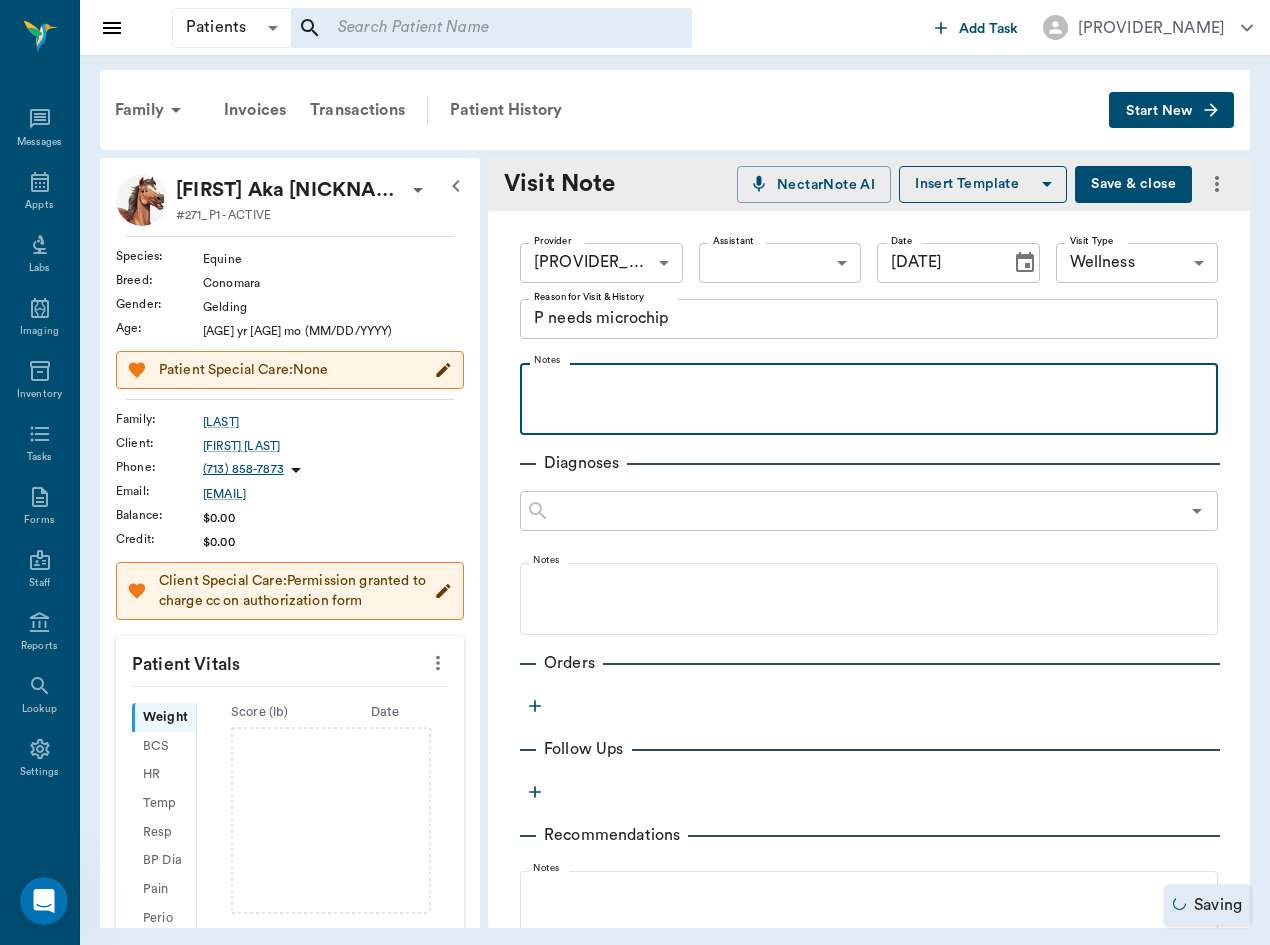 type 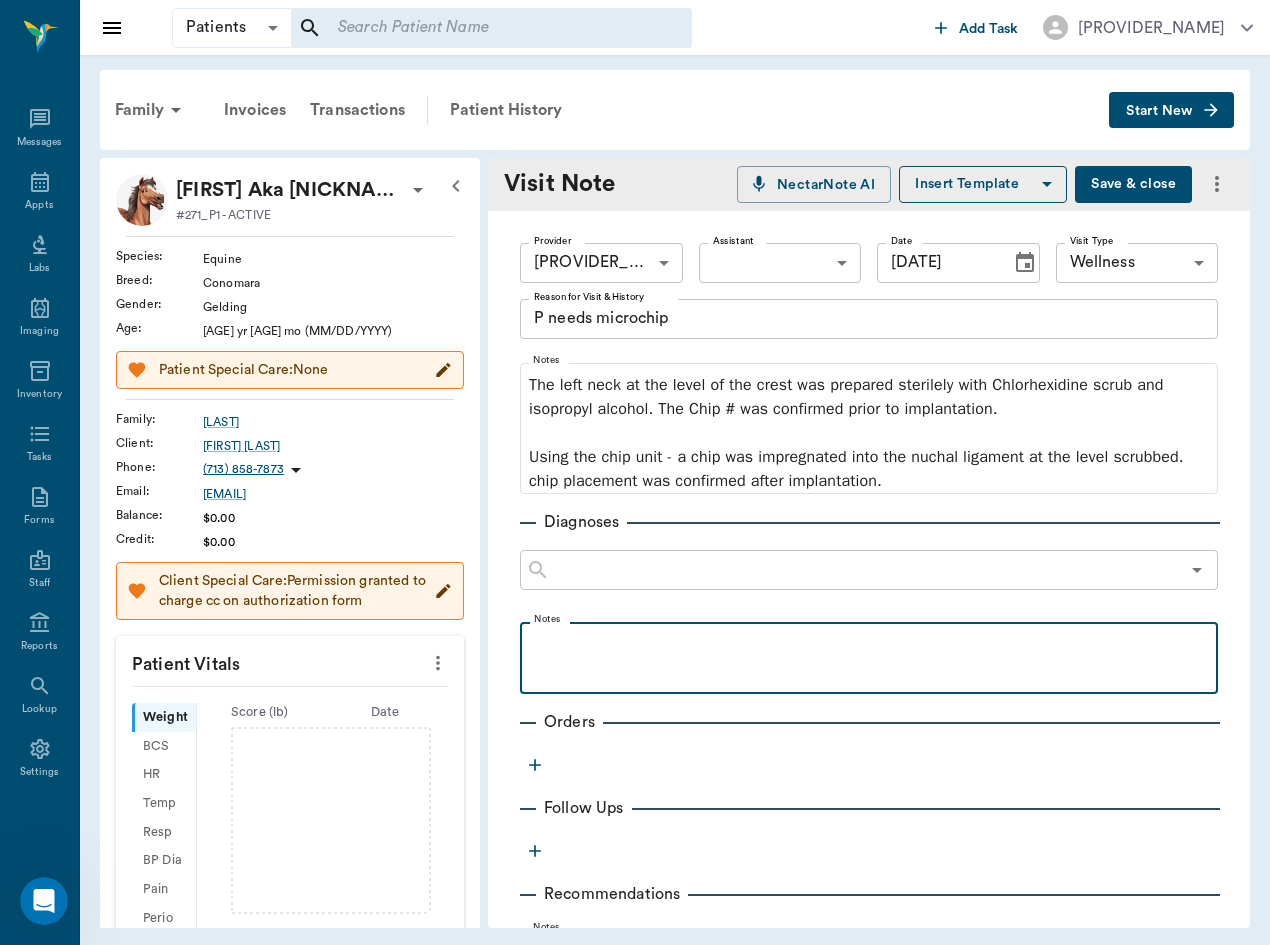 click at bounding box center [869, 644] 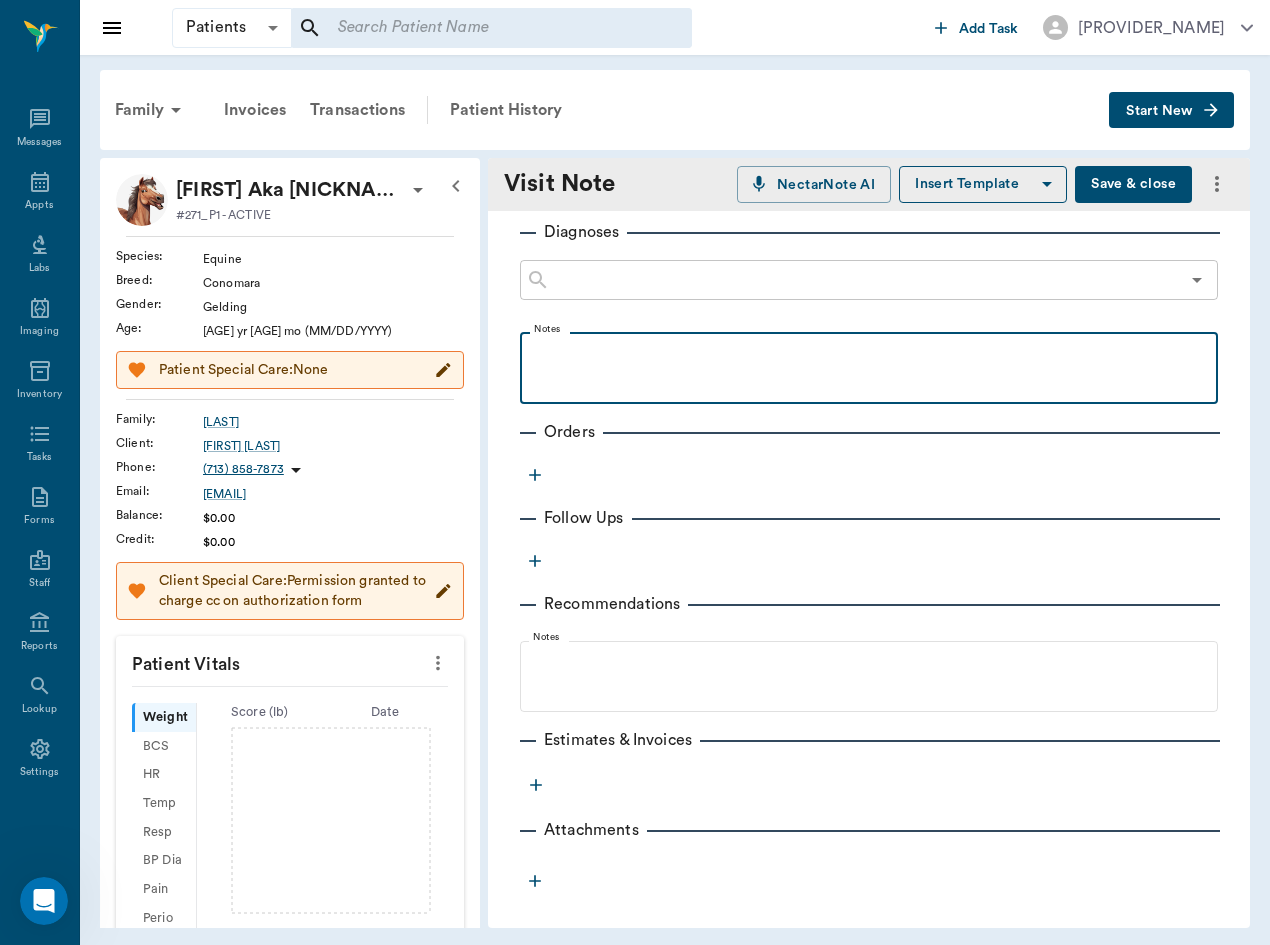 scroll, scrollTop: 290, scrollLeft: 0, axis: vertical 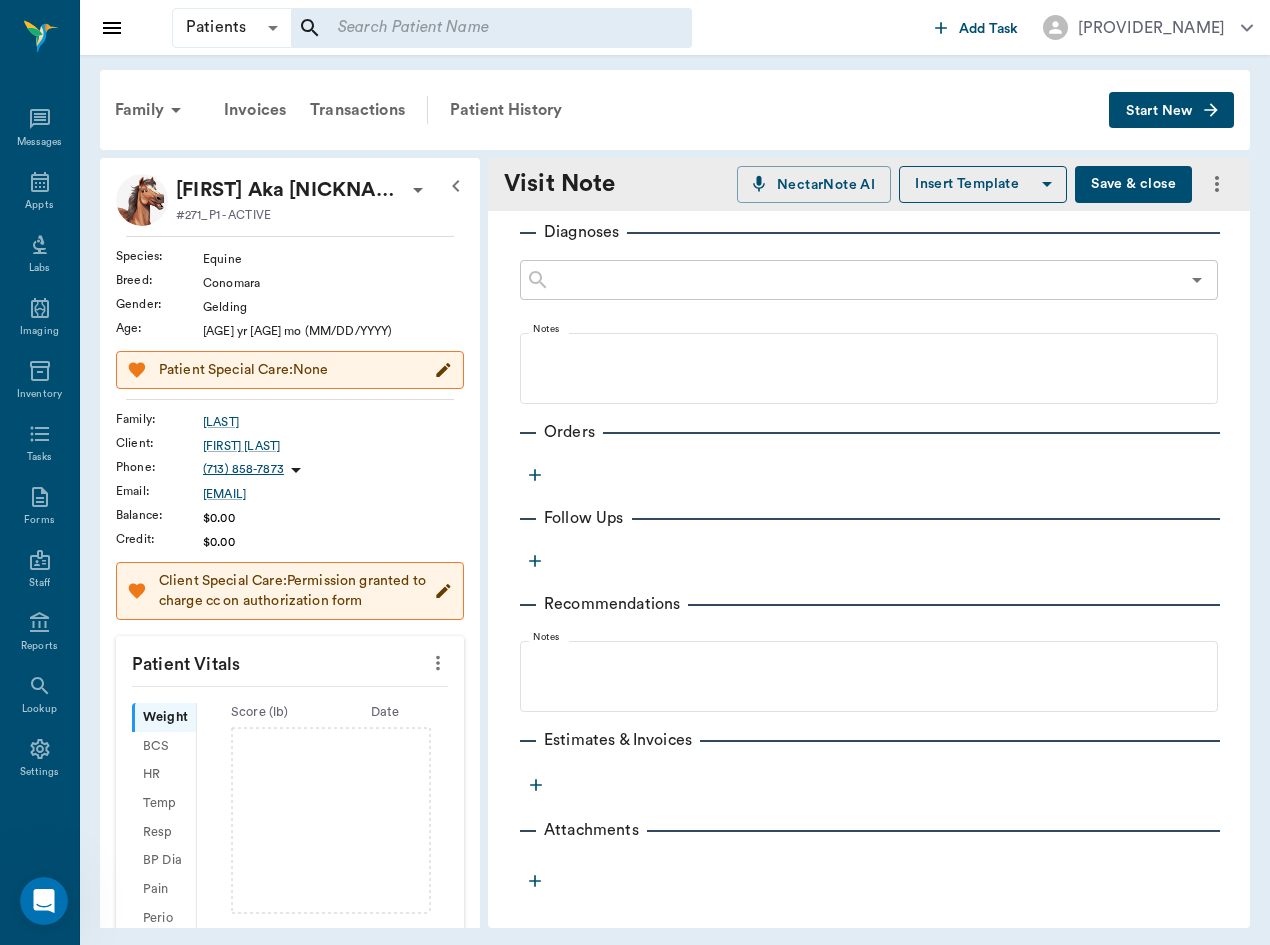 click 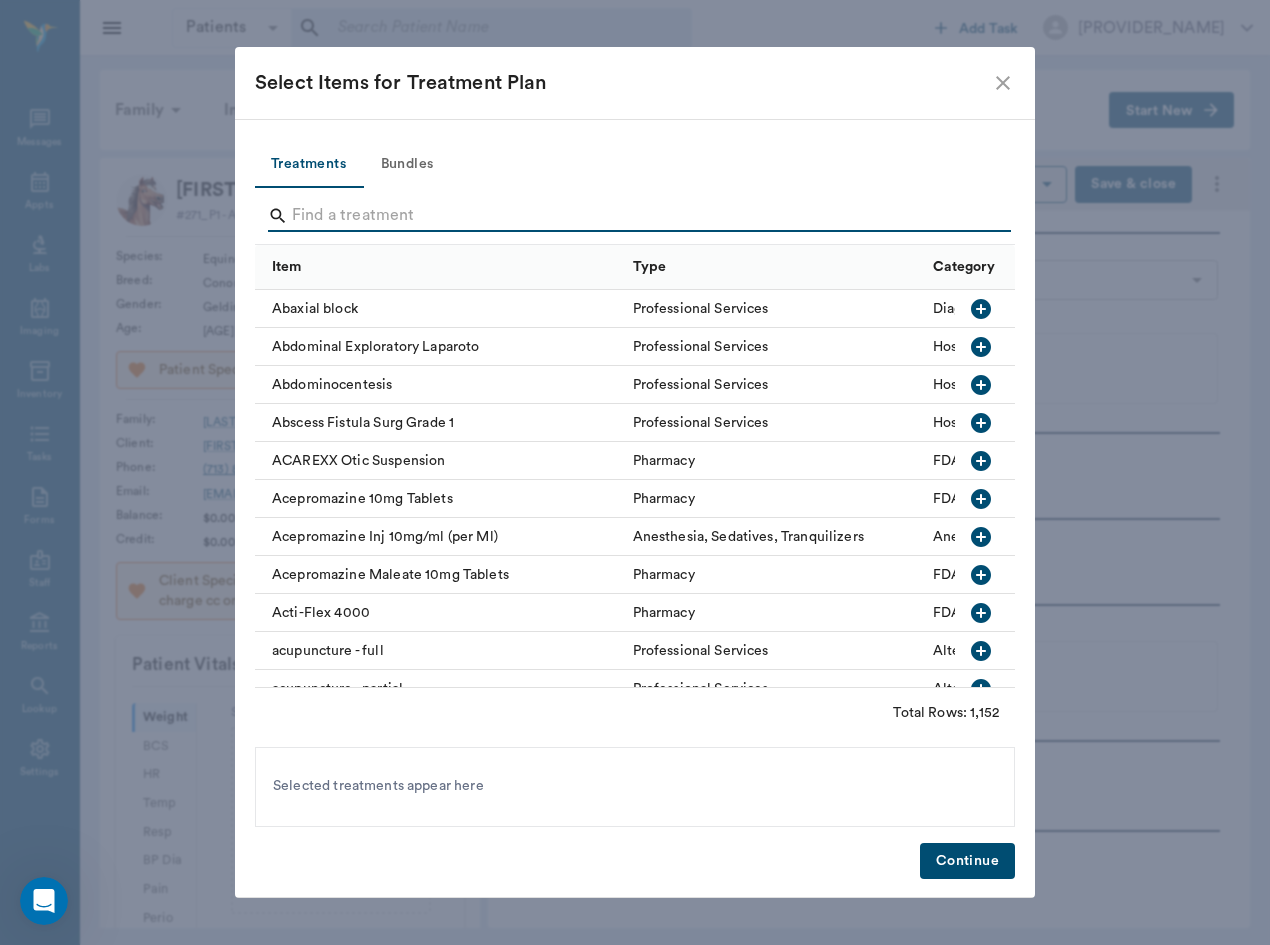 click at bounding box center (636, 216) 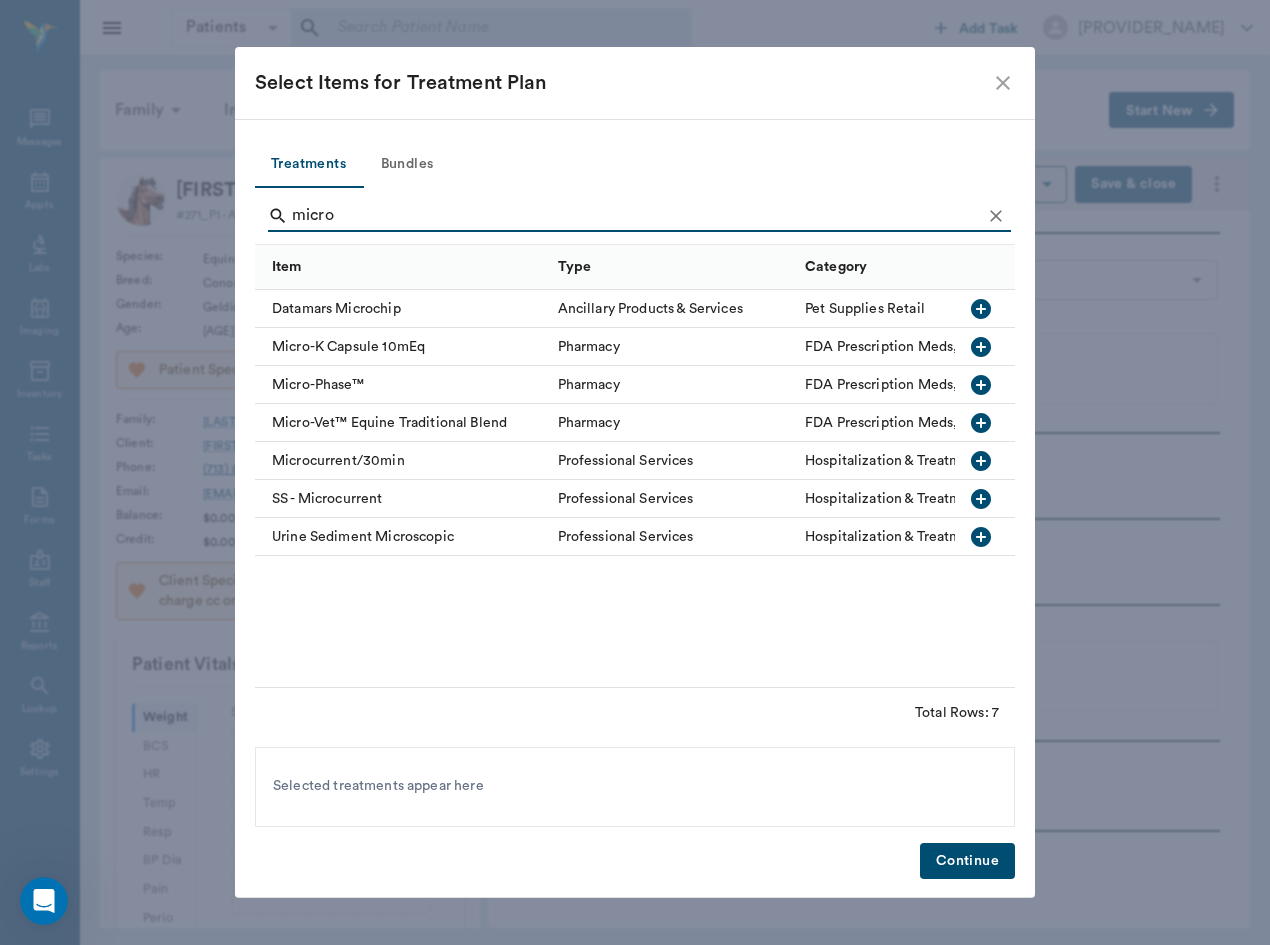 click on "Datamars Microchip" at bounding box center [401, 309] 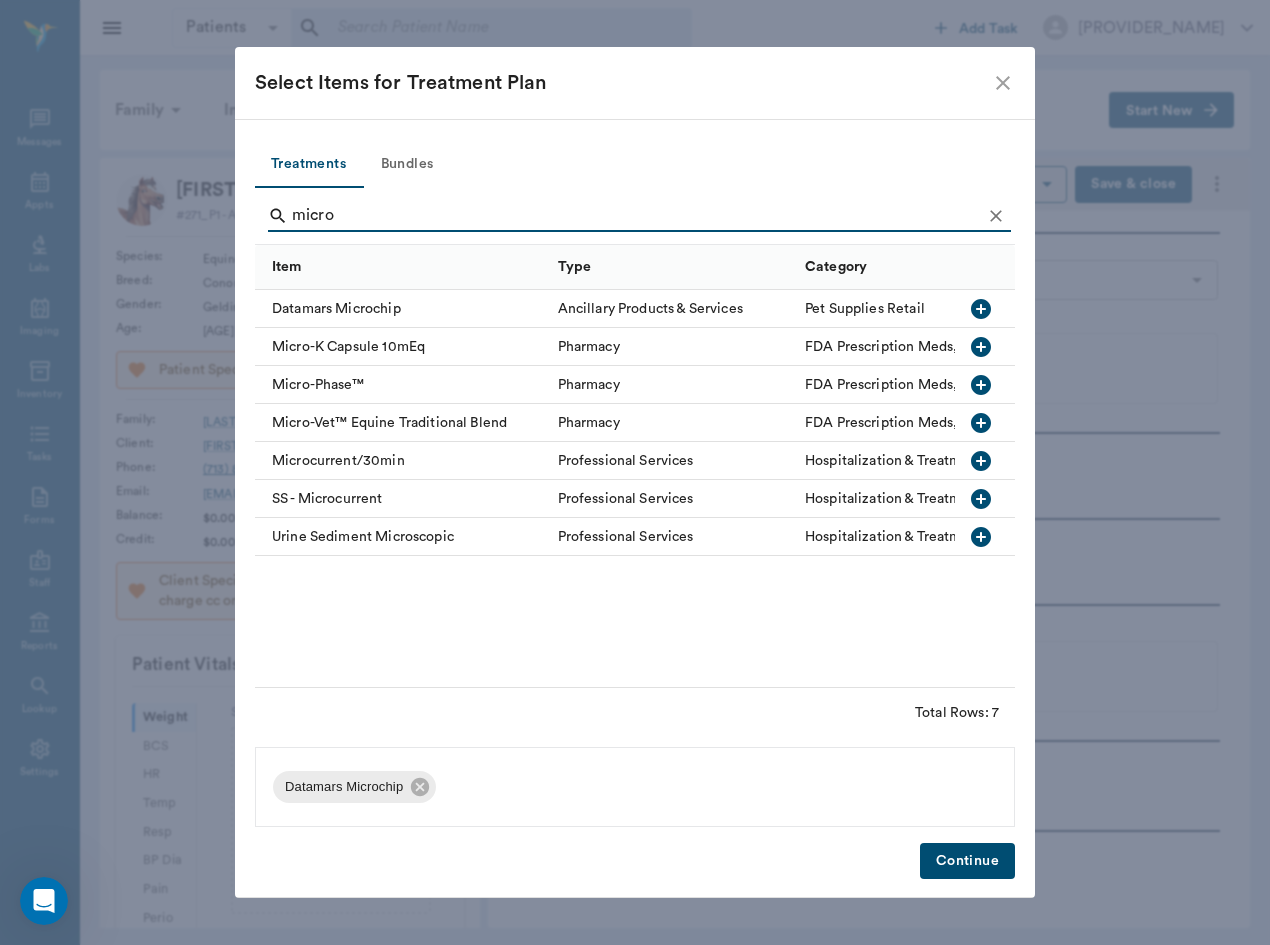 click on "micro" at bounding box center (636, 216) 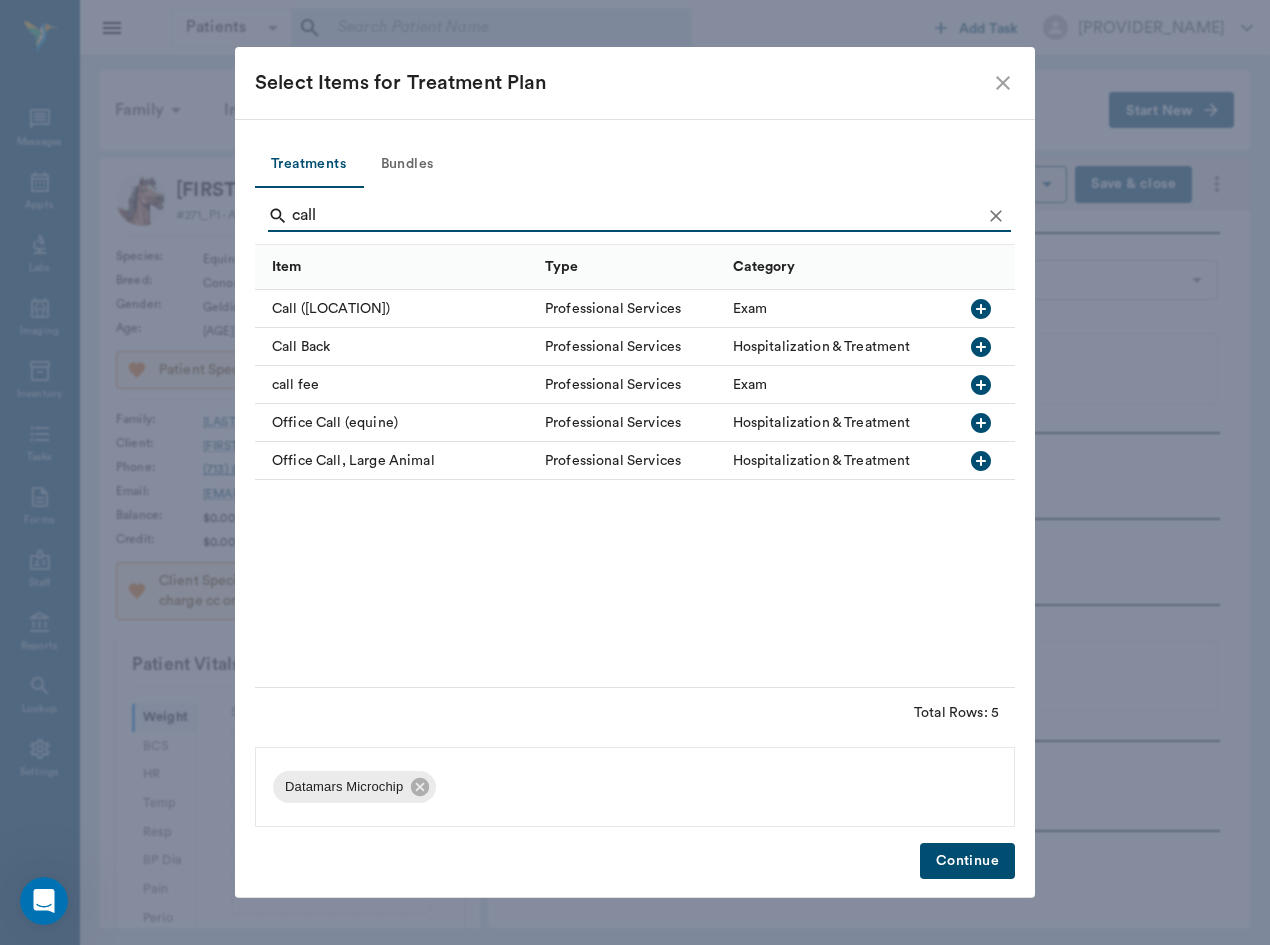 type on "call" 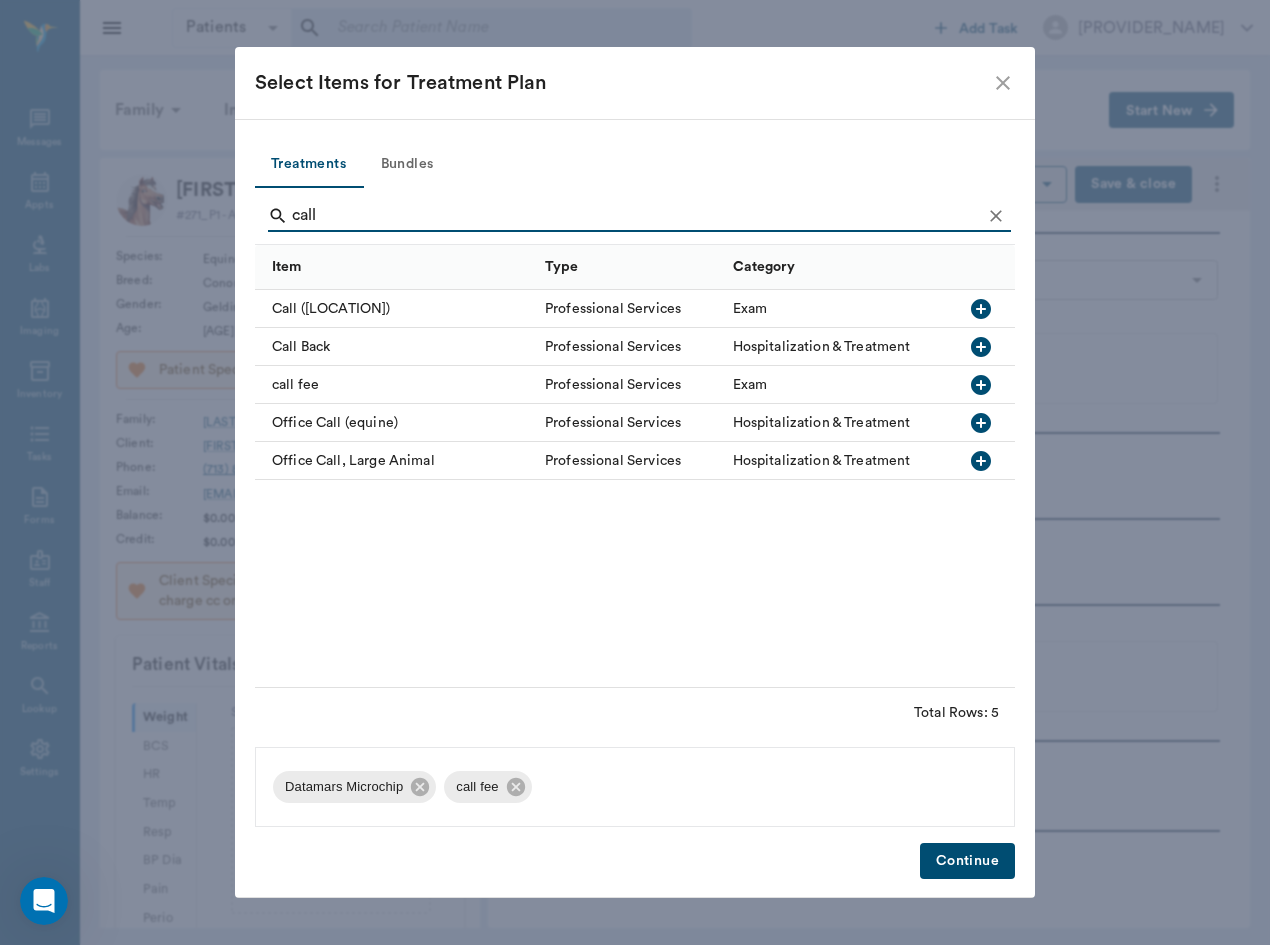 click on "Continue" at bounding box center [967, 861] 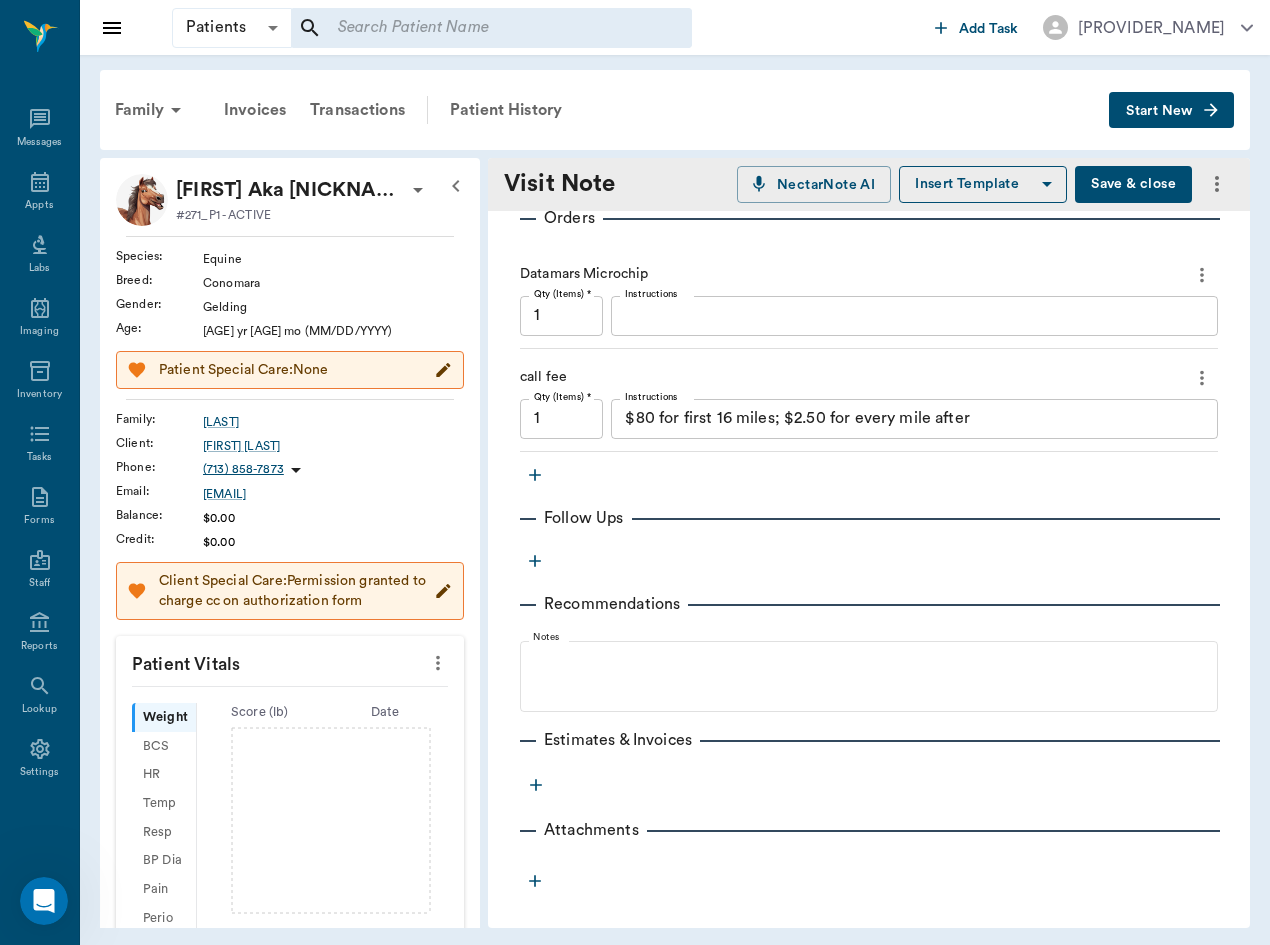 scroll, scrollTop: 504, scrollLeft: 0, axis: vertical 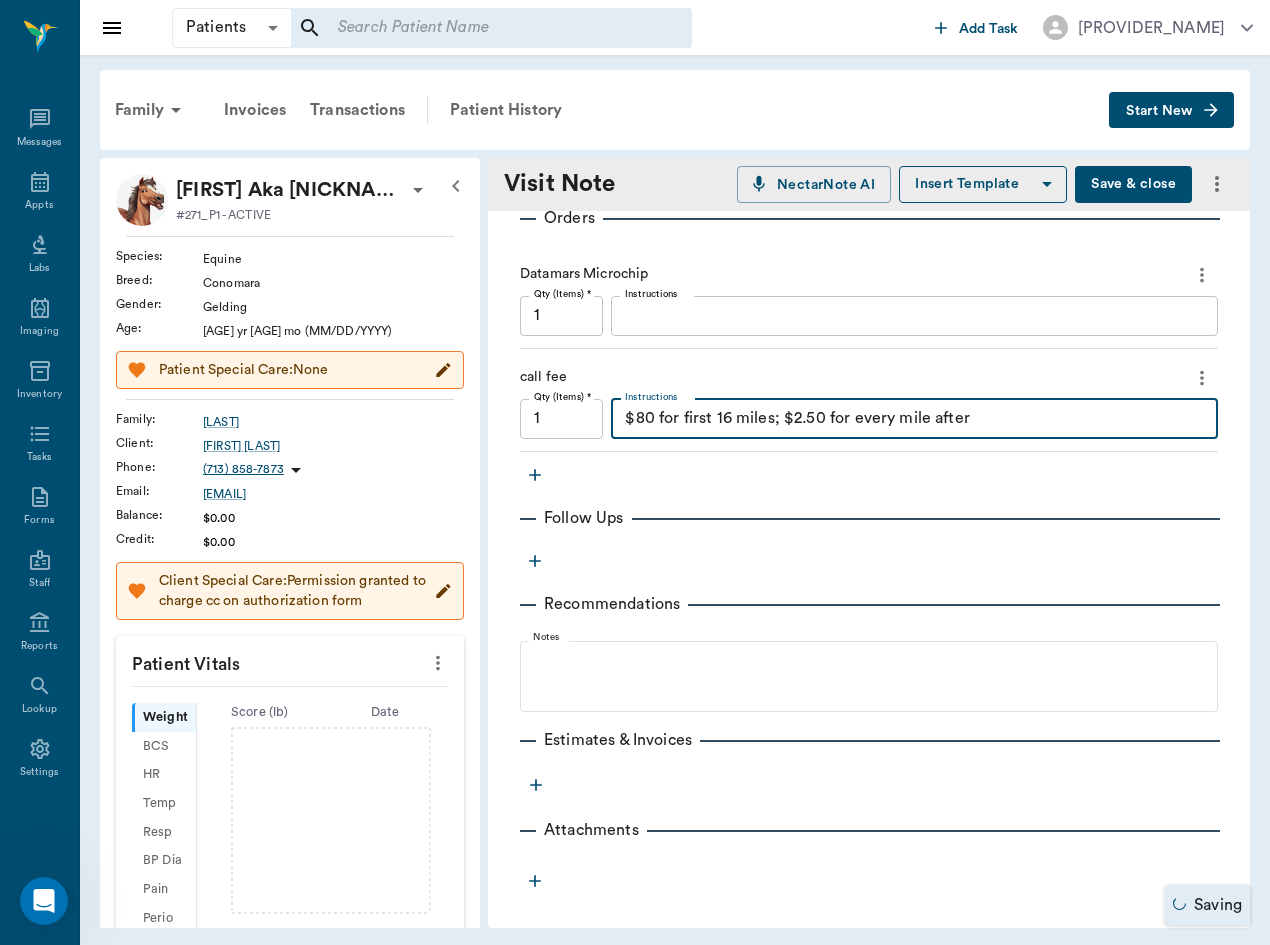 click on "$80 for first 16 miles; $2.50 for every mile after" at bounding box center (914, 418) 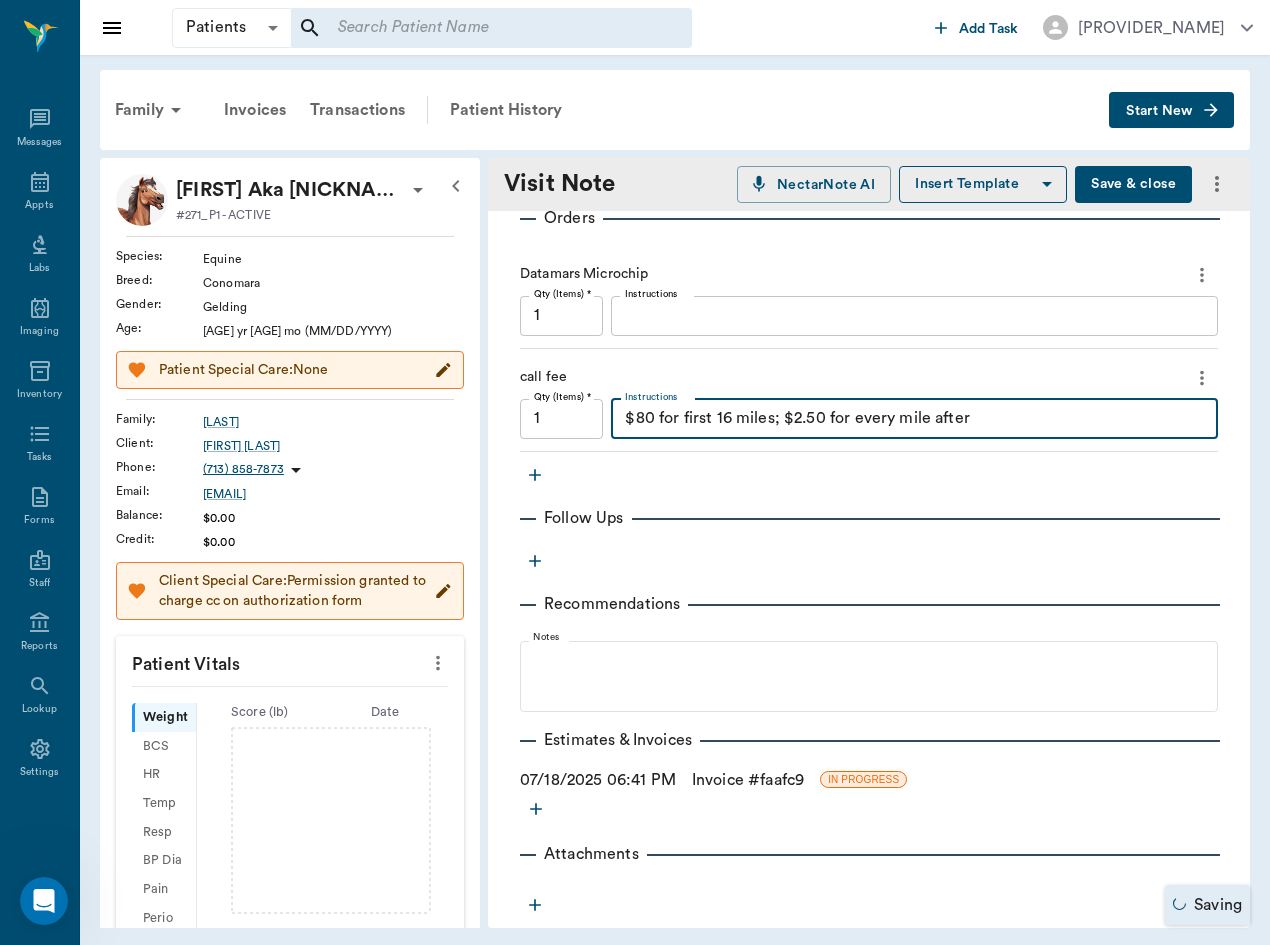 click on "$80 for first 16 miles; $2.50 for every mile after" at bounding box center [914, 418] 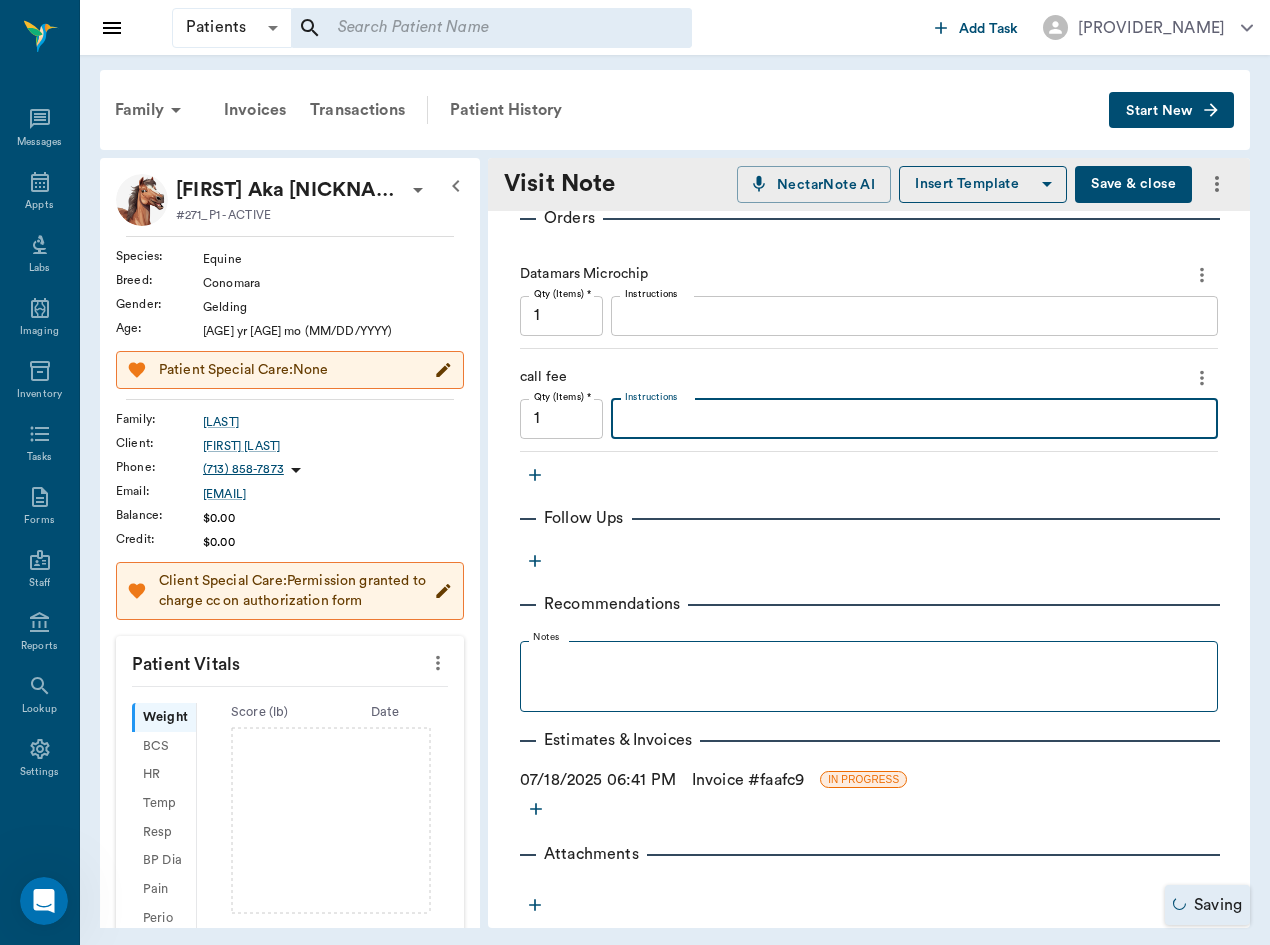 scroll, scrollTop: 479, scrollLeft: 0, axis: vertical 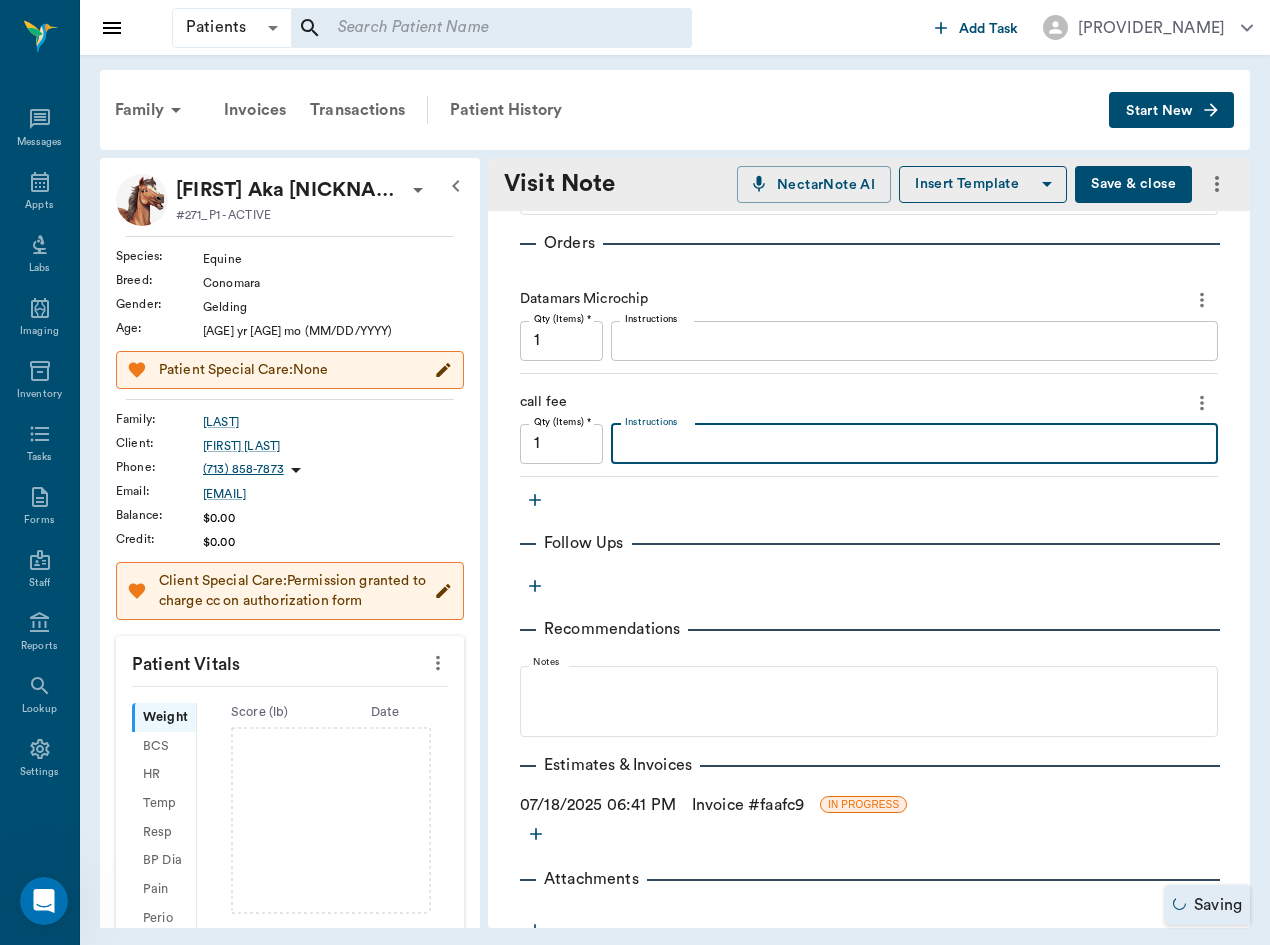 type 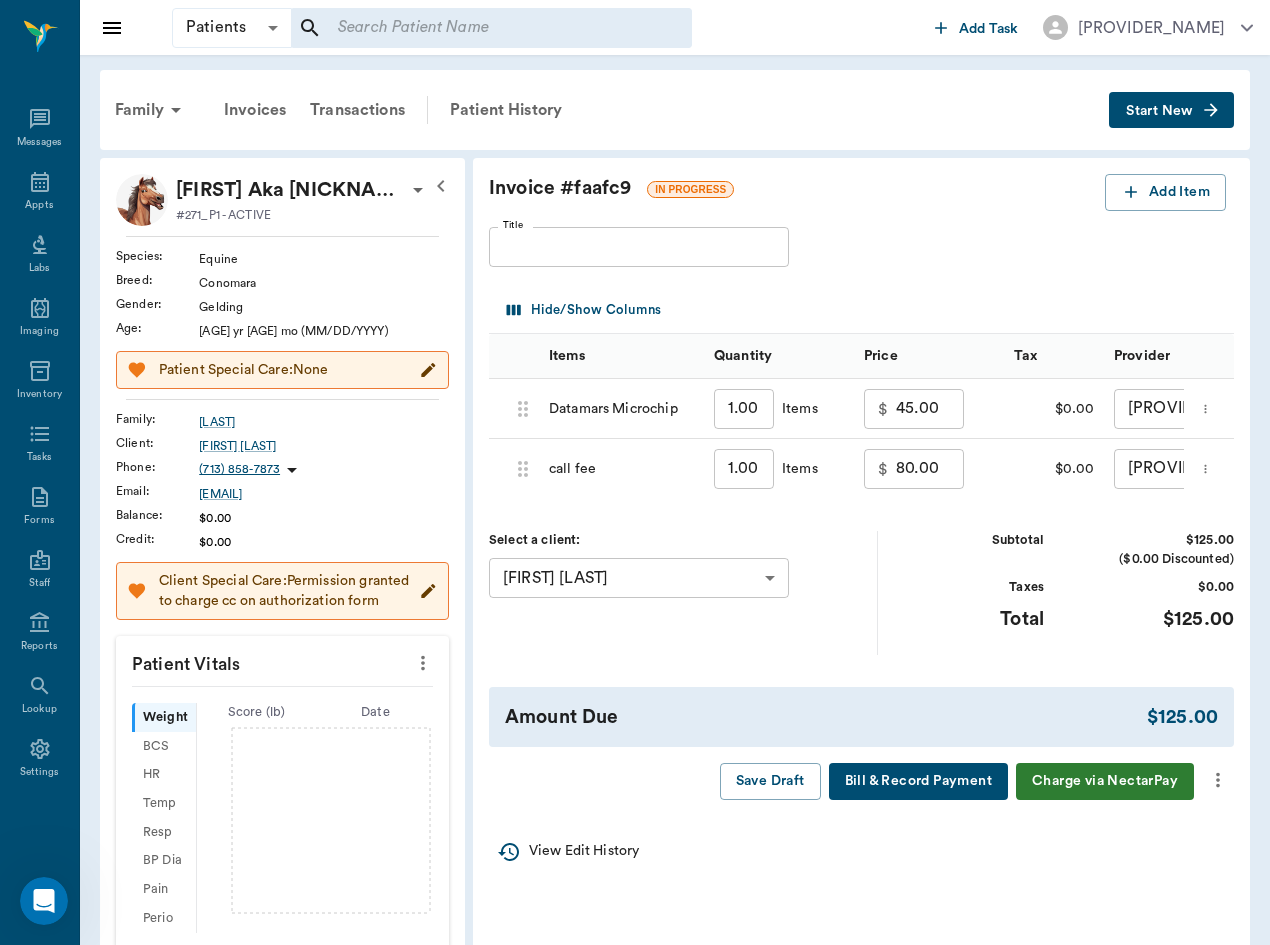 click on "80.00" at bounding box center (930, 469) 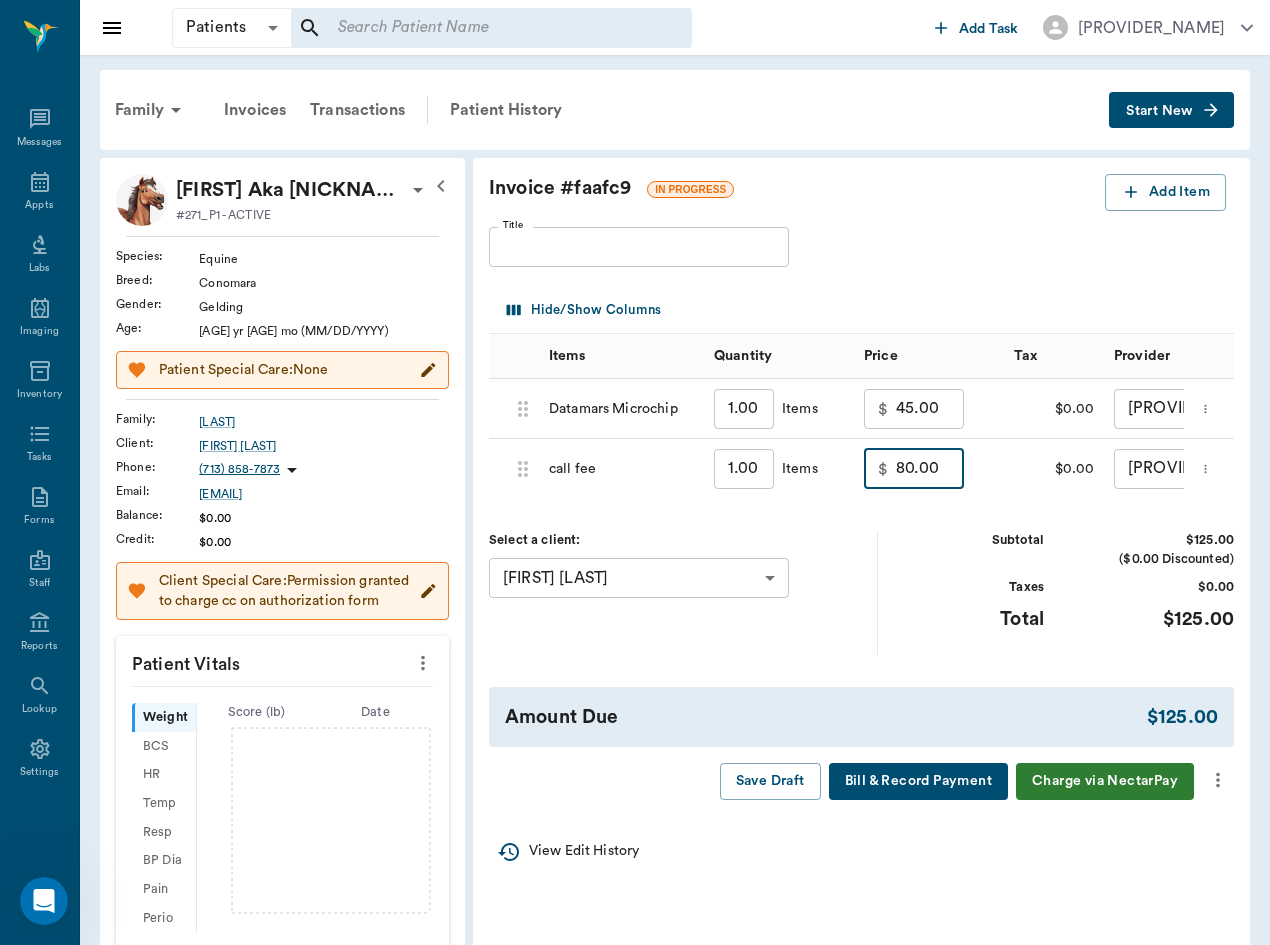 click on "80.00" at bounding box center (930, 469) 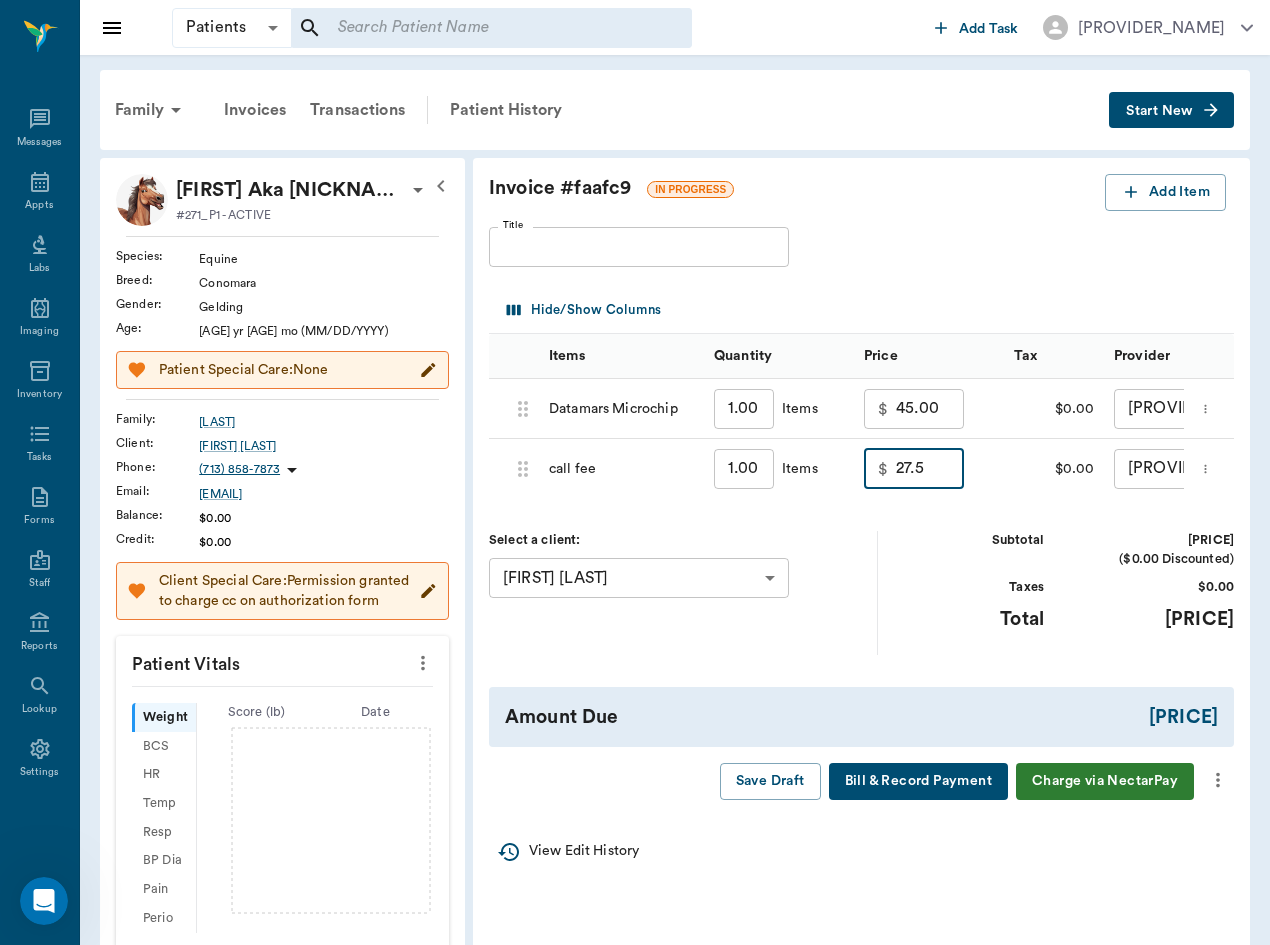 type on "27.50" 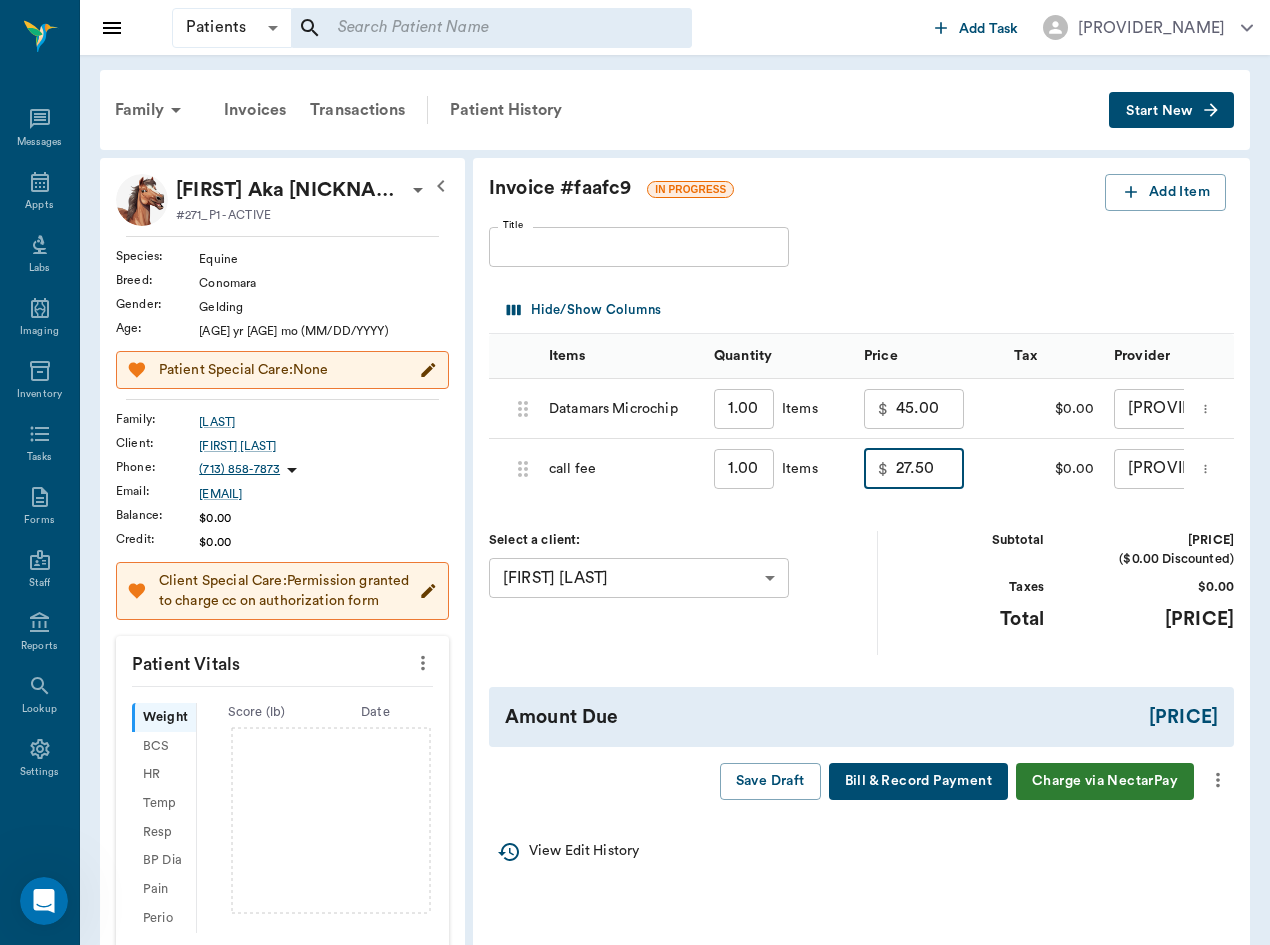 click 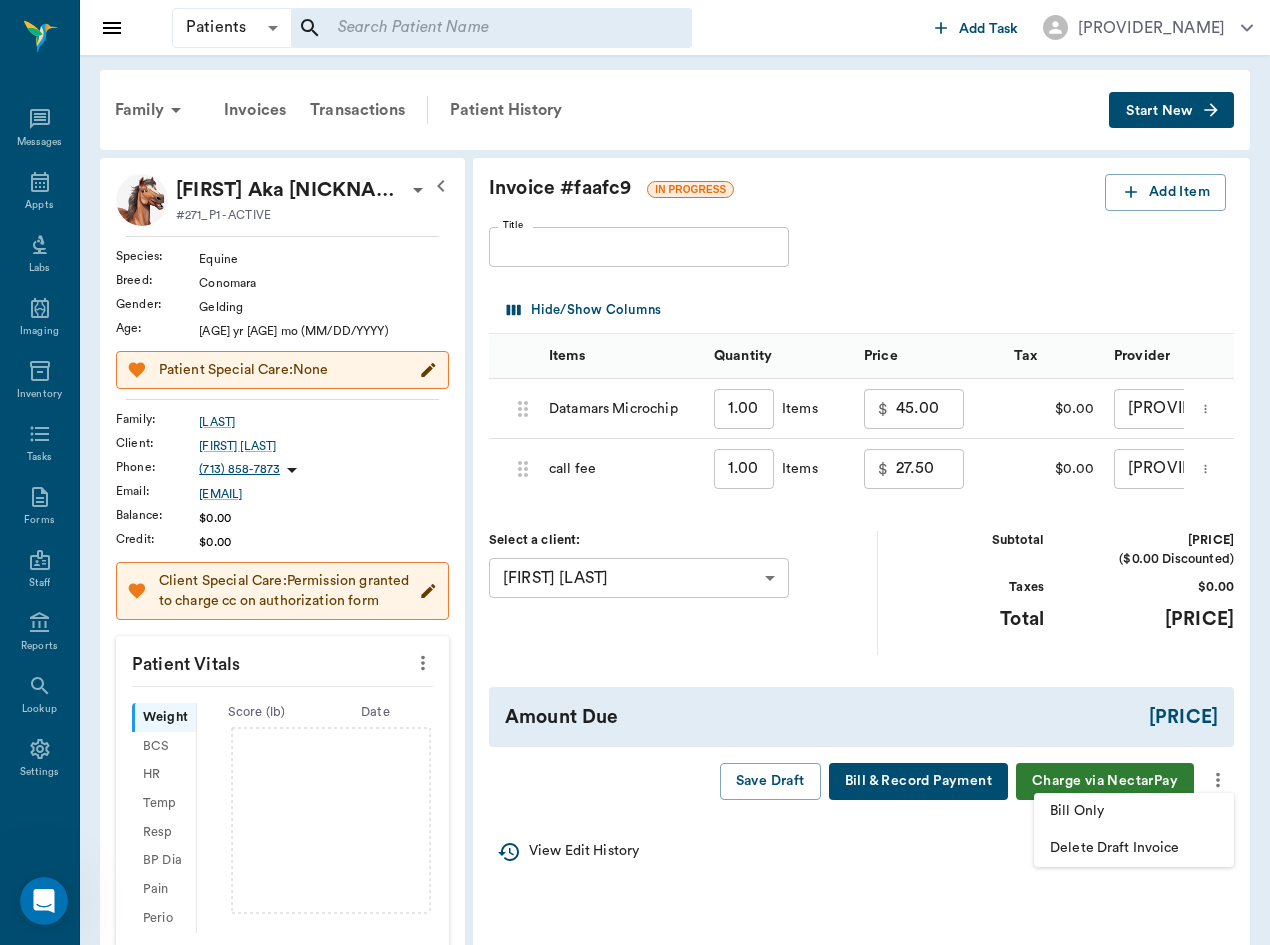 click on "Bill Only" at bounding box center [1134, 811] 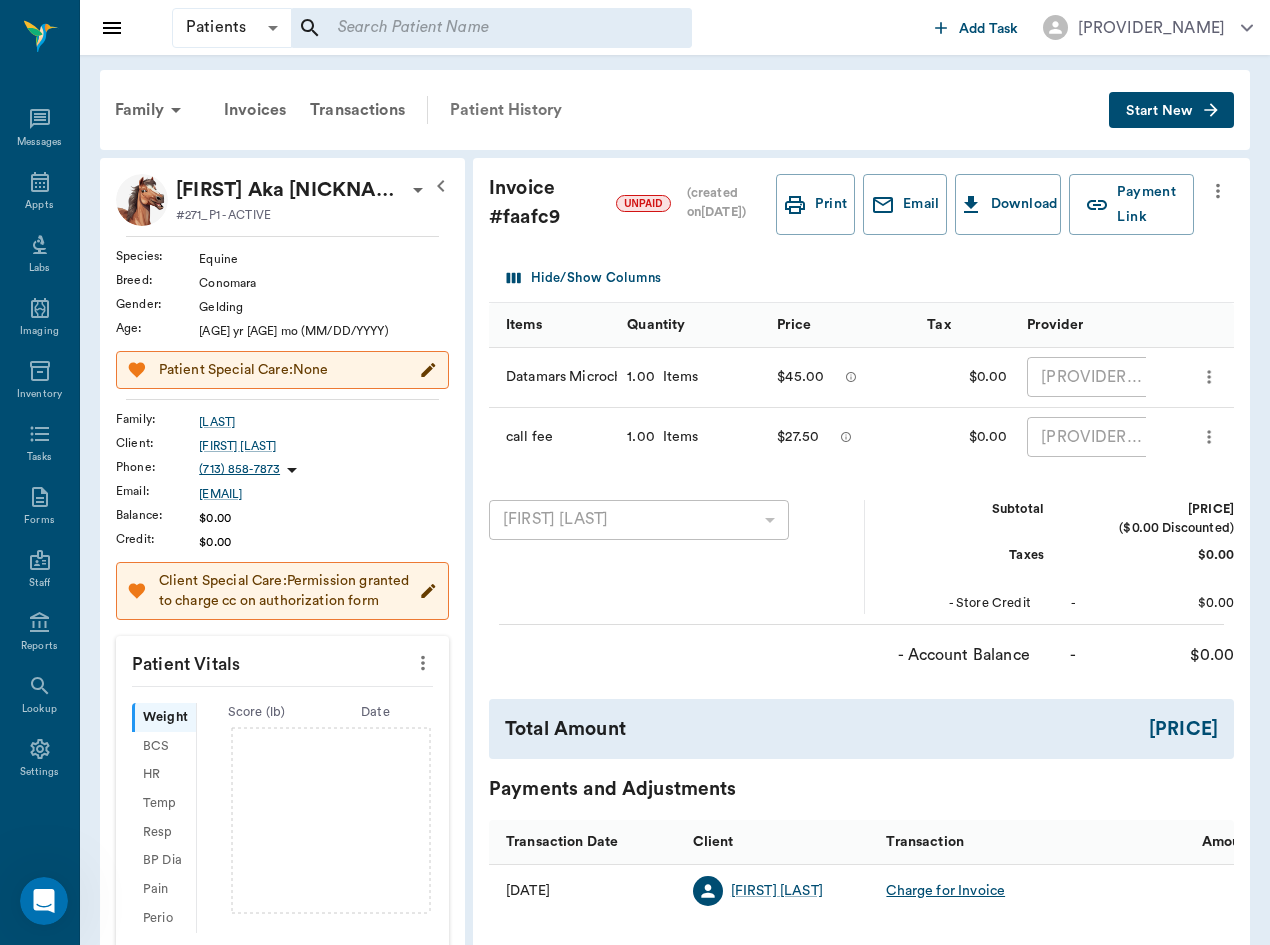 click on "Patient History" at bounding box center (506, 110) 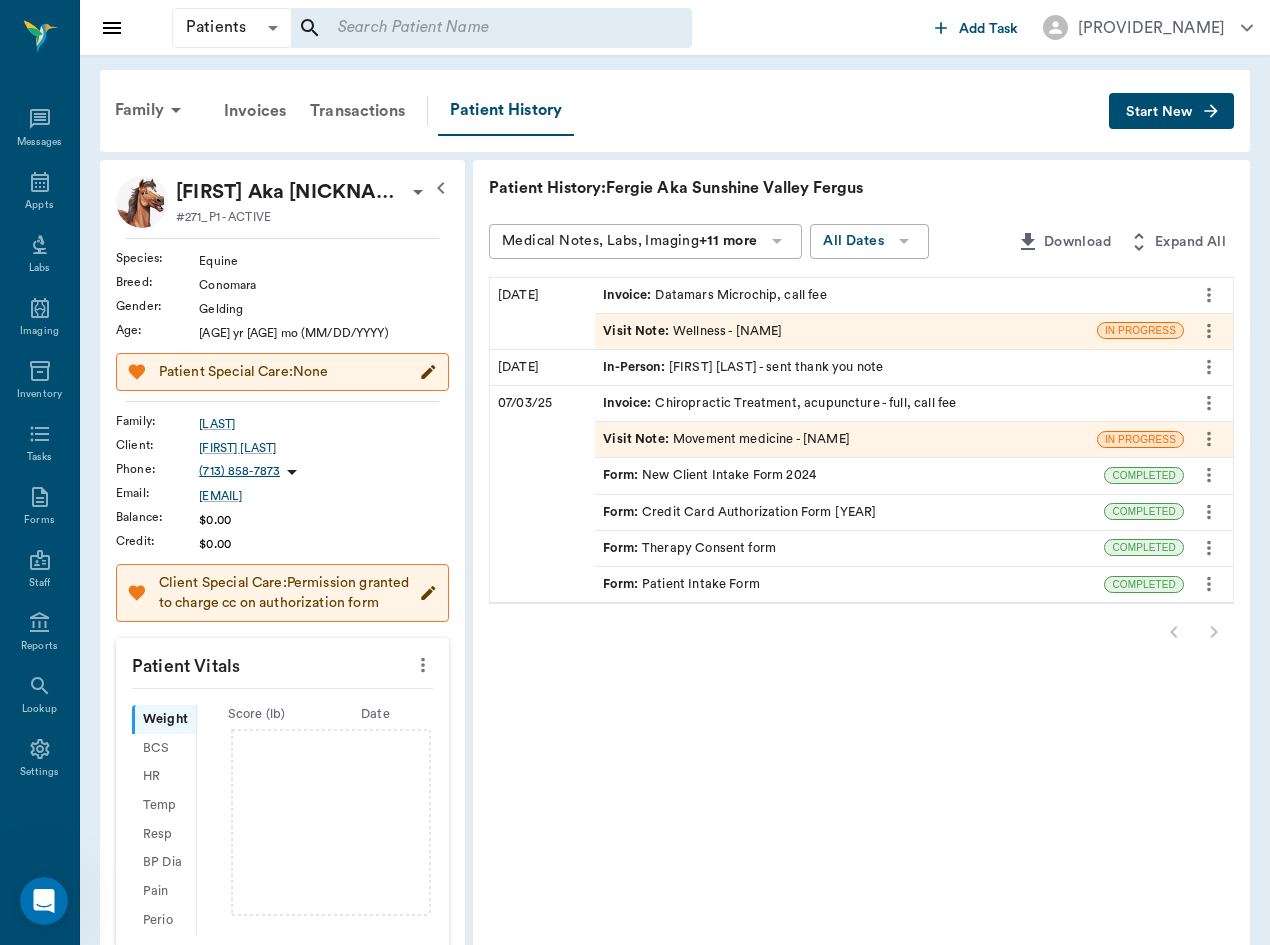 click on "Visit Note : Wellness - [FIRST] [LAST]" at bounding box center [692, 331] 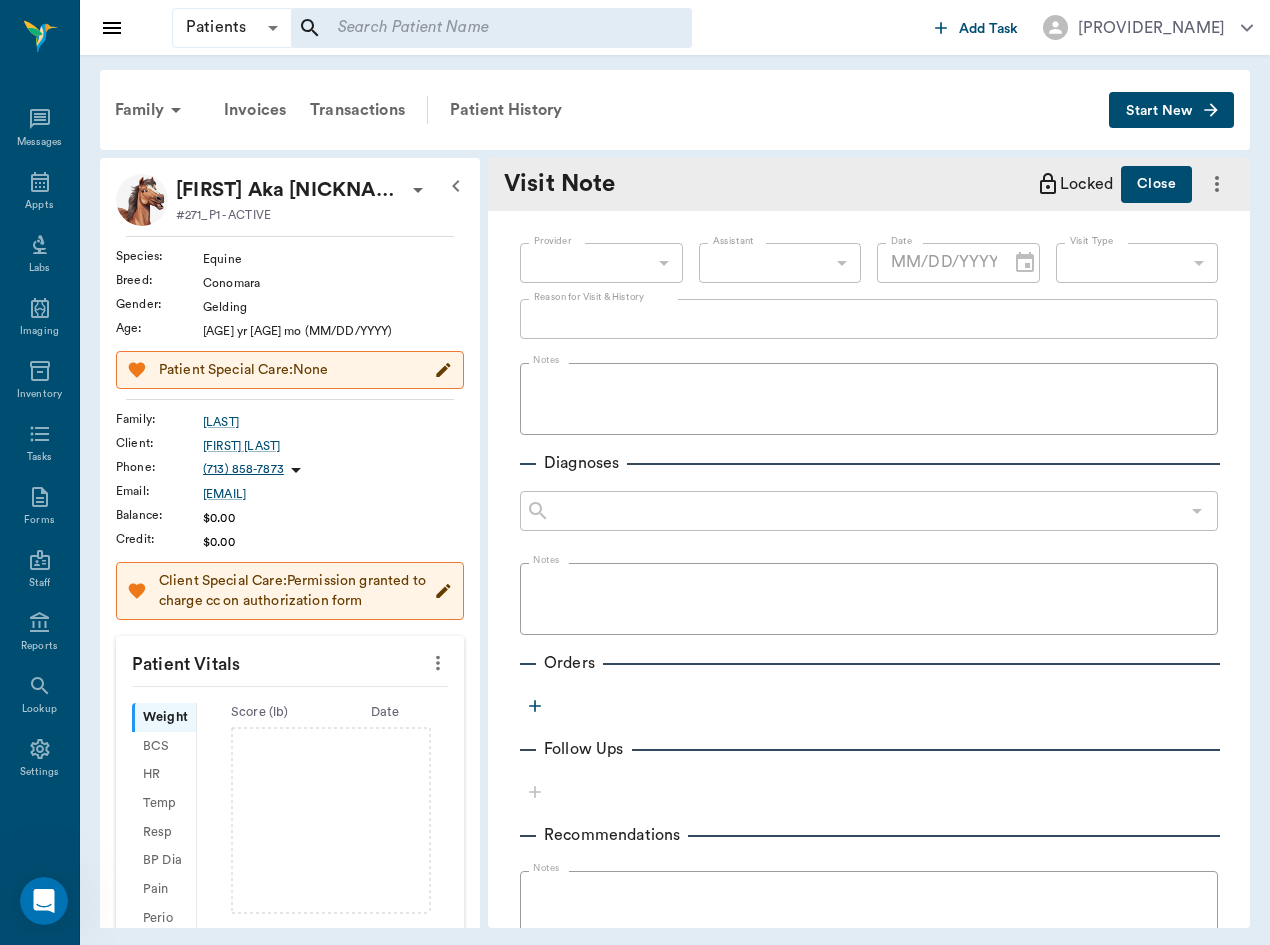 type on "[ID]" 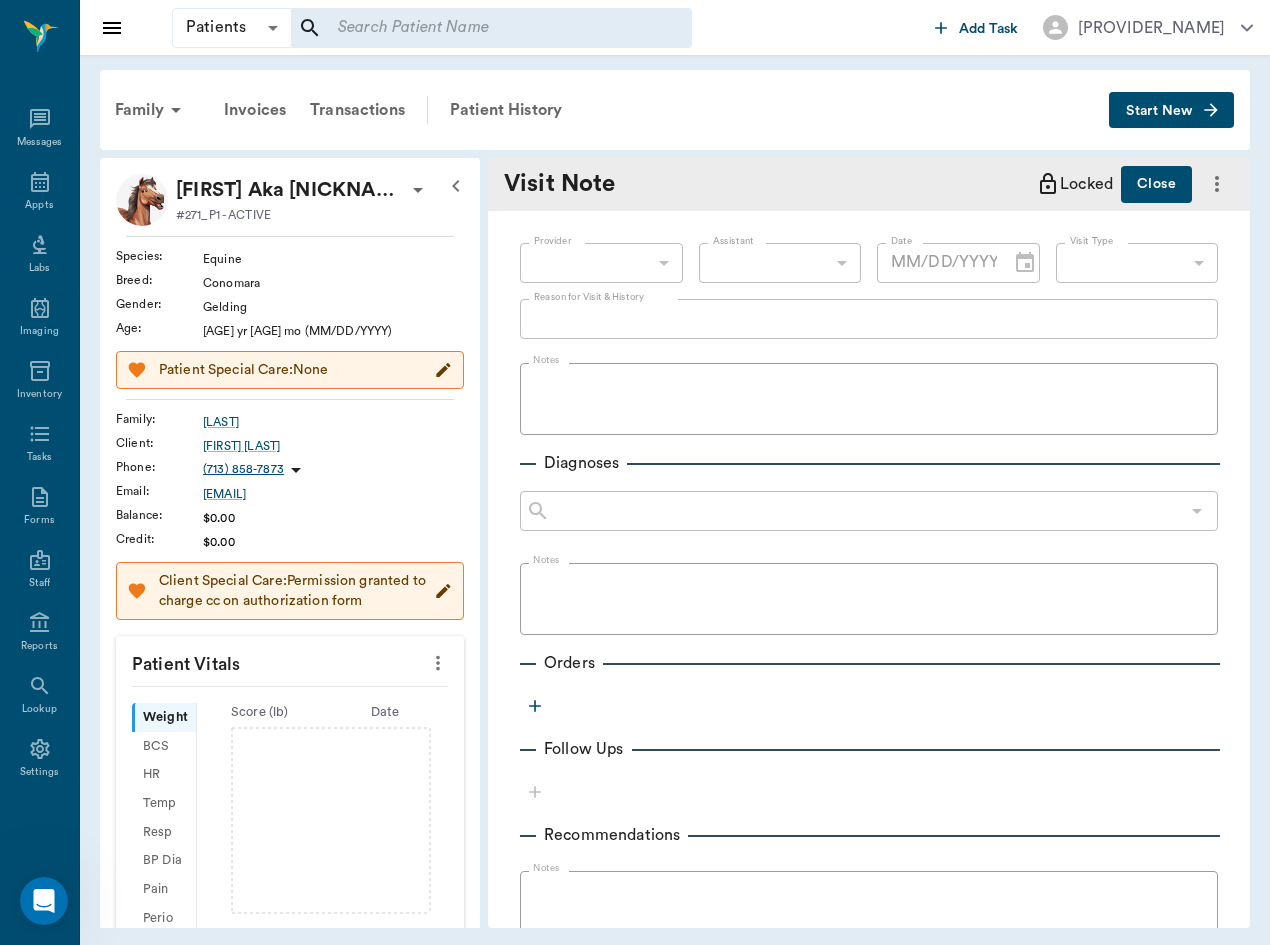 type on "65d2c202a8044d23520120c5" 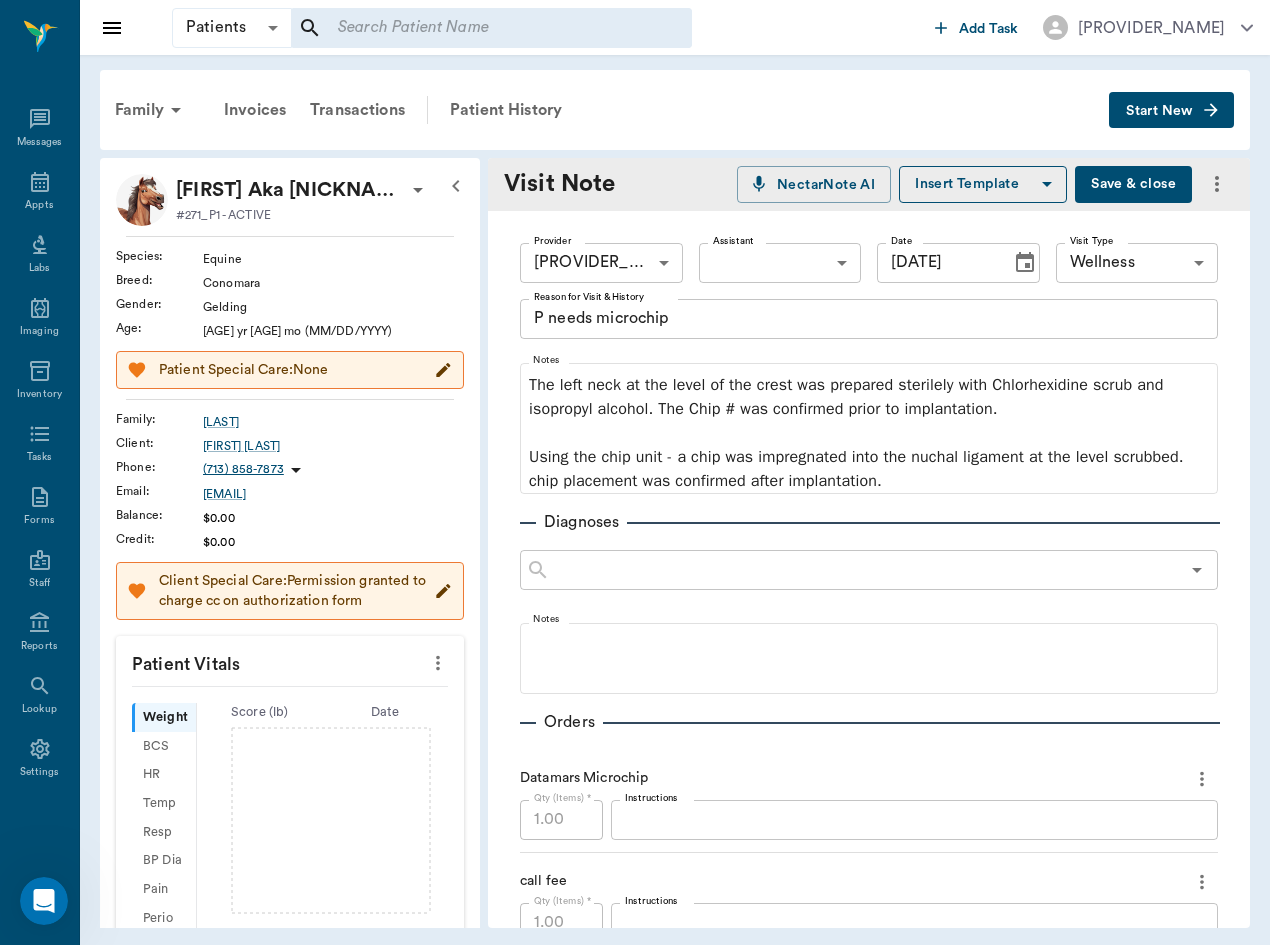 type on "[DATE]" 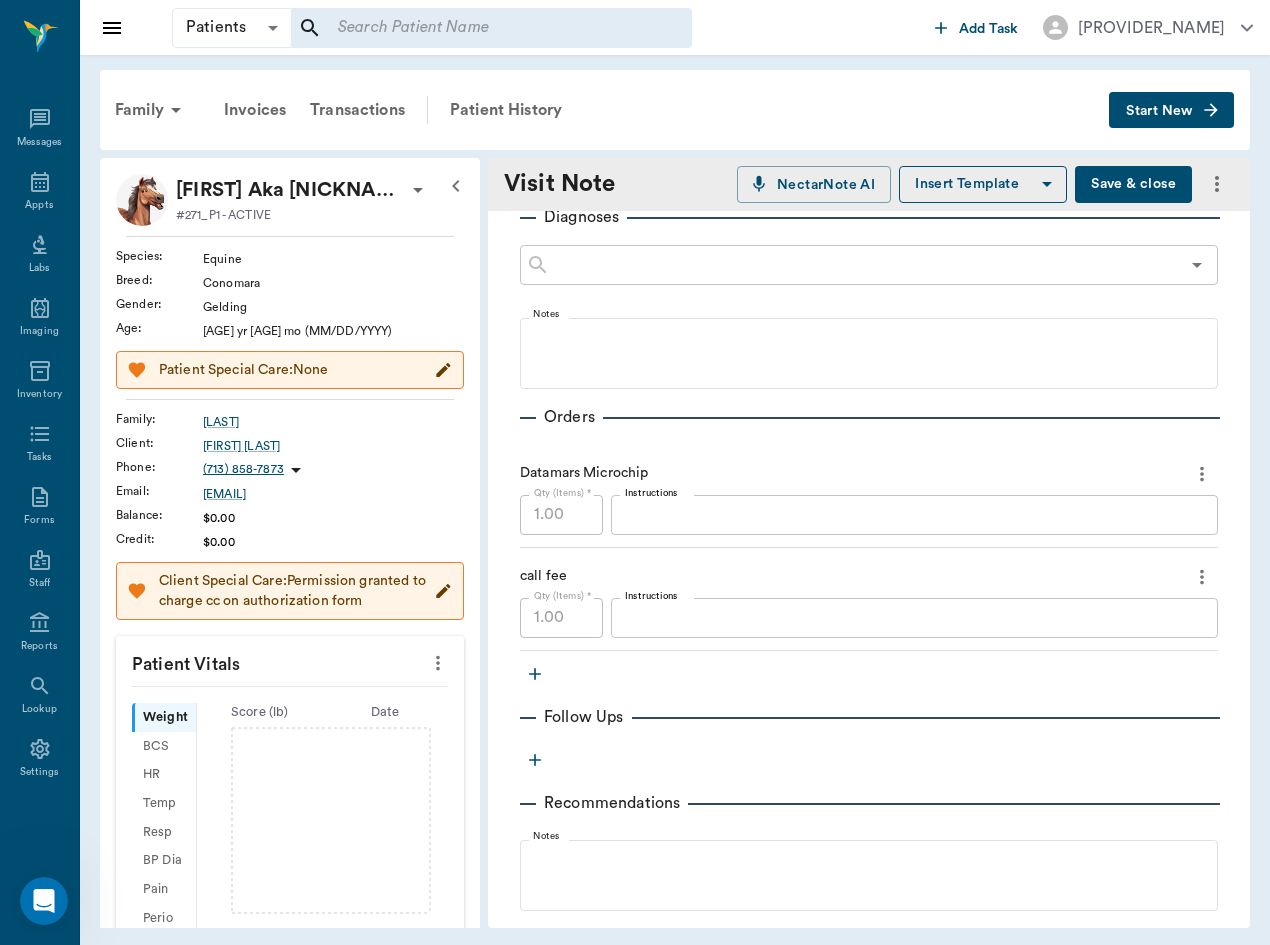 scroll, scrollTop: 302, scrollLeft: 0, axis: vertical 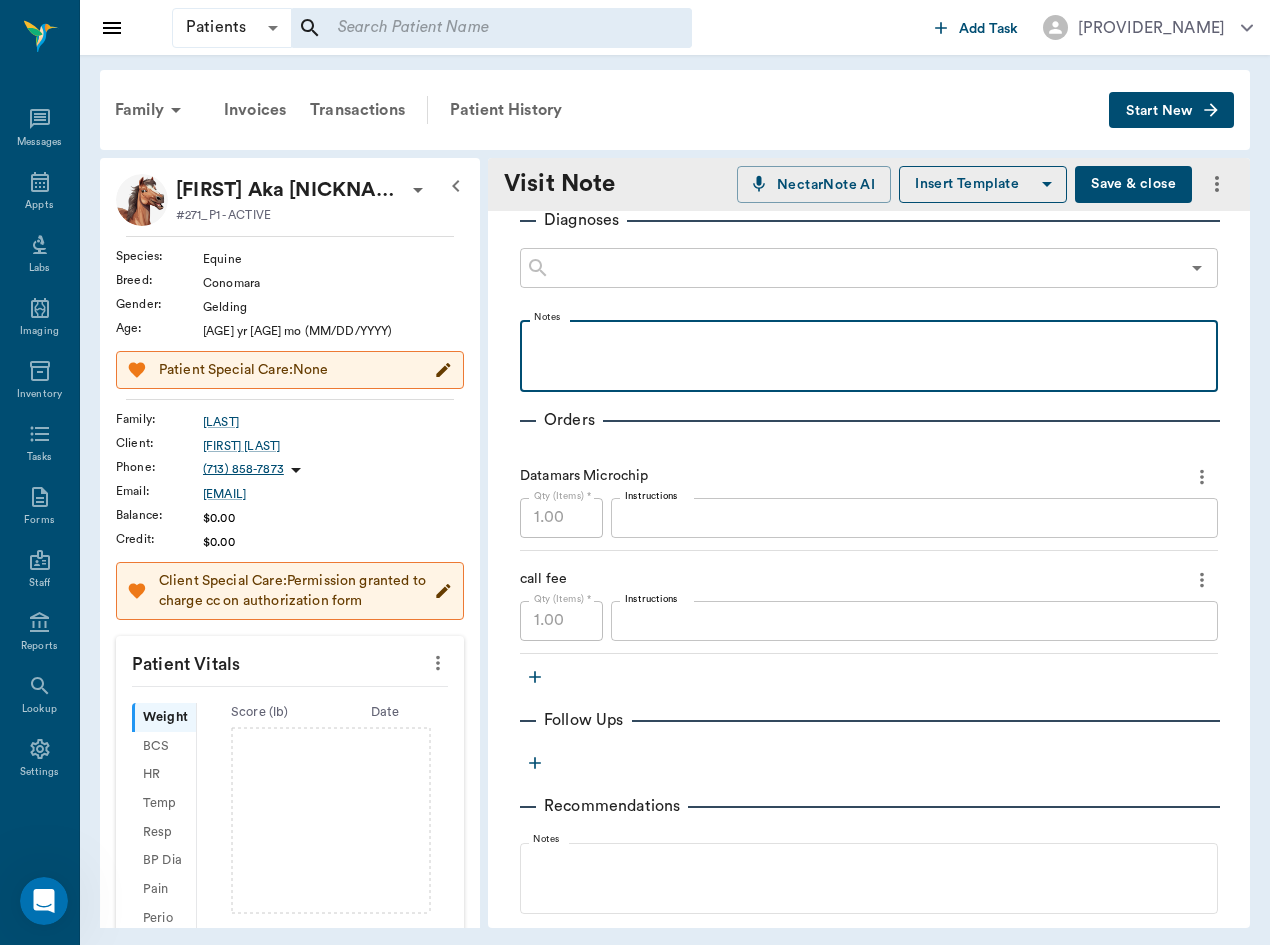 click at bounding box center [869, 342] 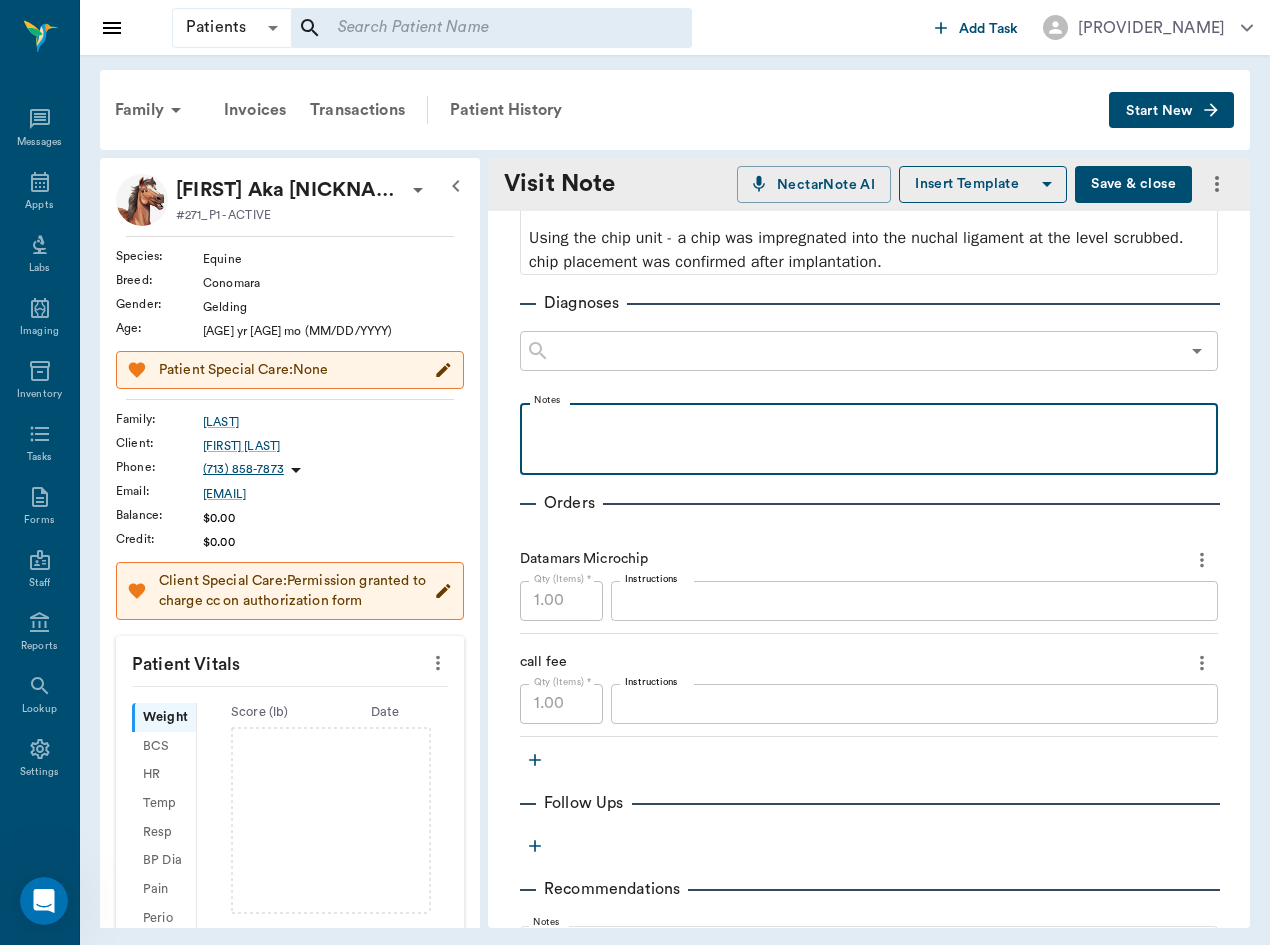 scroll, scrollTop: 209, scrollLeft: 0, axis: vertical 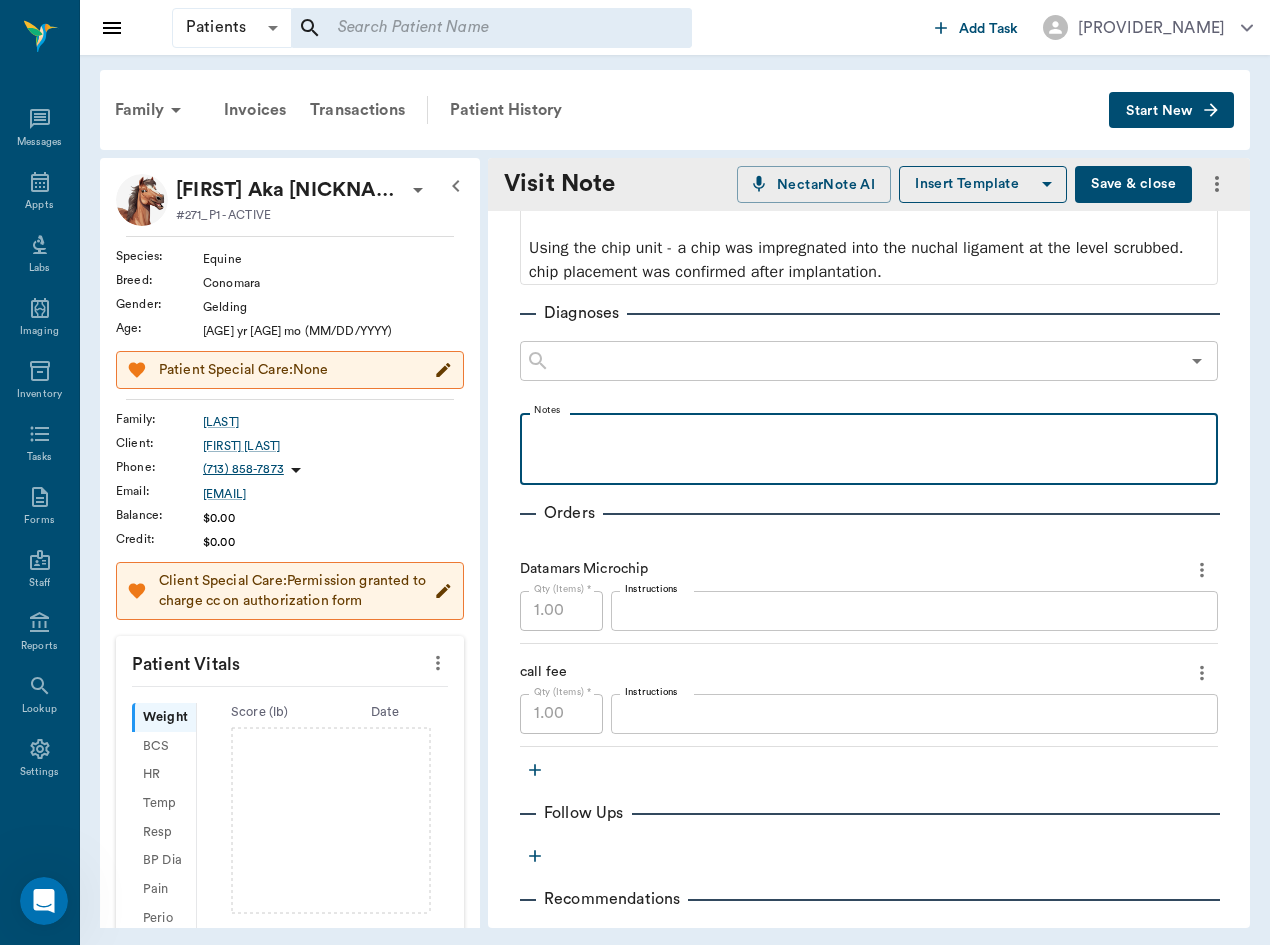 type 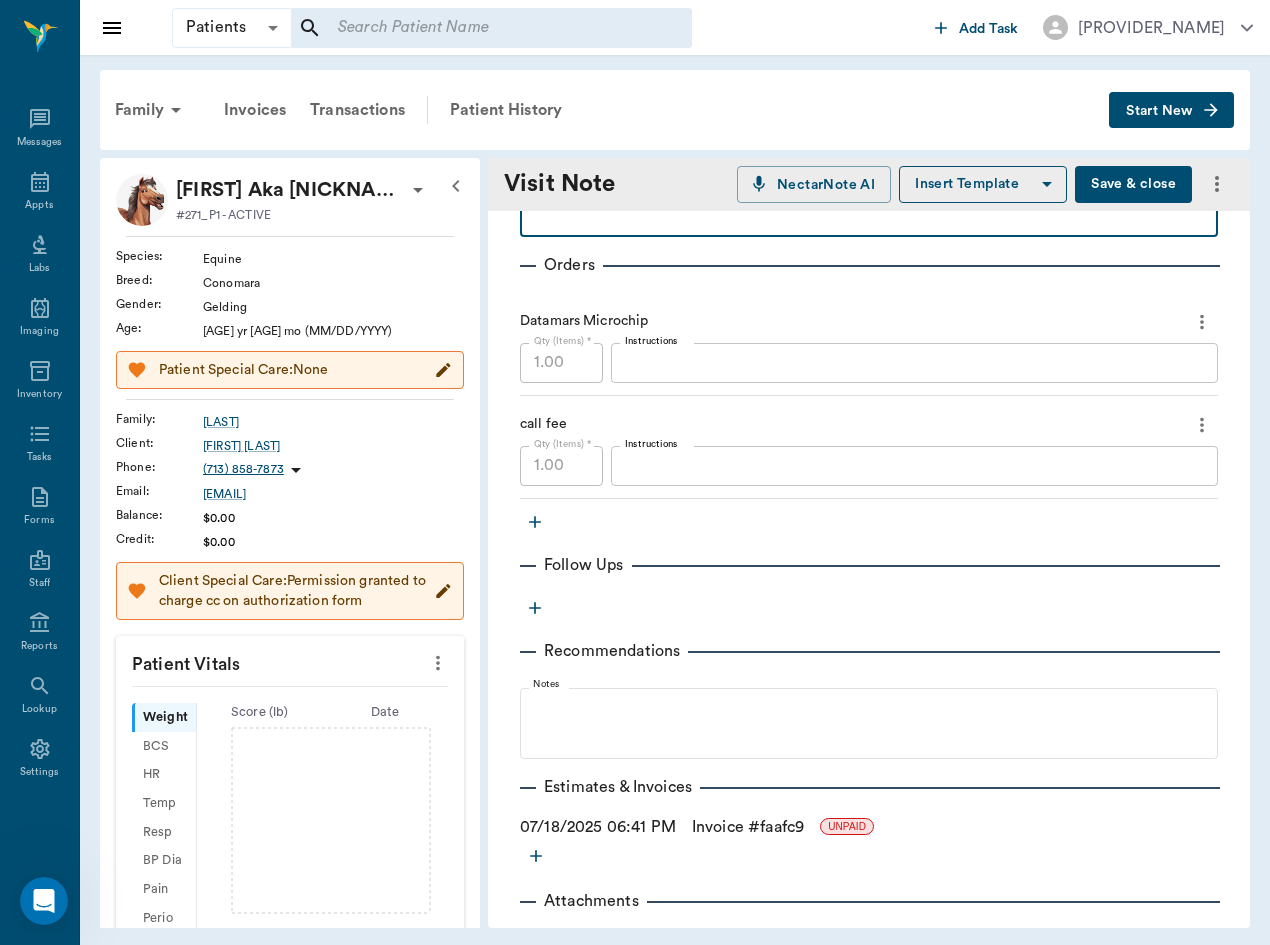 scroll, scrollTop: 460, scrollLeft: 0, axis: vertical 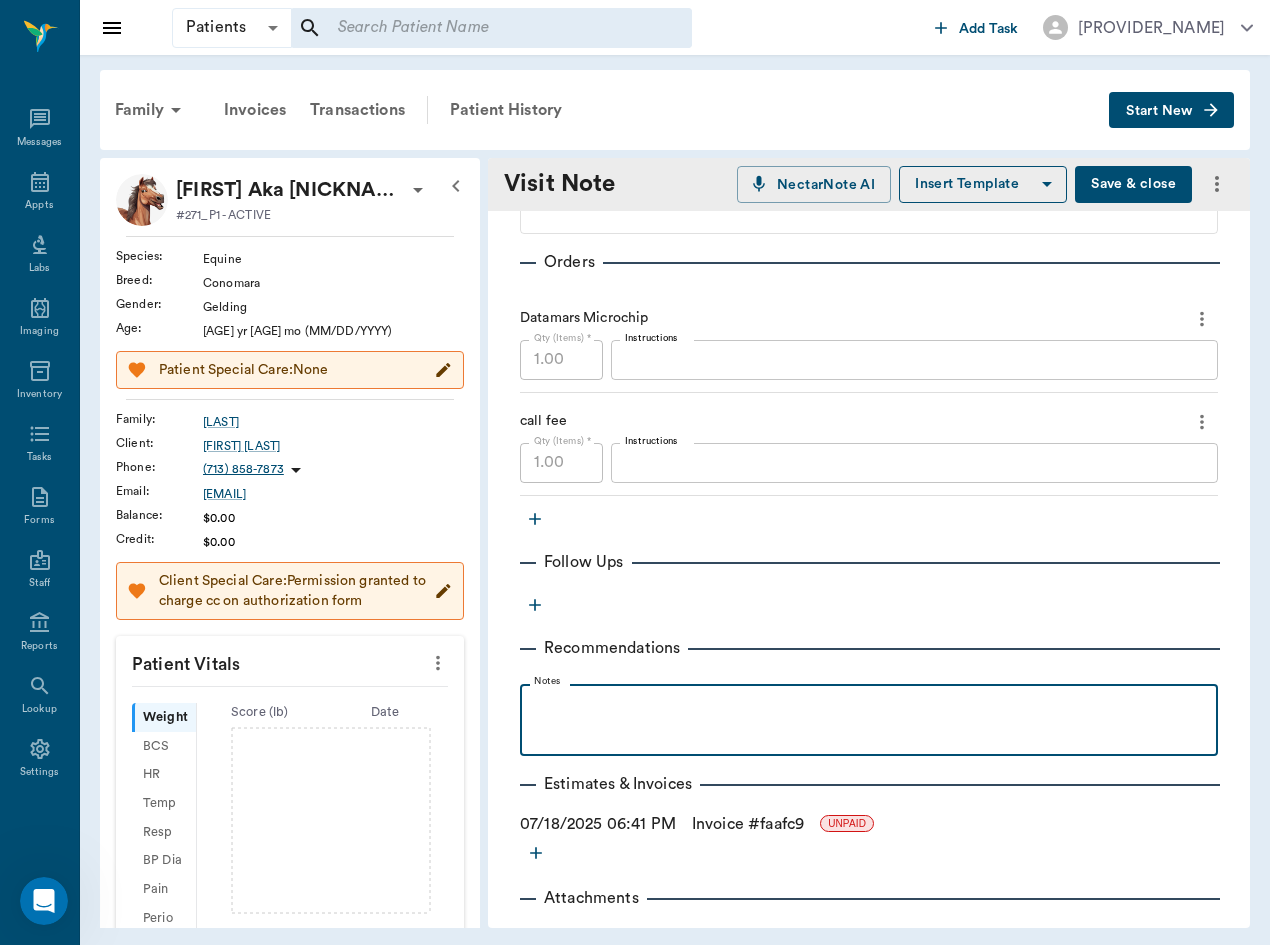 click at bounding box center [869, 719] 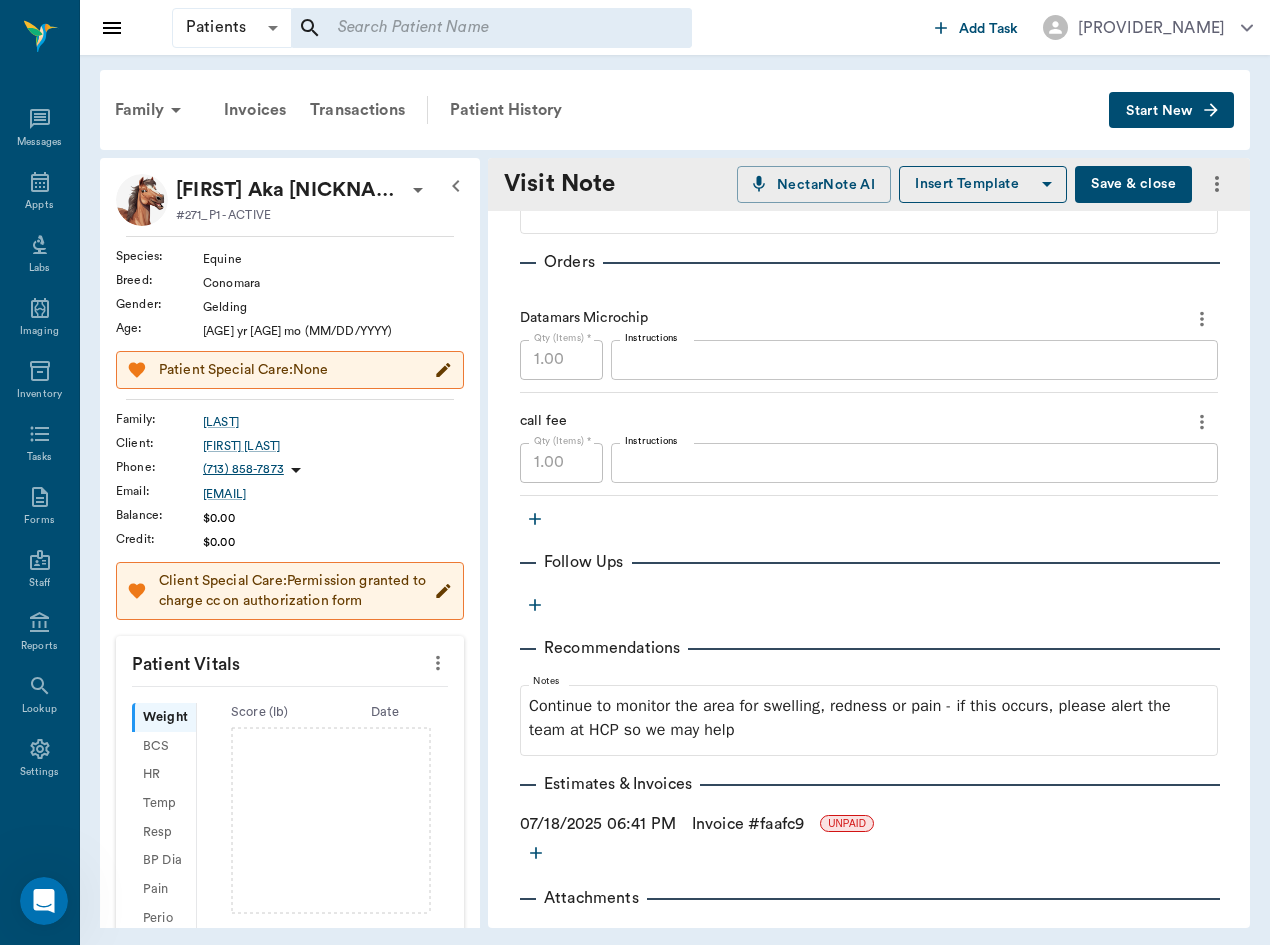 click on "Save & close" at bounding box center (1133, 184) 